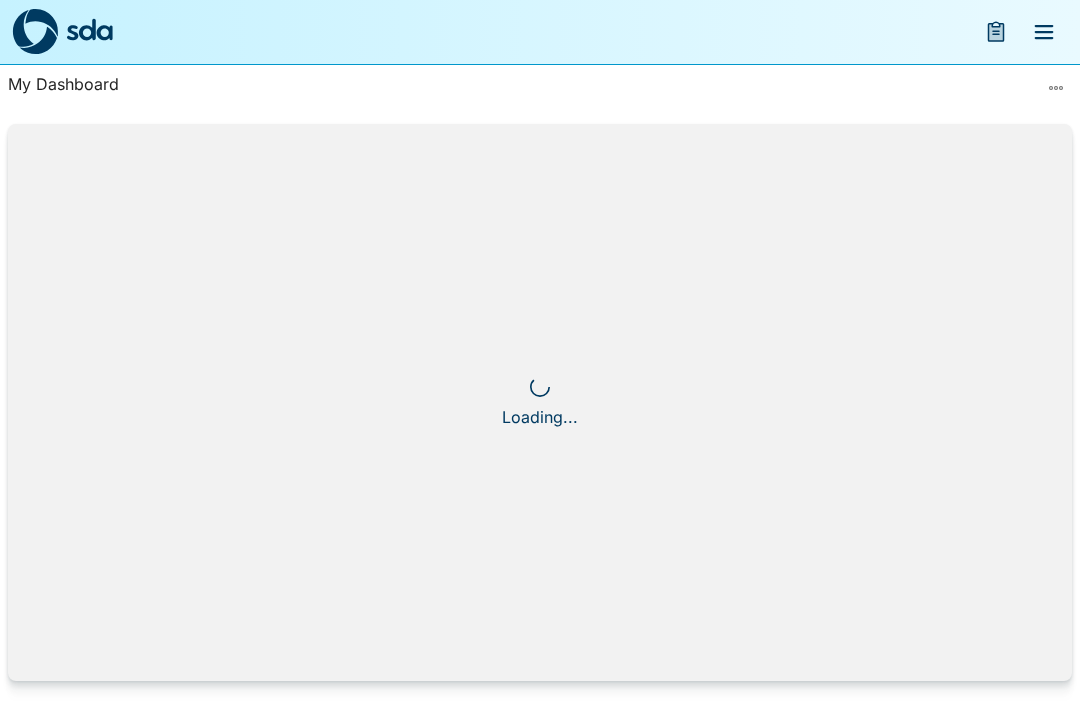 scroll, scrollTop: 0, scrollLeft: 0, axis: both 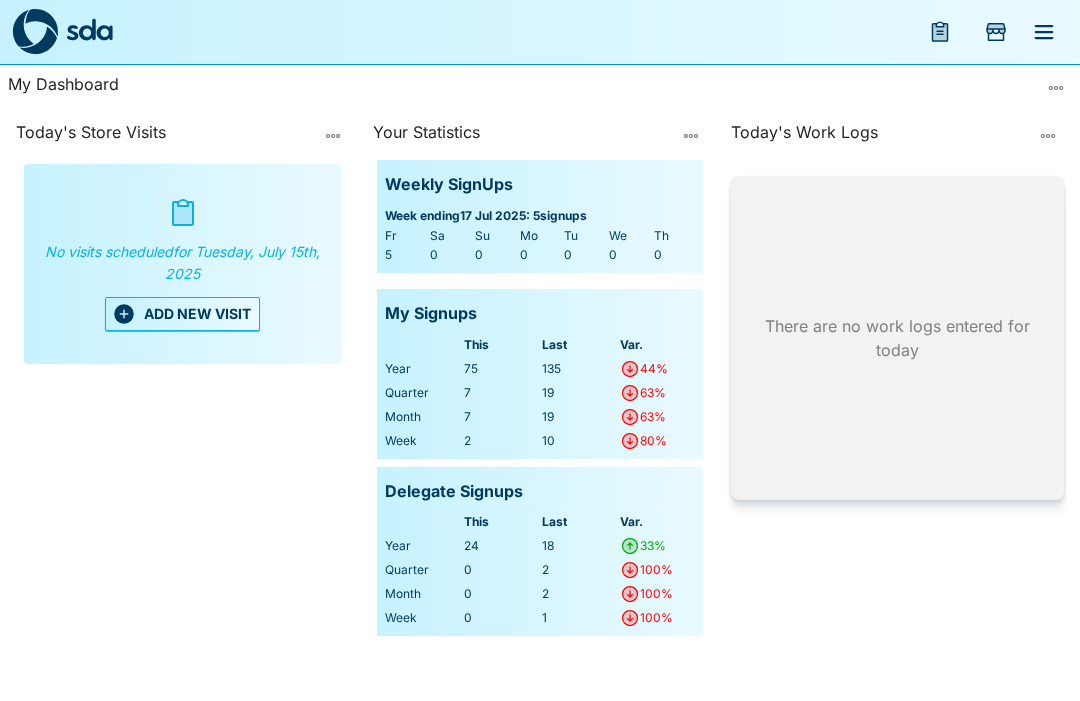 click on "ADD NEW VISIT" at bounding box center (182, 314) 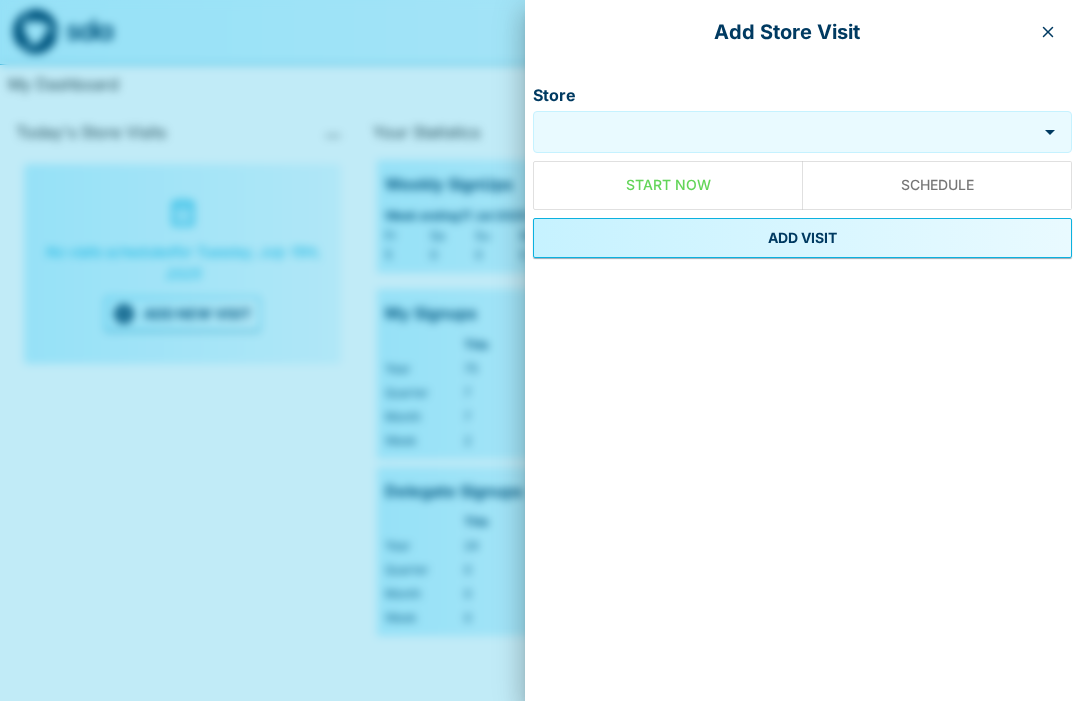 click on "Store" at bounding box center [785, 132] 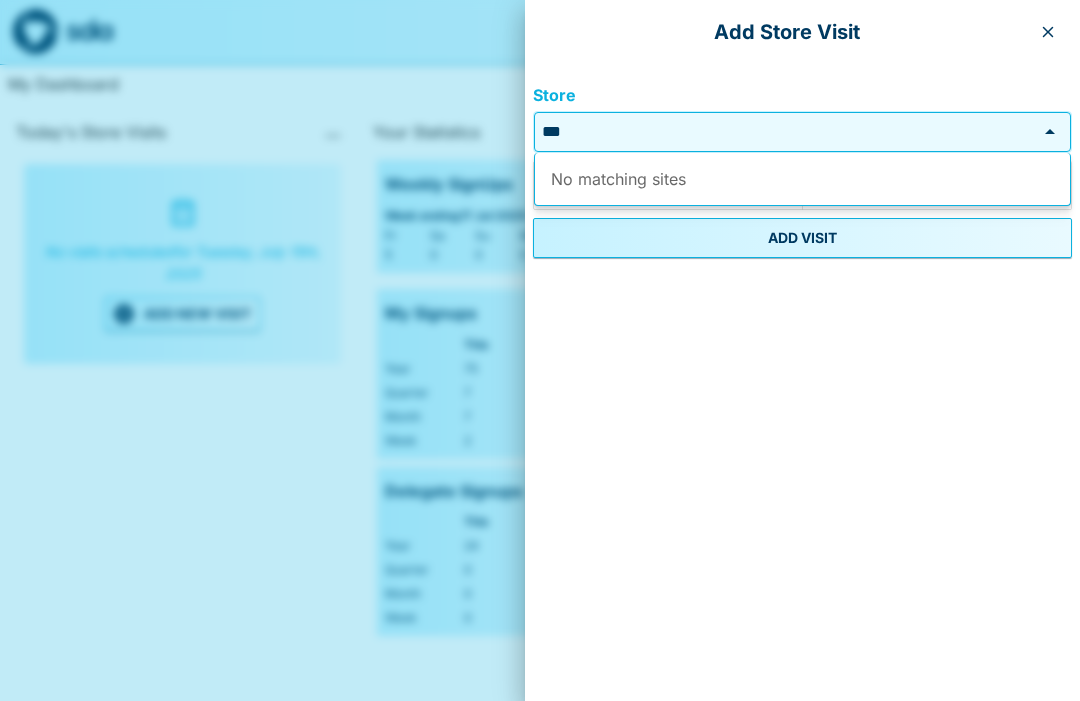 type on "*" 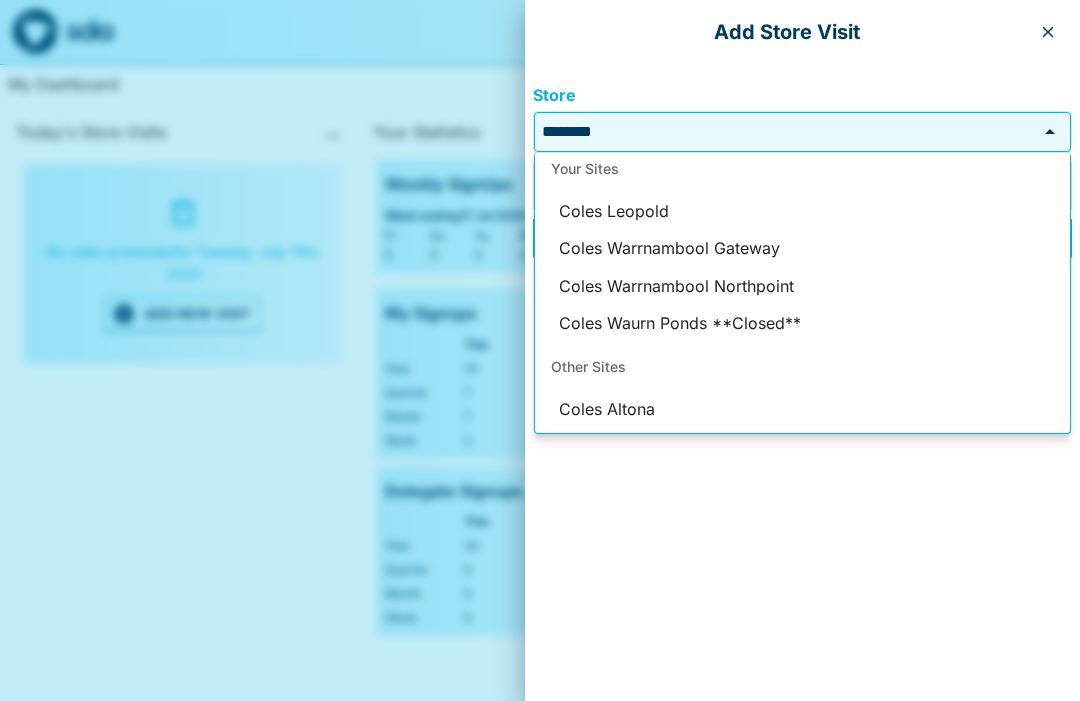 scroll, scrollTop: 0, scrollLeft: 0, axis: both 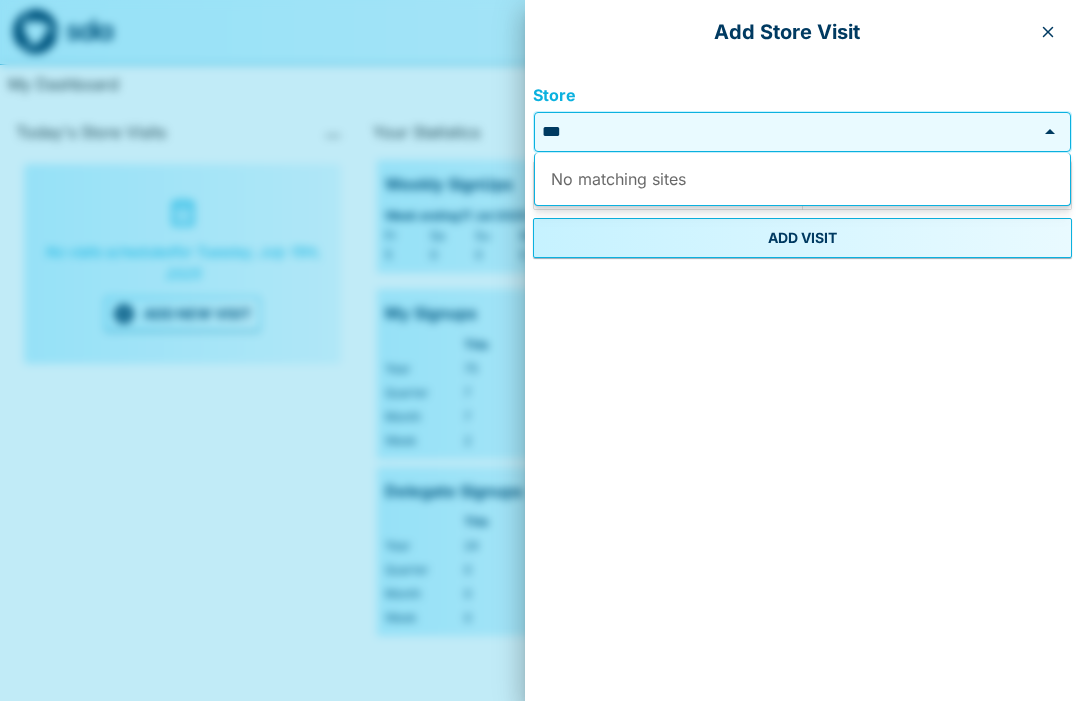 type on "*" 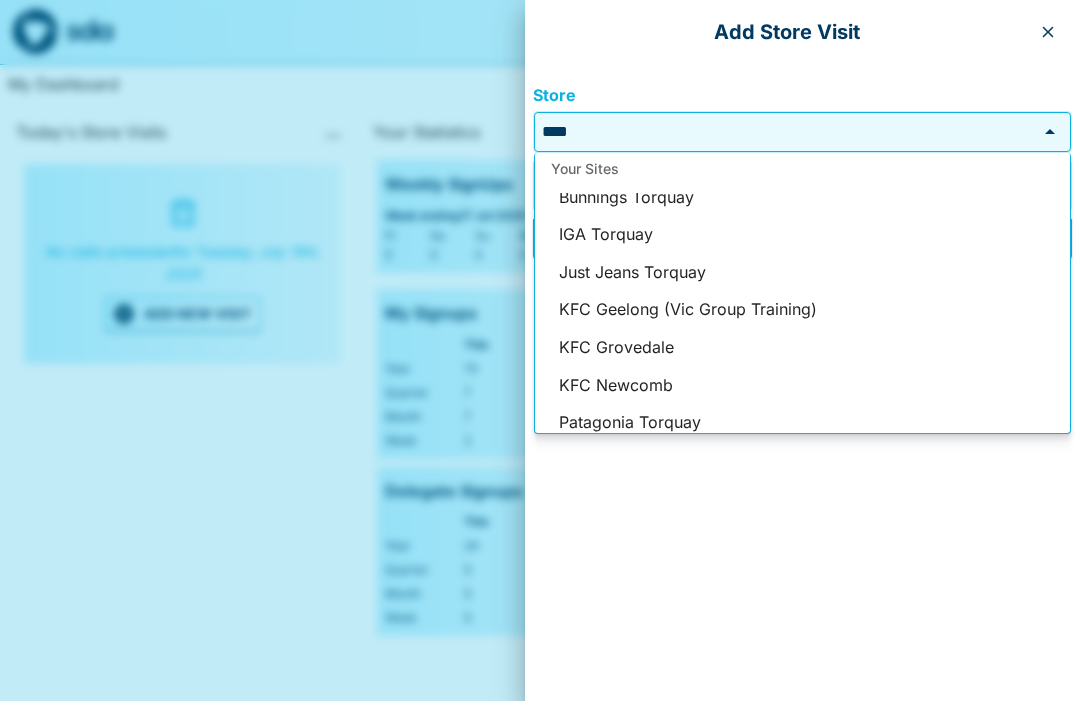 scroll, scrollTop: 59, scrollLeft: 0, axis: vertical 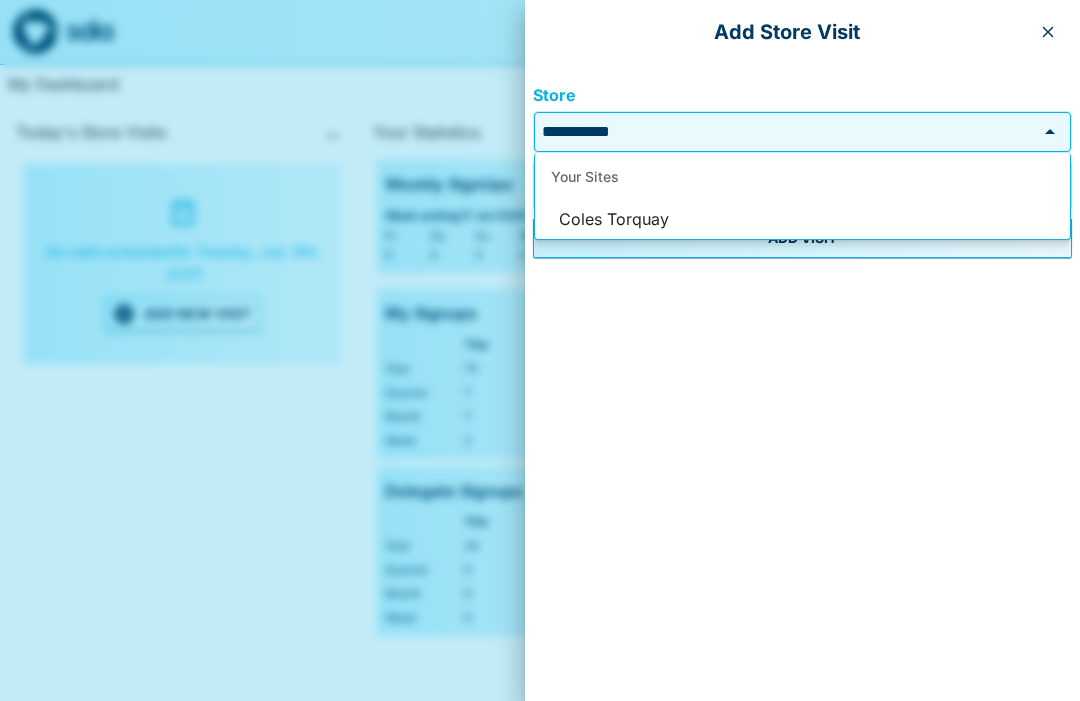 click on "Coles Torquay" at bounding box center [802, 220] 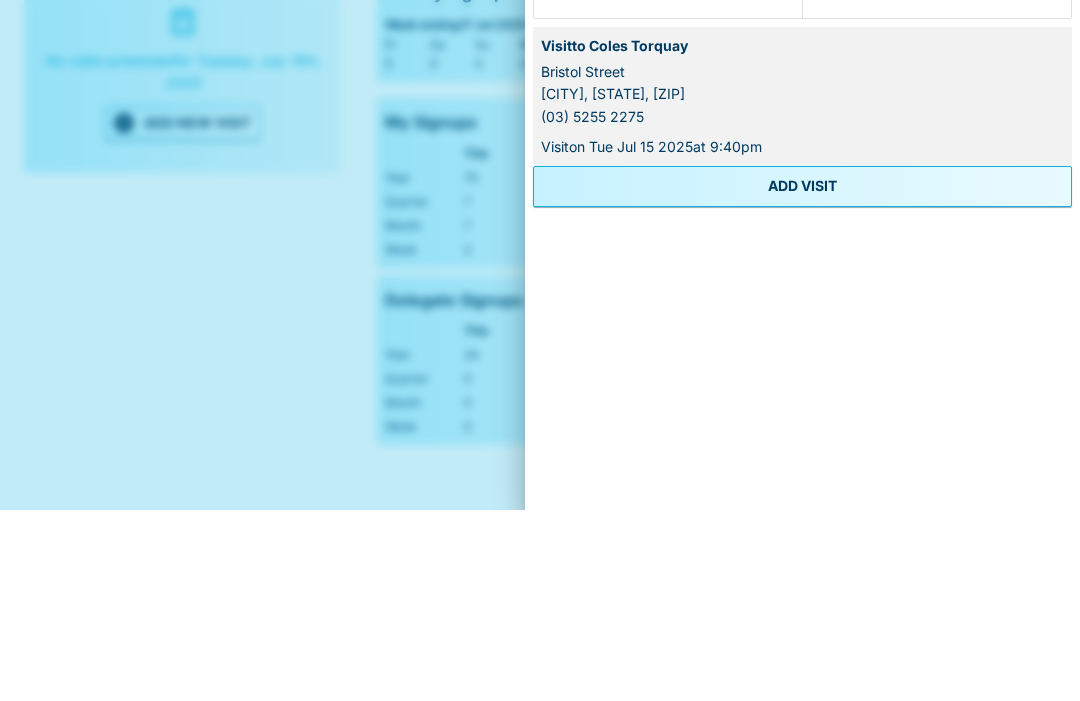 click on "ADD VISIT" at bounding box center [802, 377] 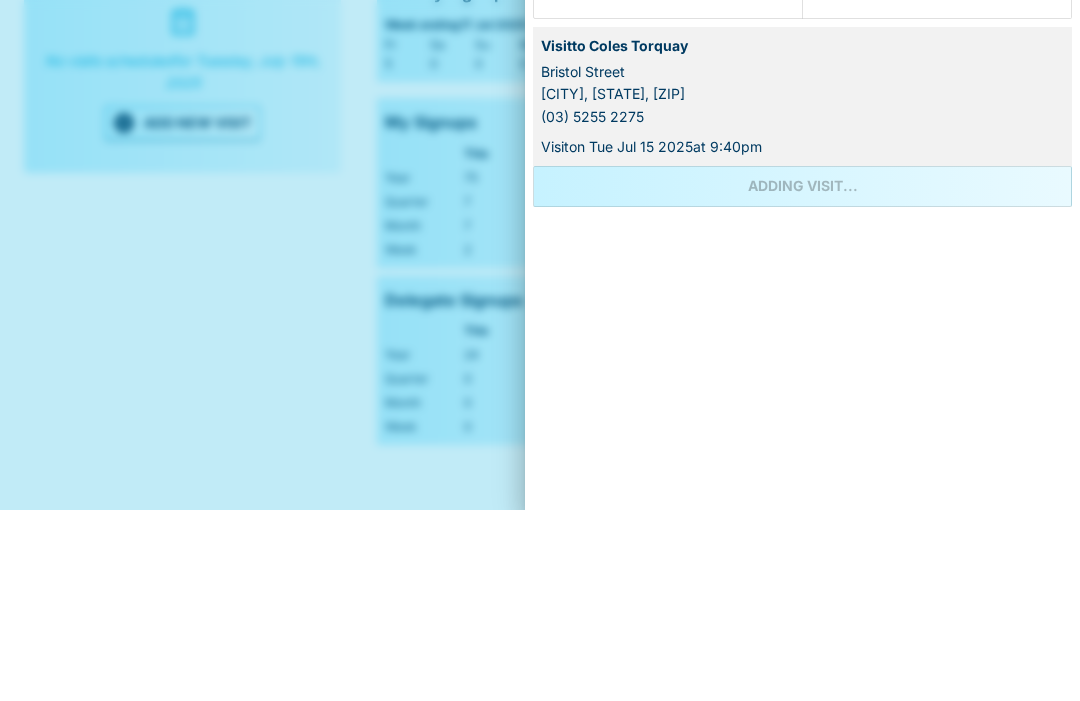 scroll, scrollTop: 67, scrollLeft: 0, axis: vertical 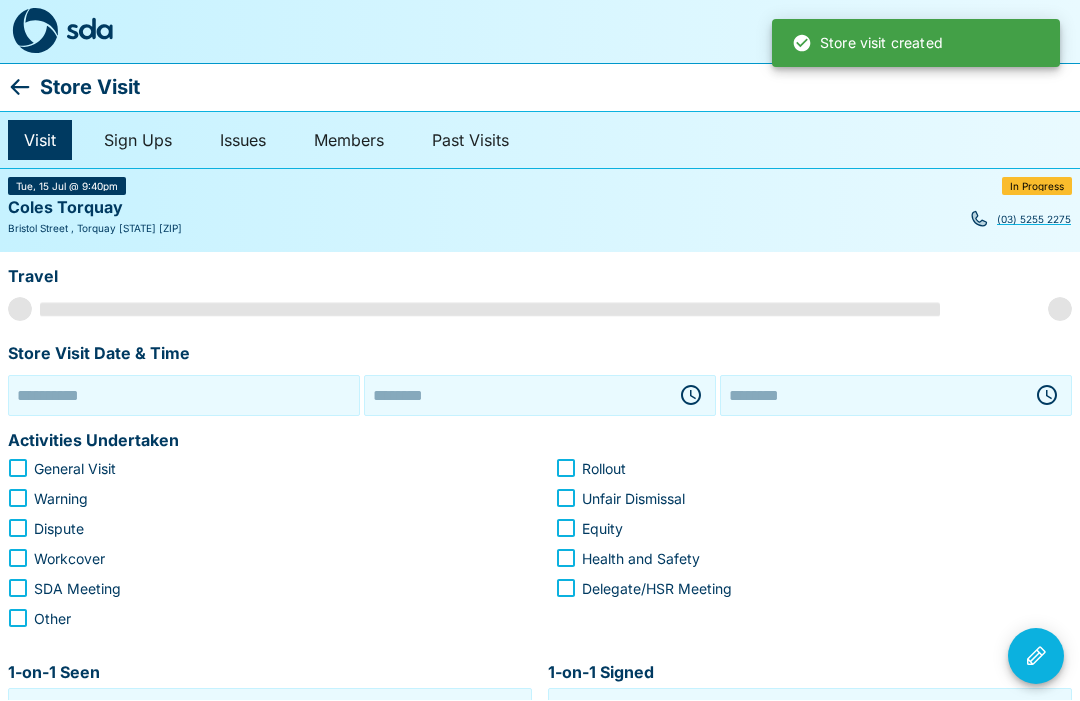 type on "**********" 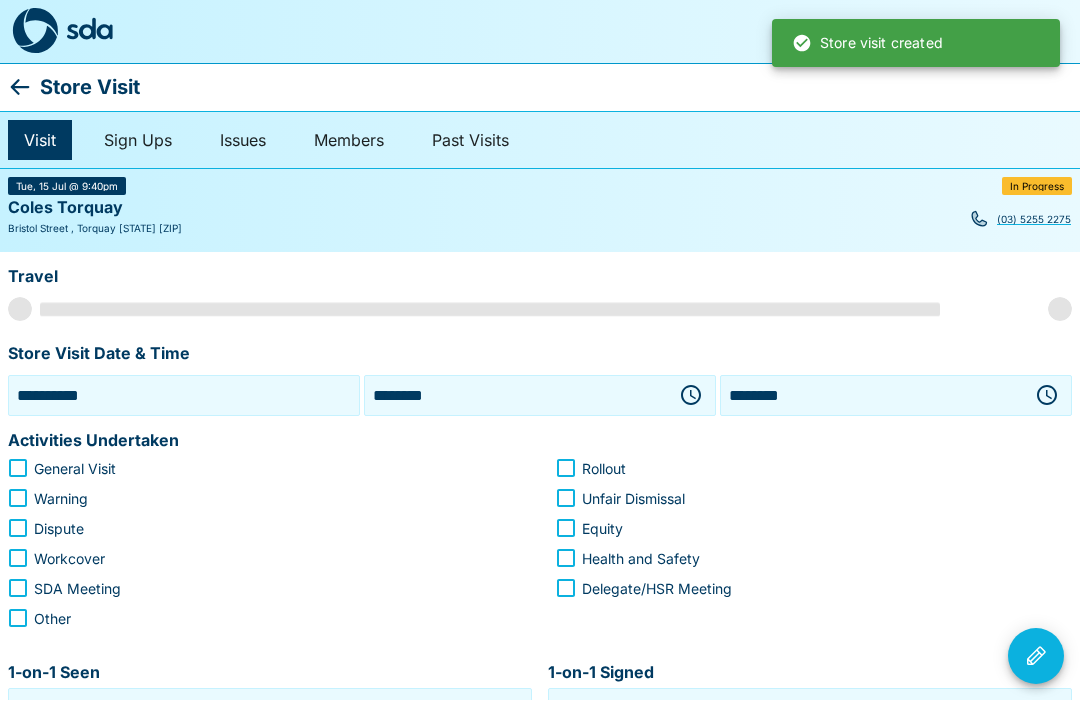 scroll, scrollTop: 1, scrollLeft: 0, axis: vertical 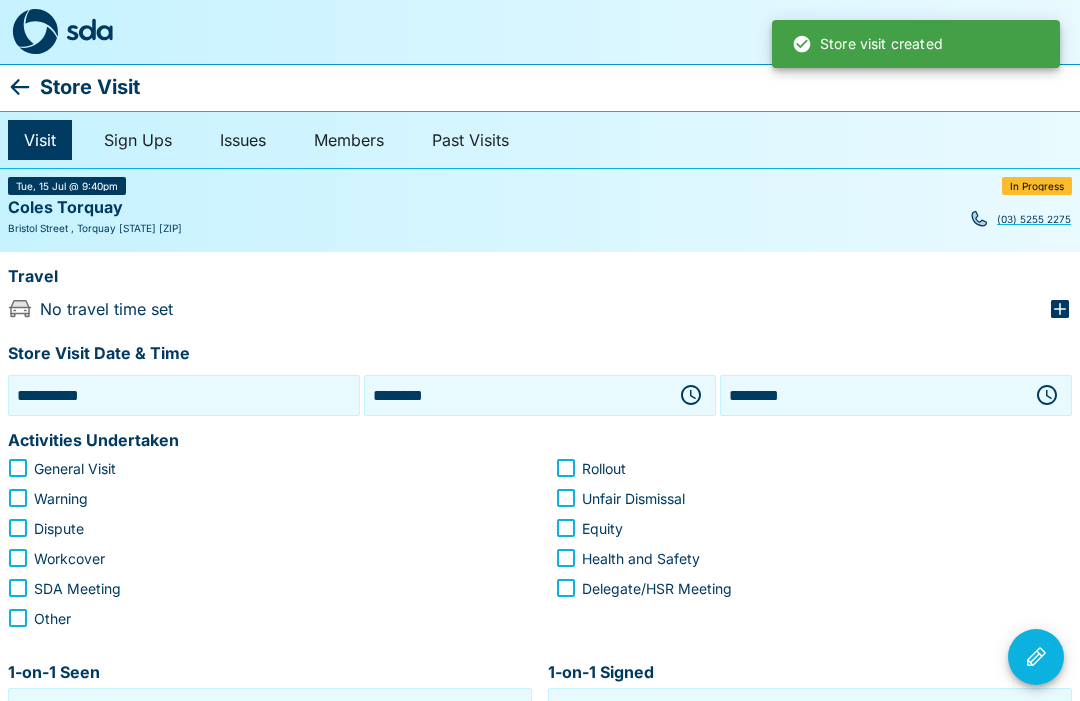 click 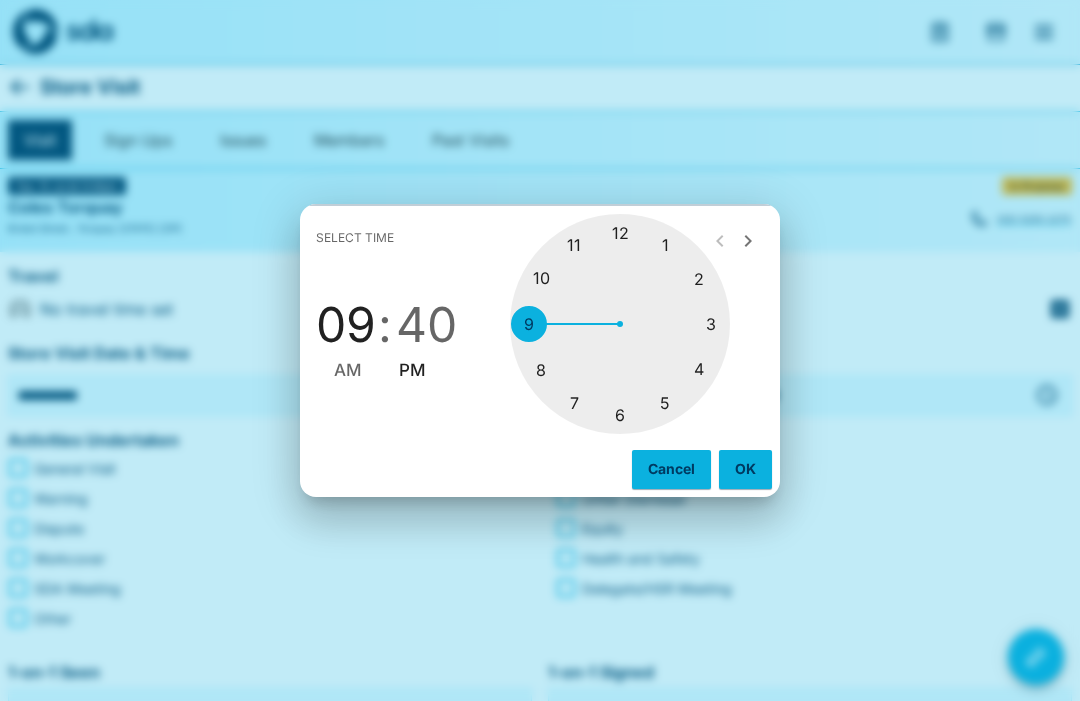 click at bounding box center [620, 324] 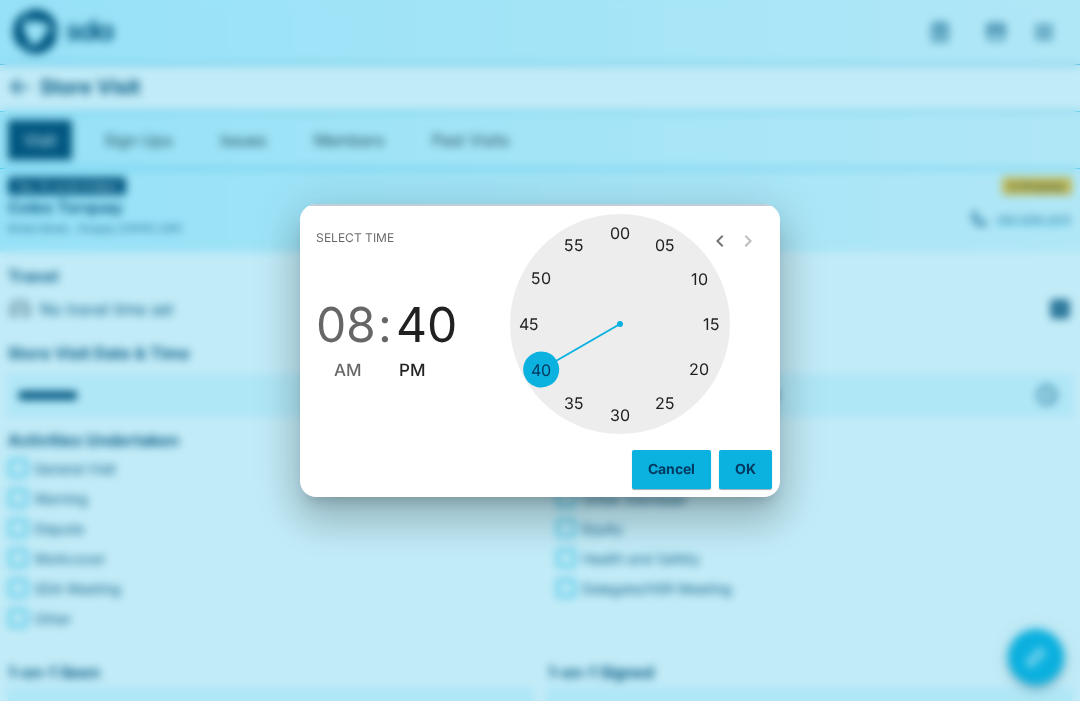 click at bounding box center [620, 324] 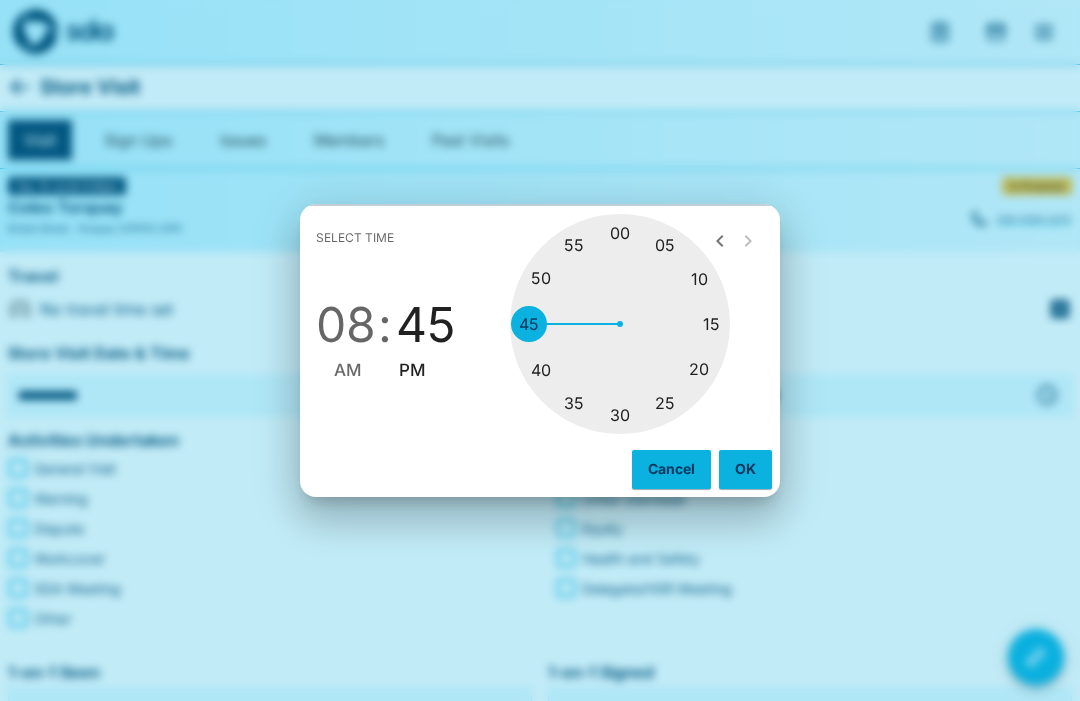 click on "AM PM" at bounding box center (380, 370) 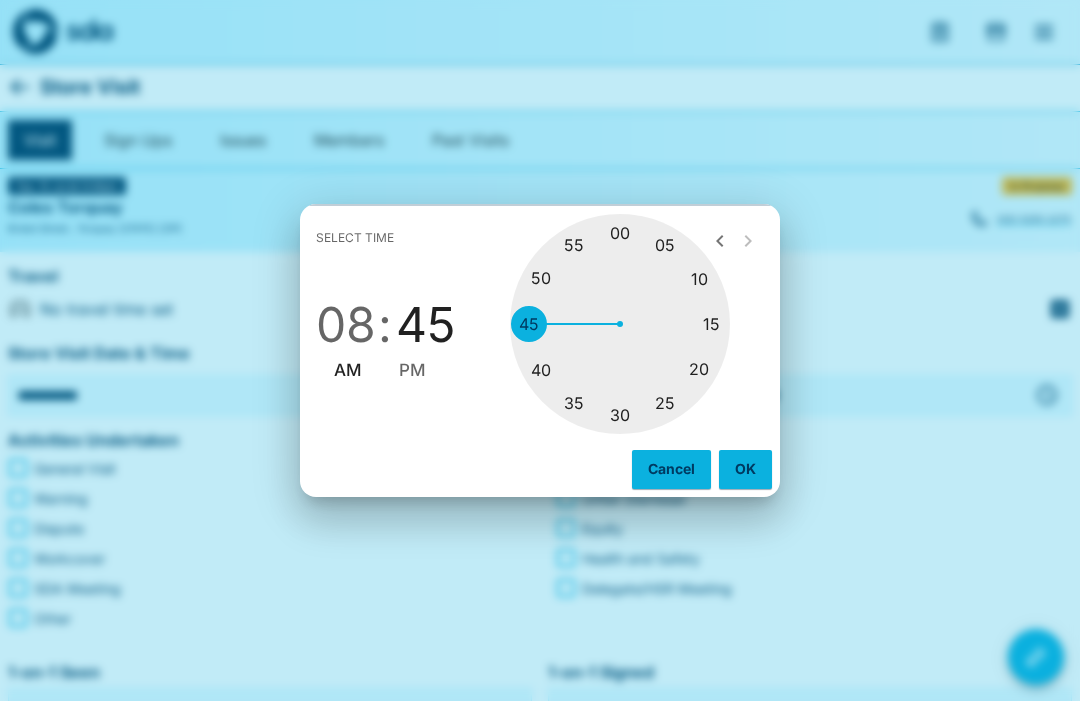 click on "OK" at bounding box center [745, 469] 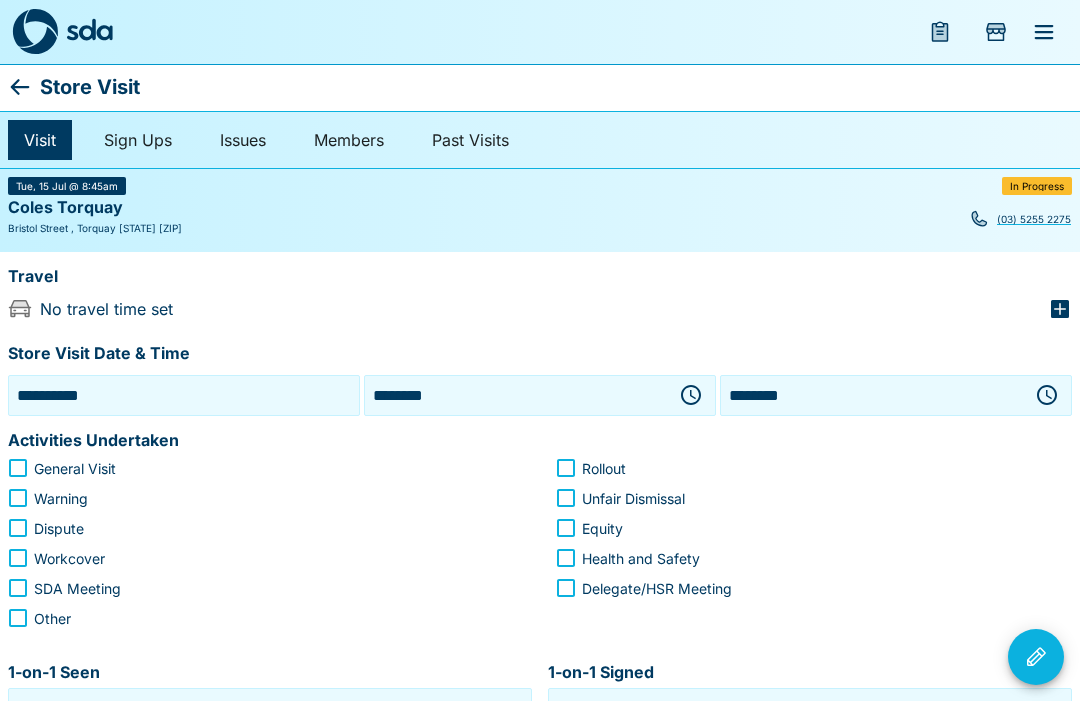 click 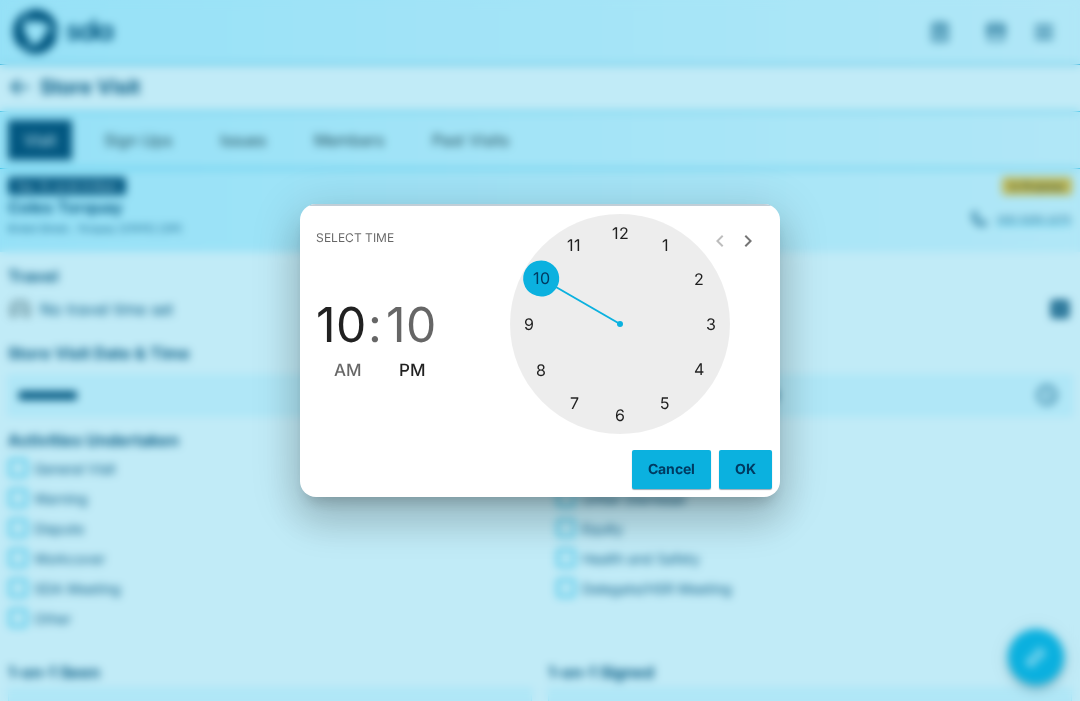 click at bounding box center [620, 324] 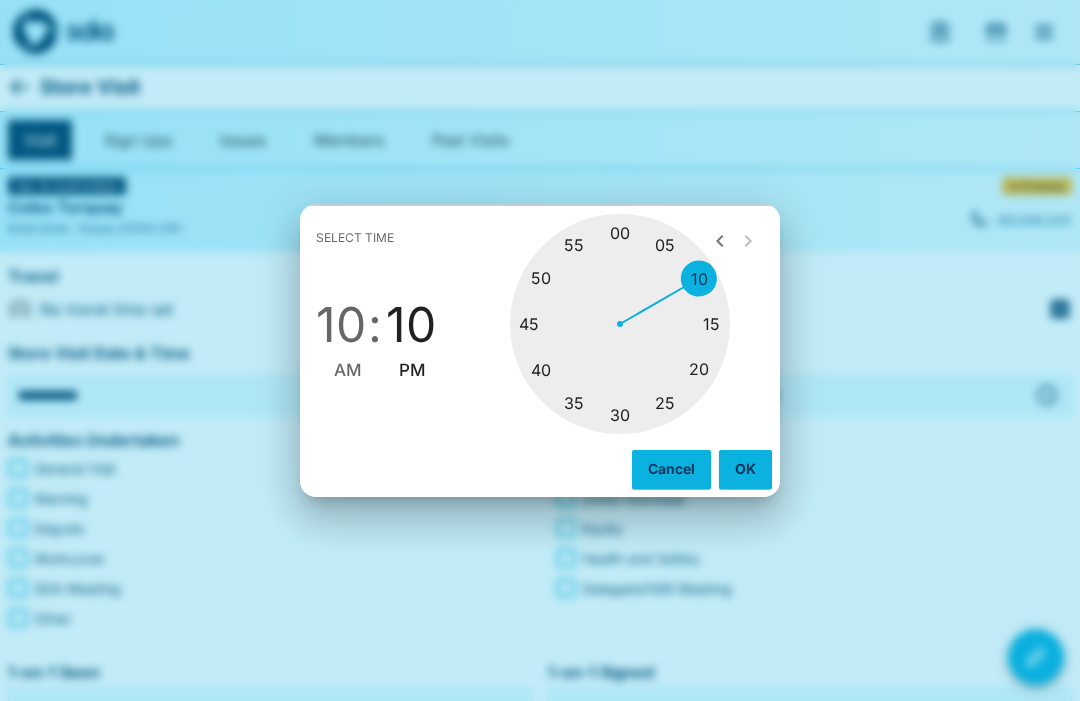 click at bounding box center [620, 324] 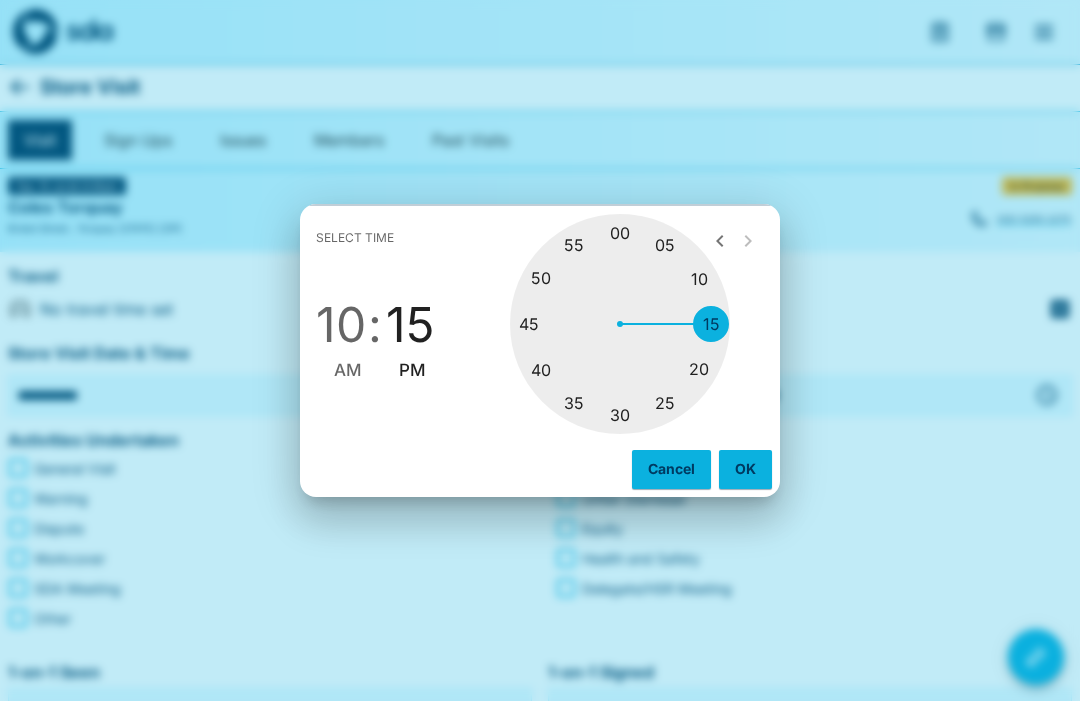 click on "AM" at bounding box center (348, 370) 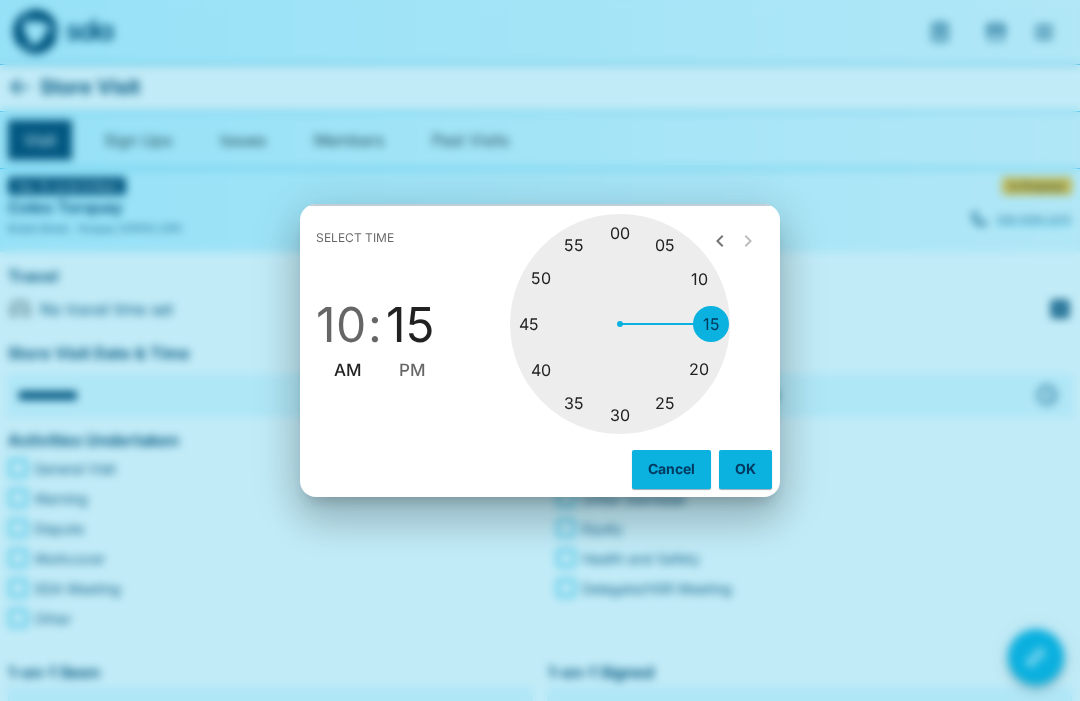 click on "OK" at bounding box center [745, 469] 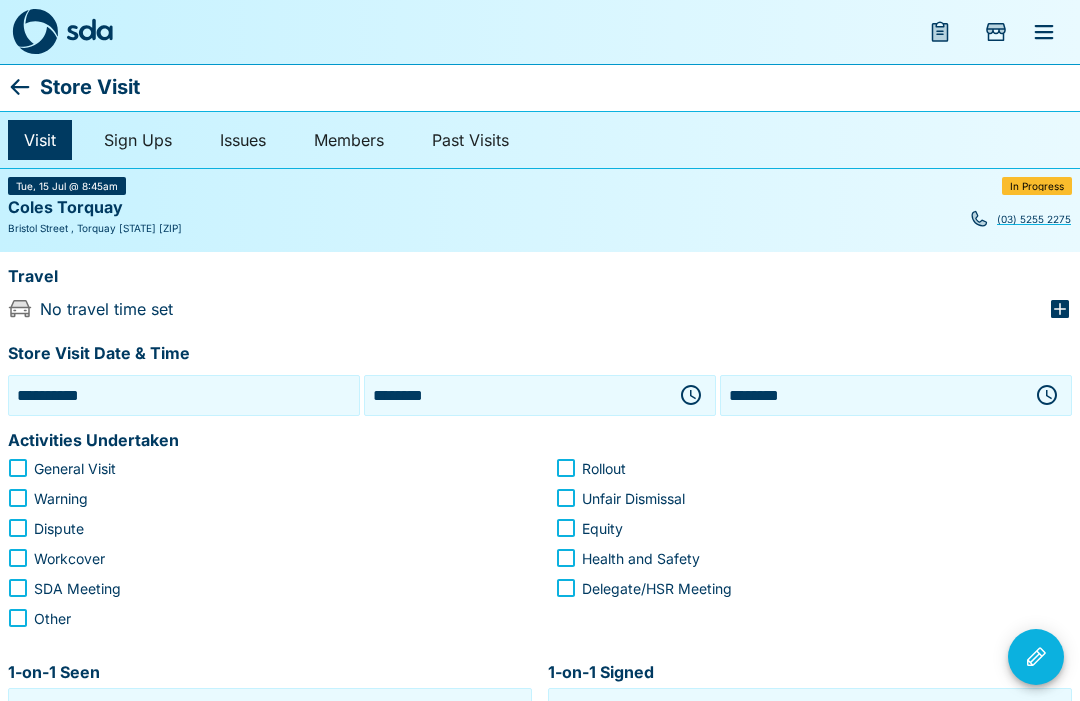 click 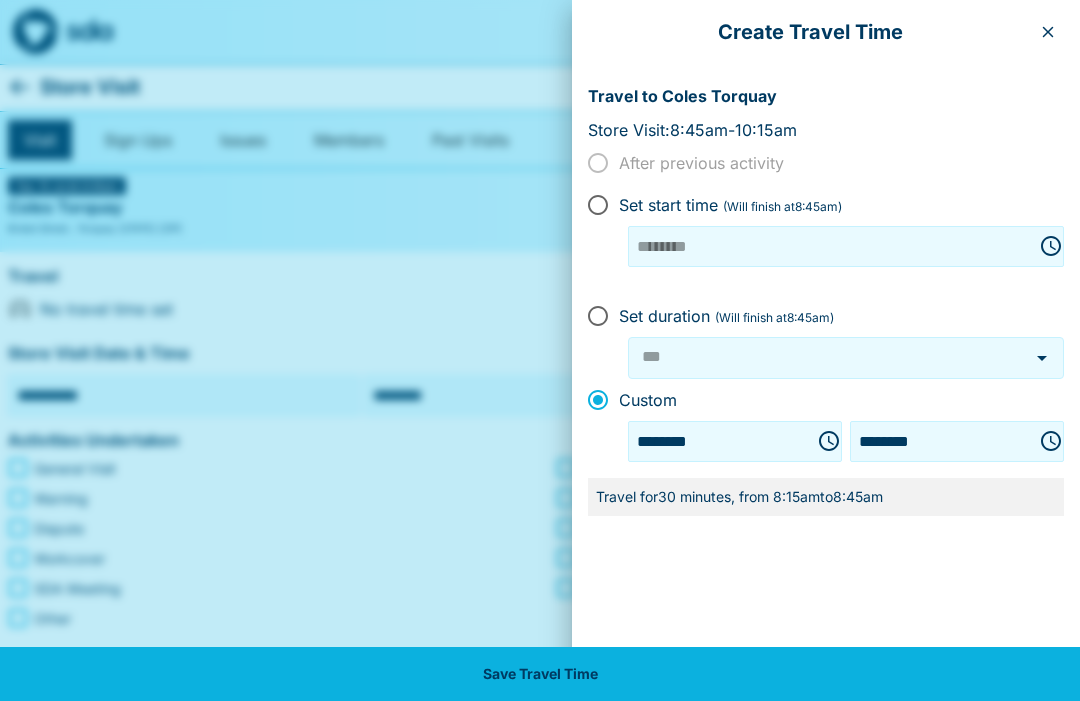 click at bounding box center [829, 441] 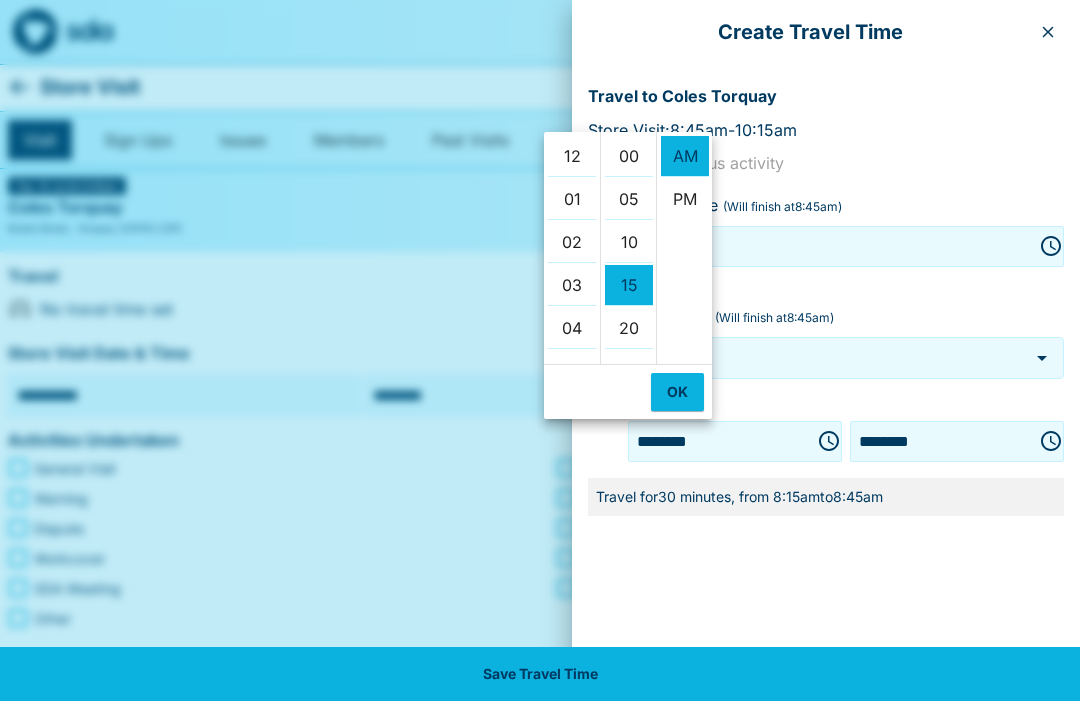 scroll, scrollTop: 344, scrollLeft: 0, axis: vertical 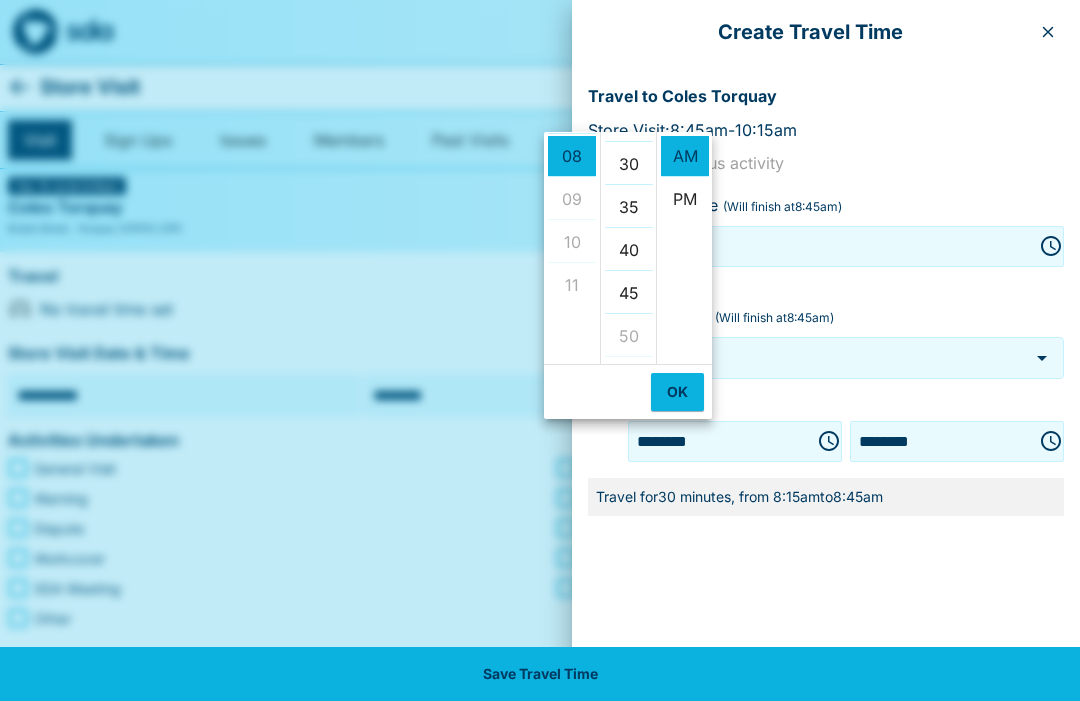 click on "30" at bounding box center (629, 164) 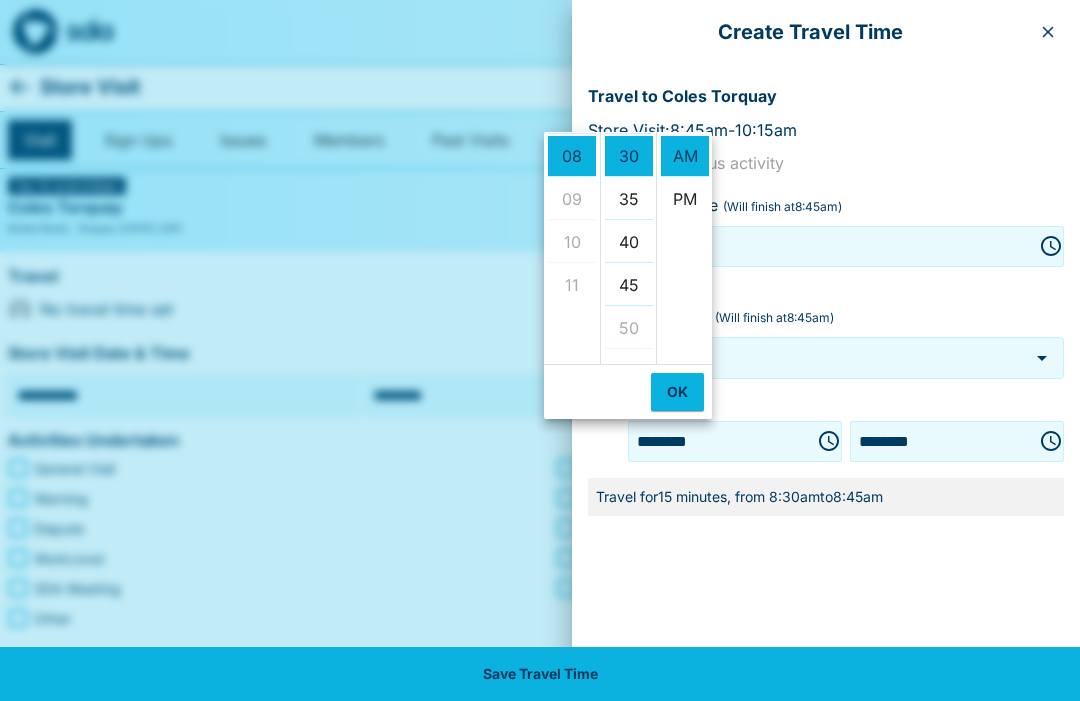 scroll, scrollTop: 258, scrollLeft: 0, axis: vertical 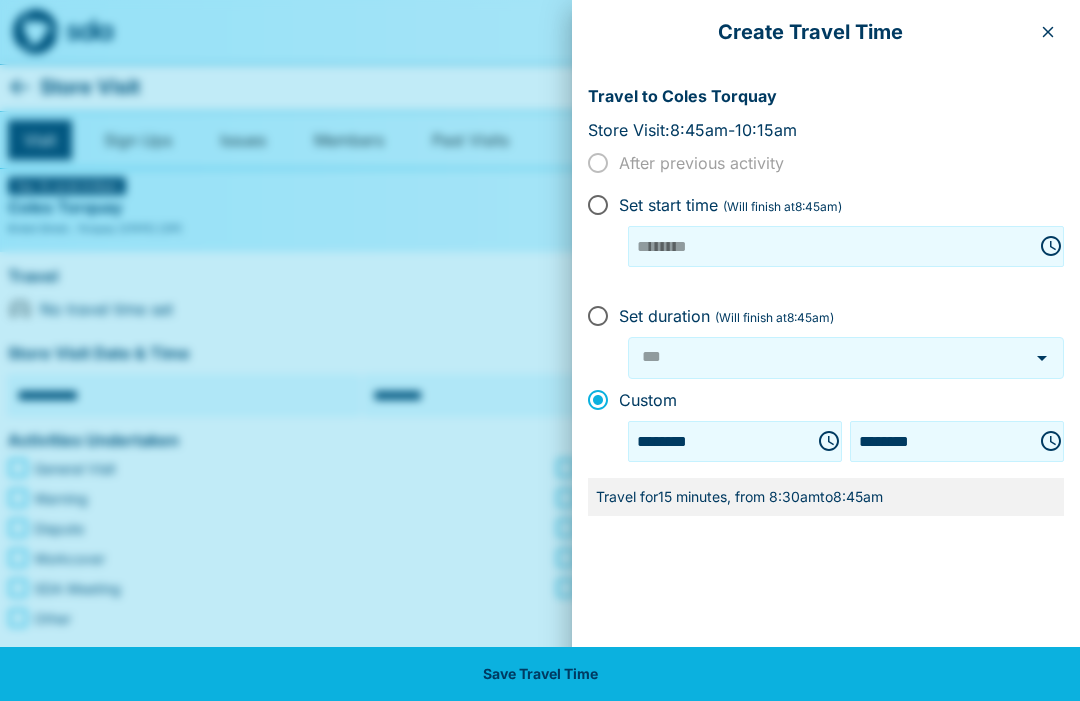 click on "Save Travel Time" at bounding box center (540, 674) 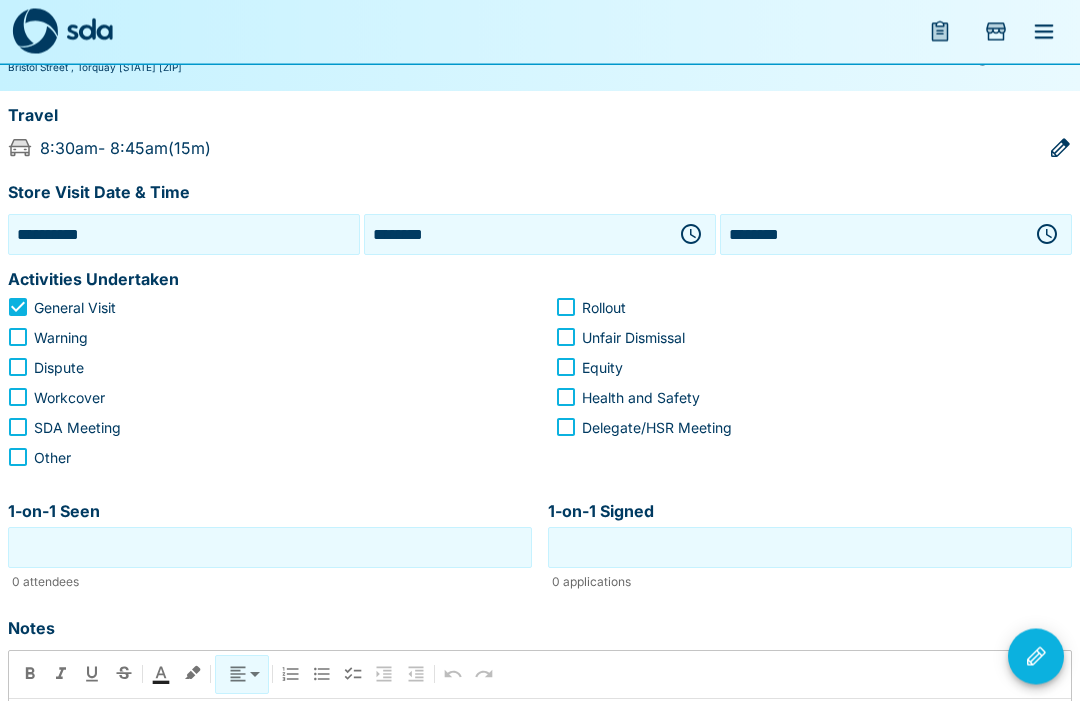 scroll, scrollTop: 162, scrollLeft: 0, axis: vertical 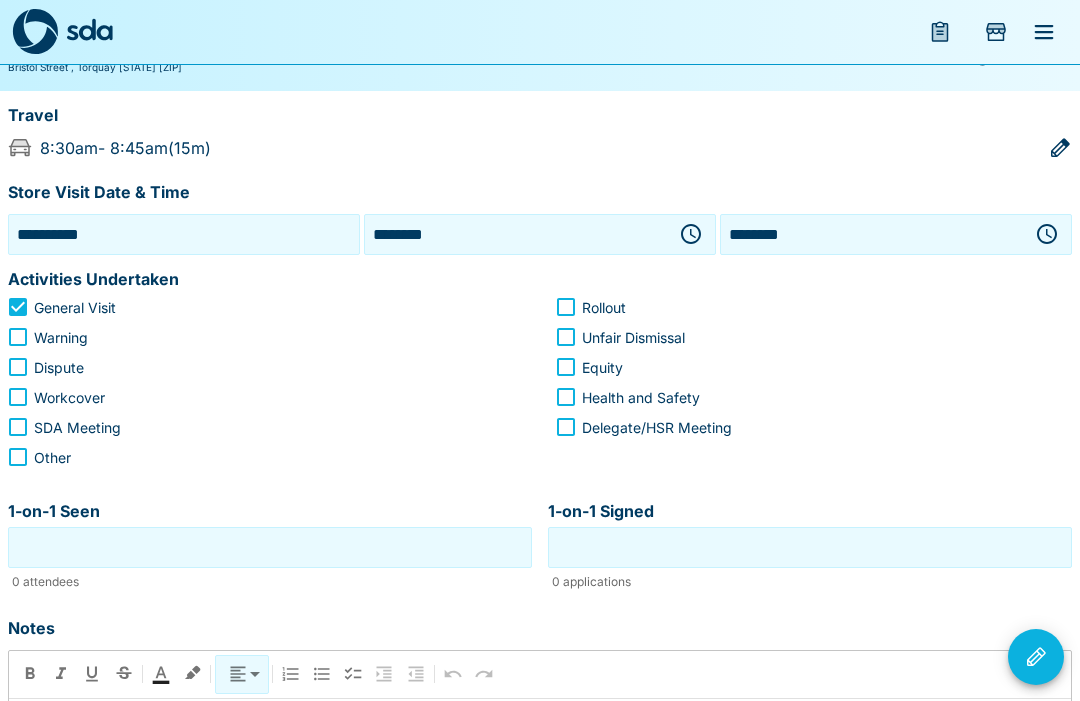 click on "1-on-1 Seen" at bounding box center (270, 547) 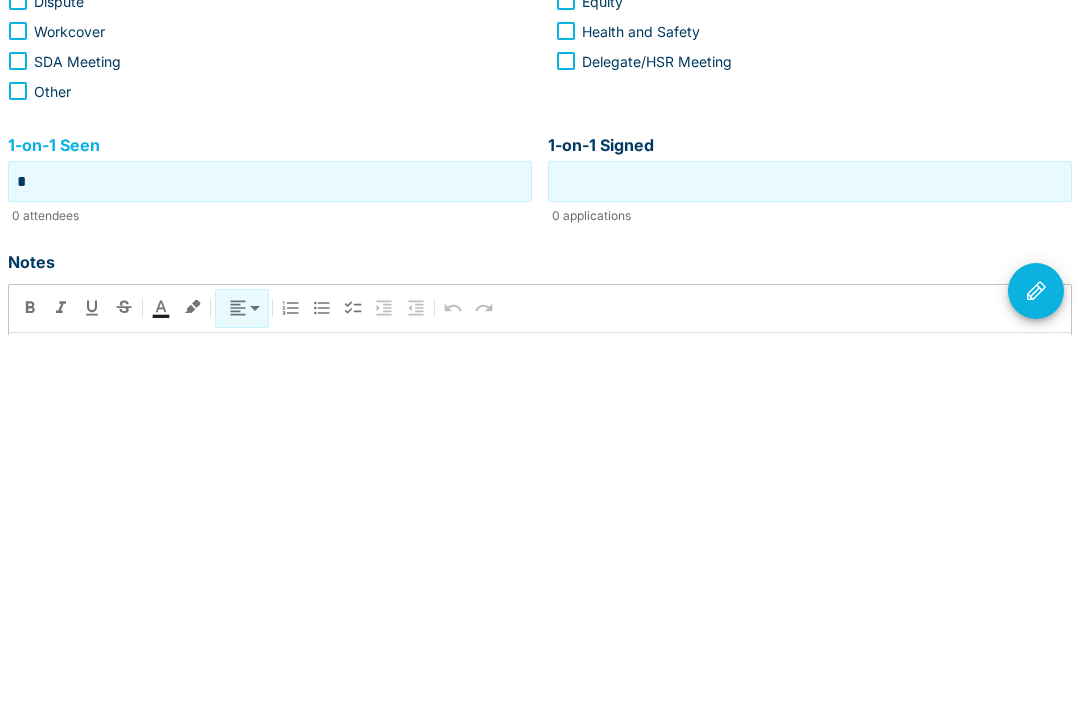 type on "*" 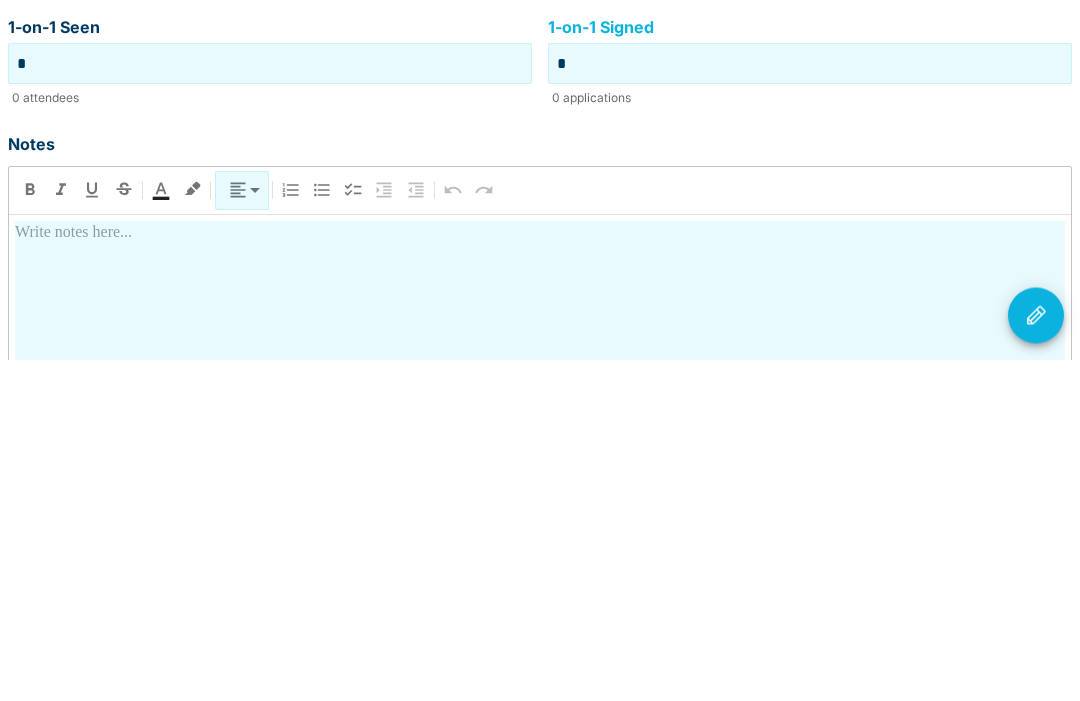 scroll, scrollTop: 305, scrollLeft: 0, axis: vertical 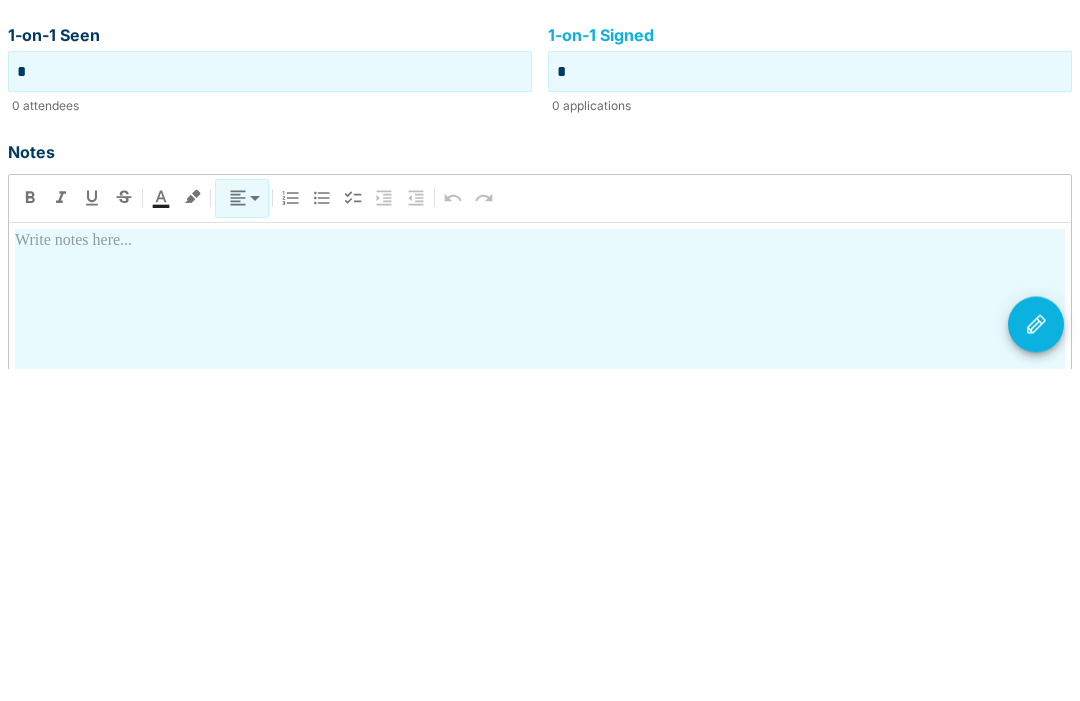 type on "*" 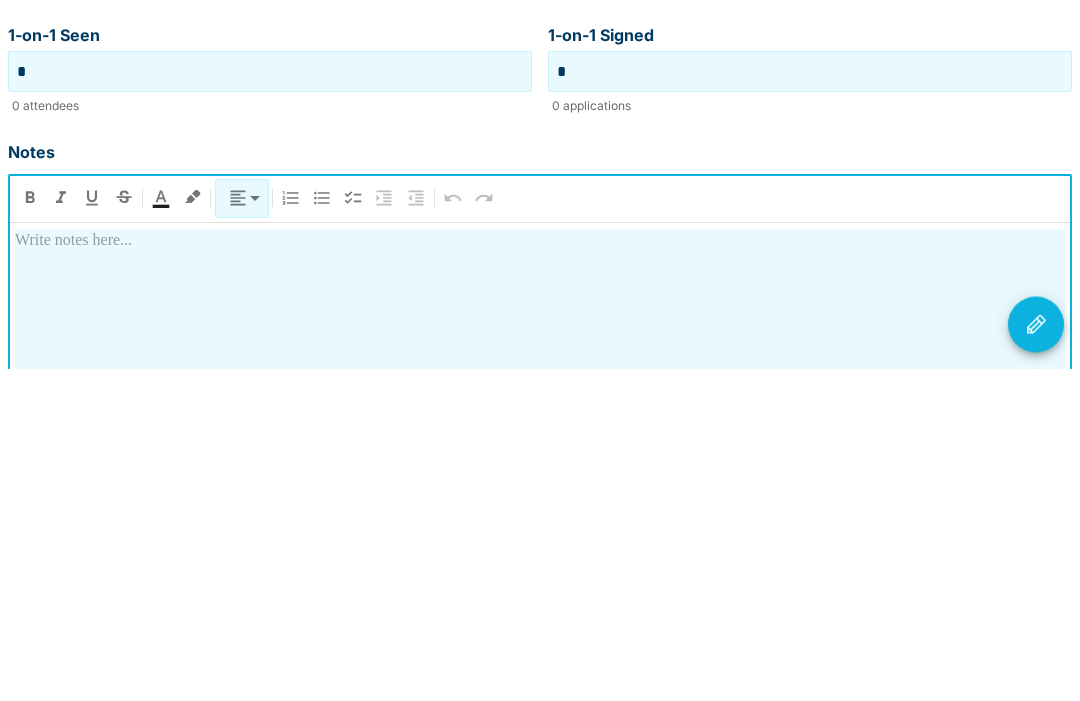 type 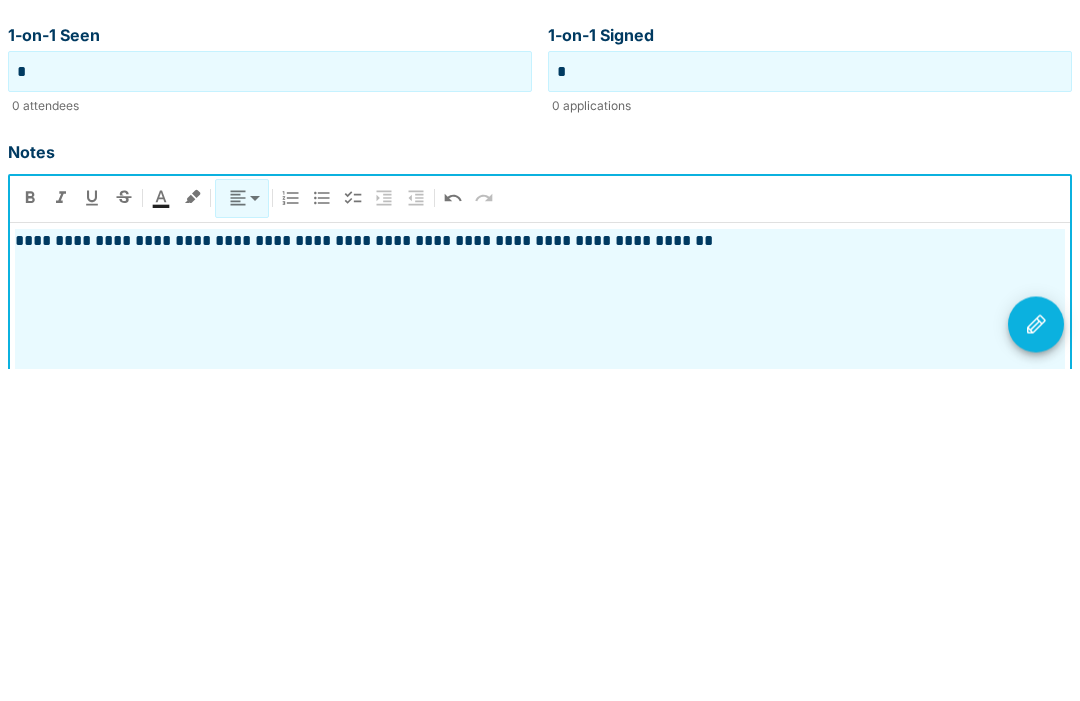 scroll, scrollTop: 501, scrollLeft: 0, axis: vertical 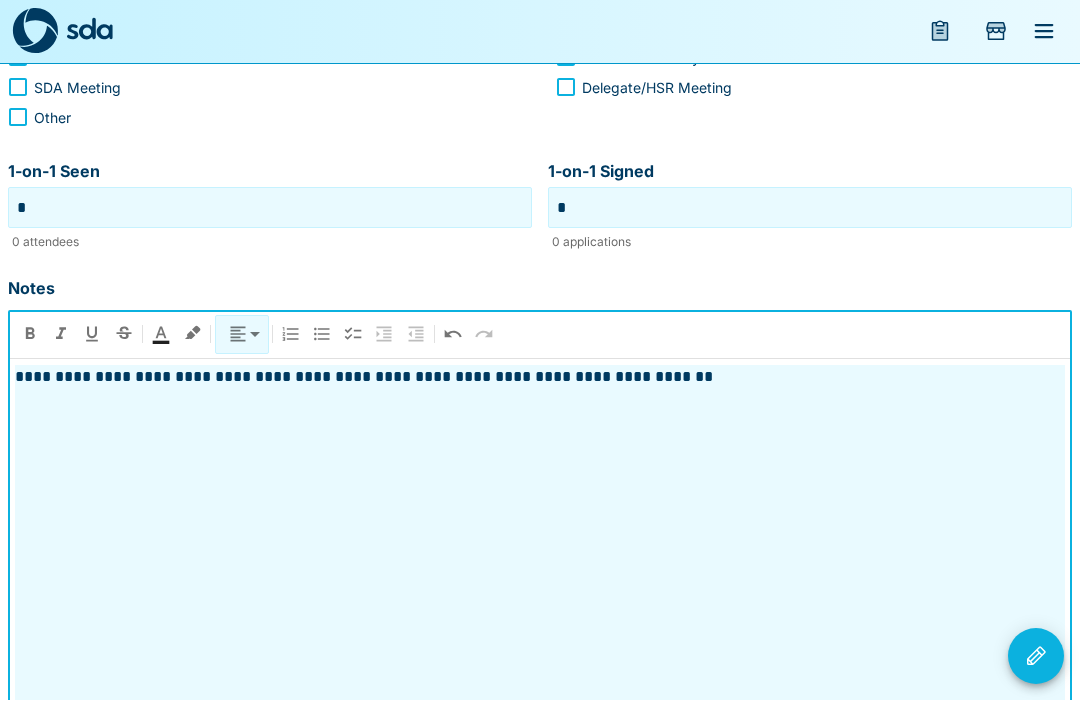 click on "**********" at bounding box center [540, 541] 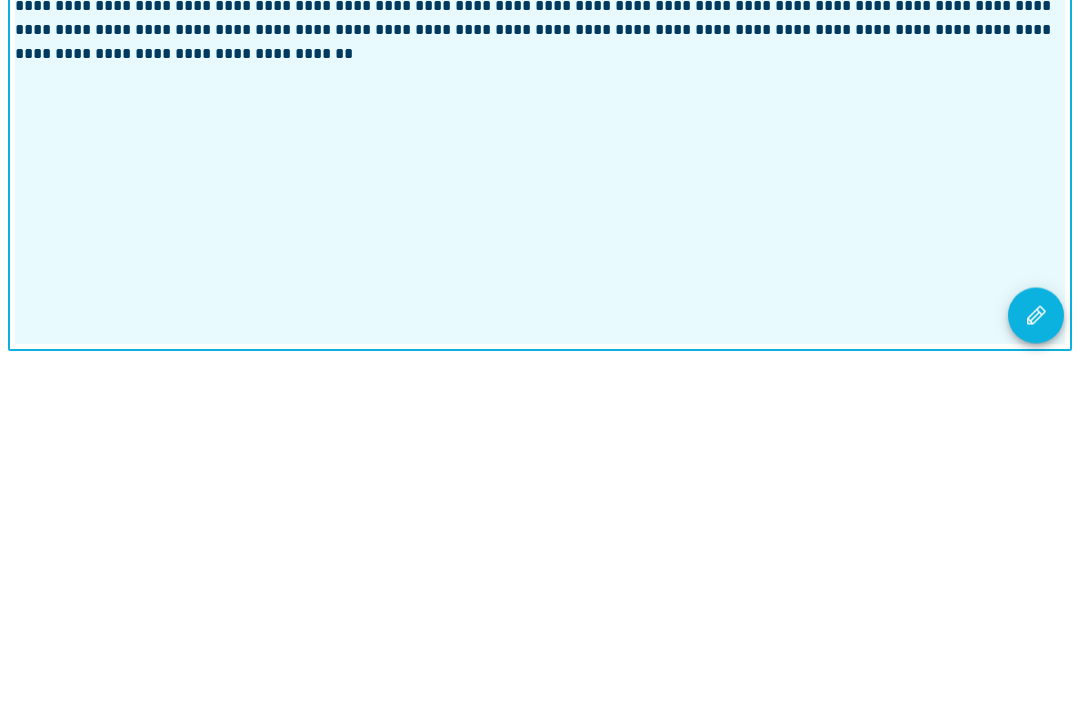 click 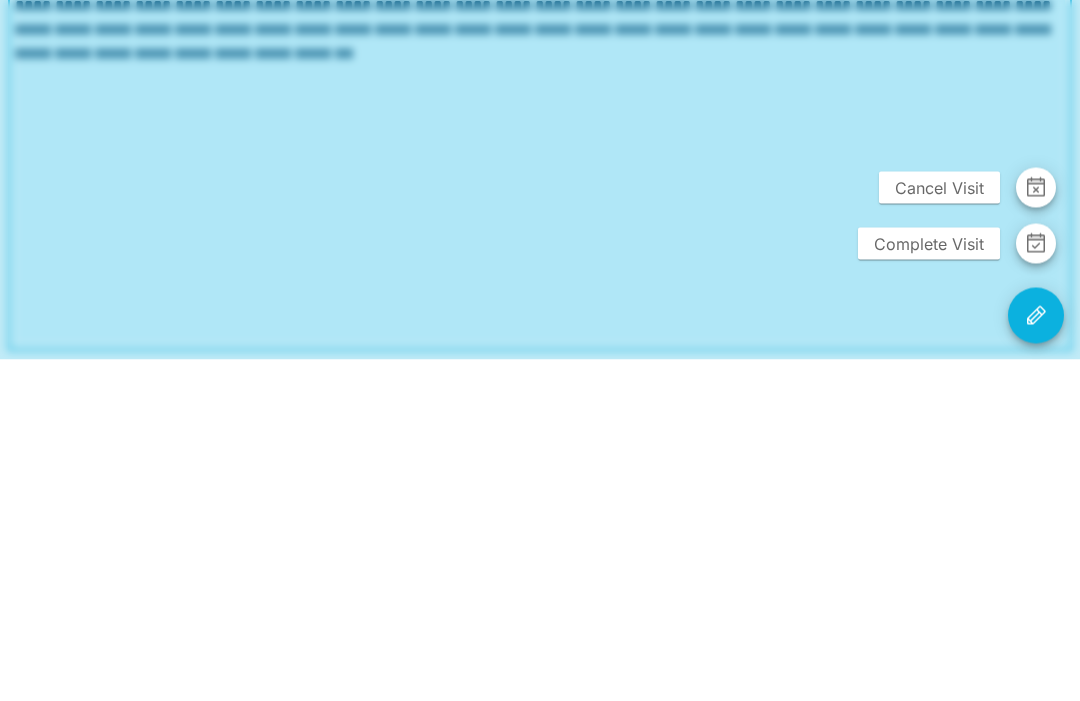 scroll, scrollTop: 501, scrollLeft: 0, axis: vertical 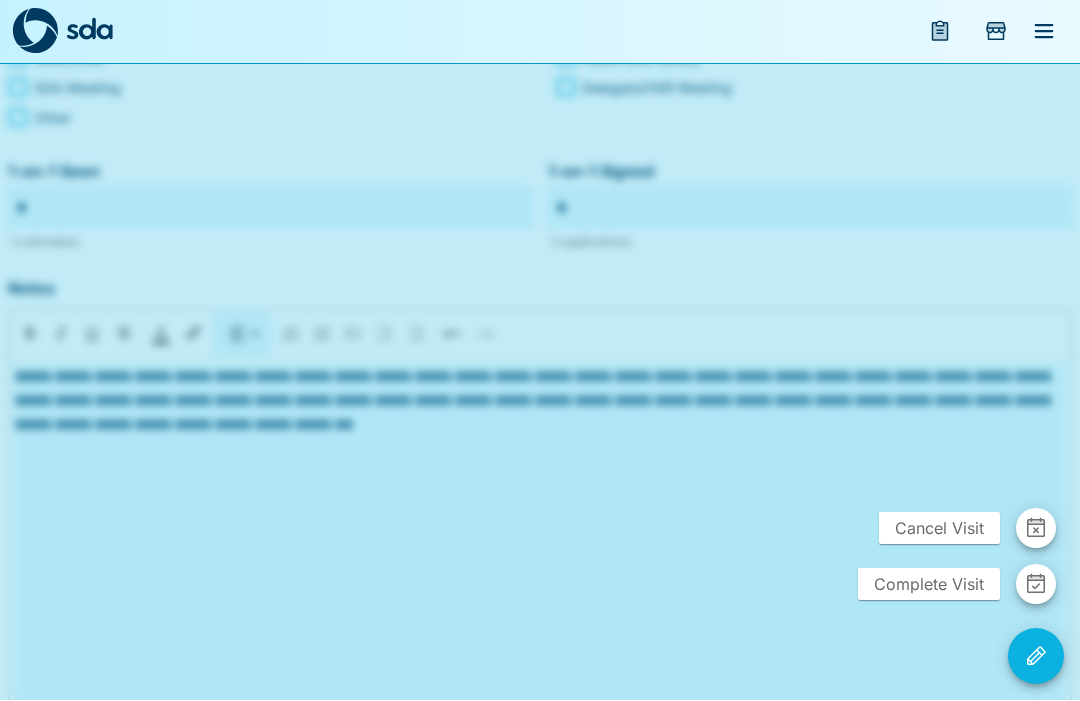 click on "Complete Visit" at bounding box center [929, 585] 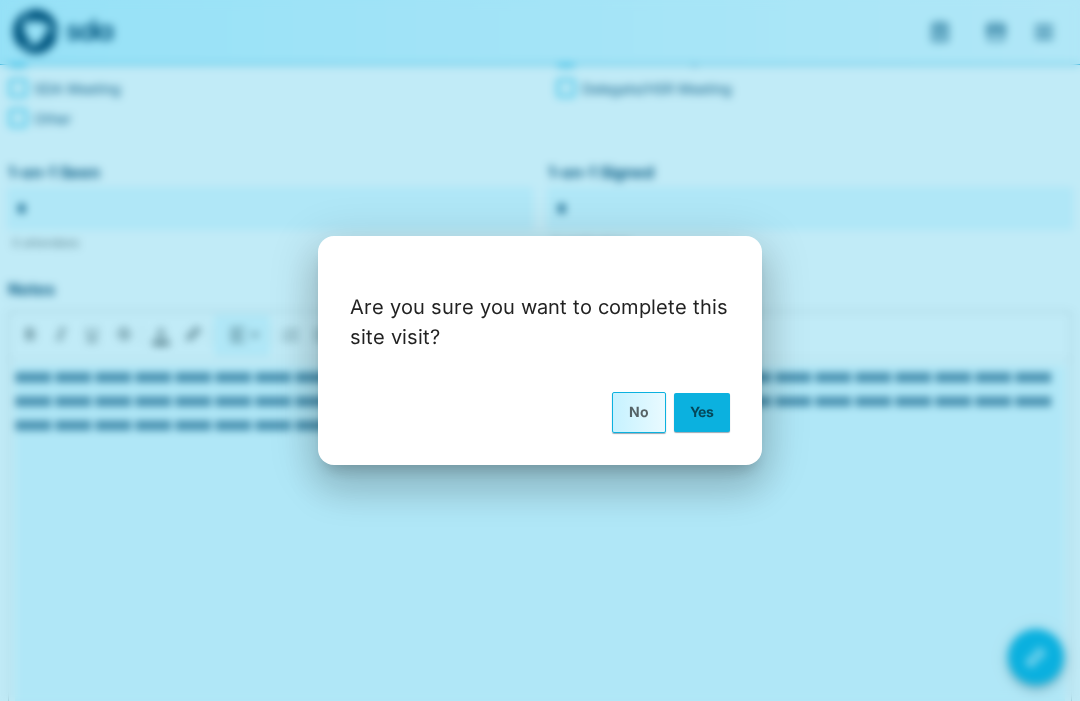 click on "Yes" at bounding box center [702, 412] 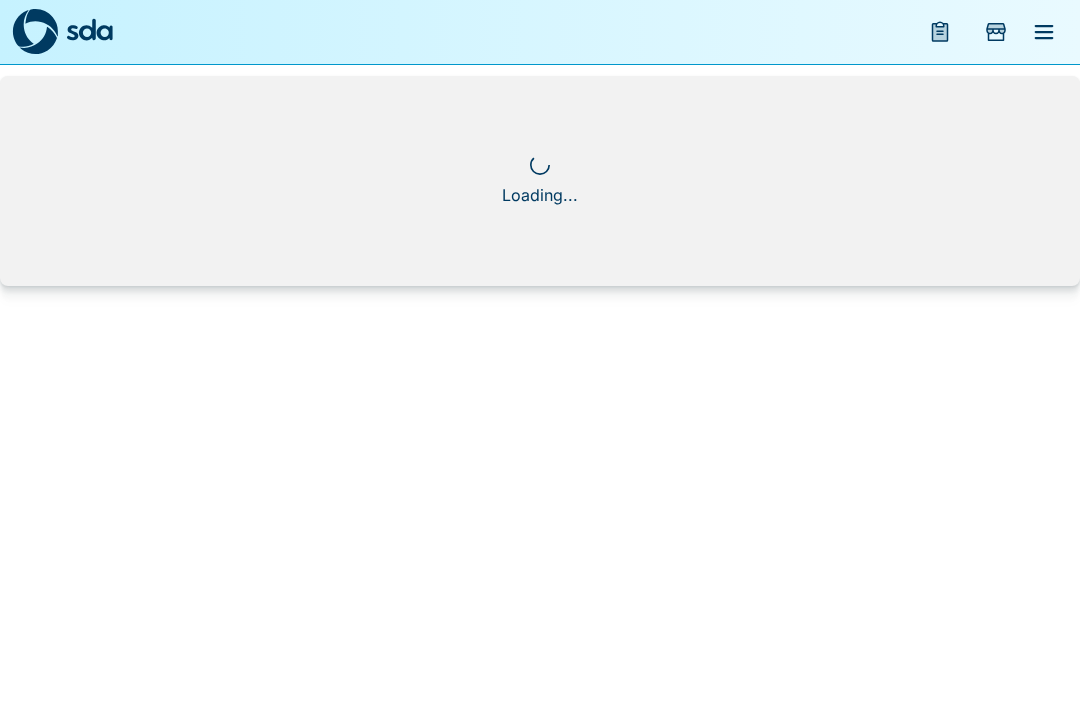 scroll, scrollTop: 0, scrollLeft: 0, axis: both 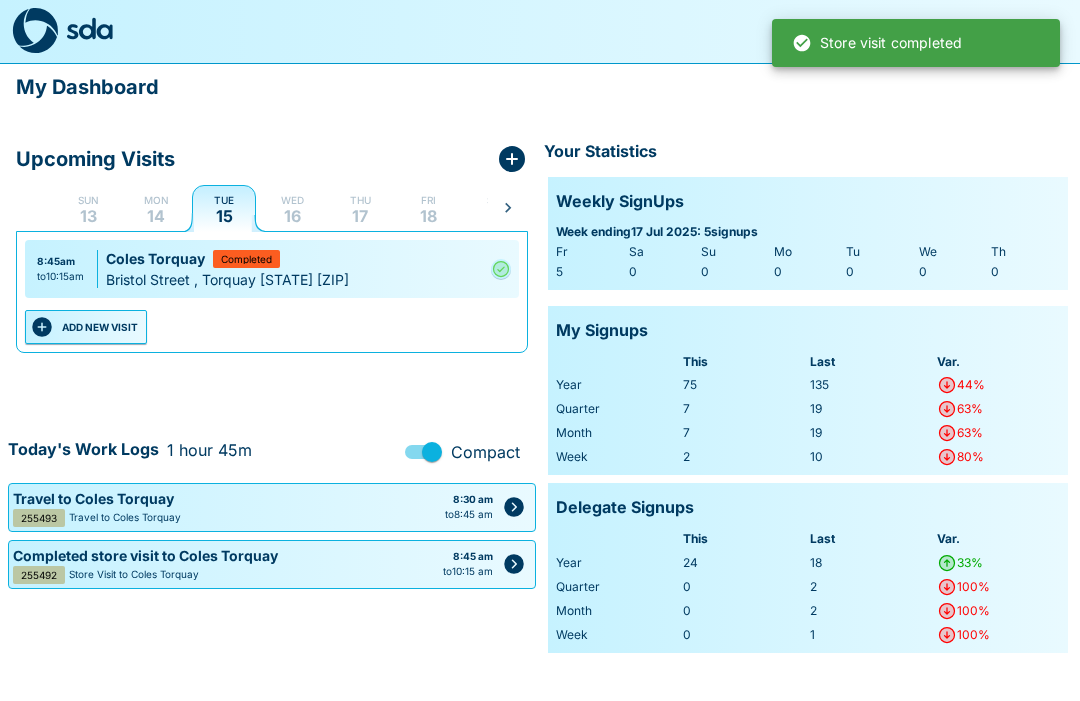 click on "ADD NEW VISIT" at bounding box center (86, 328) 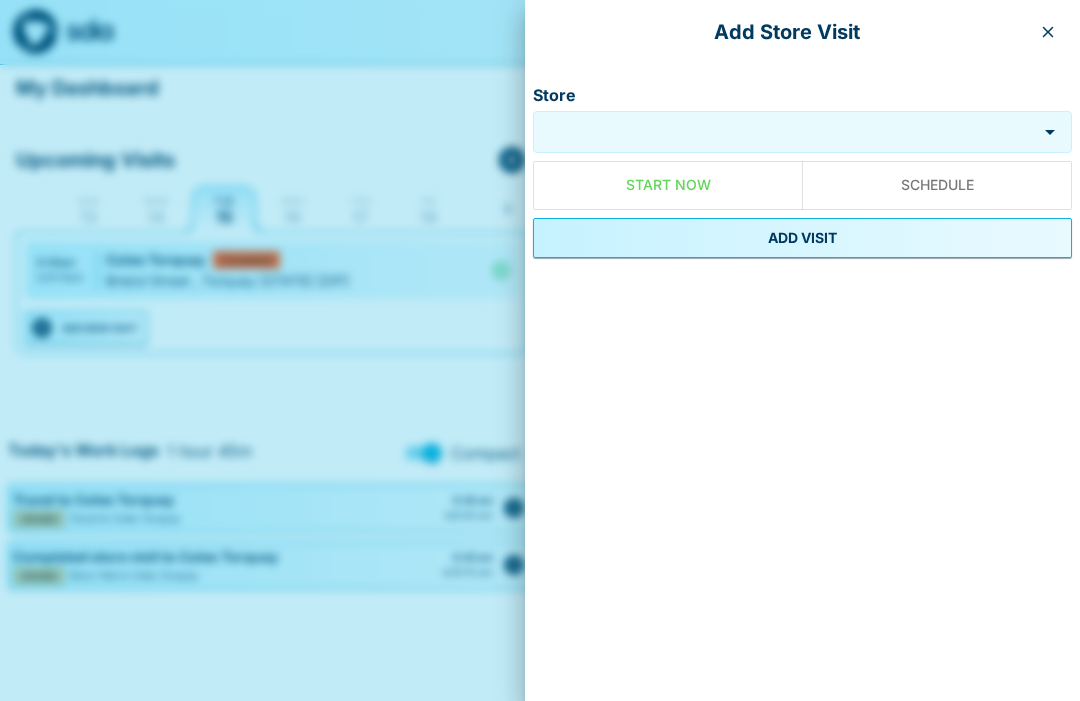 click on "Store" at bounding box center [785, 132] 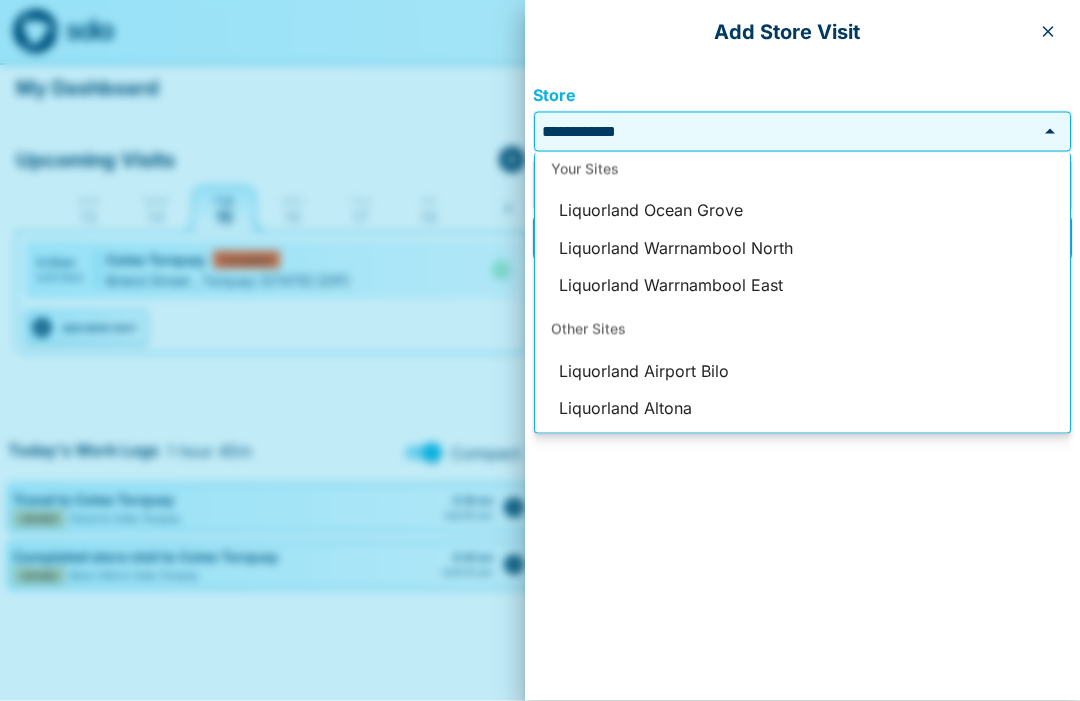 scroll, scrollTop: 0, scrollLeft: 0, axis: both 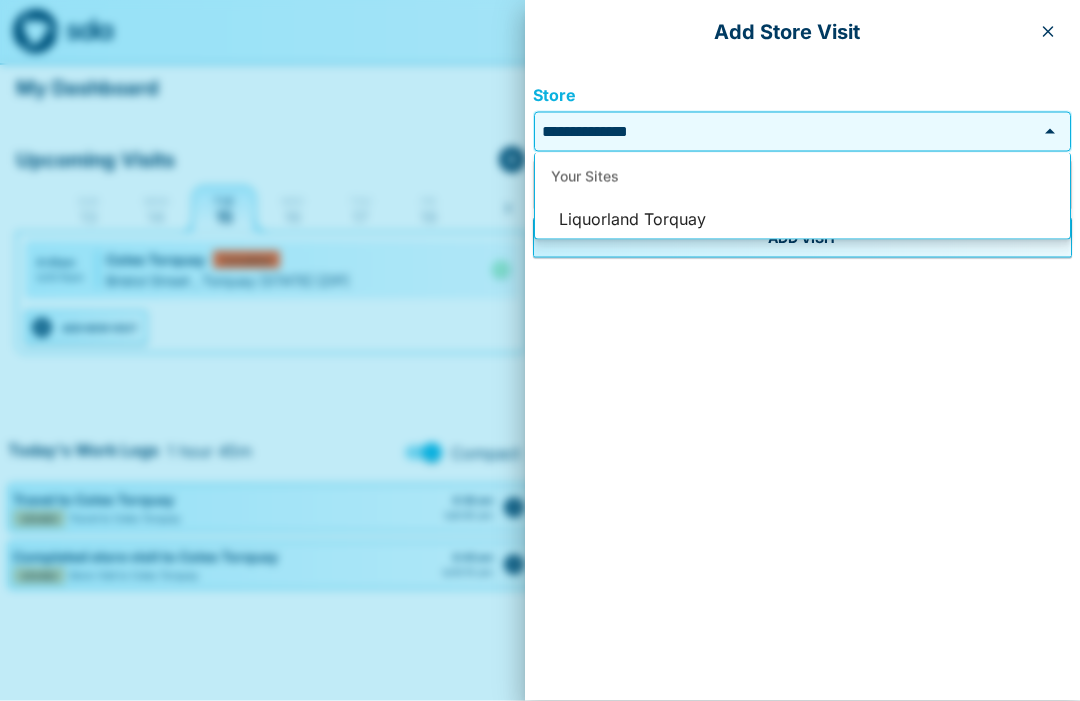click on "Liquorland Torquay" at bounding box center [802, 220] 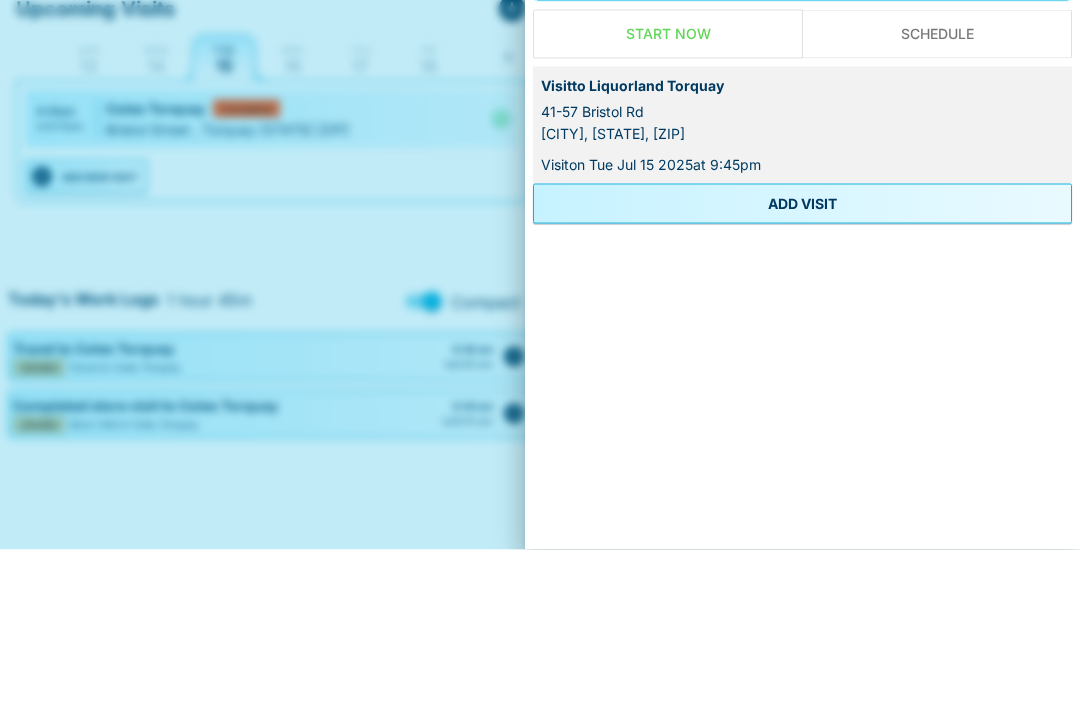 click on "ADD VISIT" at bounding box center [802, 355] 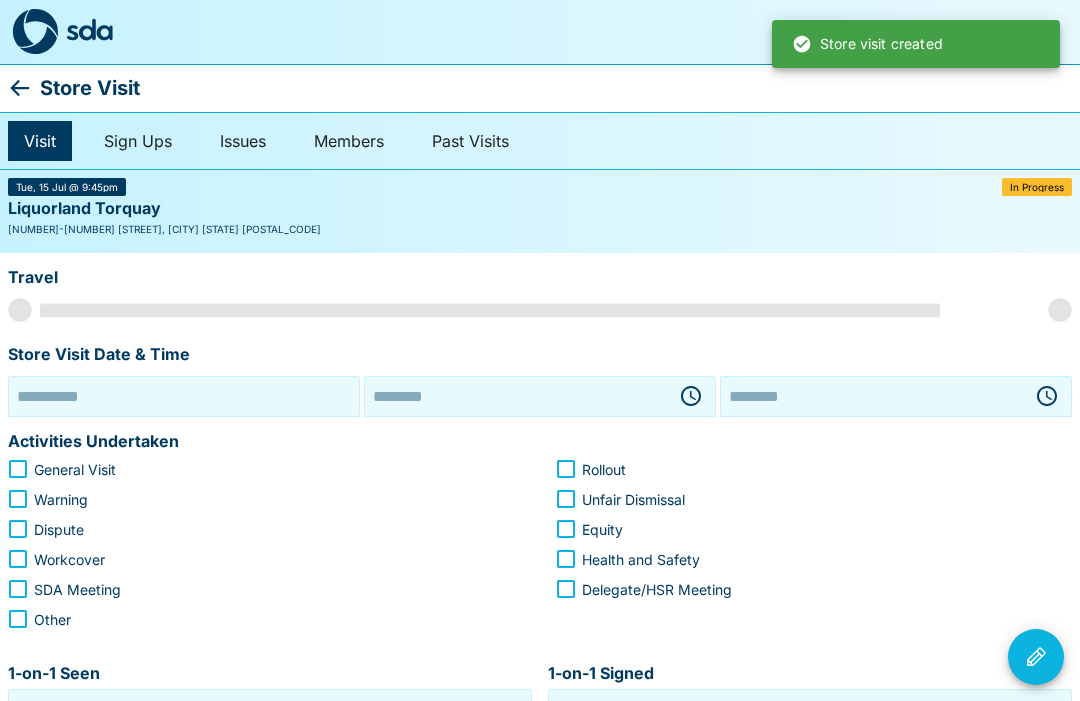 type on "**********" 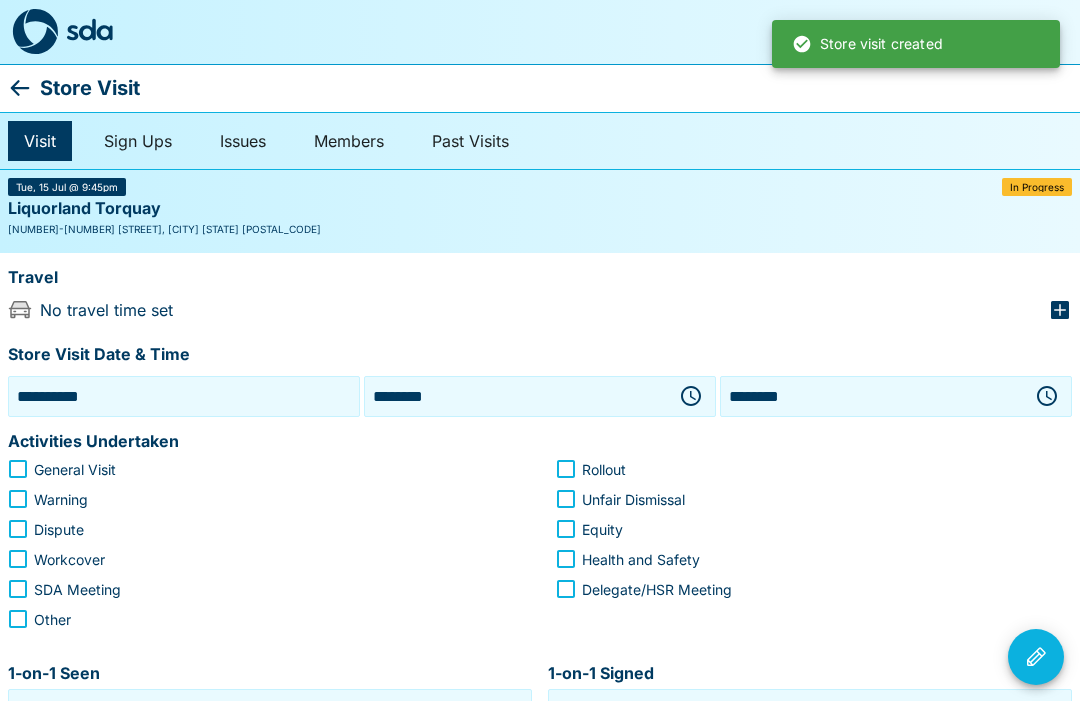 click at bounding box center [691, 396] 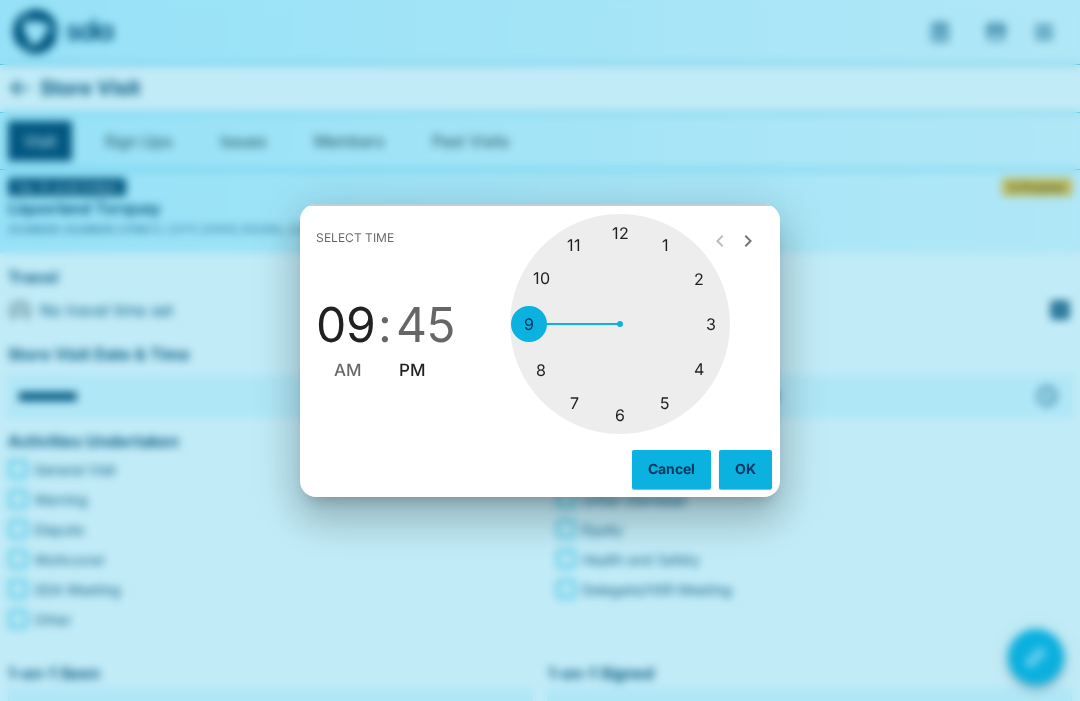 click at bounding box center (620, 324) 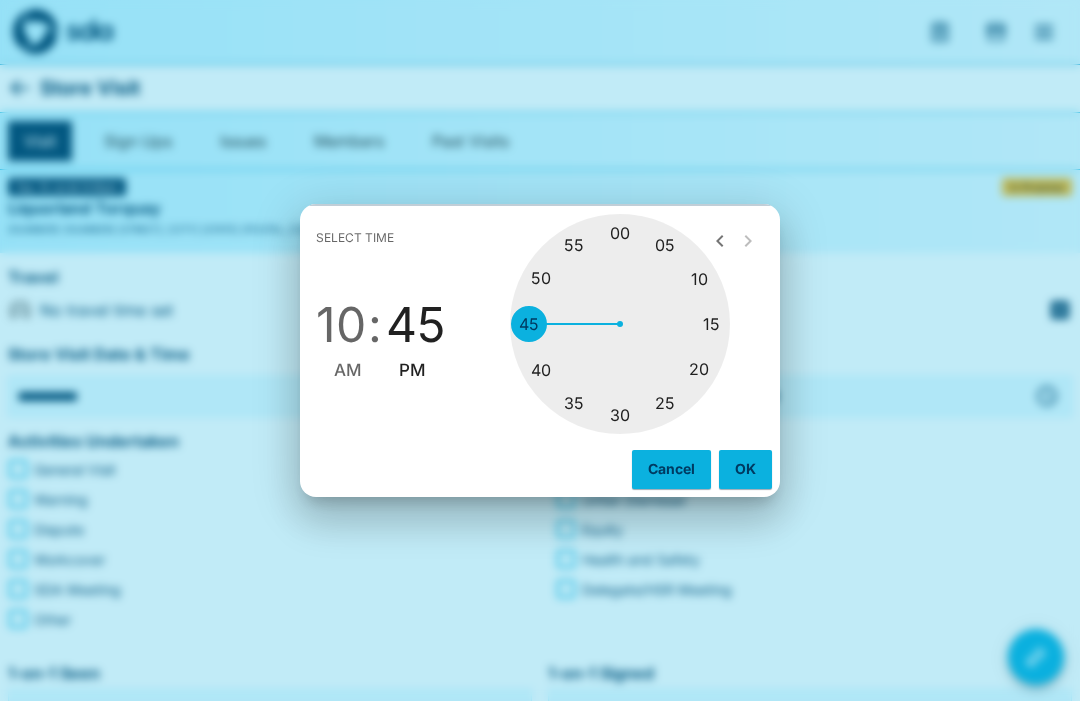 click at bounding box center (620, 324) 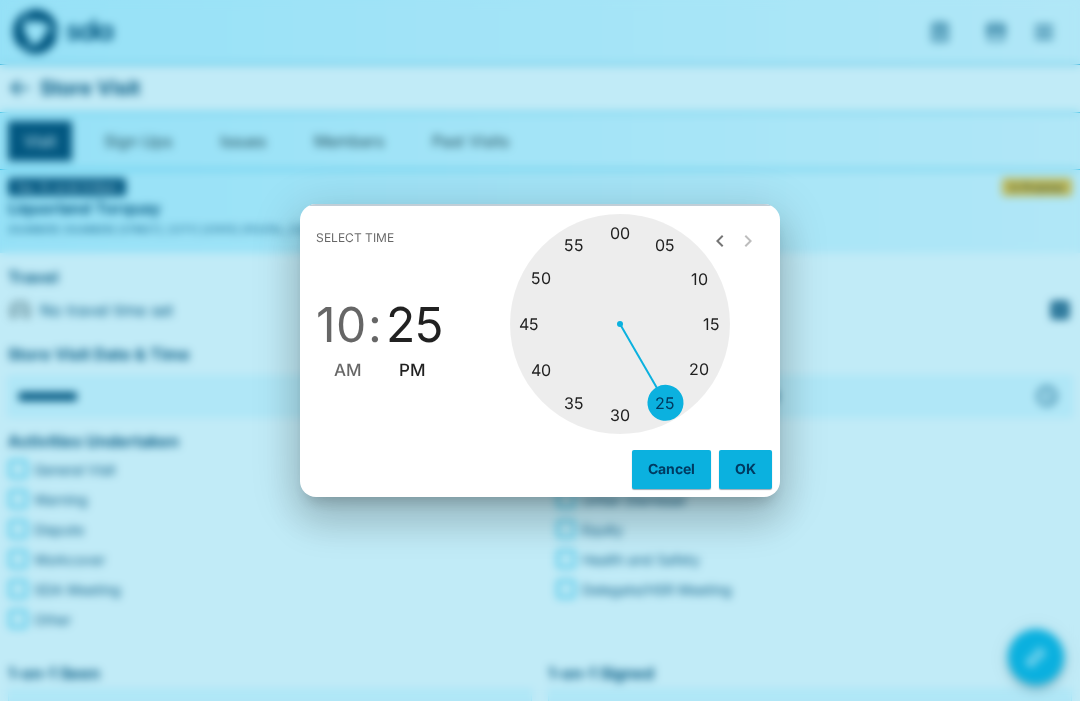 click on "AM" at bounding box center (348, 370) 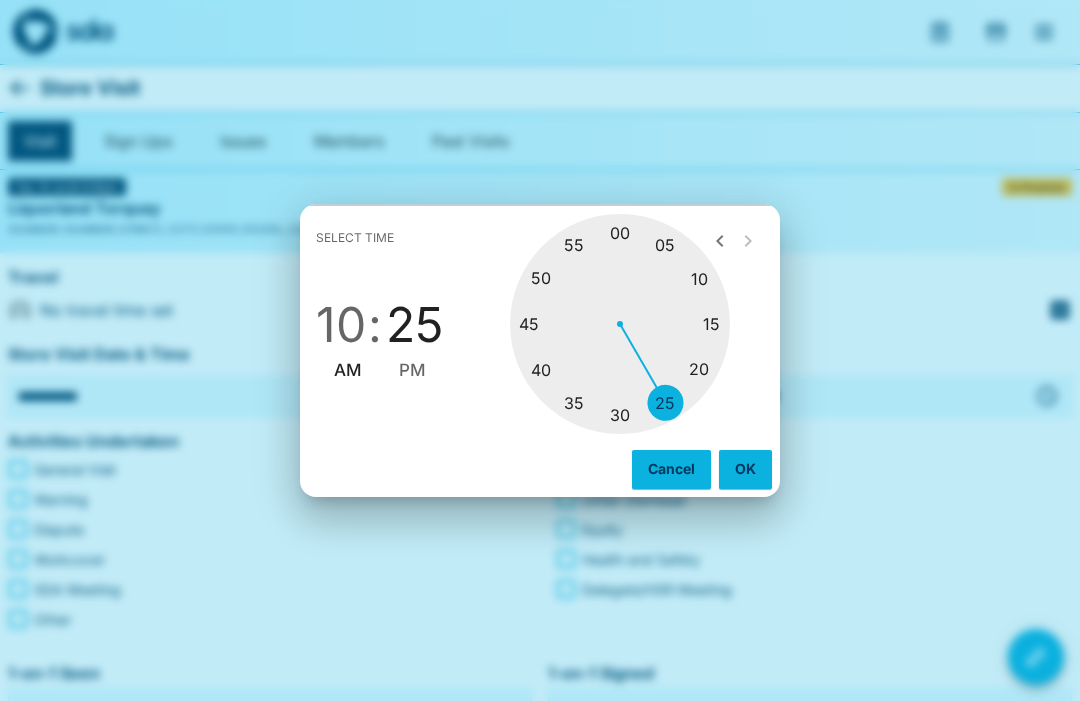 click on "OK" at bounding box center [745, 469] 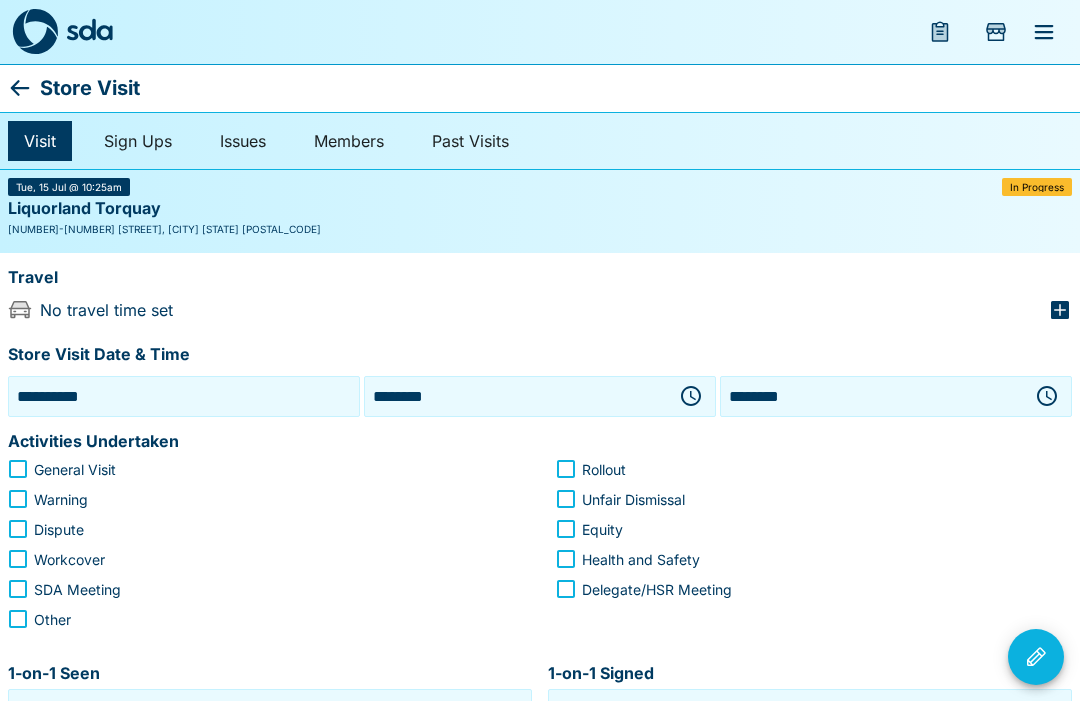 click 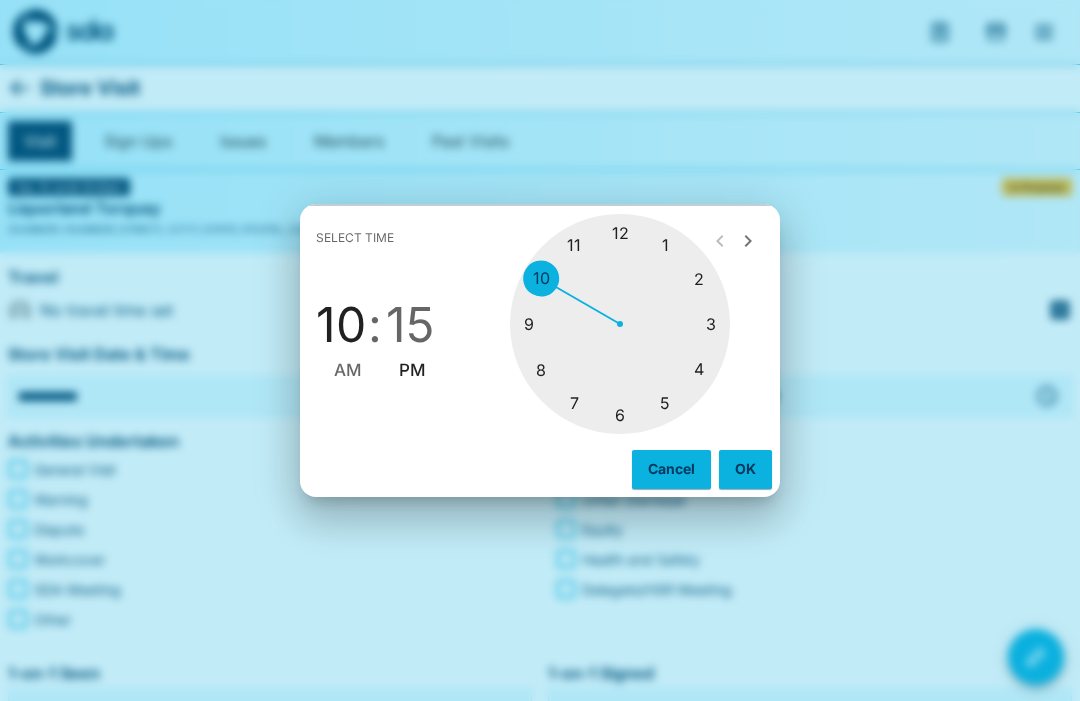 click at bounding box center [620, 324] 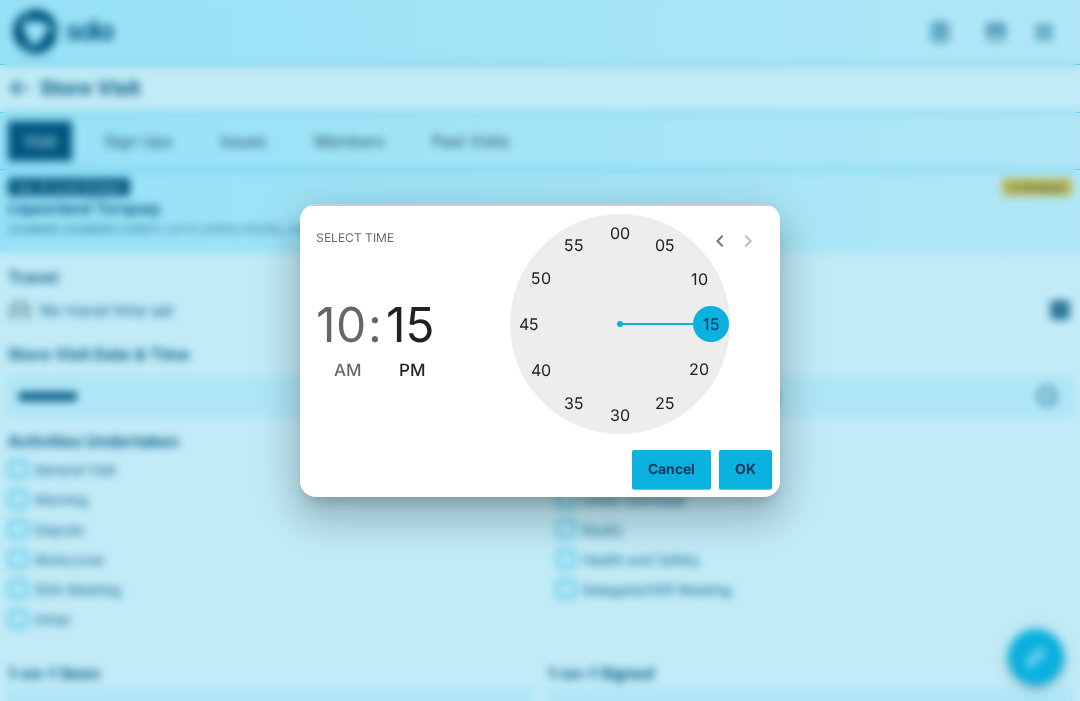 click at bounding box center (620, 324) 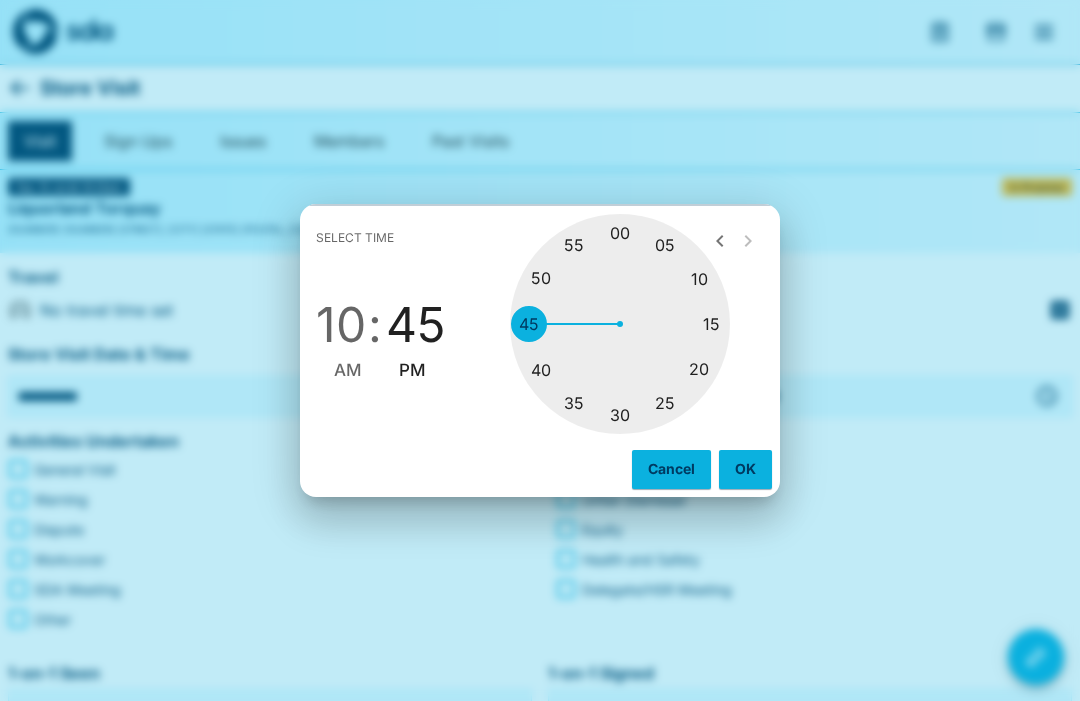 click on "10" at bounding box center (341, 325) 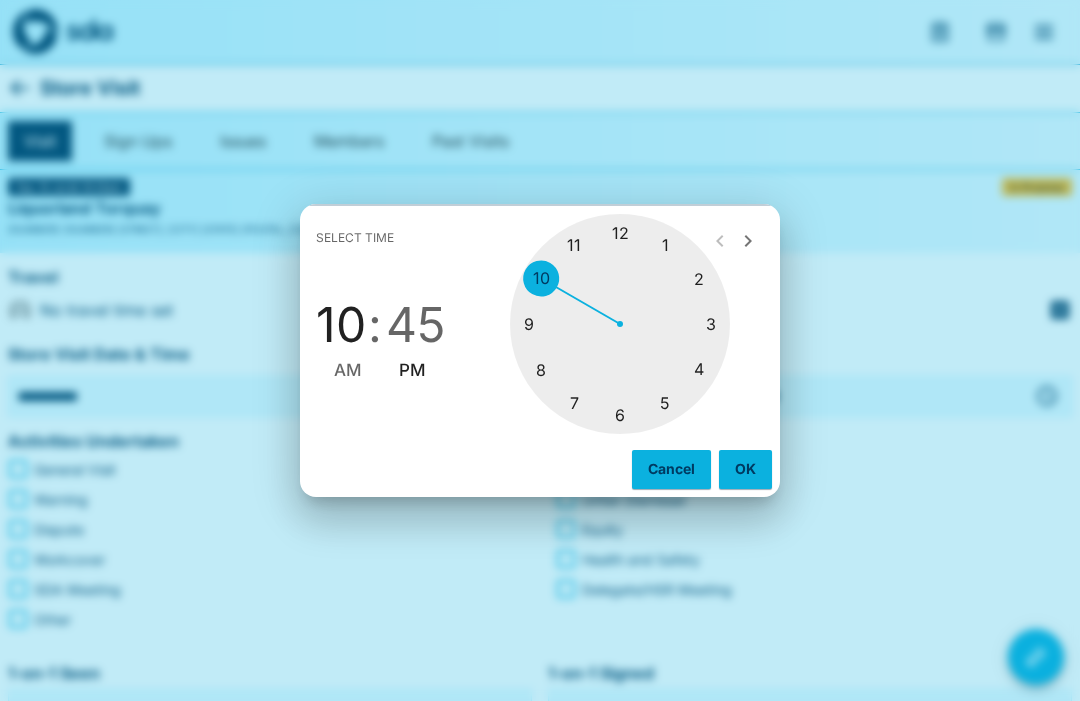 click on "OK" at bounding box center (745, 469) 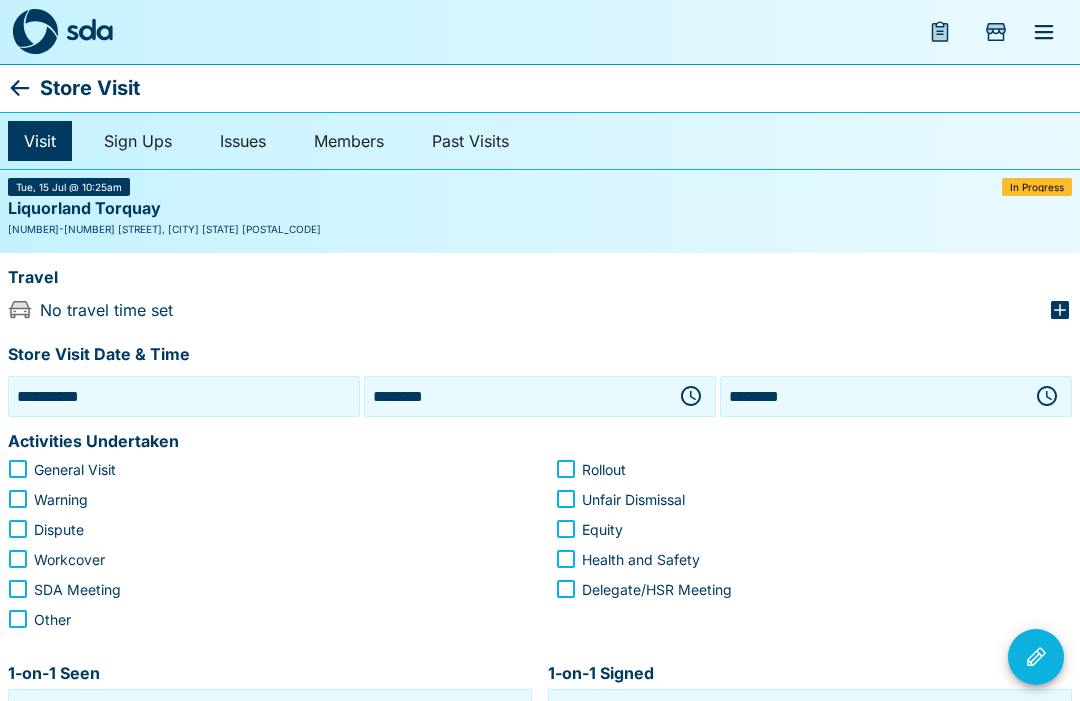 click 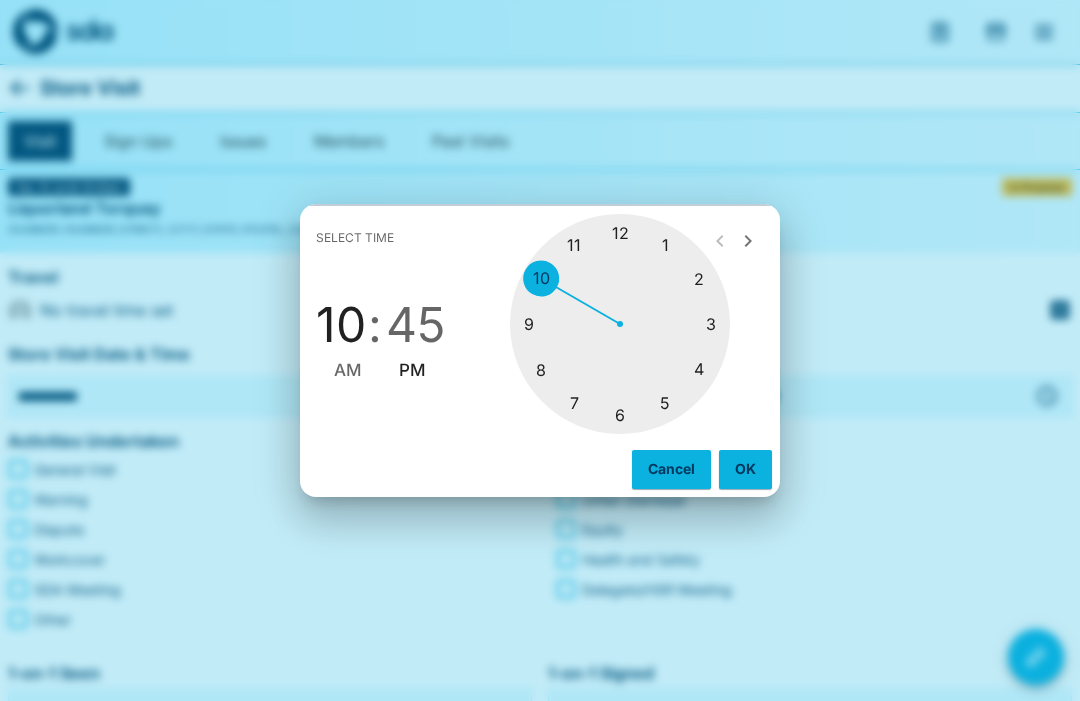 click on "AM" at bounding box center (348, 370) 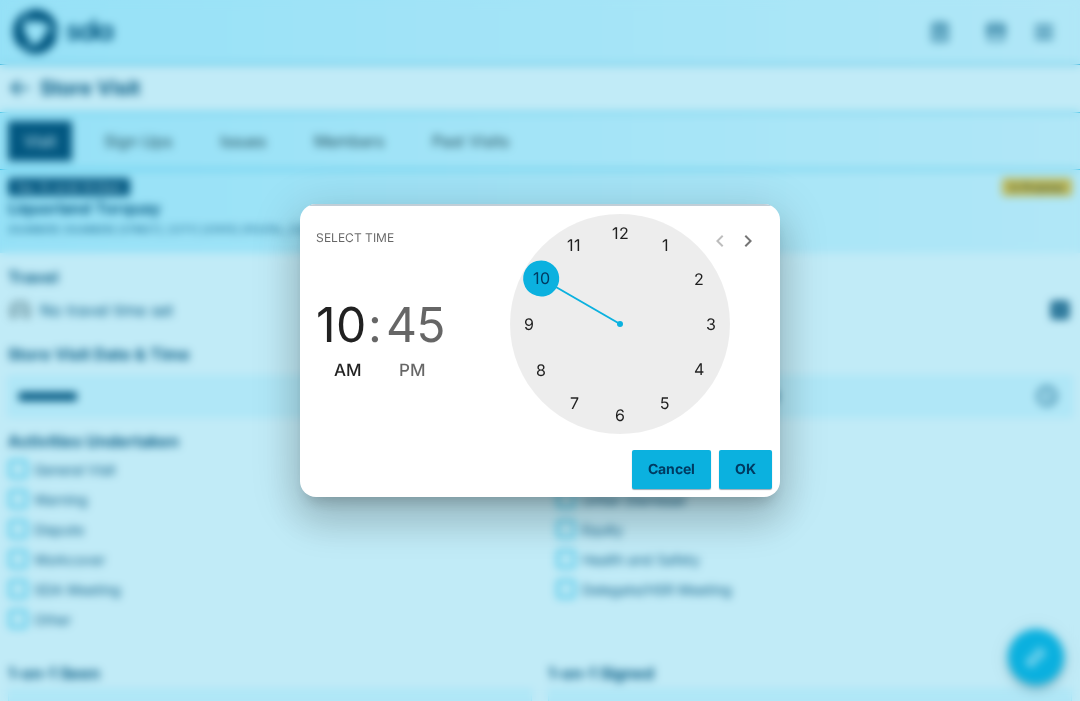 click on "OK" at bounding box center (745, 469) 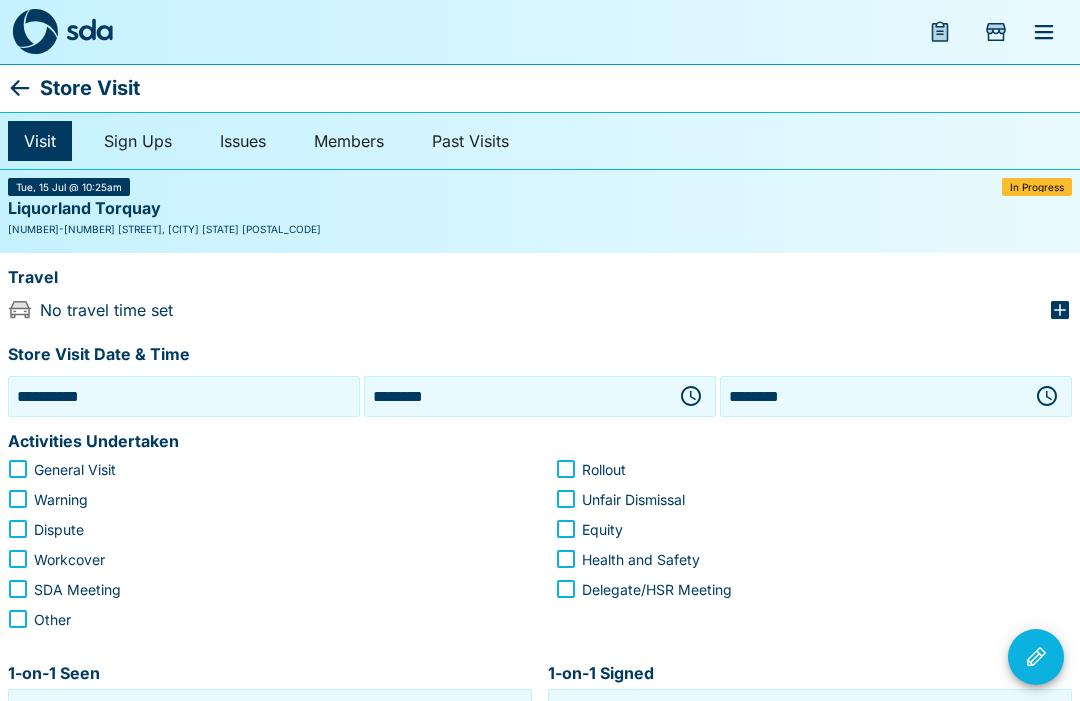 click 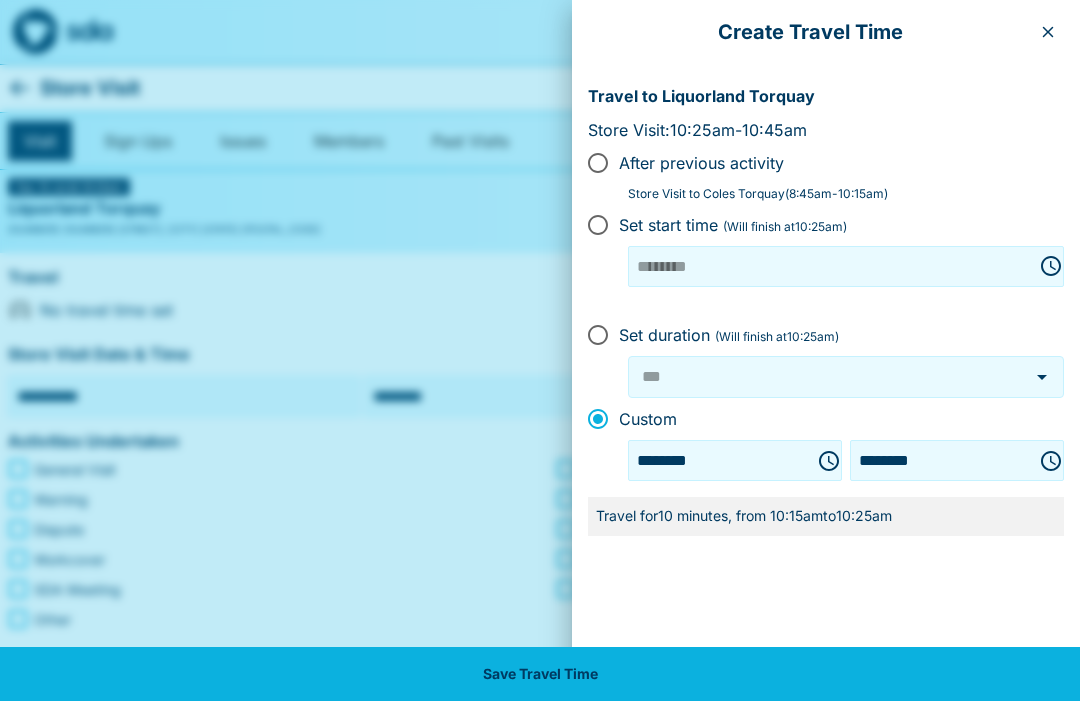 click on "Save Travel Time" at bounding box center (540, 674) 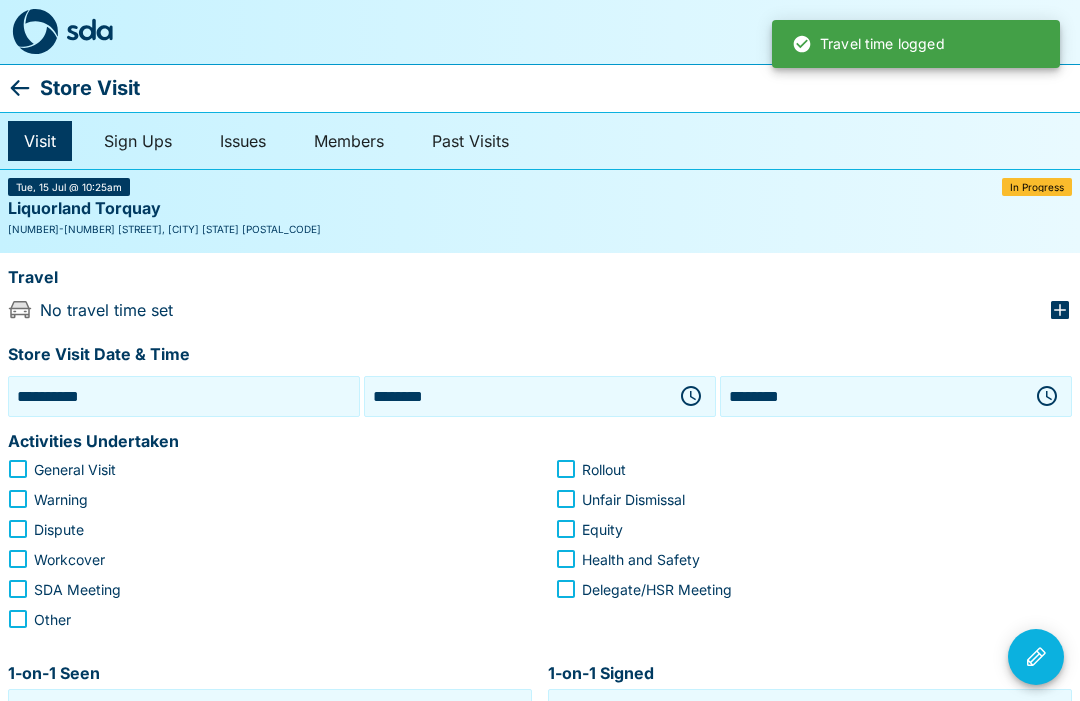 type on "***" 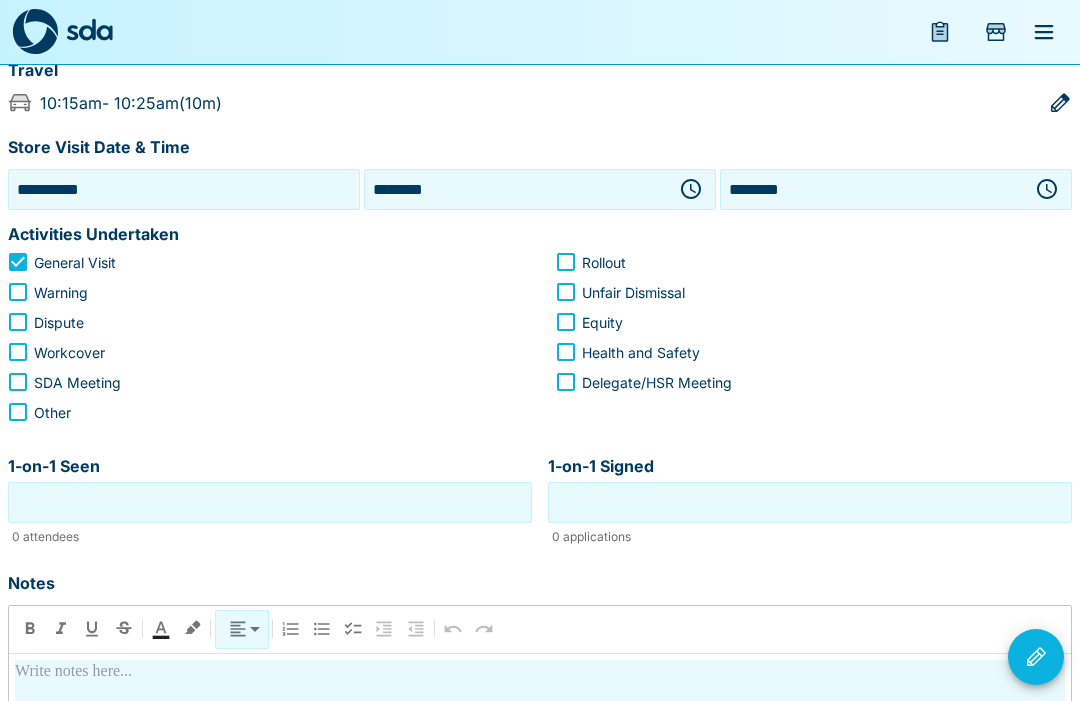 click on "1-on-1 Seen" at bounding box center [270, 502] 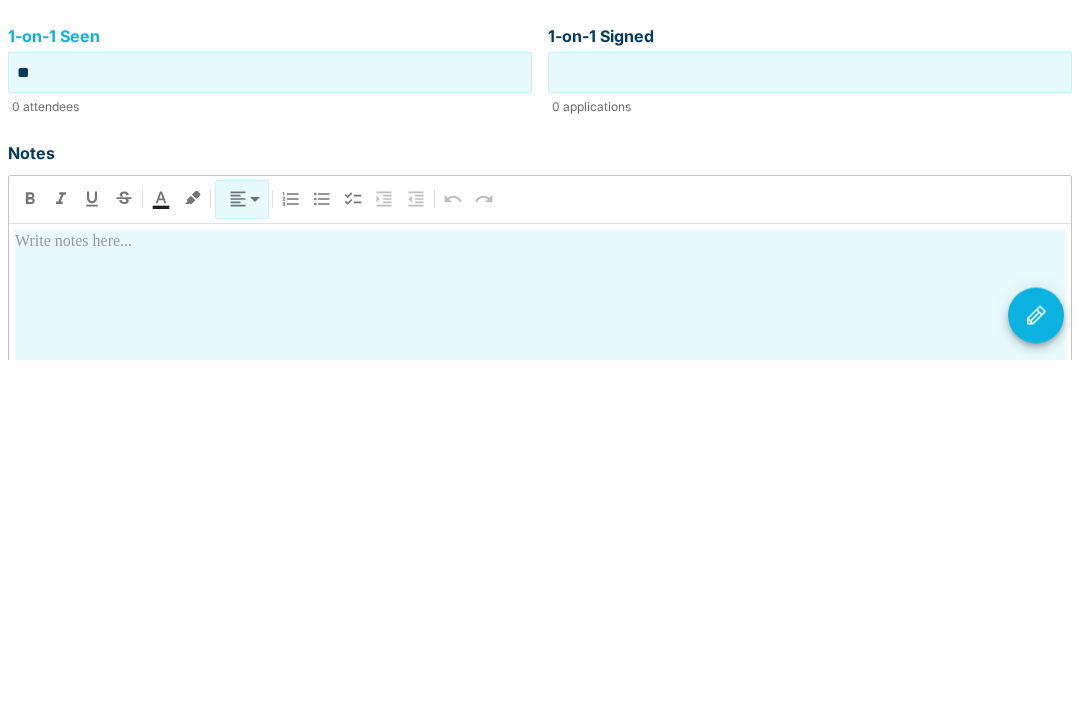 scroll, scrollTop: 296, scrollLeft: 0, axis: vertical 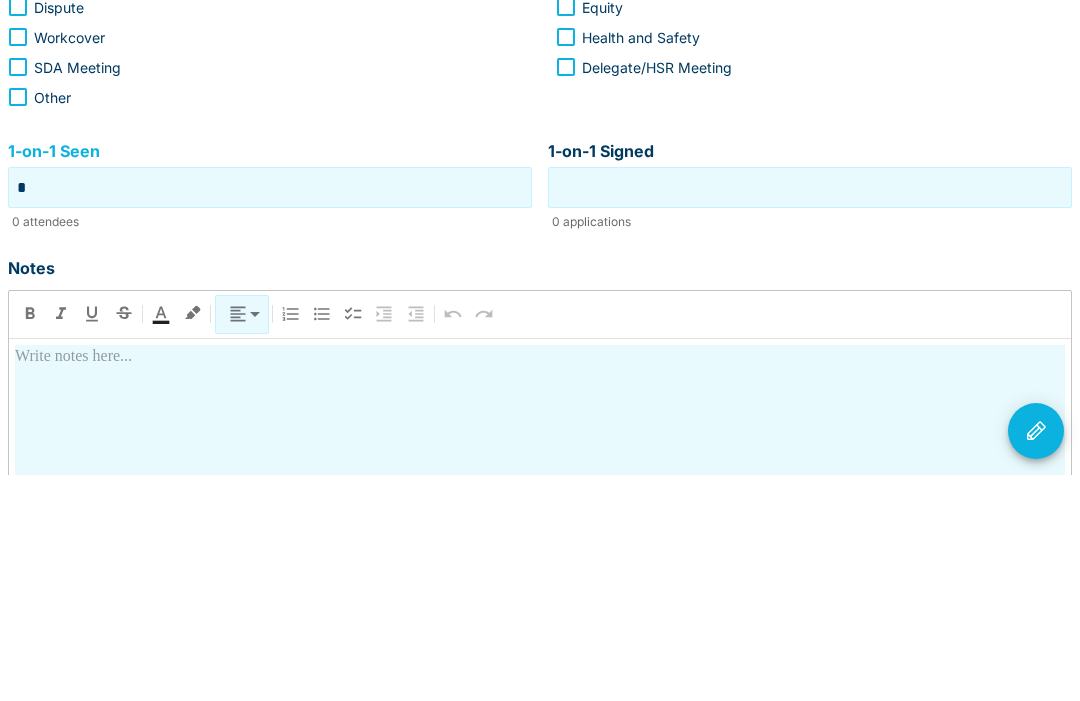 type on "*" 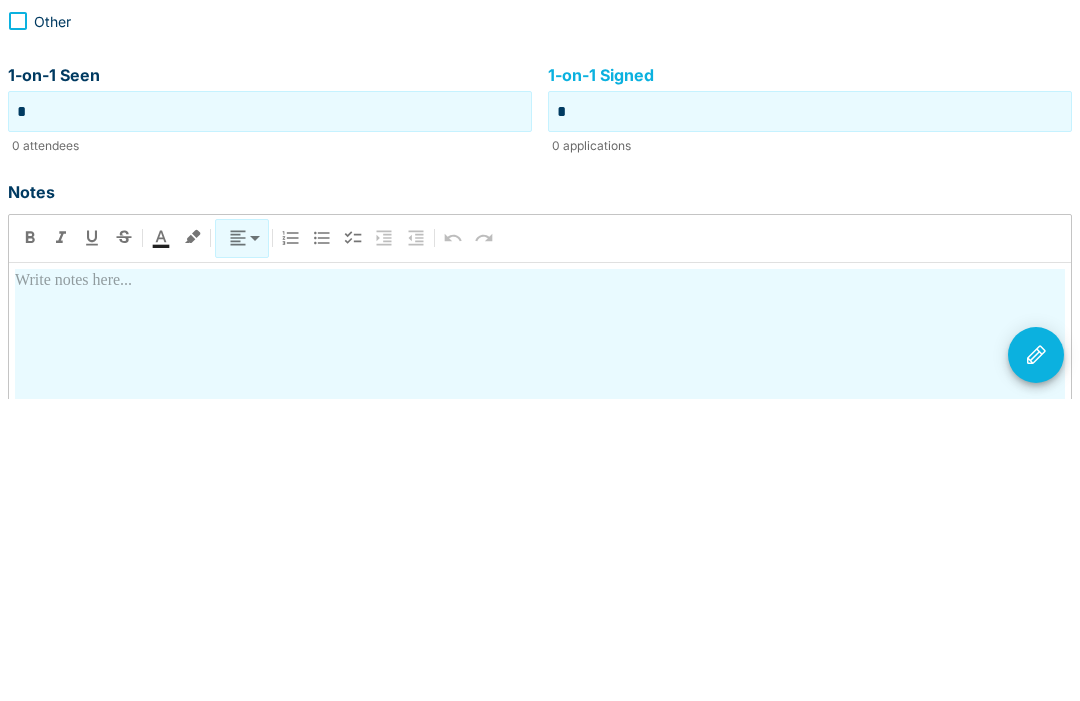 type on "*" 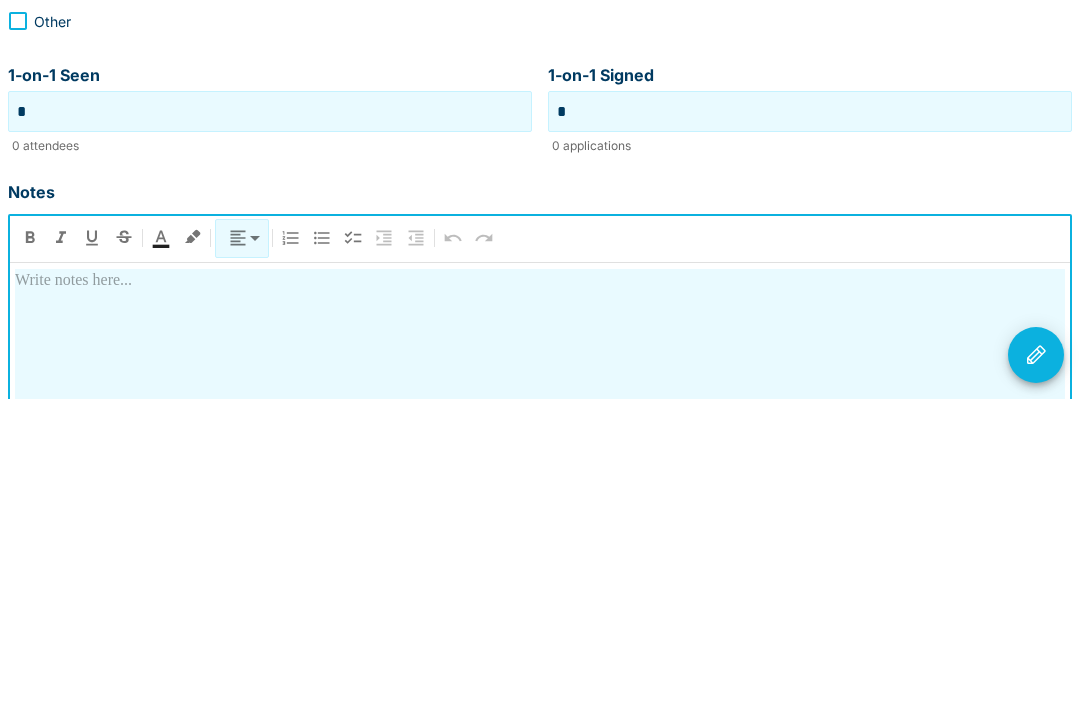 type 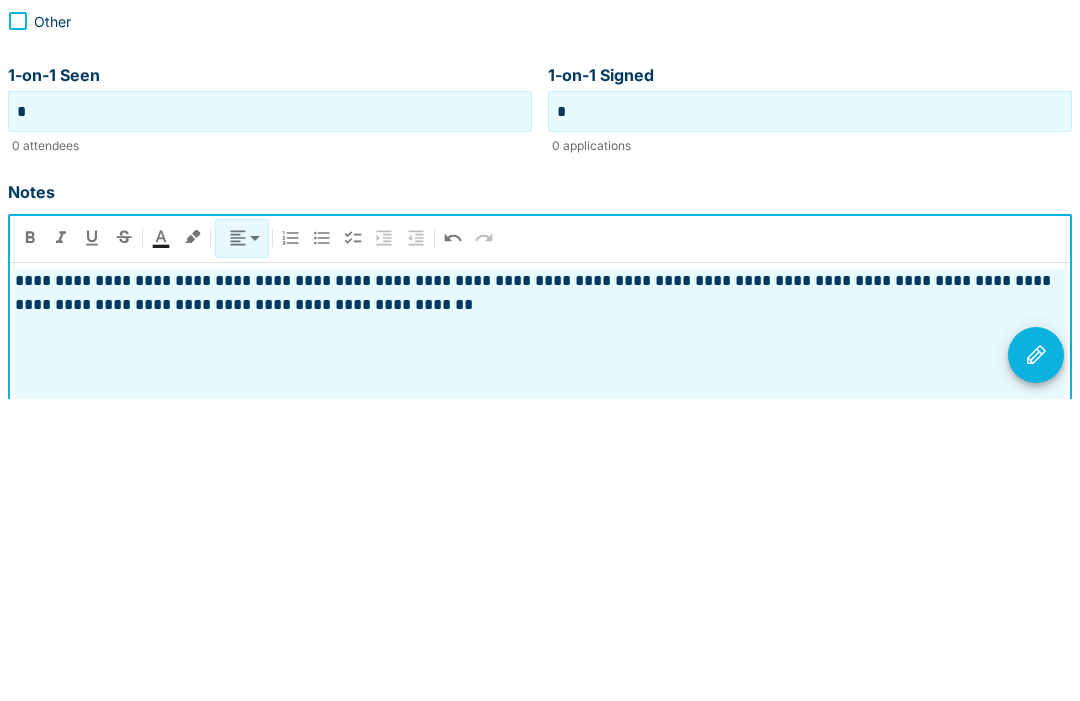 click 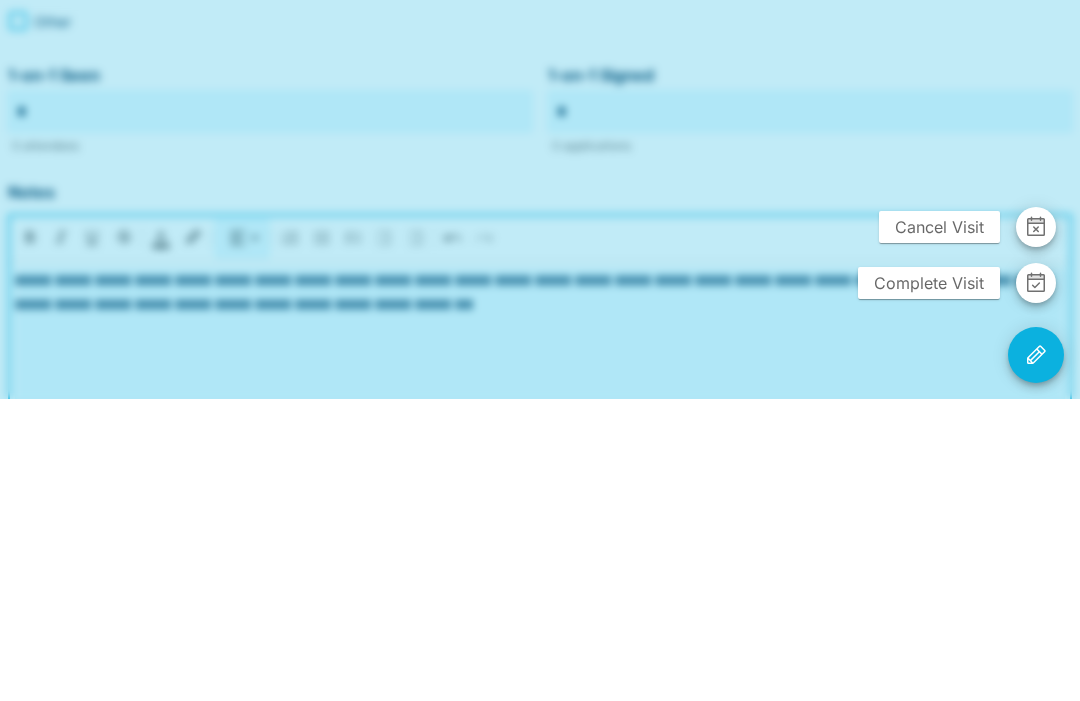 scroll, scrollTop: 501, scrollLeft: 0, axis: vertical 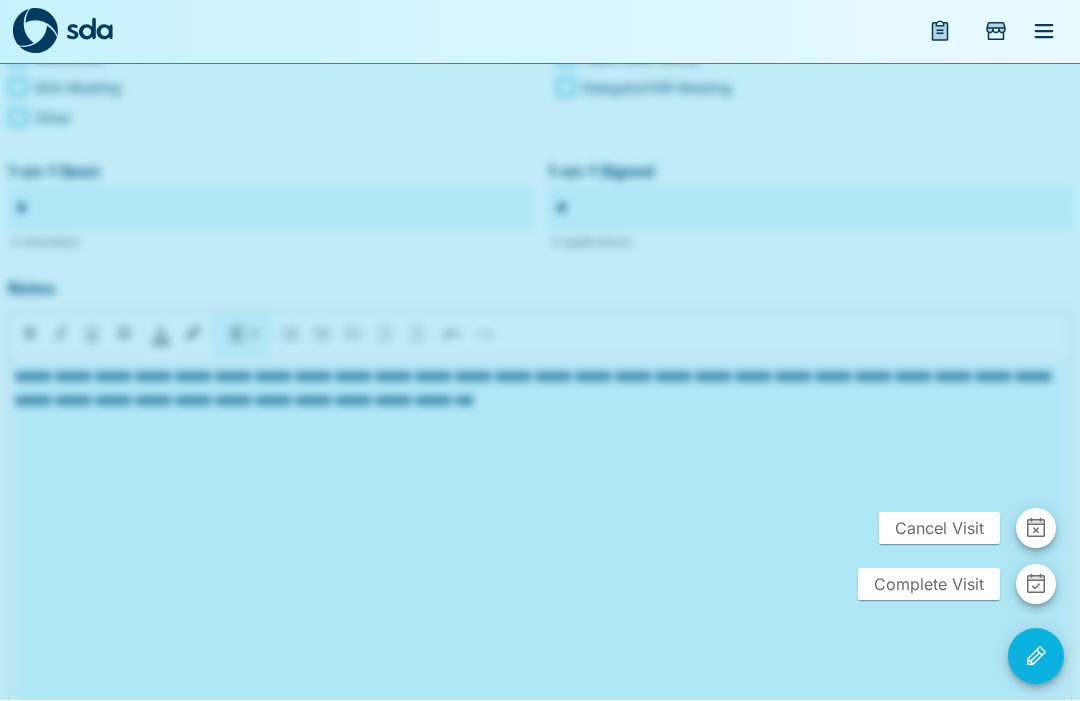 click on "Complete Visit" at bounding box center (929, 585) 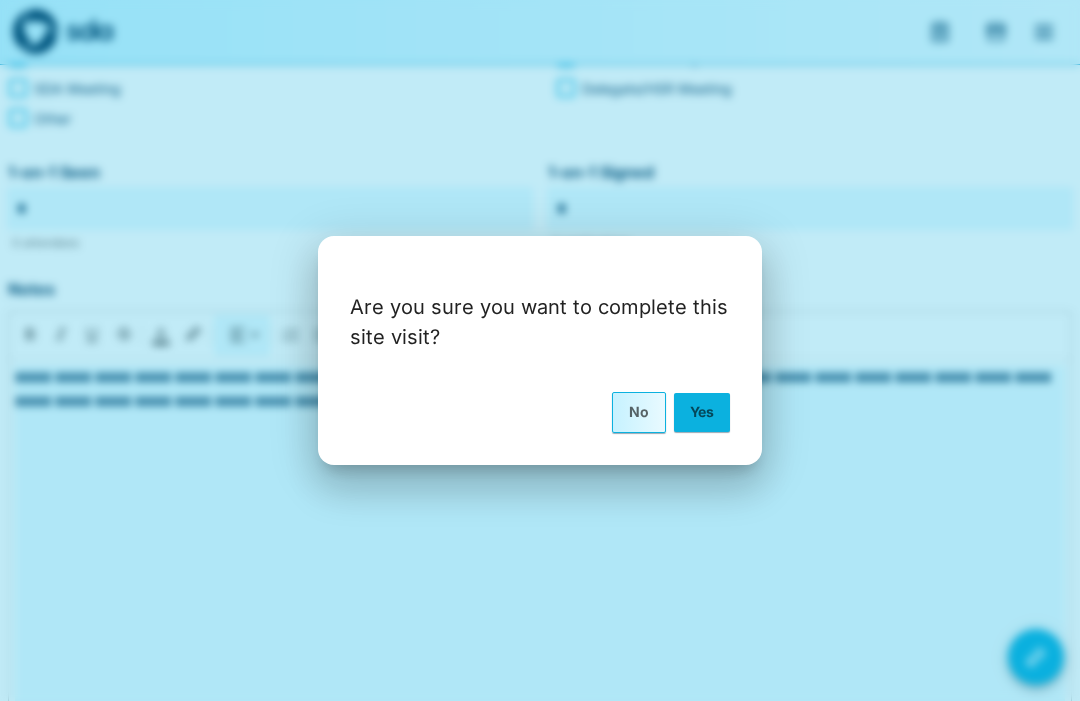 click on "Yes" at bounding box center (702, 412) 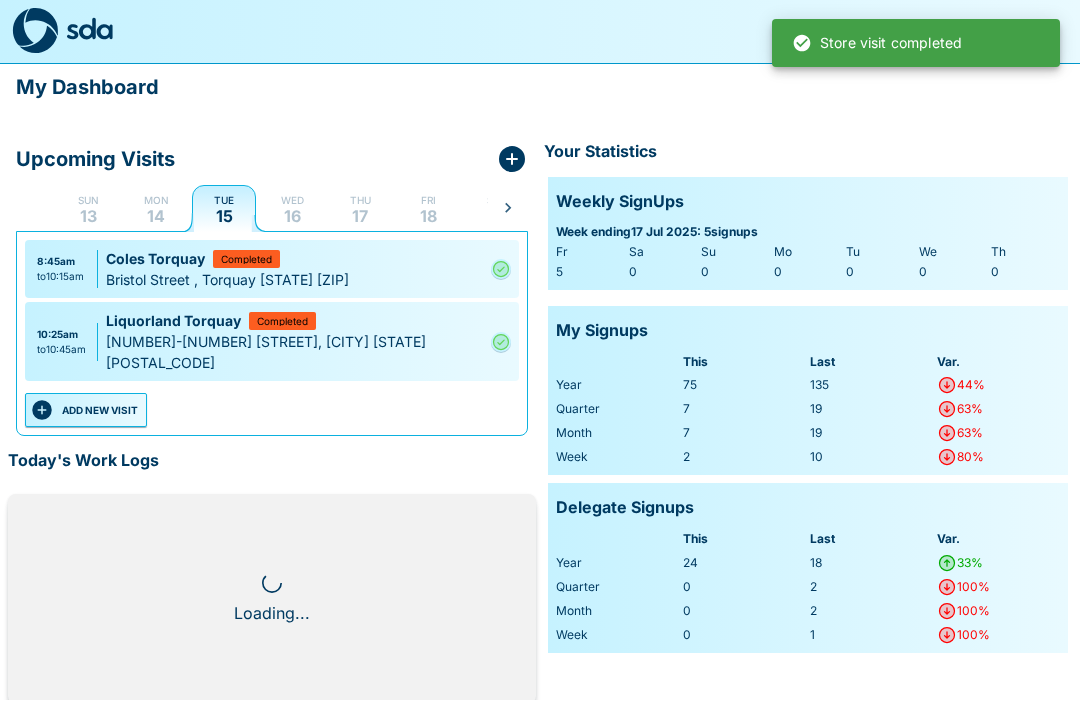 scroll, scrollTop: 1, scrollLeft: 0, axis: vertical 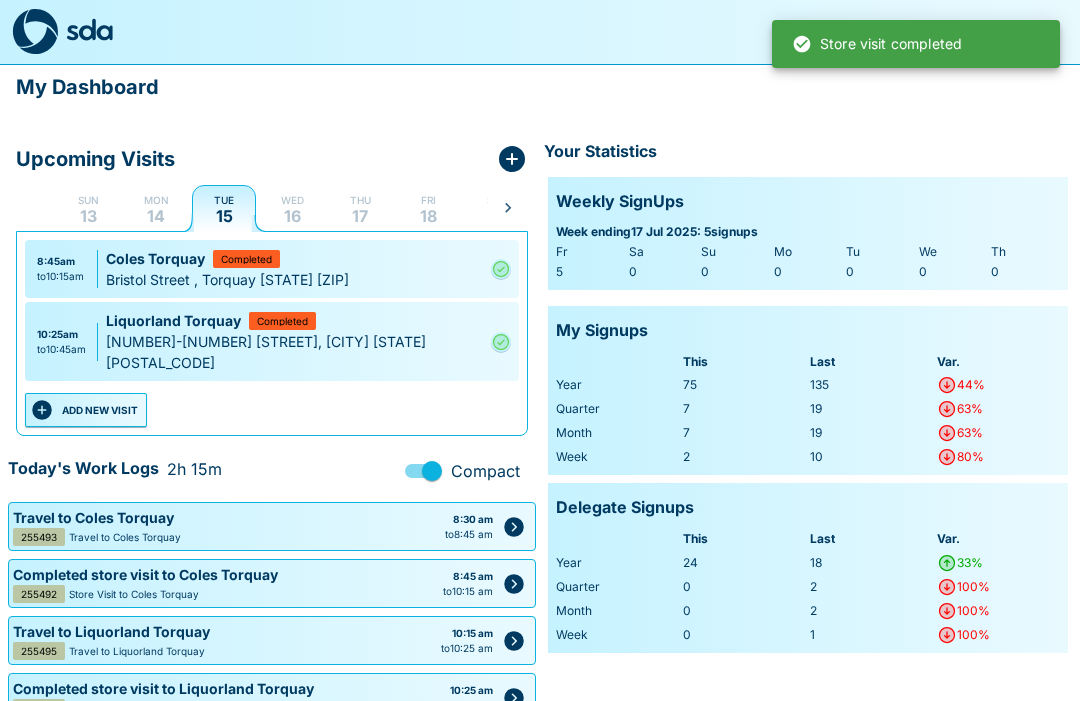 click on "ADD NEW VISIT" at bounding box center [86, 410] 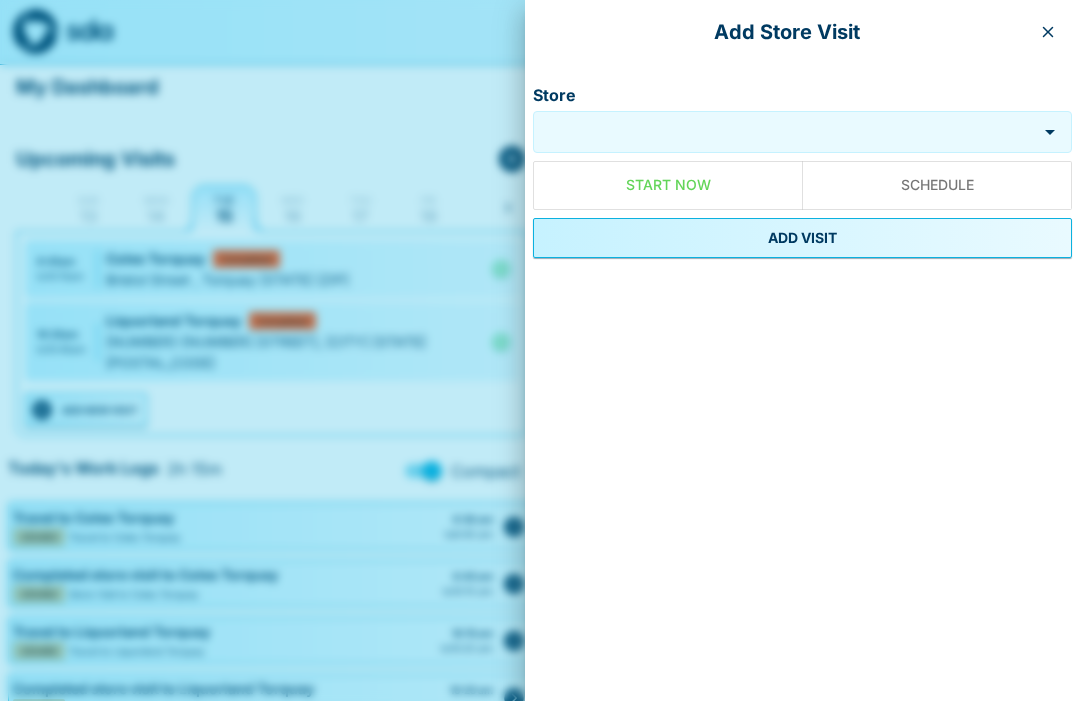 click on "Store" at bounding box center [785, 132] 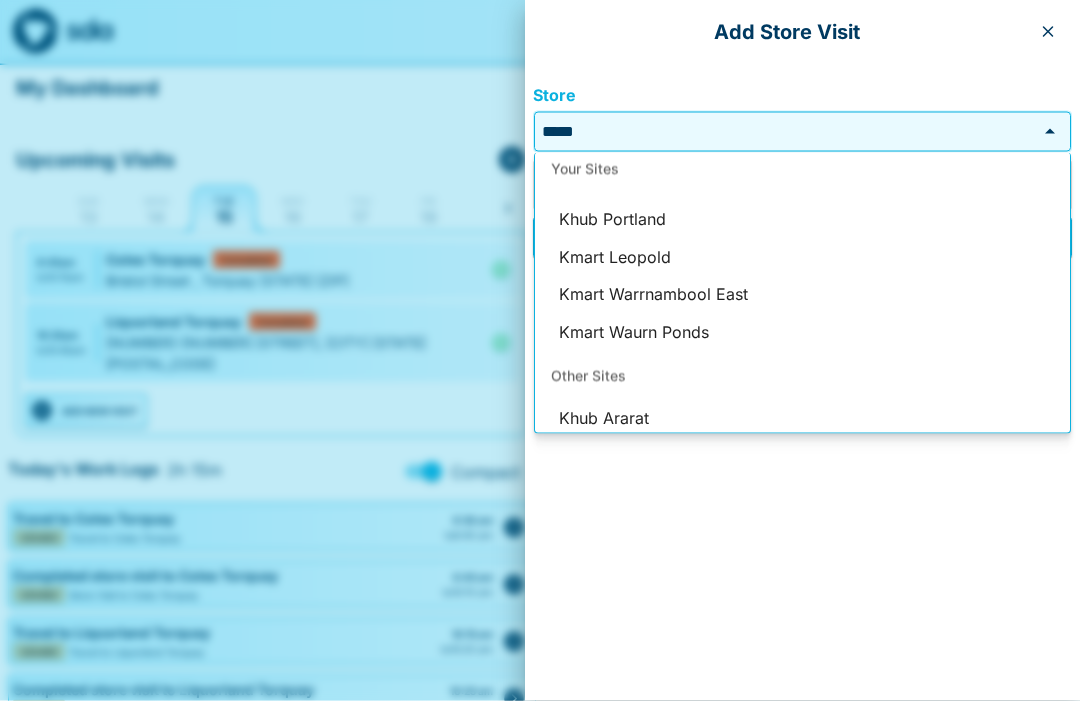 scroll, scrollTop: 78, scrollLeft: 0, axis: vertical 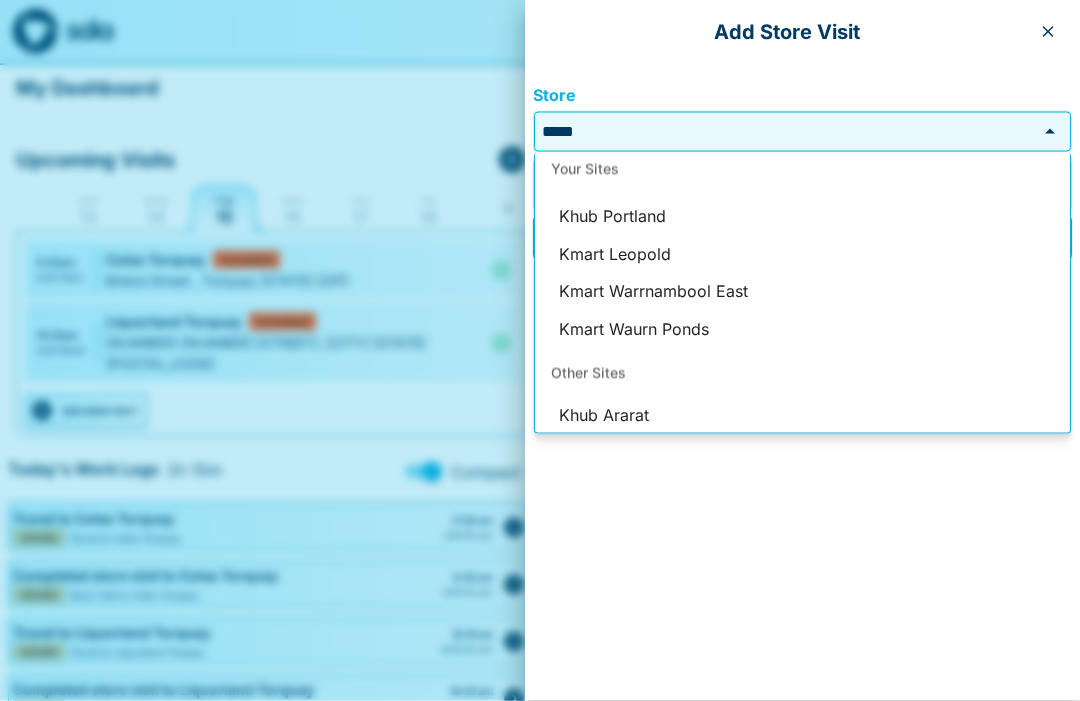 click on "Kmart Leopold" at bounding box center [802, 255] 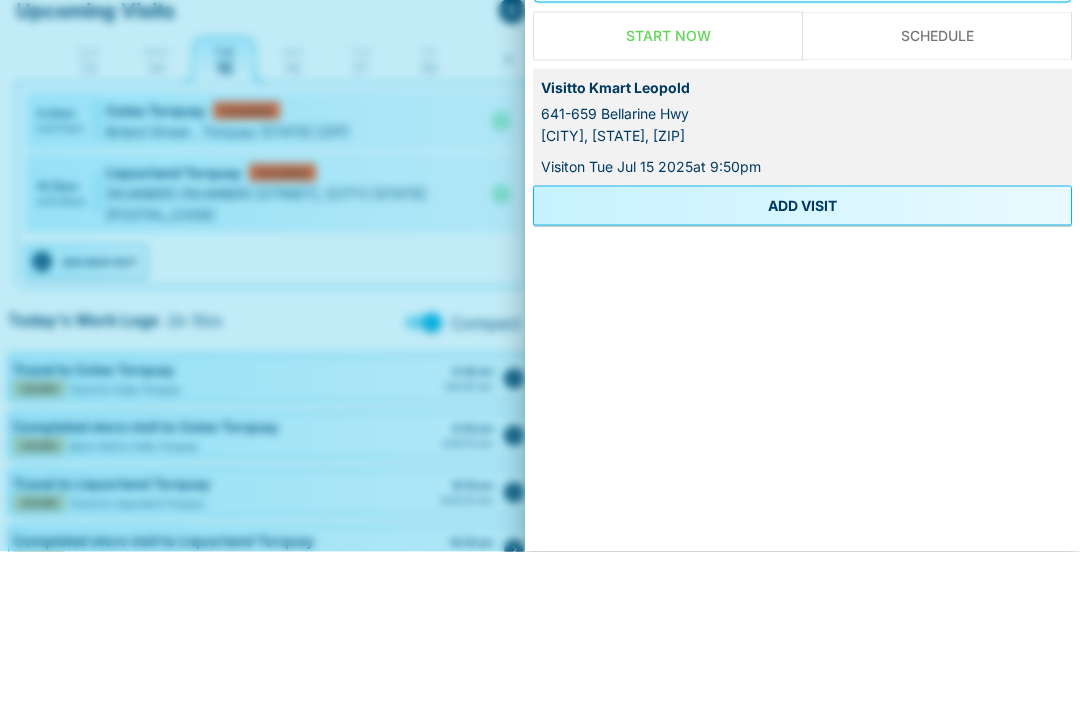 click on "ADD VISIT" at bounding box center [802, 355] 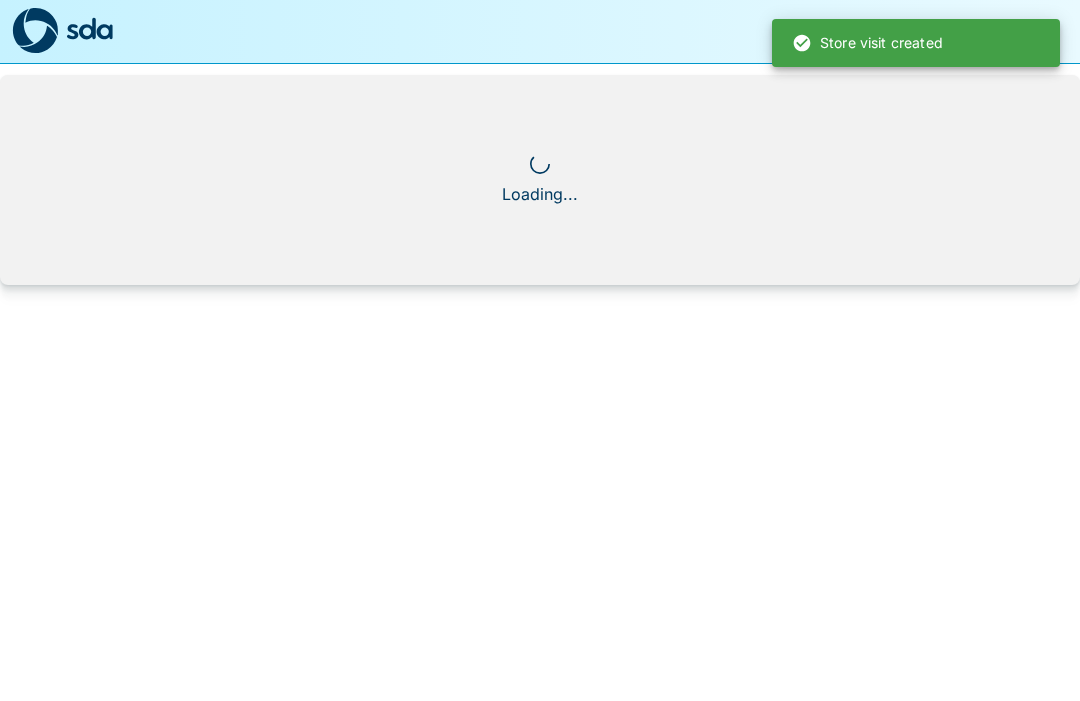 scroll, scrollTop: 1, scrollLeft: 0, axis: vertical 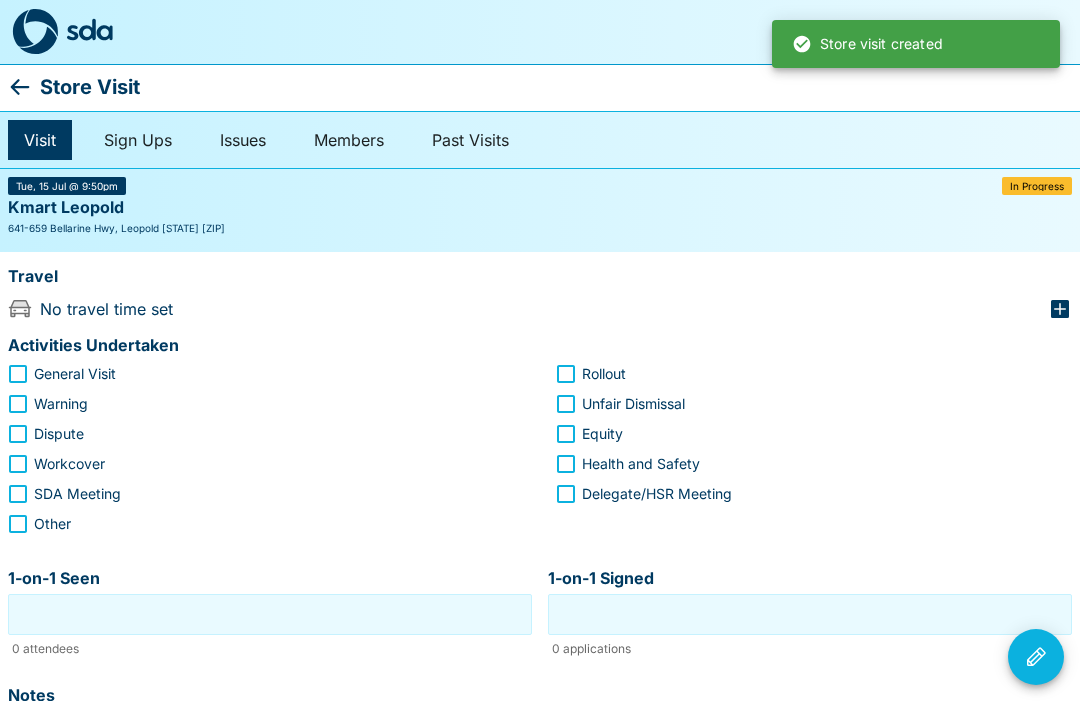 click on "Store Visit" at bounding box center (90, 87) 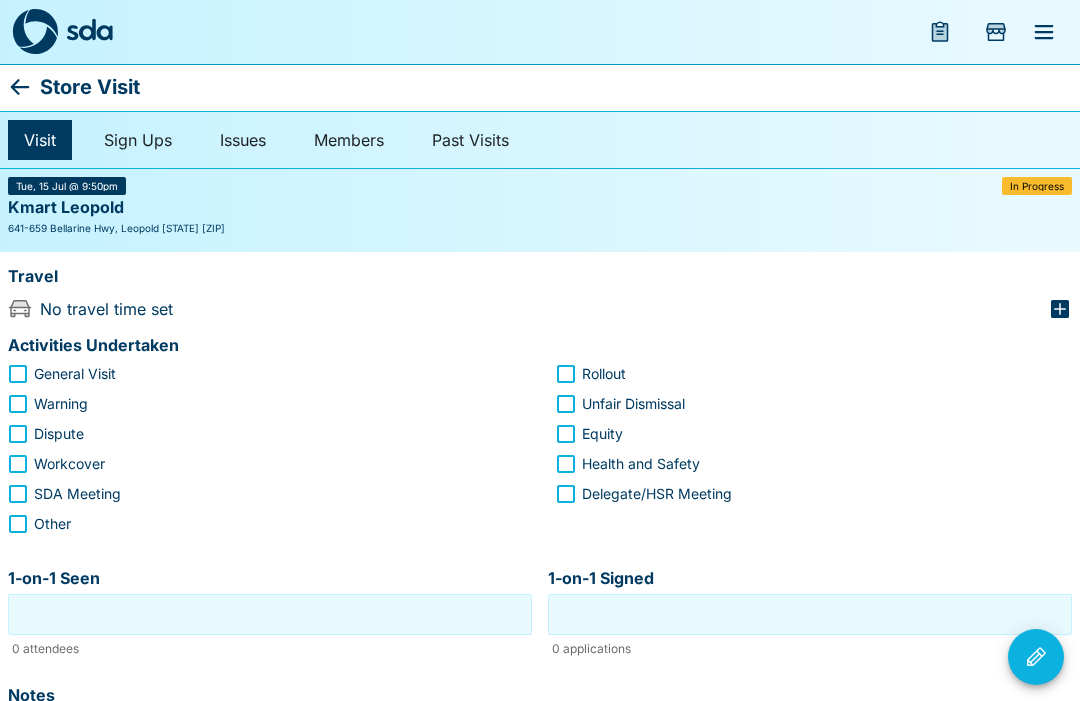 click 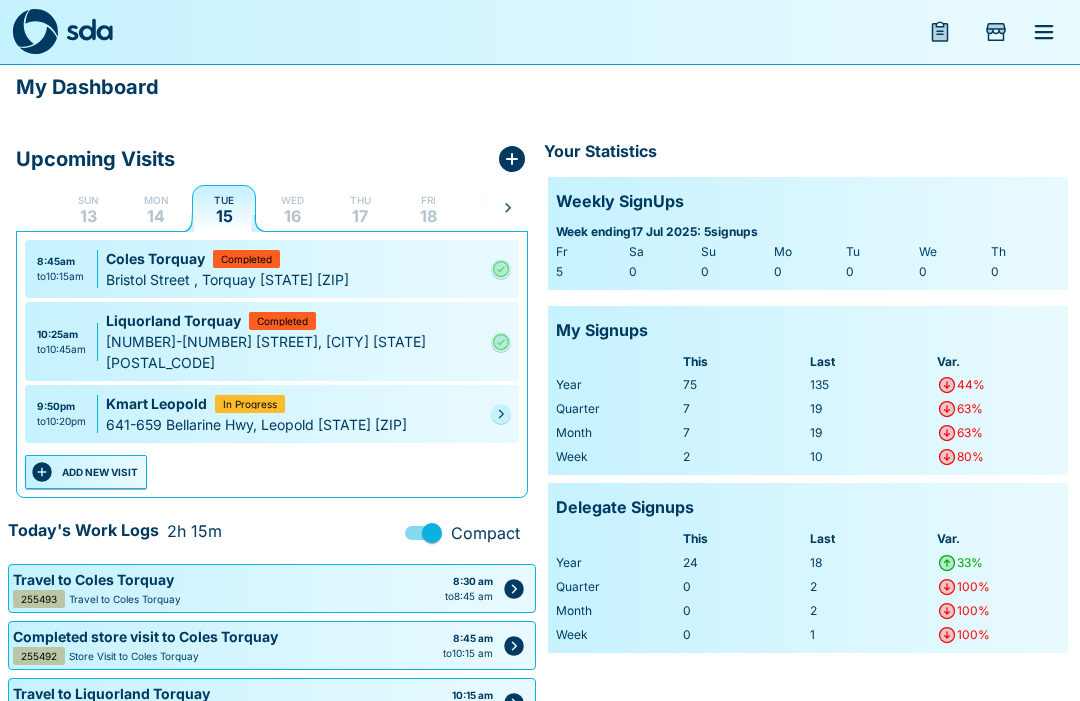 click at bounding box center [501, 414] 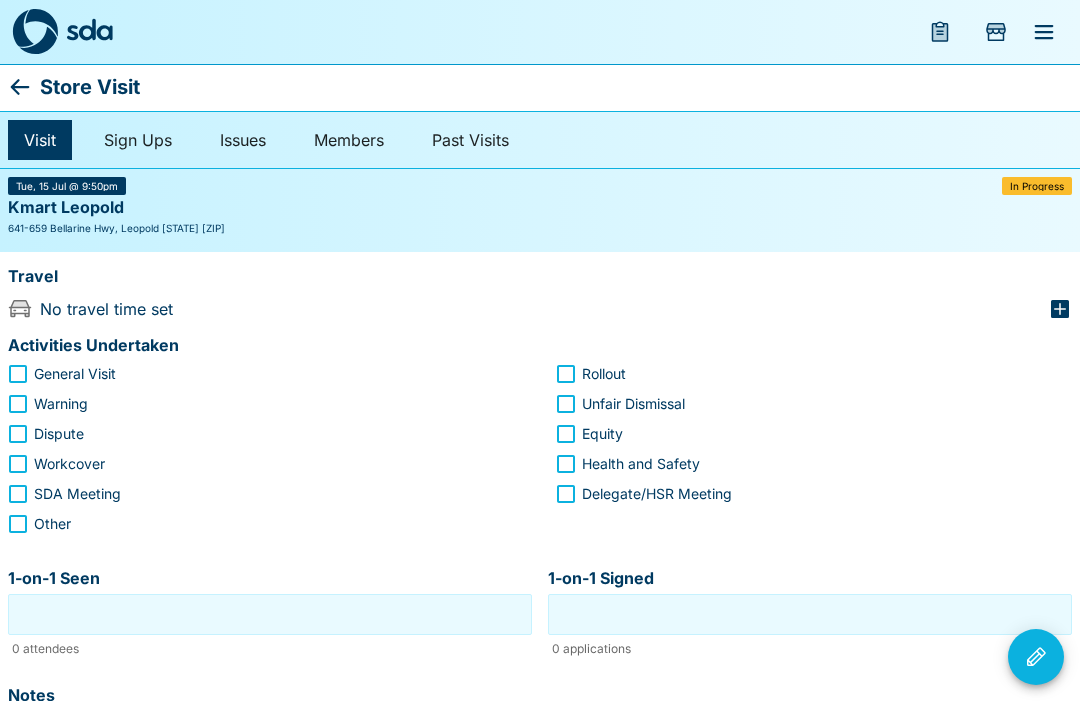 click on "Store Visit" at bounding box center [540, 87] 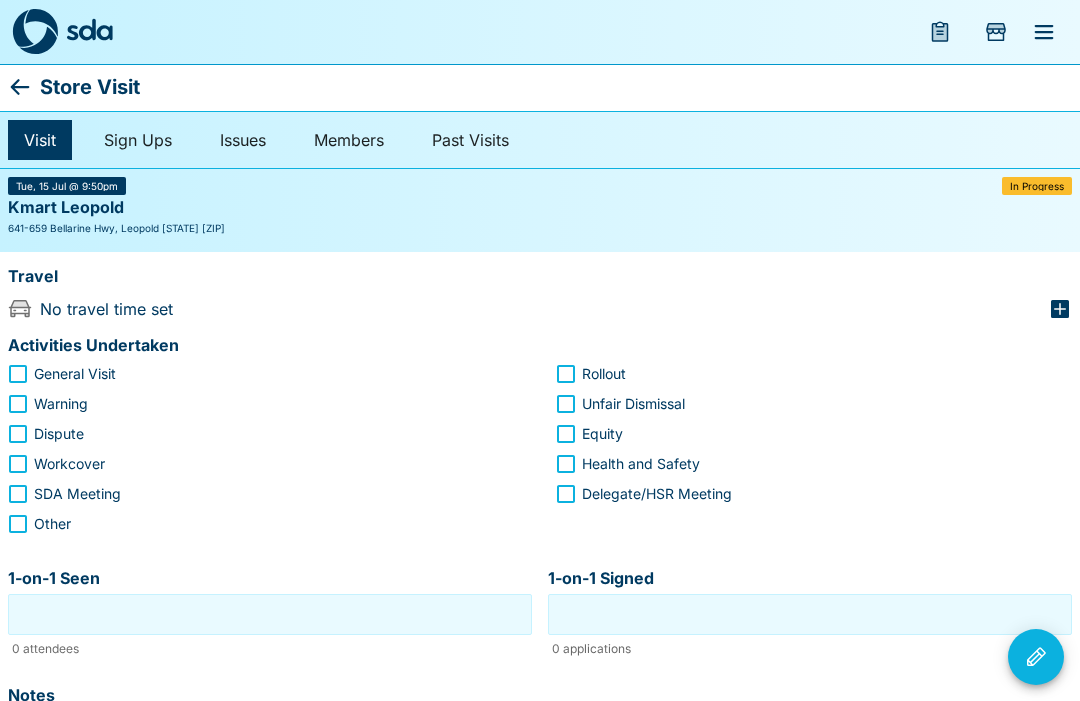 click 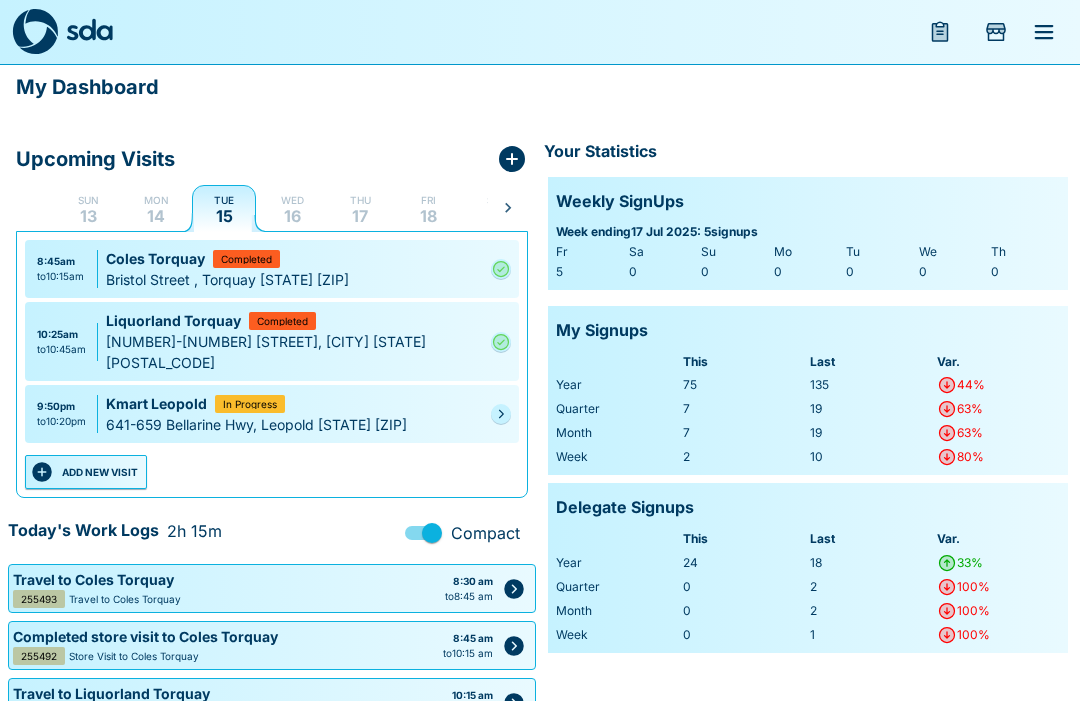 click at bounding box center (501, 414) 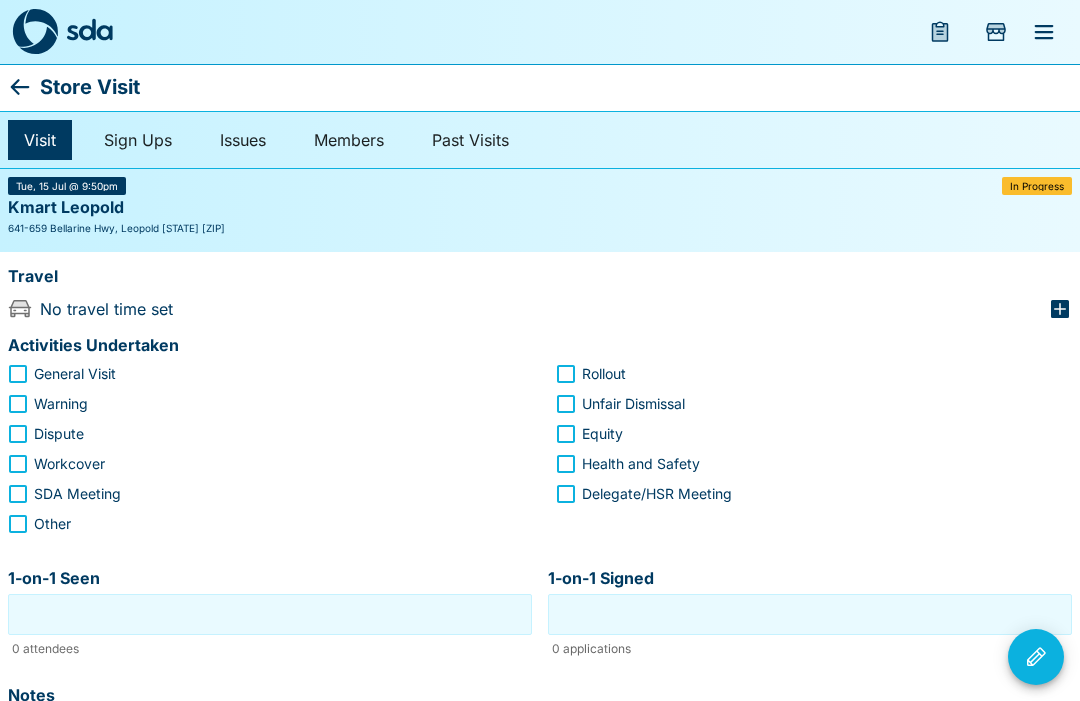 click 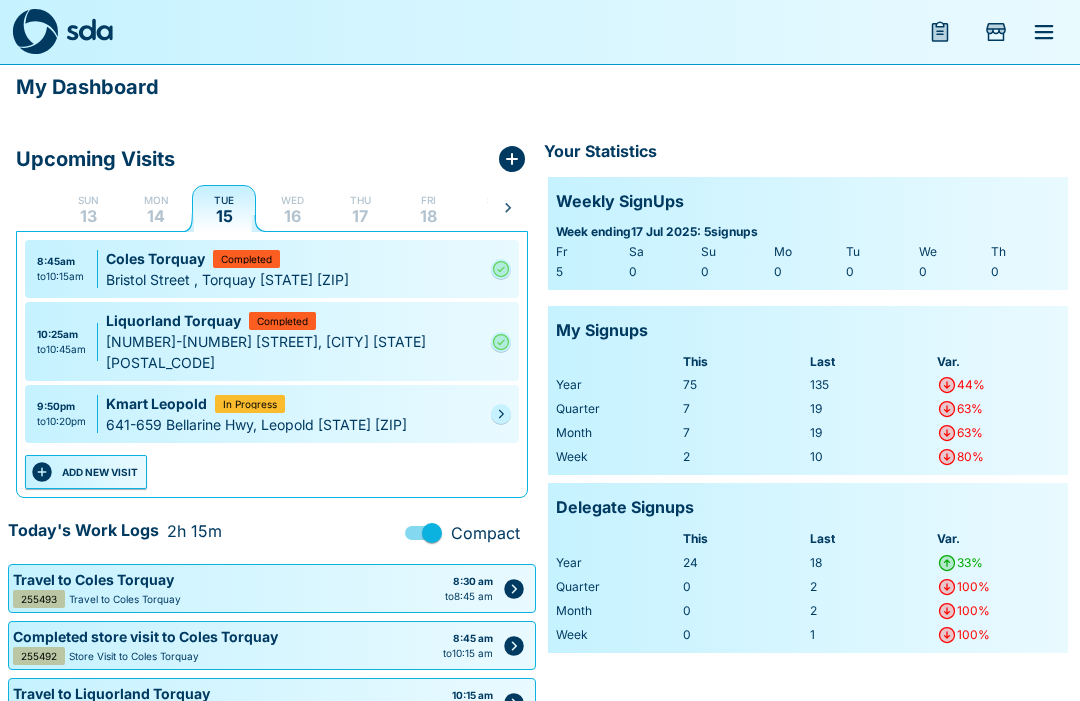 click at bounding box center [501, 414] 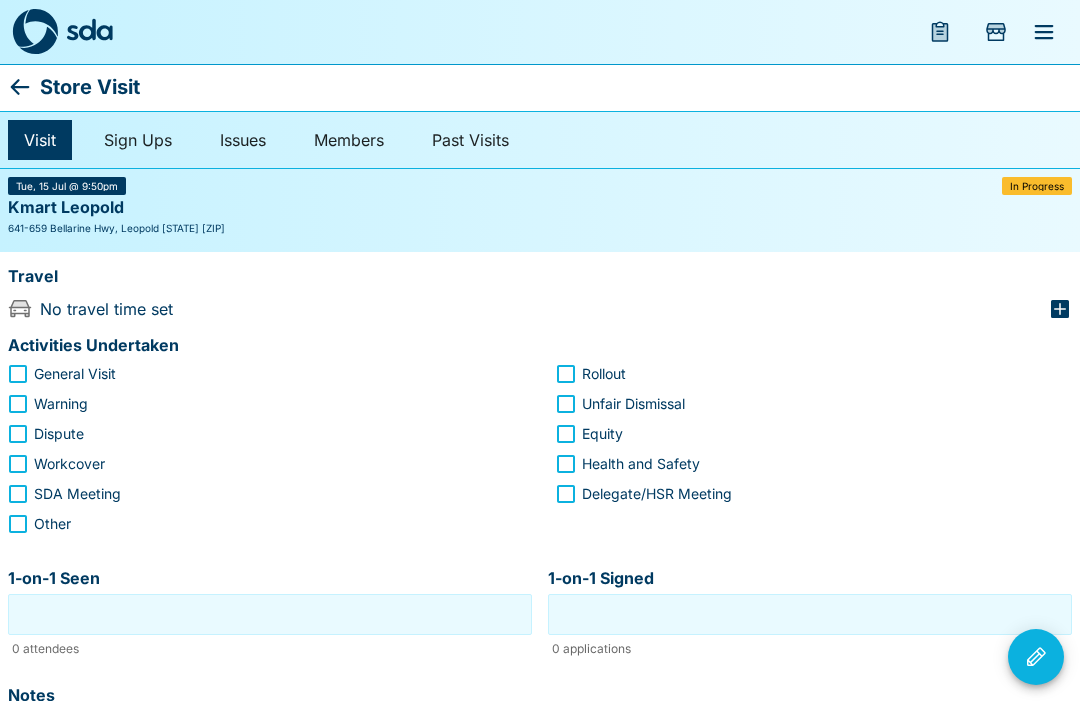 scroll, scrollTop: 3, scrollLeft: 0, axis: vertical 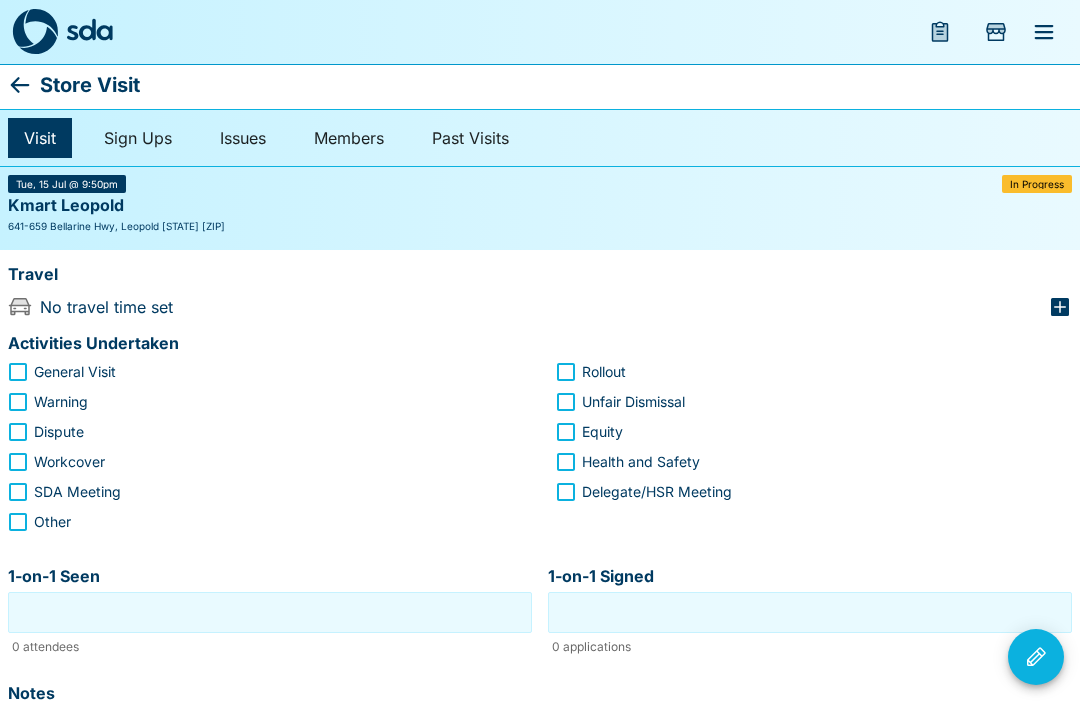 click 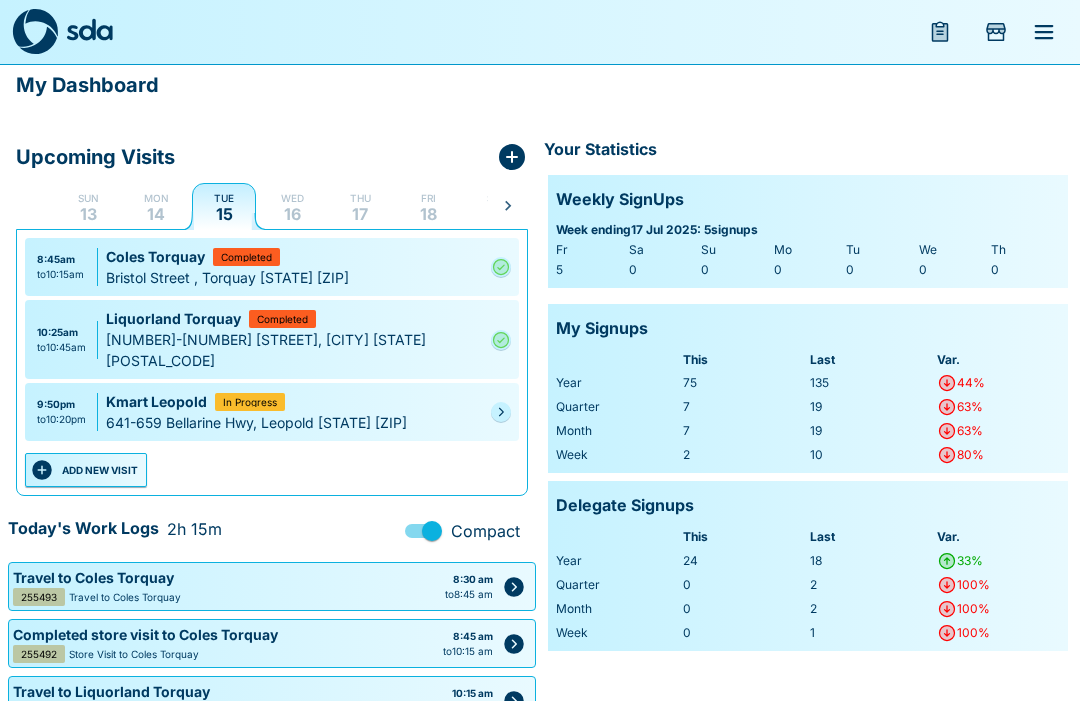 click at bounding box center (501, 412) 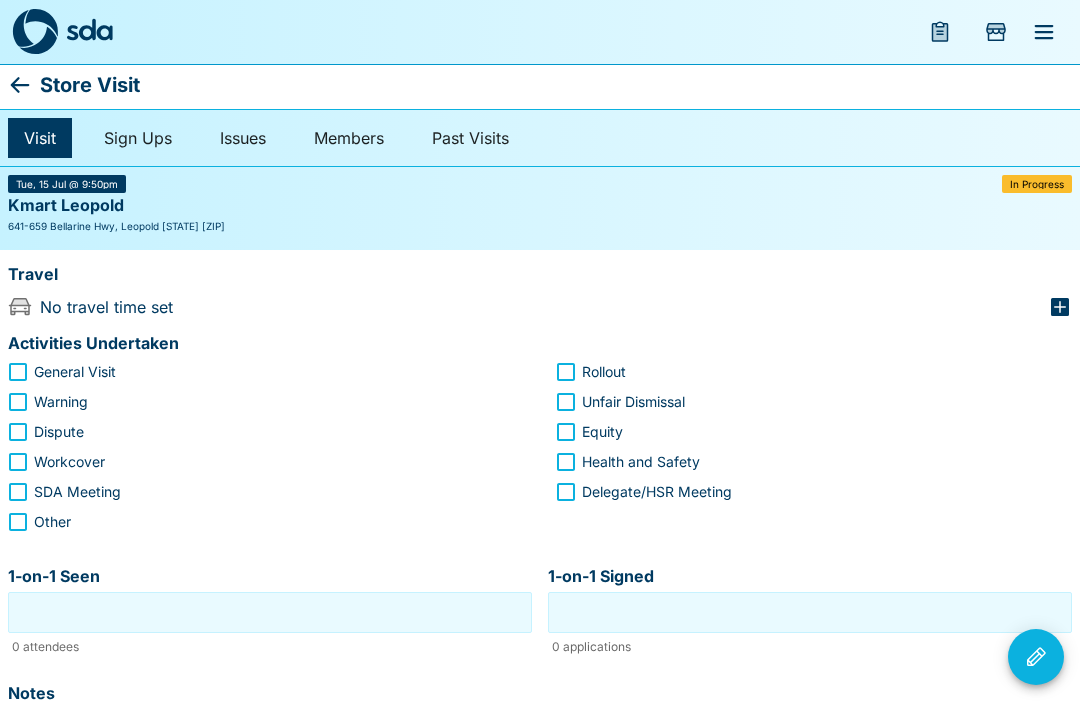 click 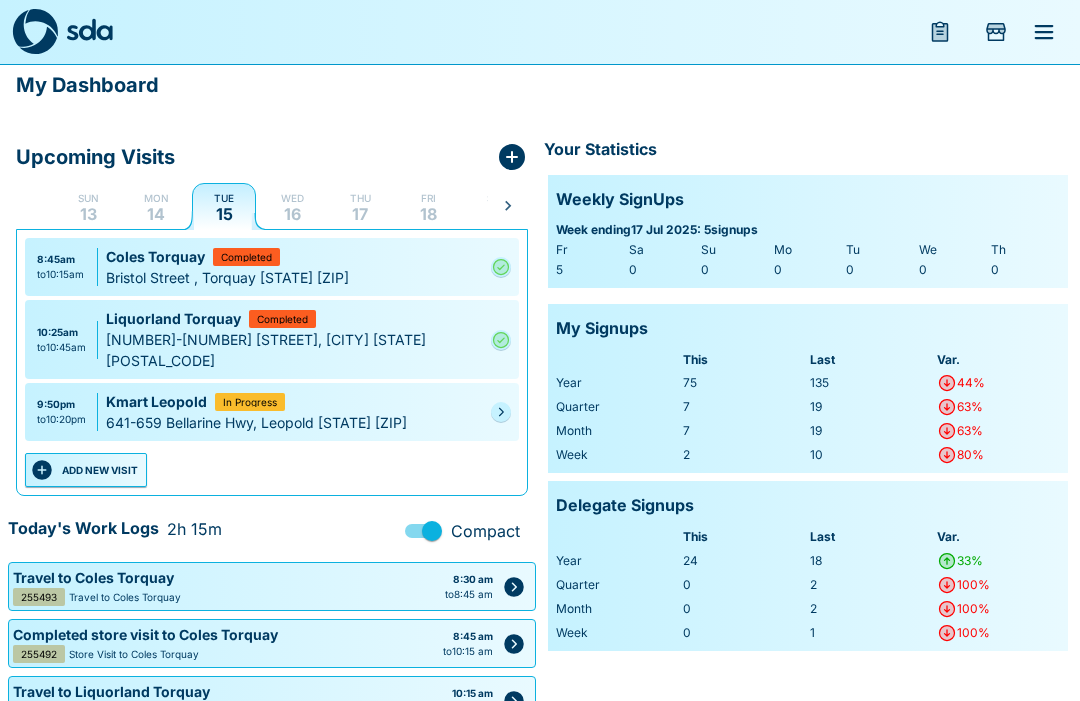 click at bounding box center (501, 412) 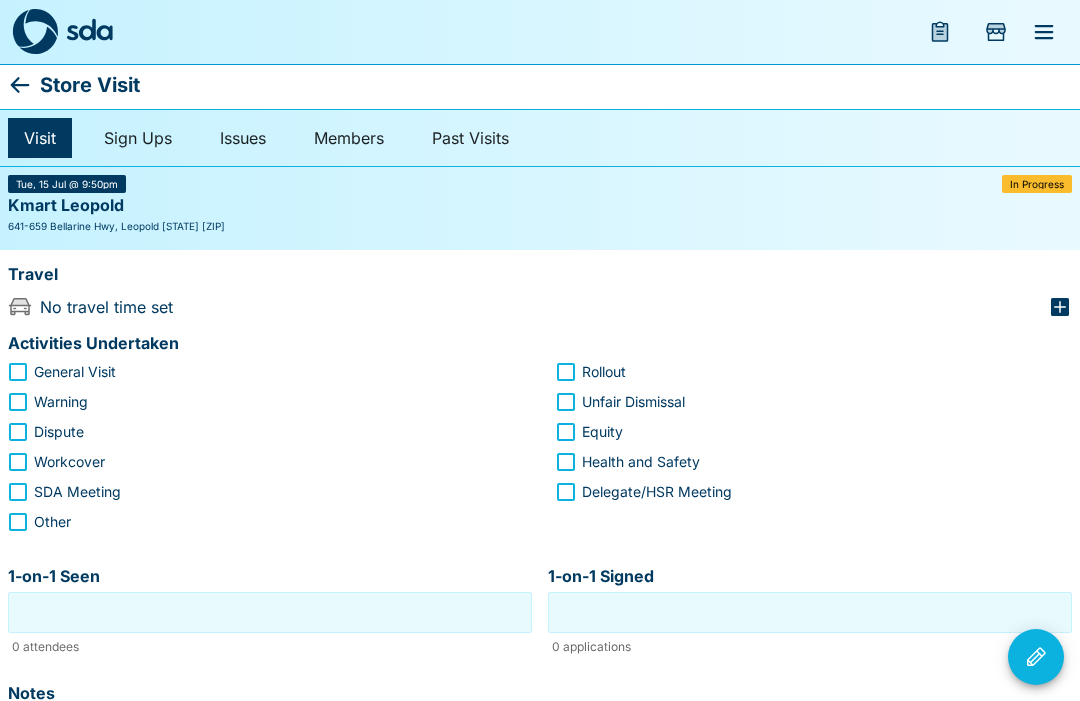 click 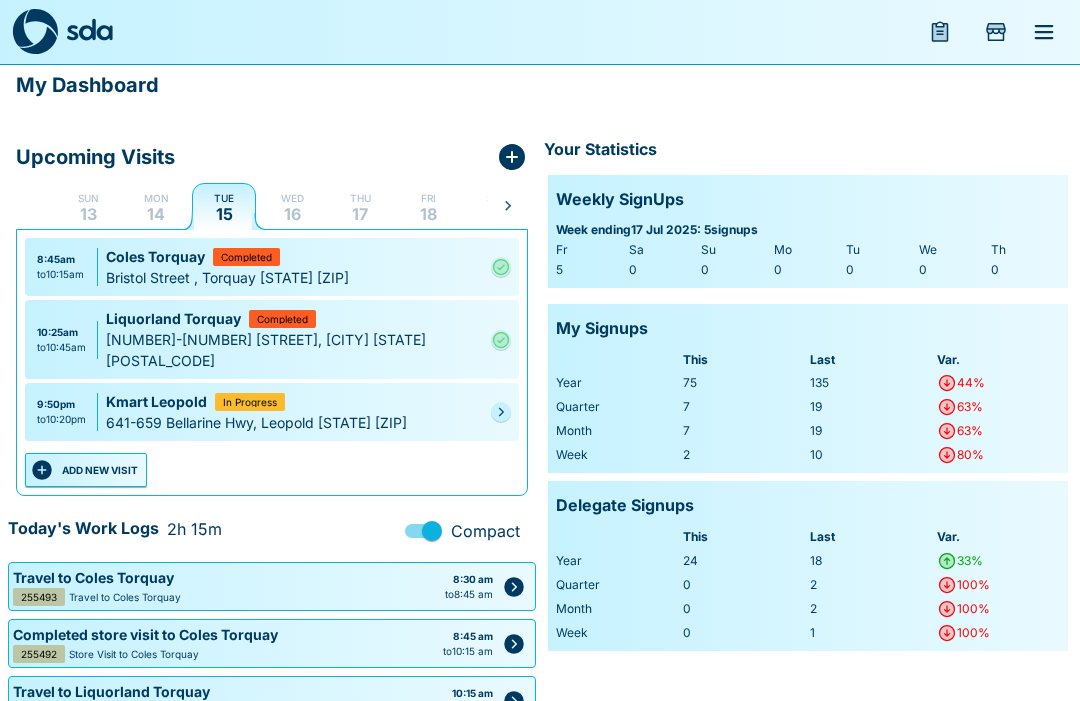 click on "641-659 Bellarine Hwy, Leopold [STATE] [ZIP]" at bounding box center [294, 422] 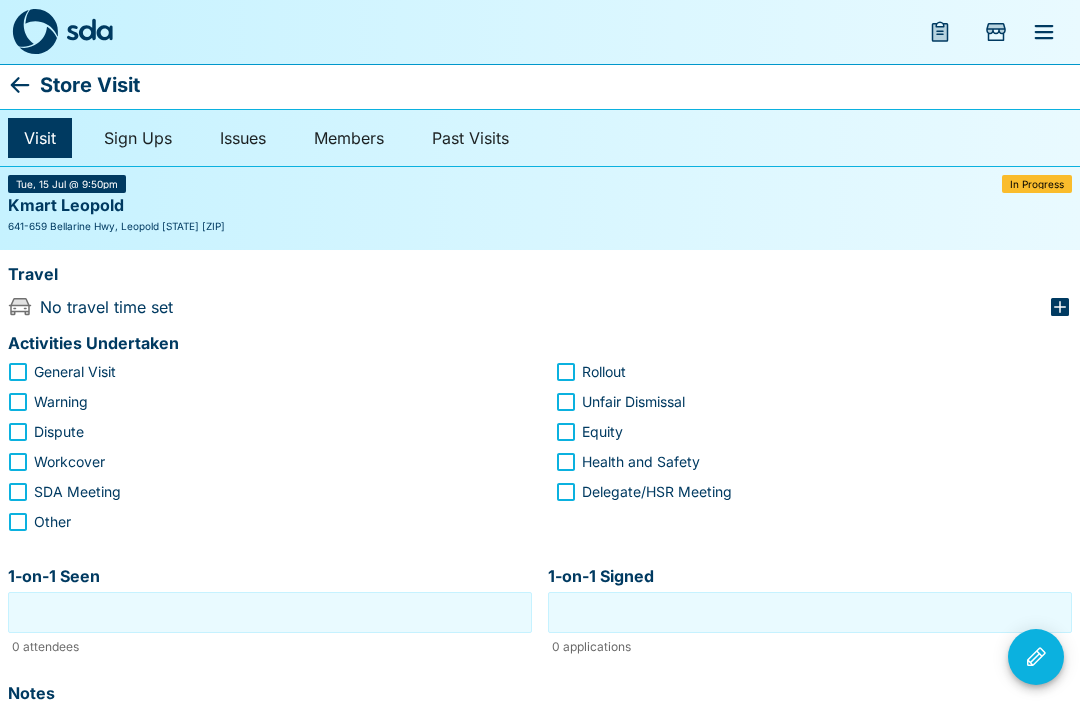click on "Store Visit" at bounding box center (90, 85) 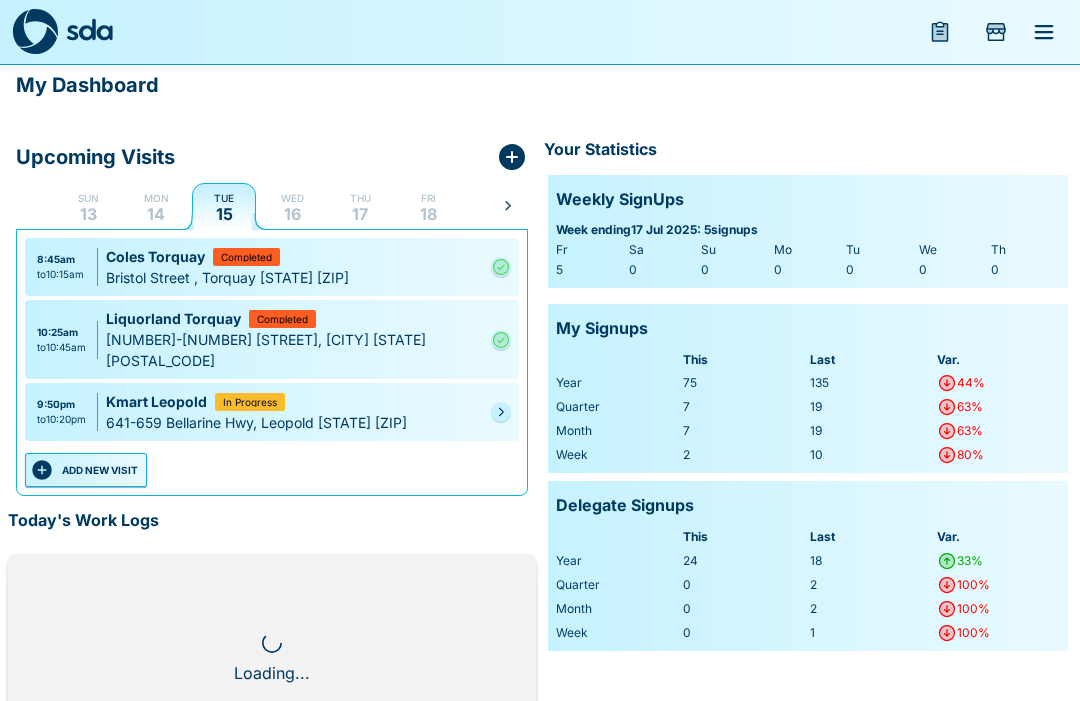 click at bounding box center [501, 412] 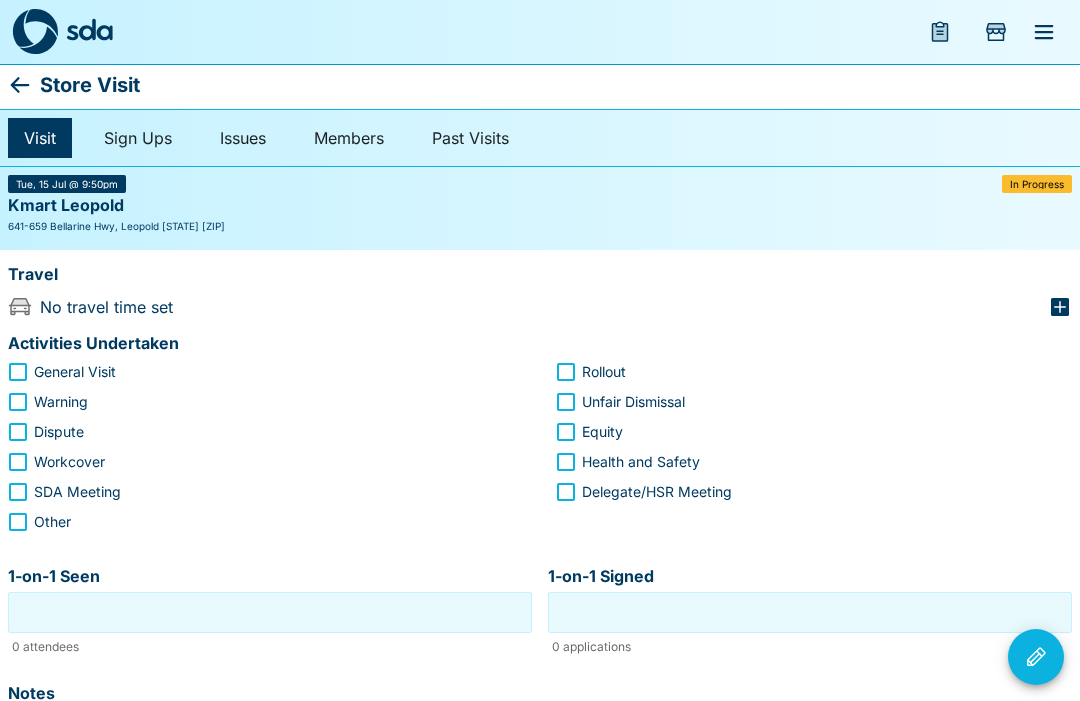 click 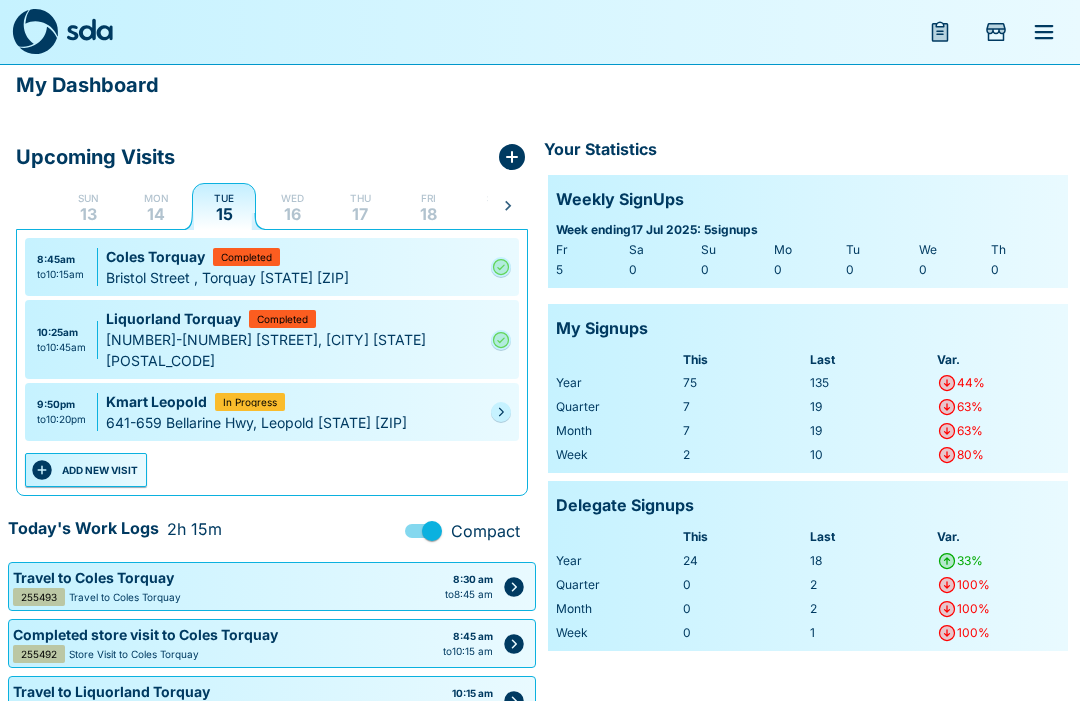 click 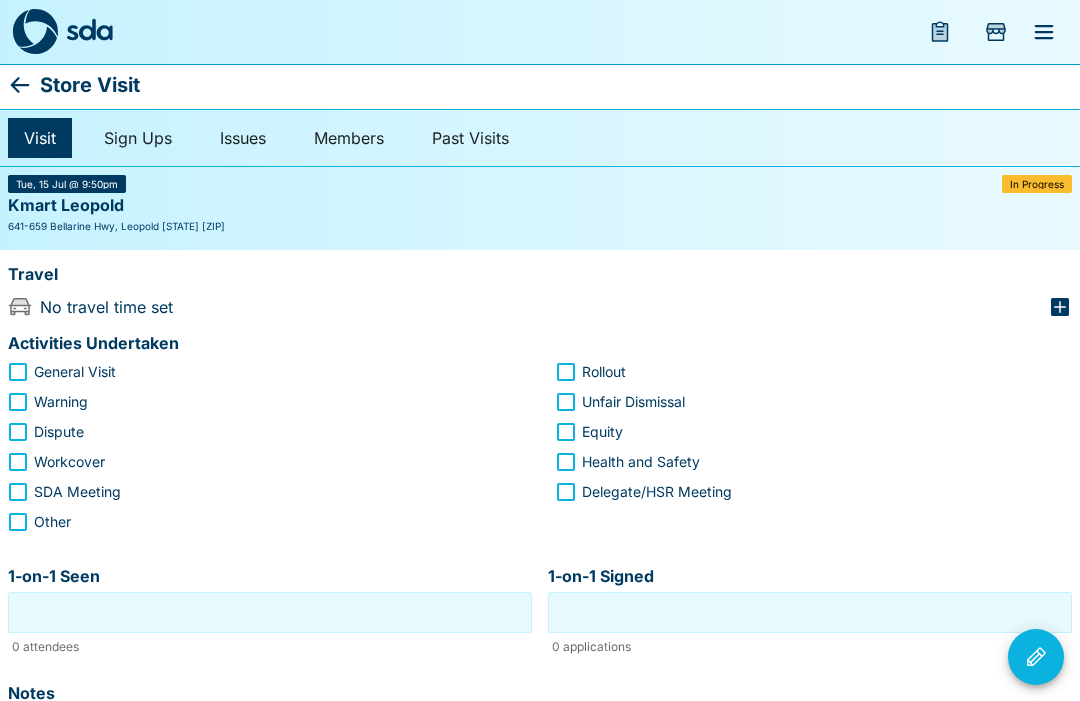 click on "Store Visit" at bounding box center (90, 85) 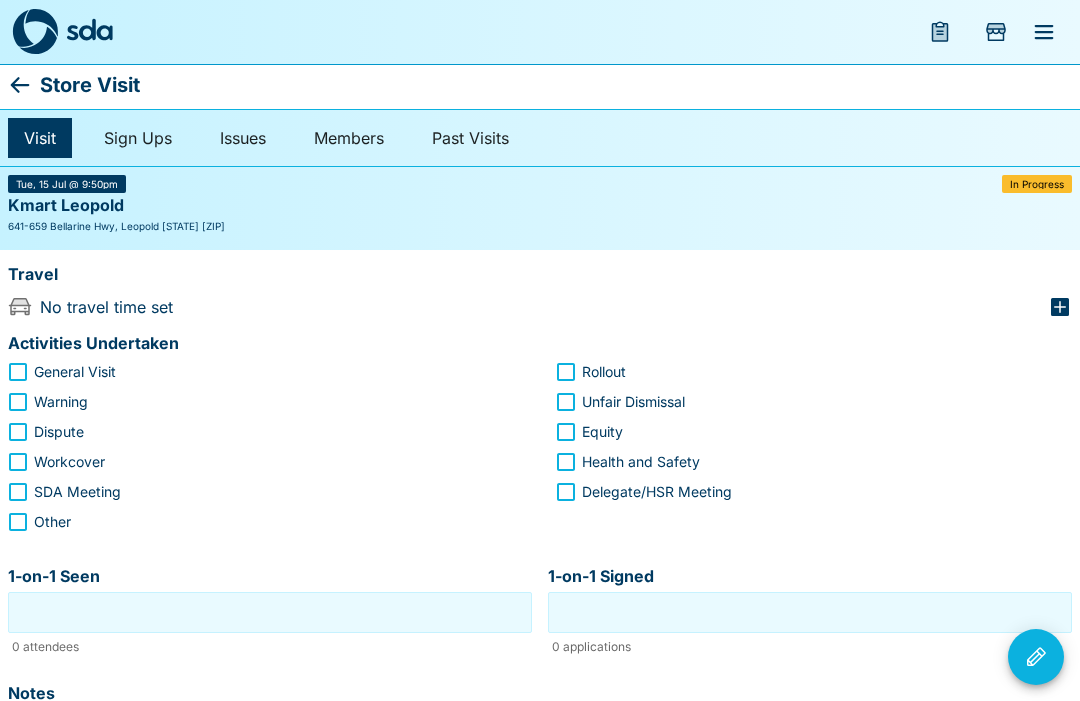 click 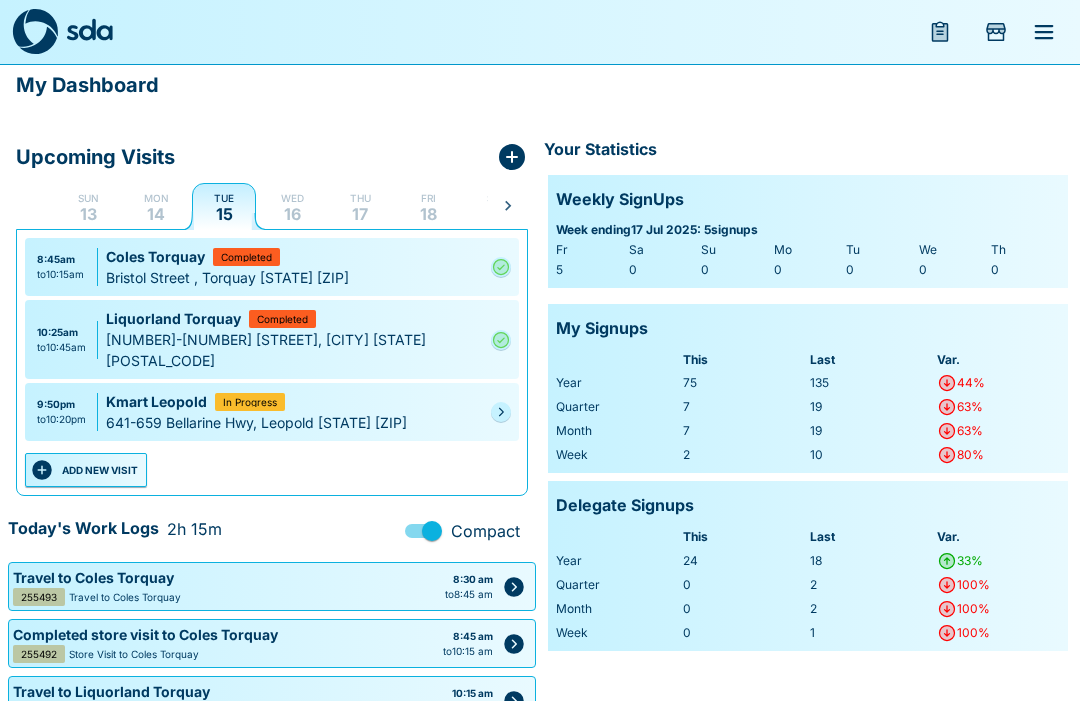 click 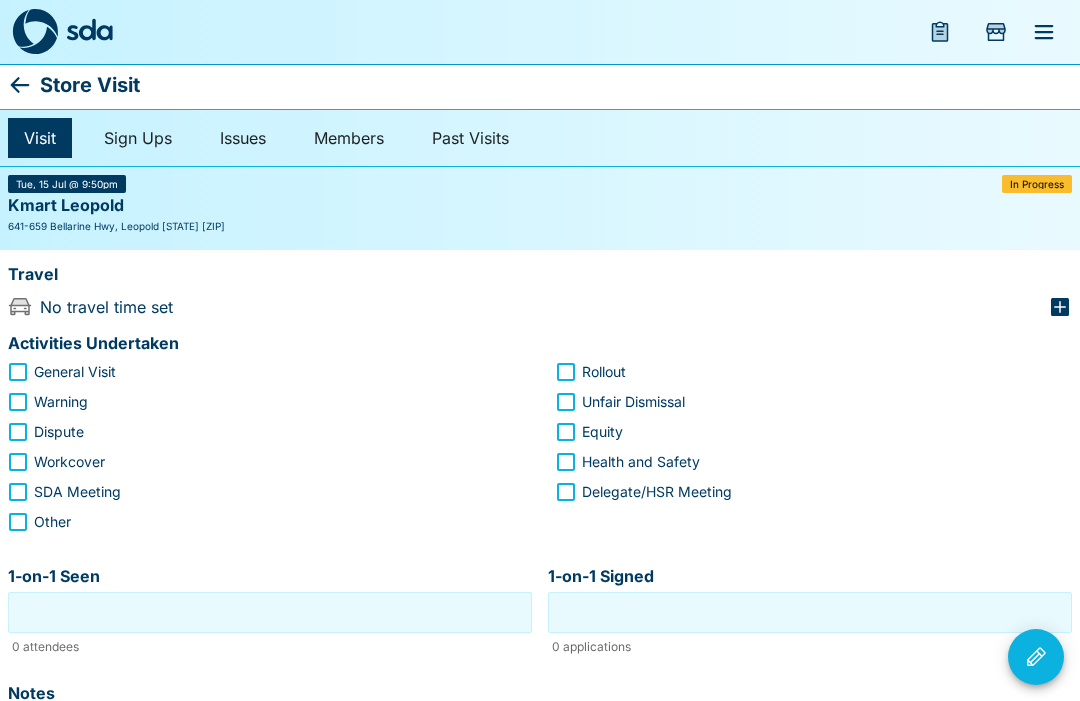 click on "Store Visit" at bounding box center (540, 85) 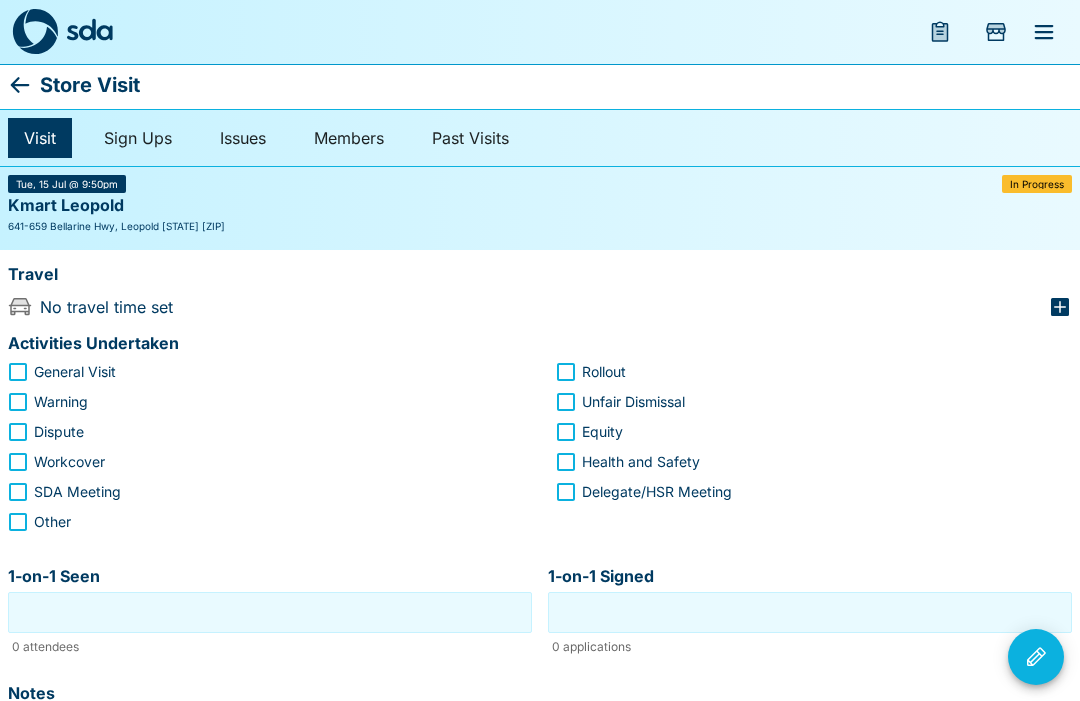 click on "Store Visit" at bounding box center (540, 85) 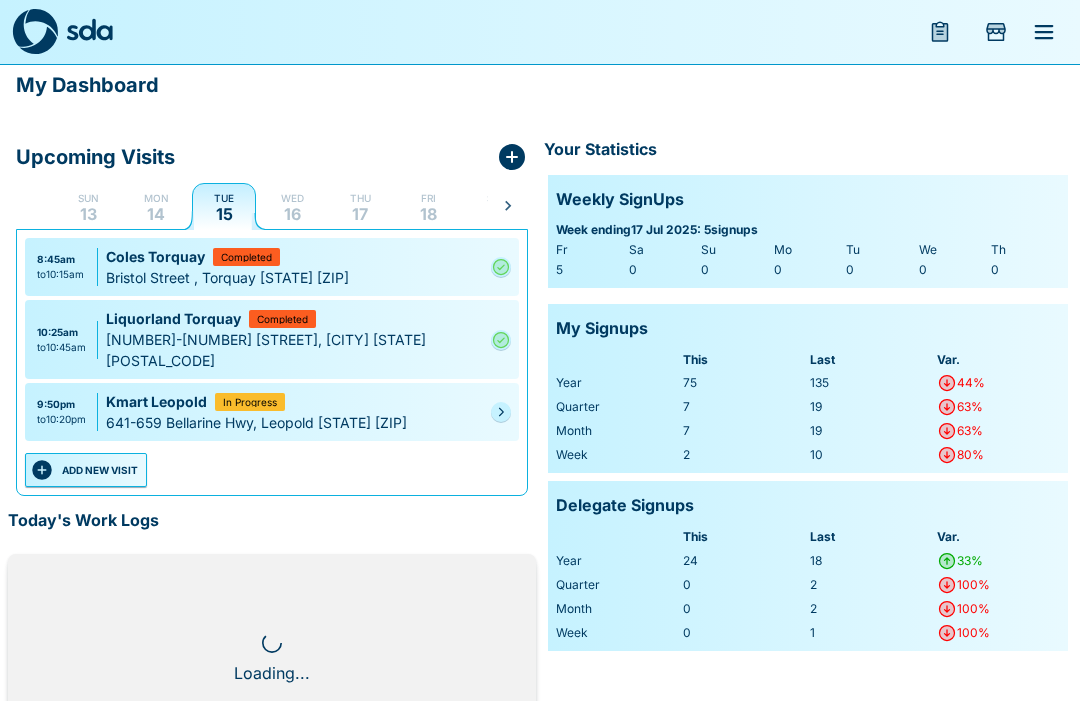 click on "My Dashboard" at bounding box center (87, 85) 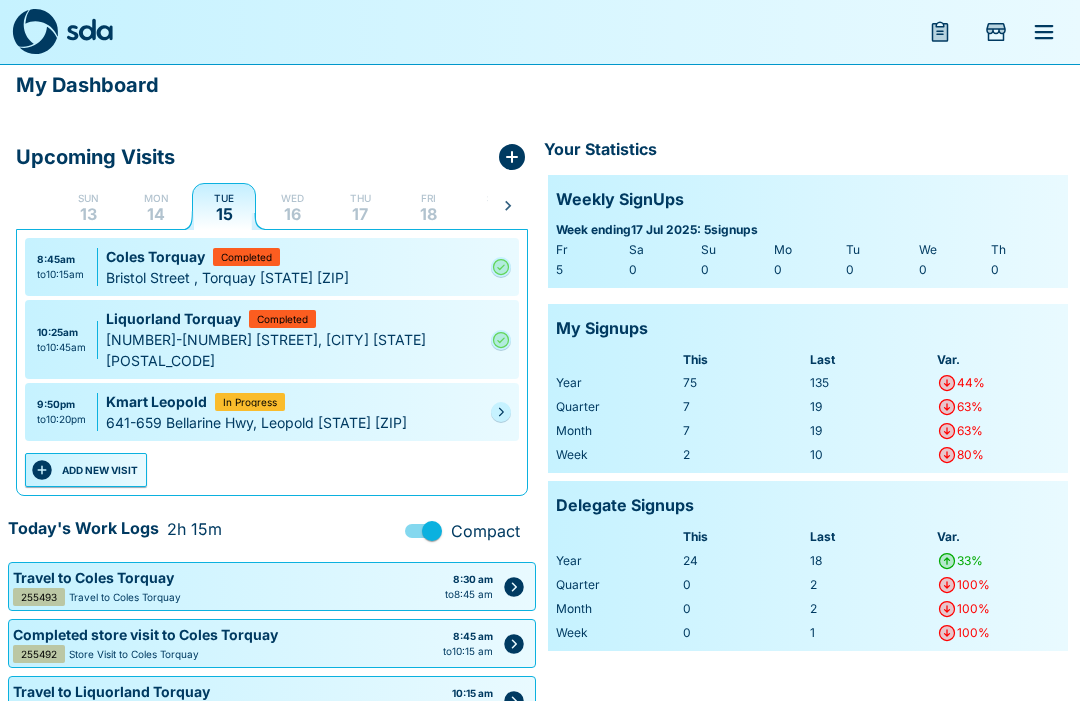 click at bounding box center (501, 412) 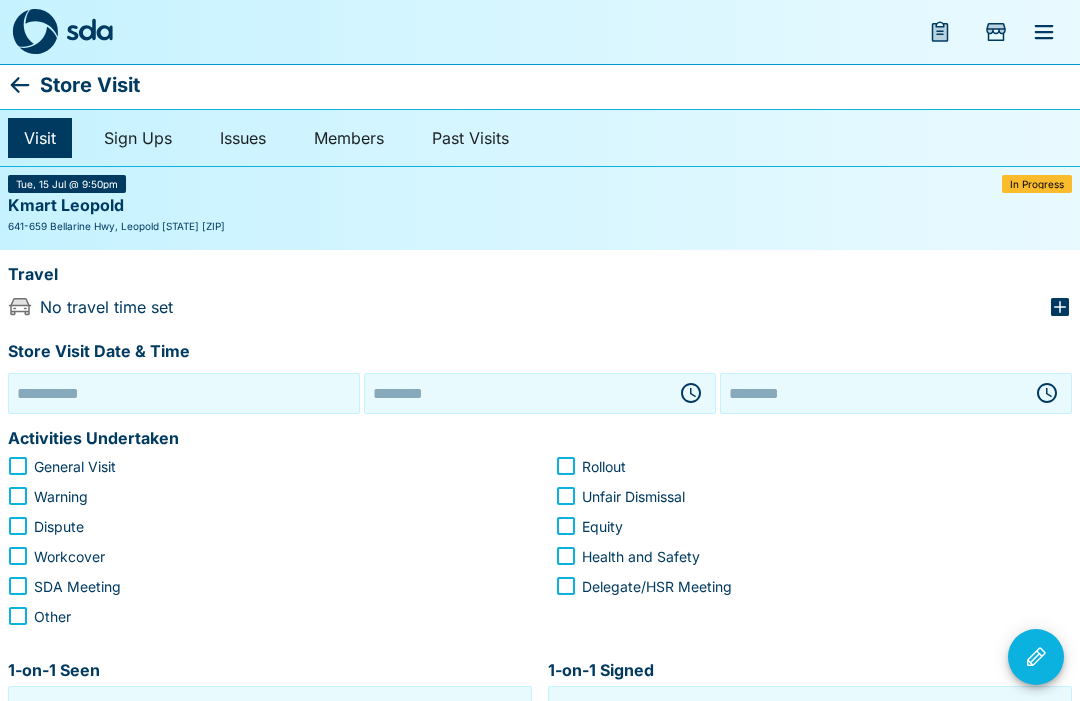 type on "**********" 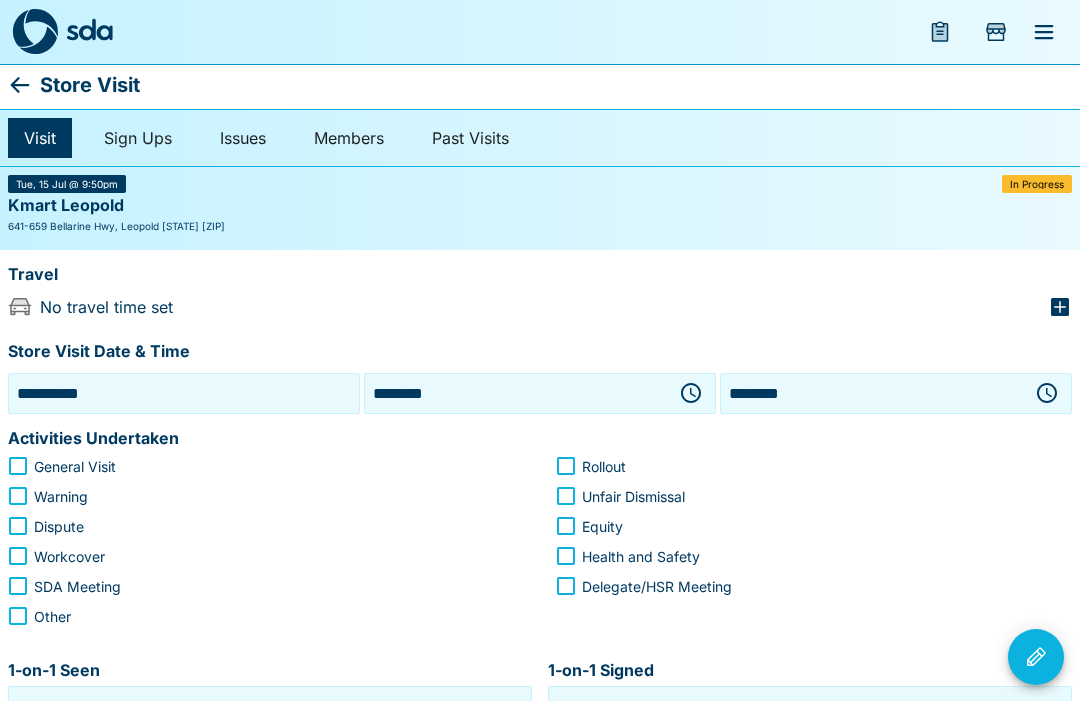 click 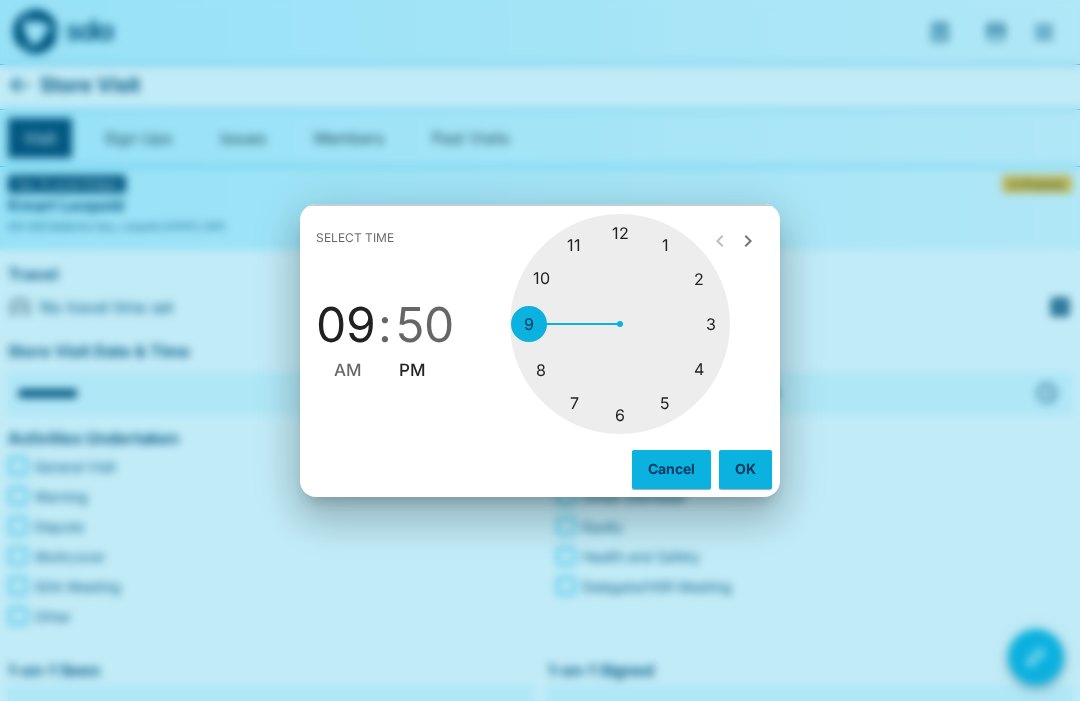click at bounding box center (620, 324) 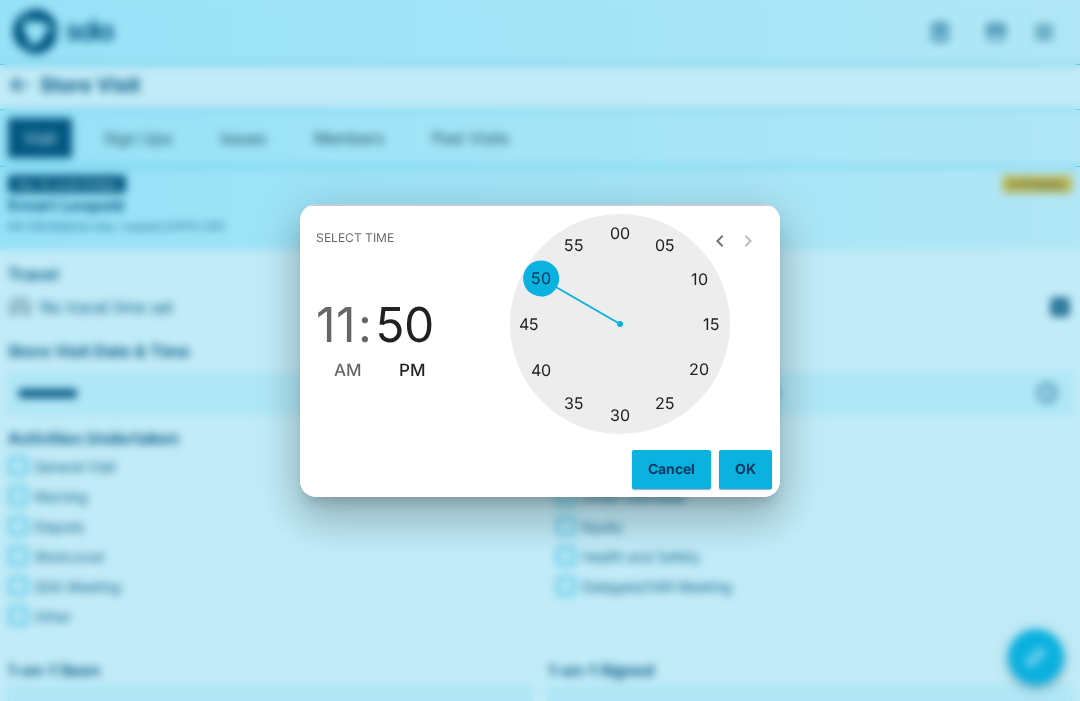 click at bounding box center (620, 324) 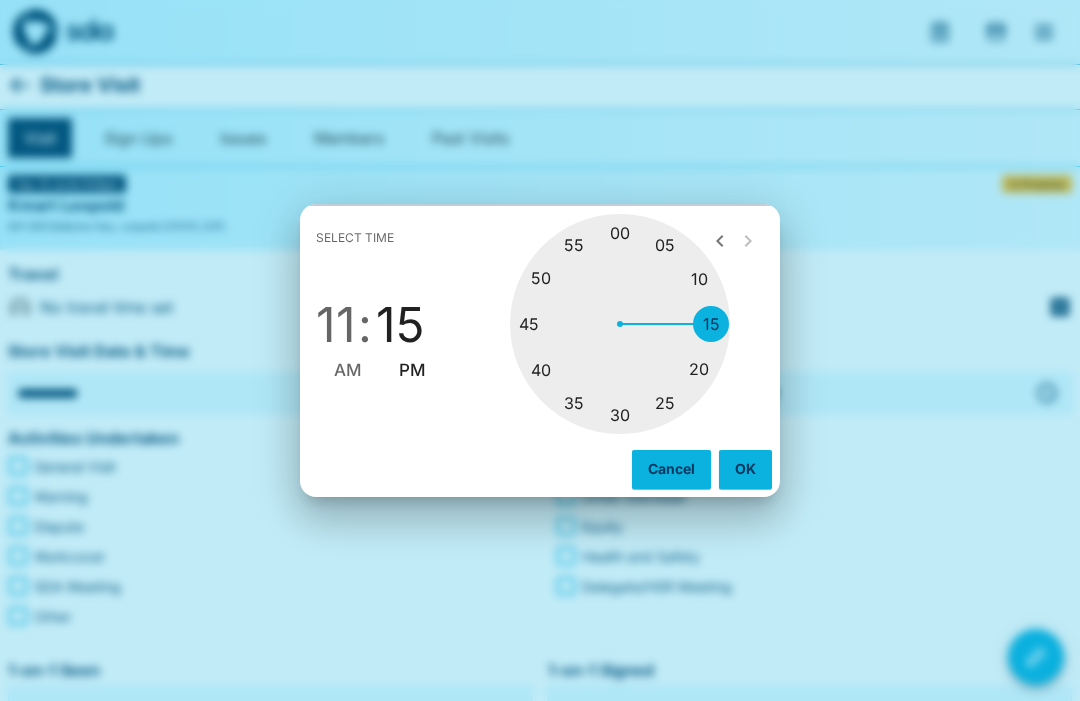 click on "AM" at bounding box center [348, 370] 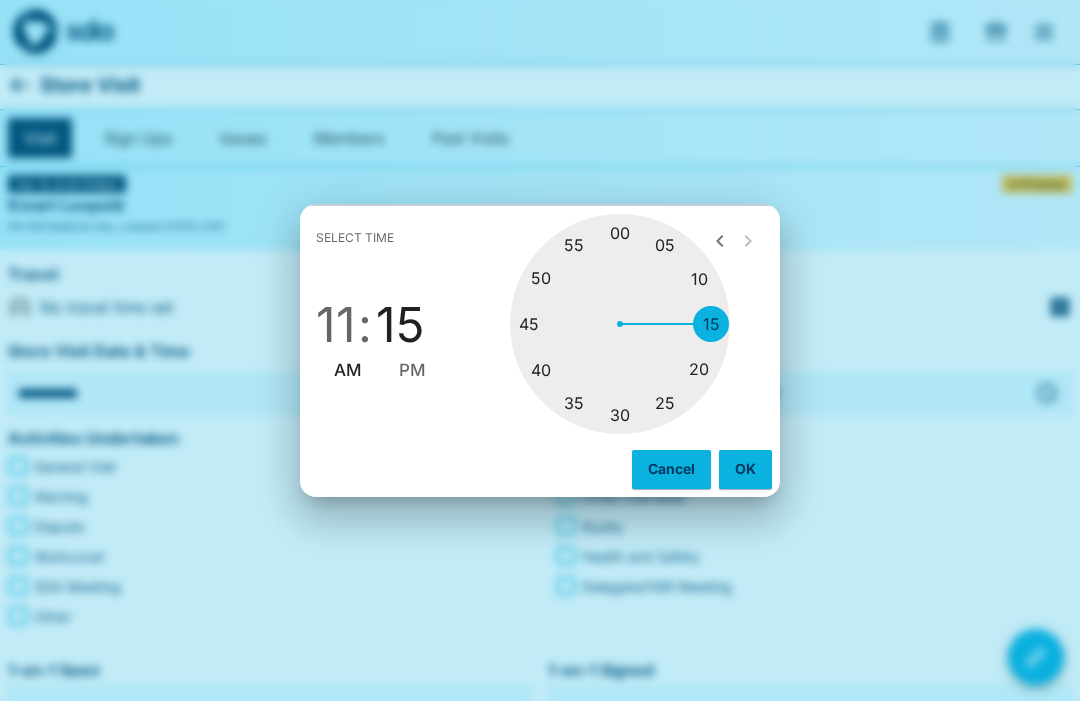 click on "OK" at bounding box center [745, 469] 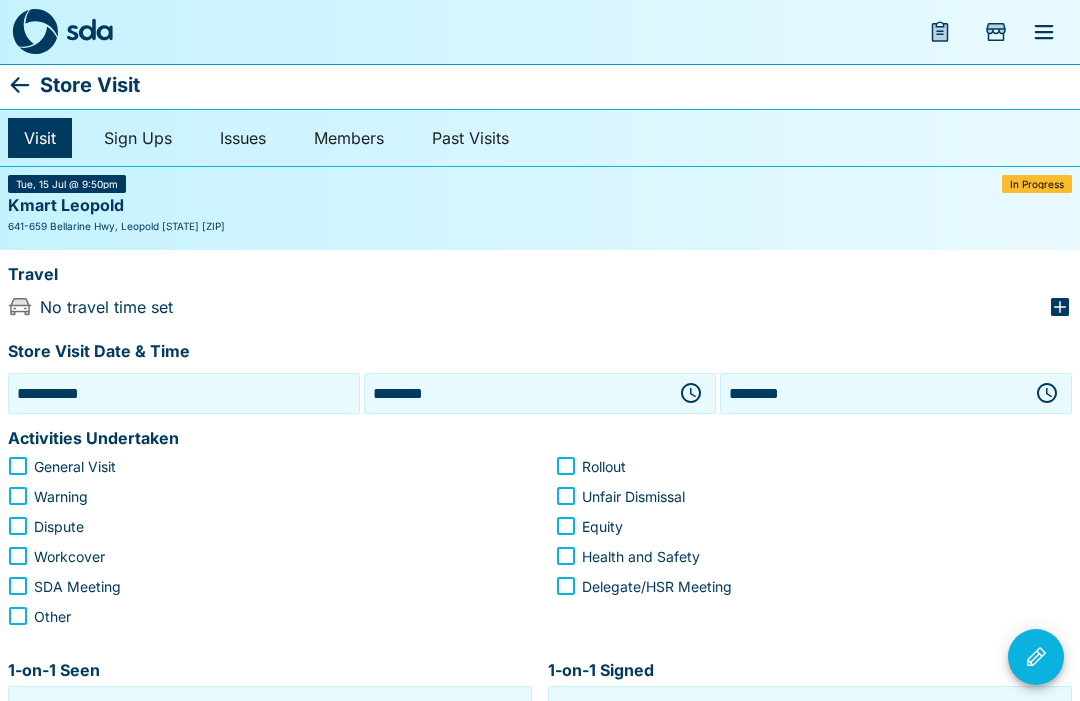 click 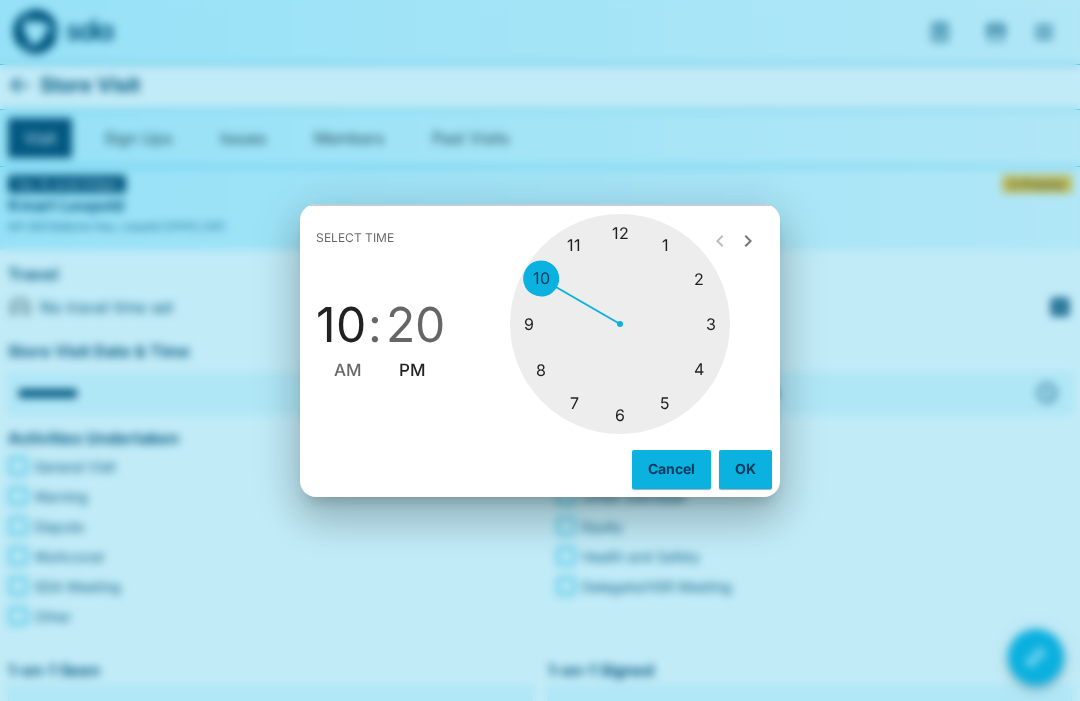 click at bounding box center (620, 324) 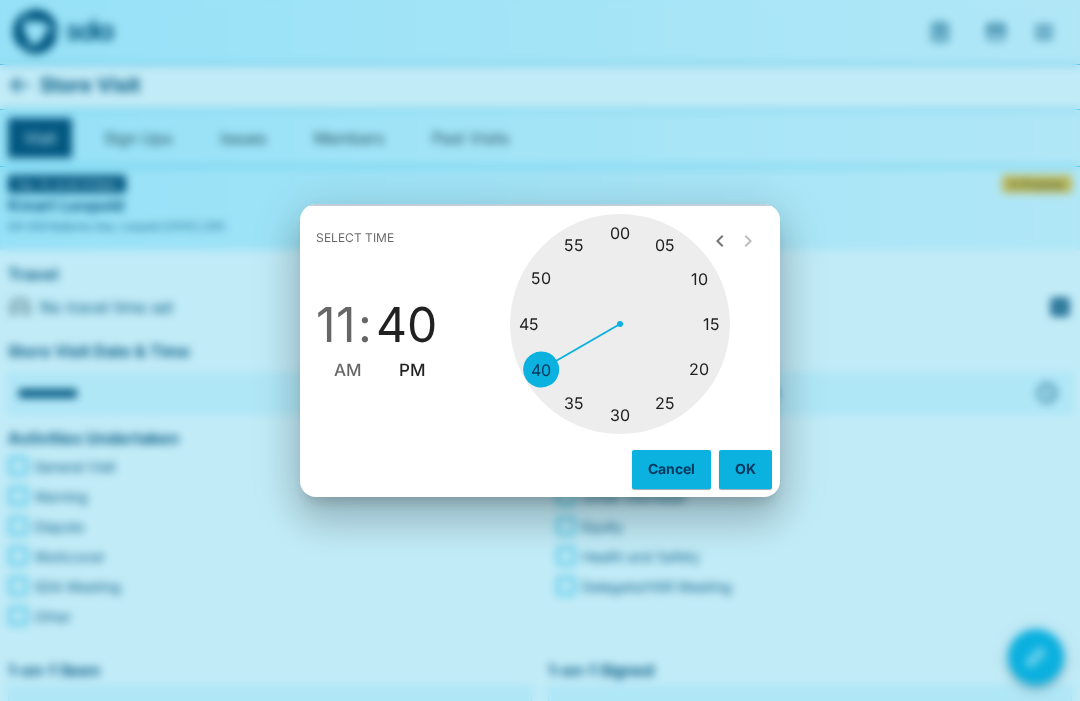 click at bounding box center [620, 324] 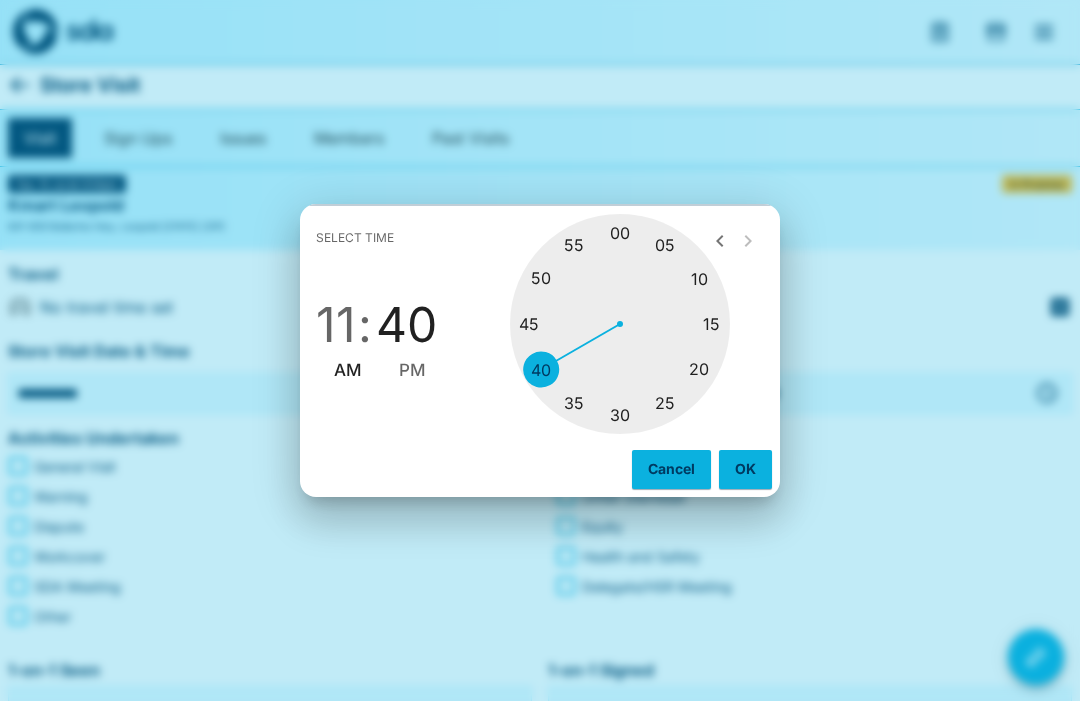 click on "OK" at bounding box center (745, 469) 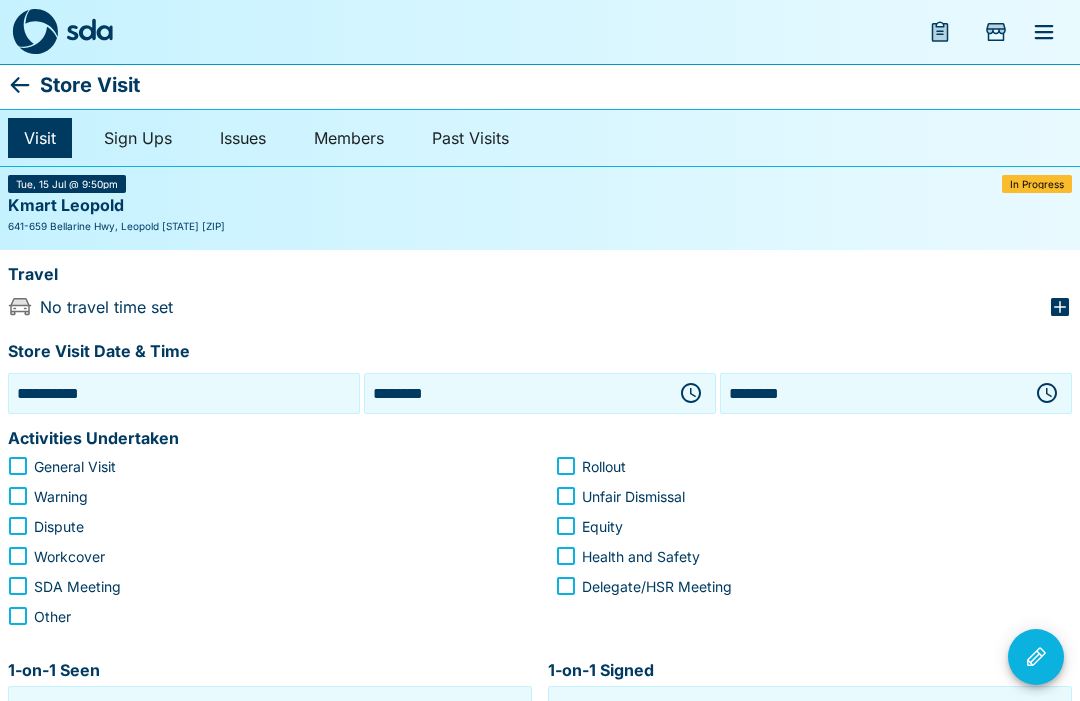 click 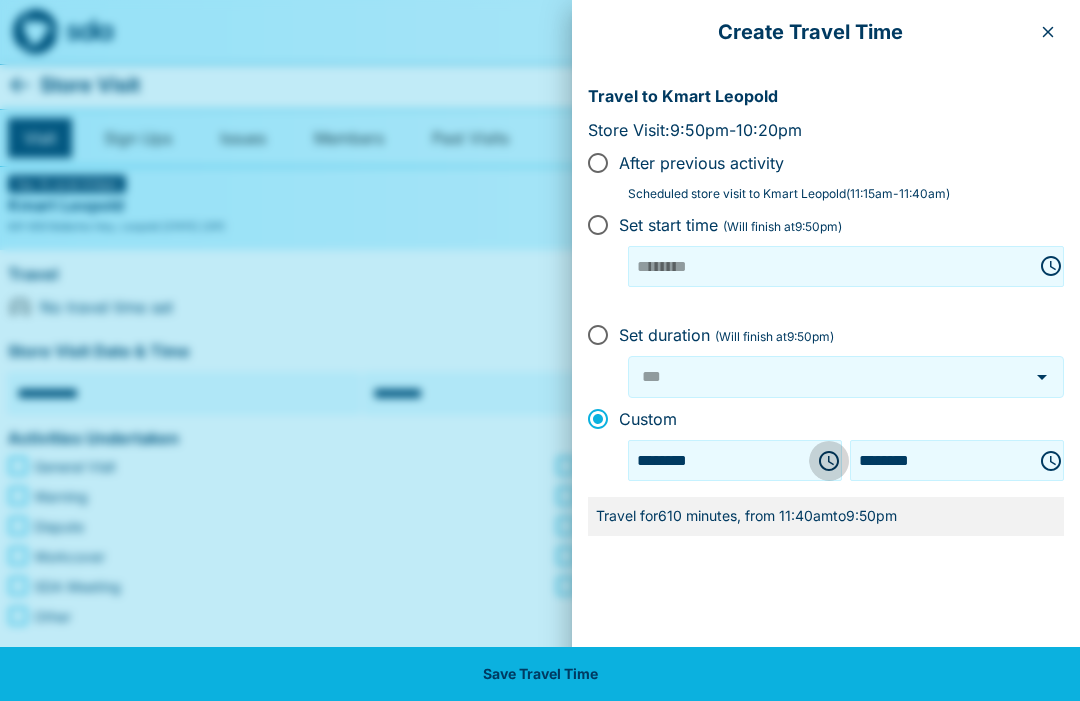 click 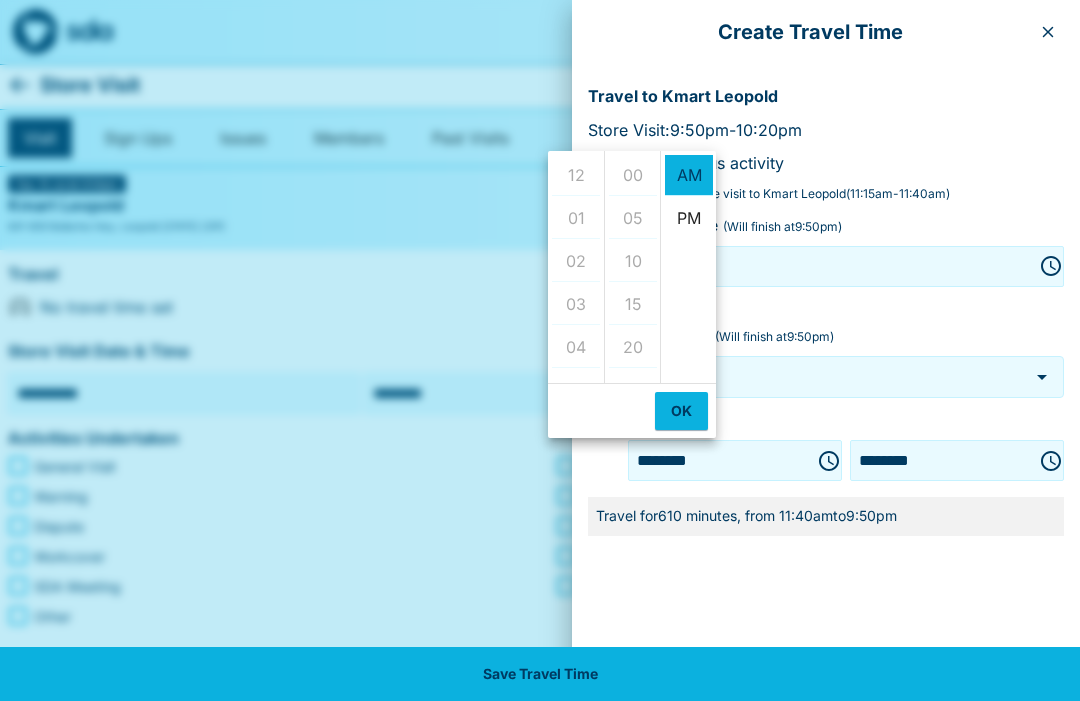 scroll, scrollTop: 473, scrollLeft: 0, axis: vertical 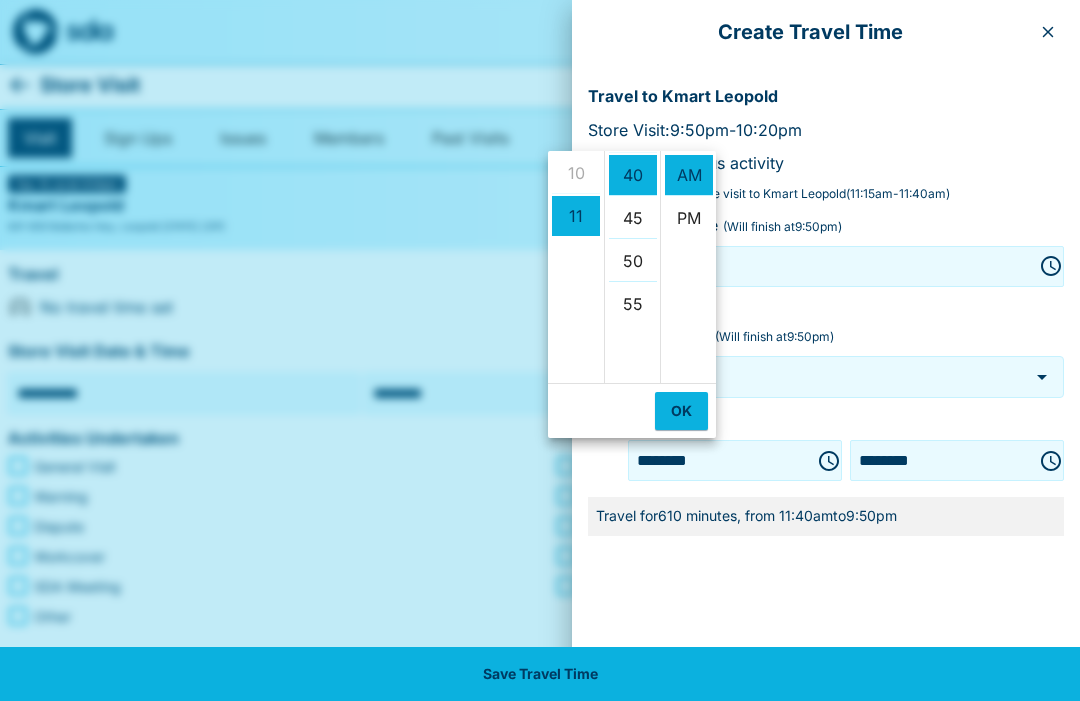 click on "12 01 02 03 04 05 06 07 08 09 10 11" at bounding box center [576, 267] 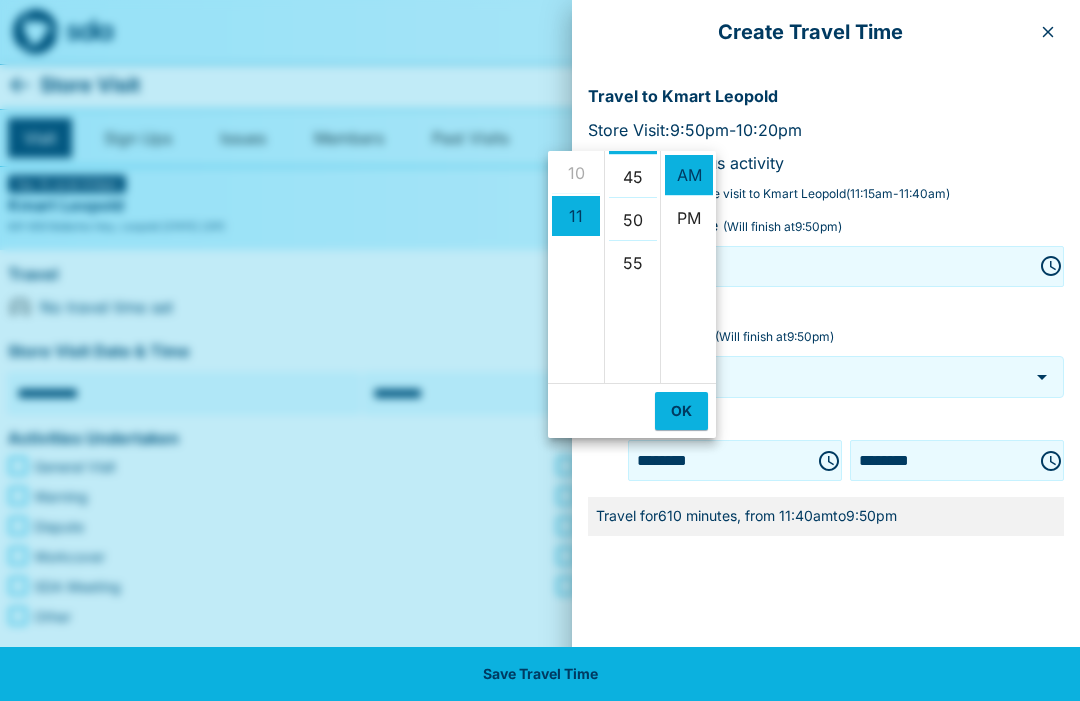 scroll, scrollTop: 380, scrollLeft: 0, axis: vertical 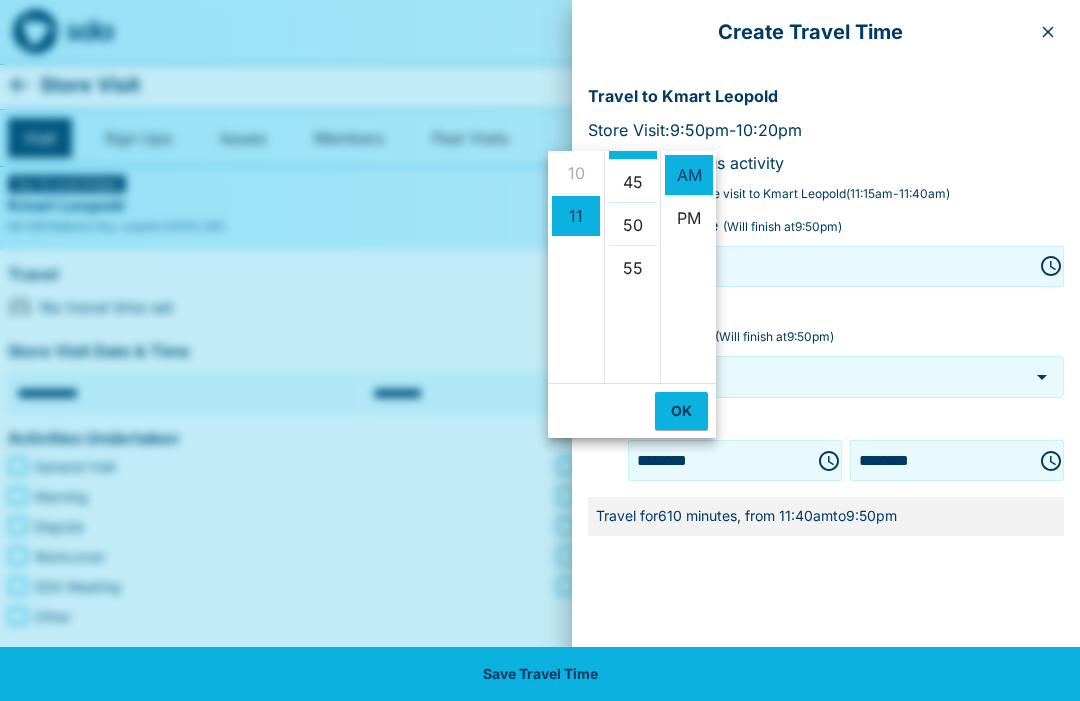 click on "45" at bounding box center (633, 182) 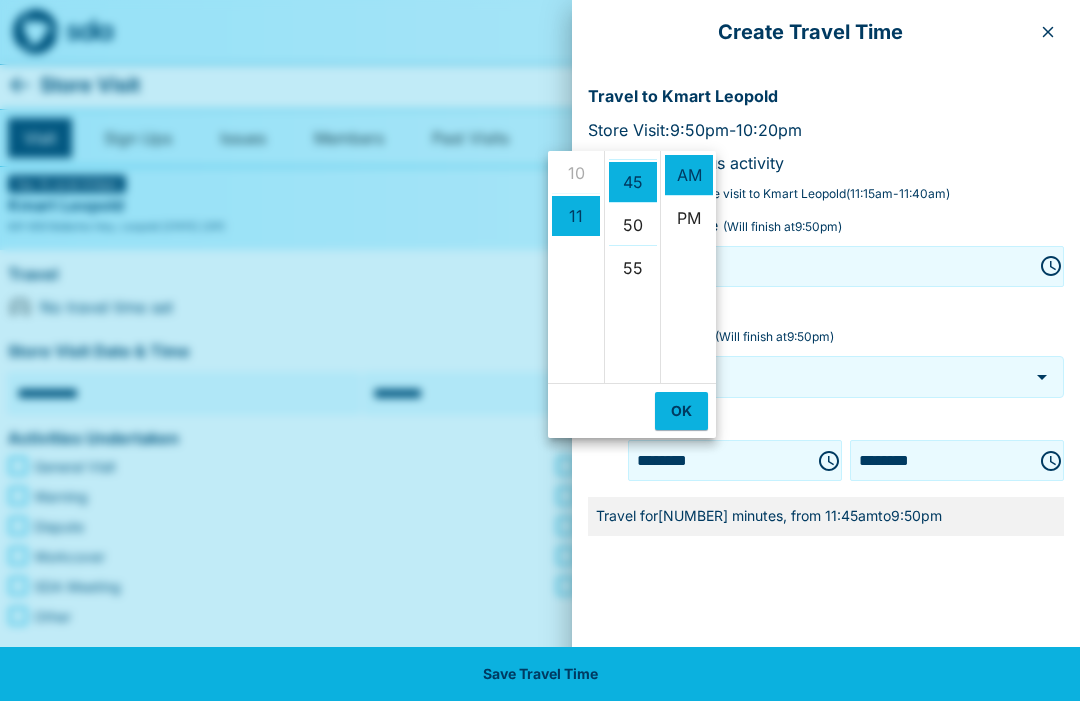 type on "********" 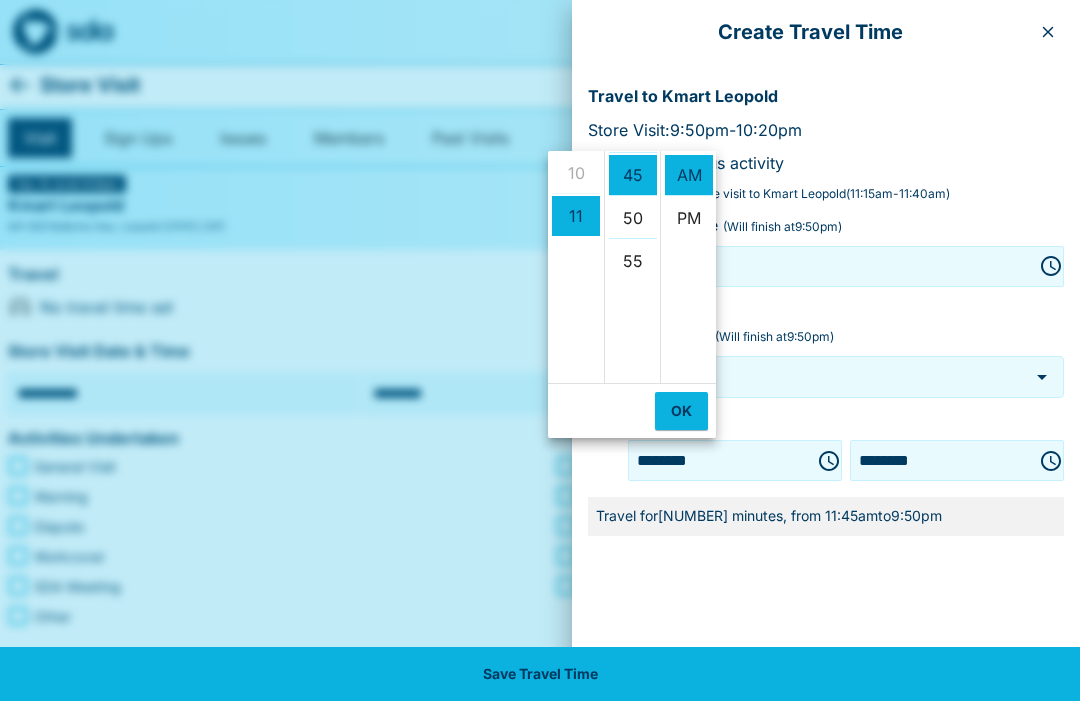 scroll, scrollTop: 387, scrollLeft: 0, axis: vertical 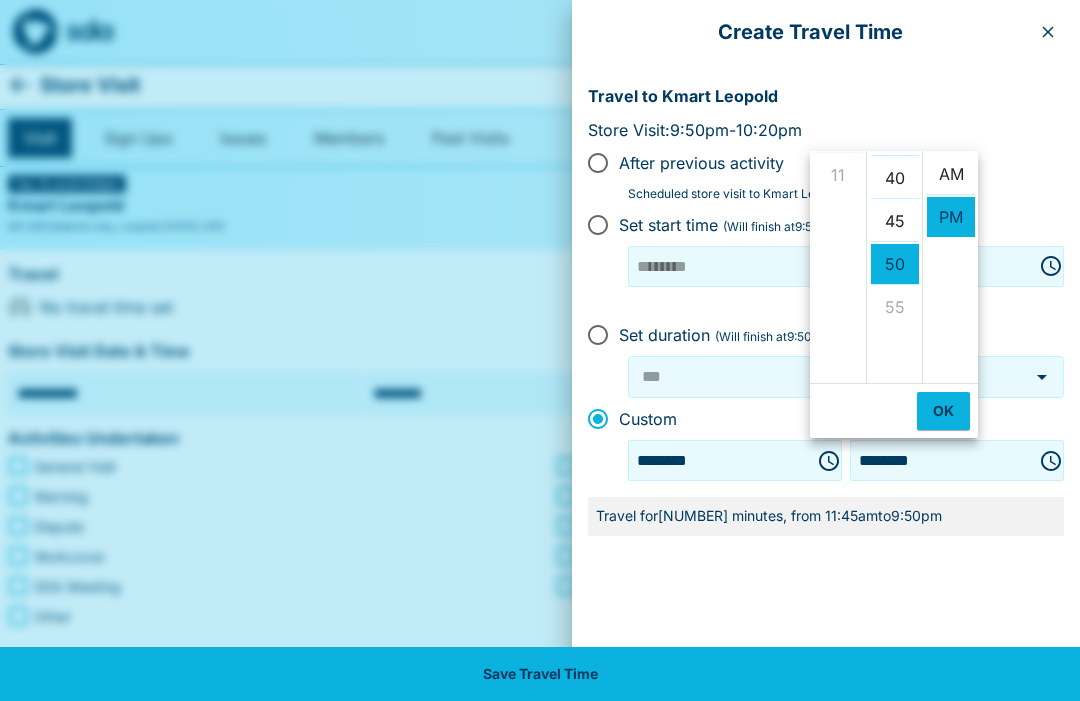 click on "AM" at bounding box center [951, 174] 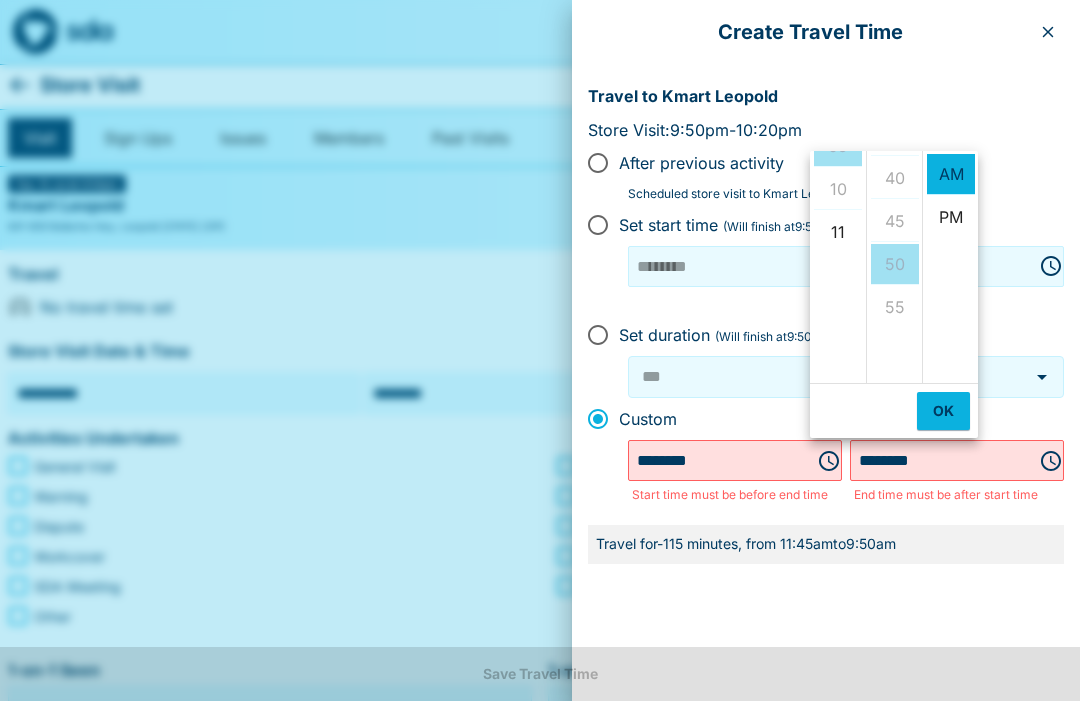 scroll, scrollTop: 329, scrollLeft: 0, axis: vertical 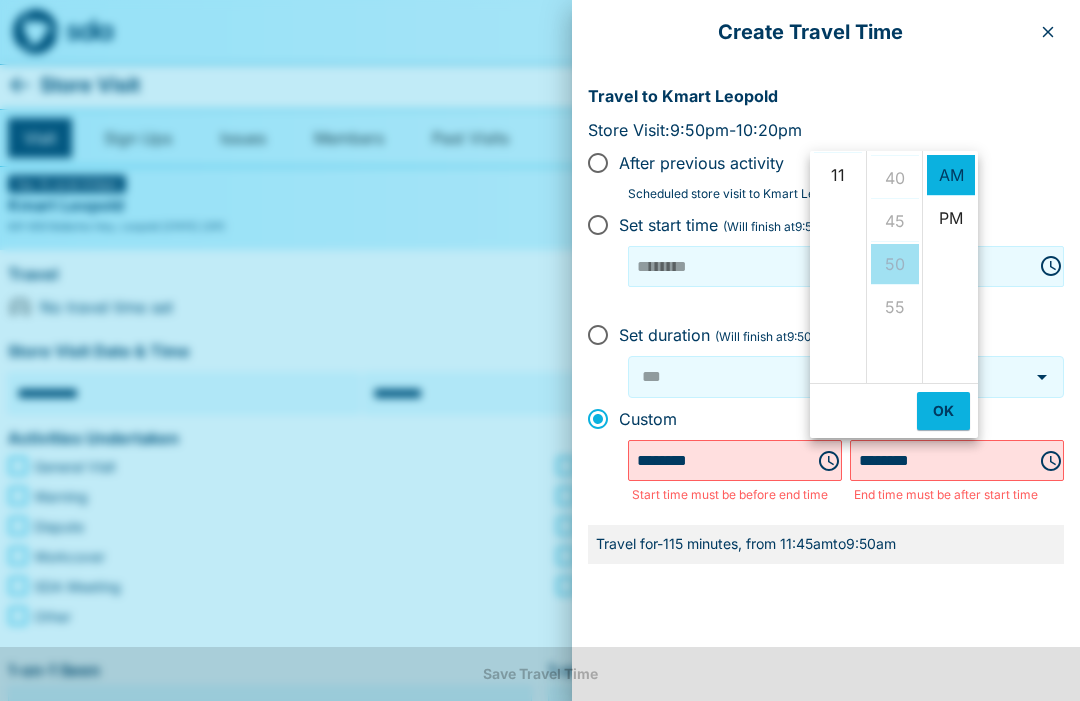 click on "11" at bounding box center (838, 175) 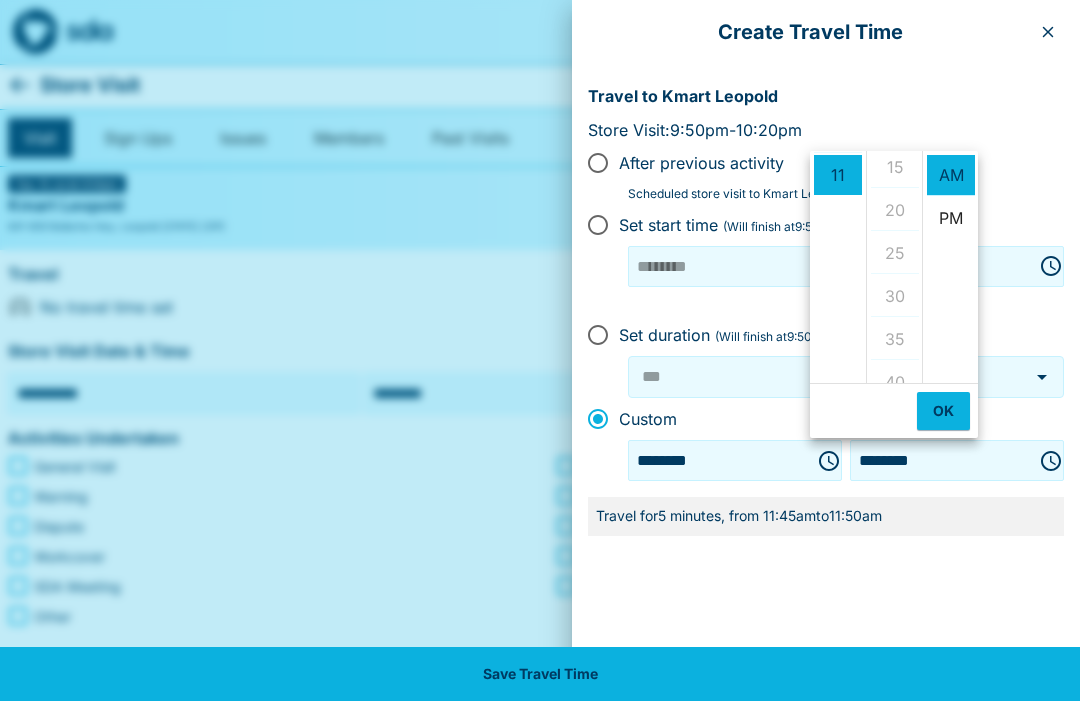 click on "00 05 10 15 20 25 30 35 40 45 50 55" at bounding box center [894, 267] 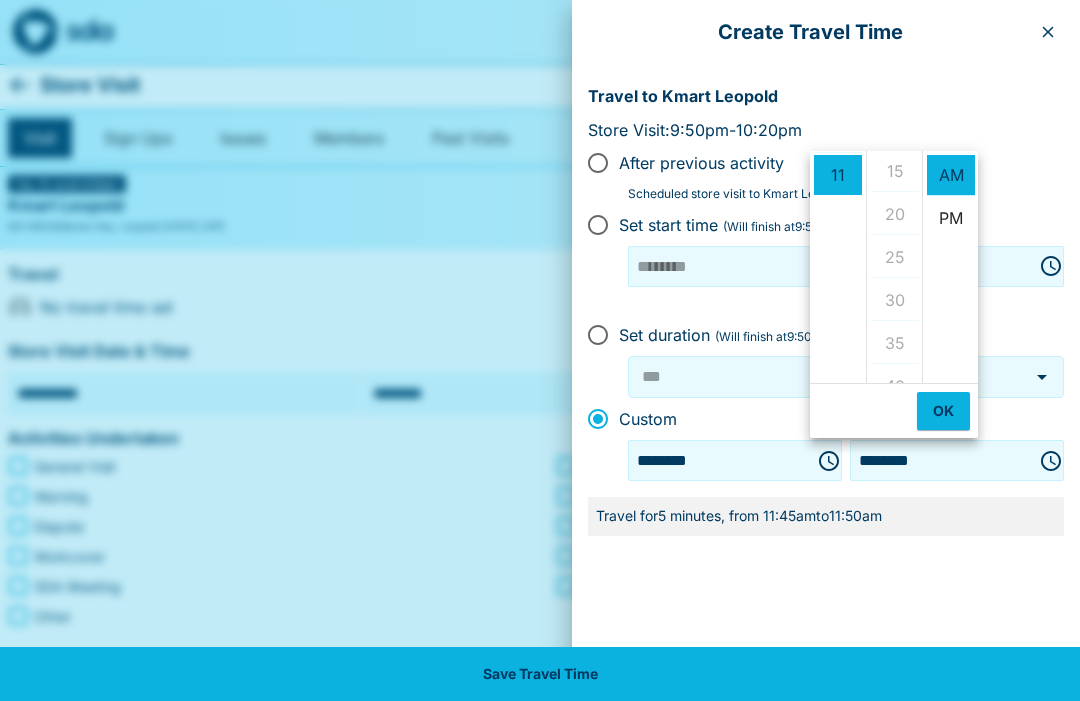 click on "00 05 10 15 20 25 30 35 40 45 50 55" at bounding box center [894, 267] 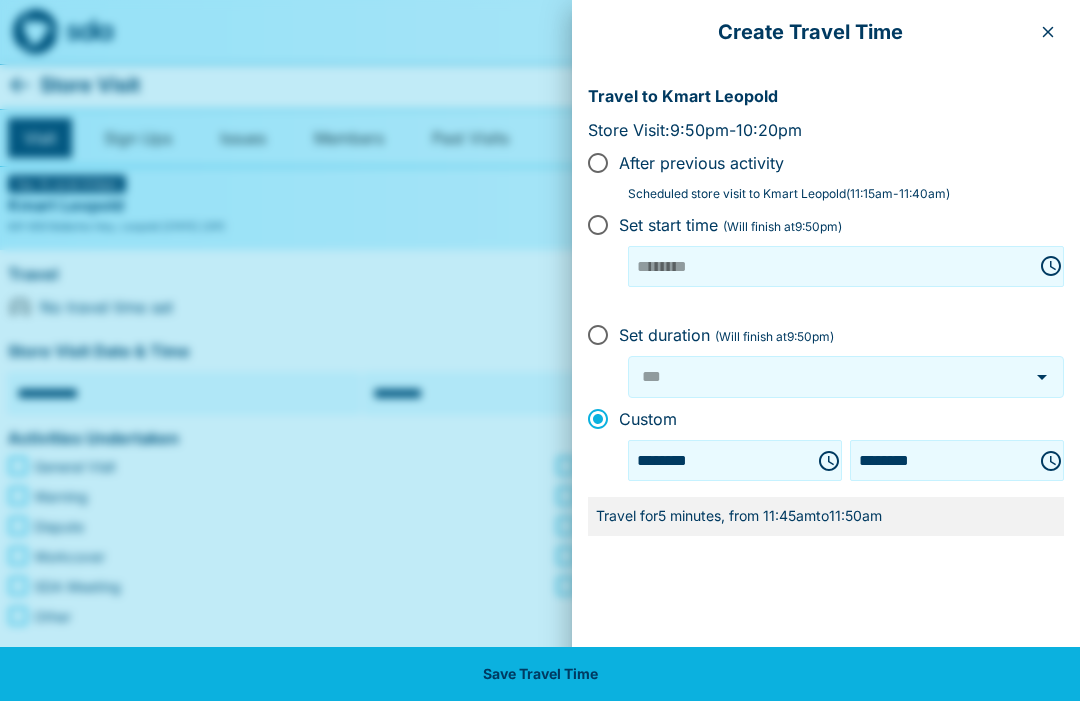 click 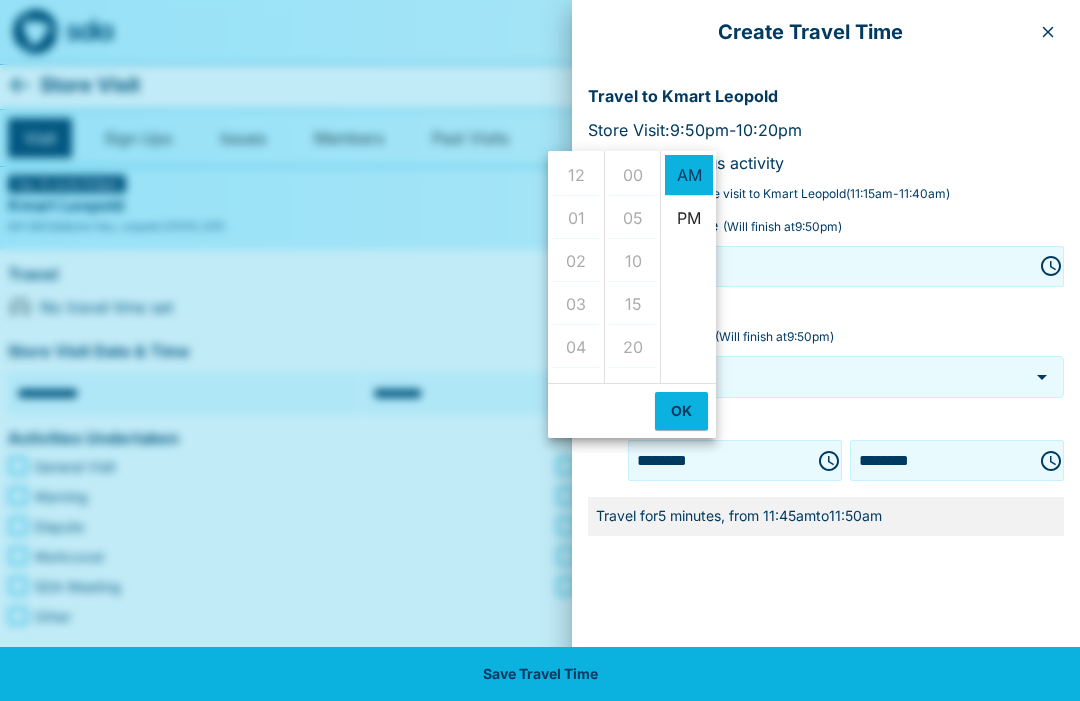 scroll, scrollTop: 0, scrollLeft: 0, axis: both 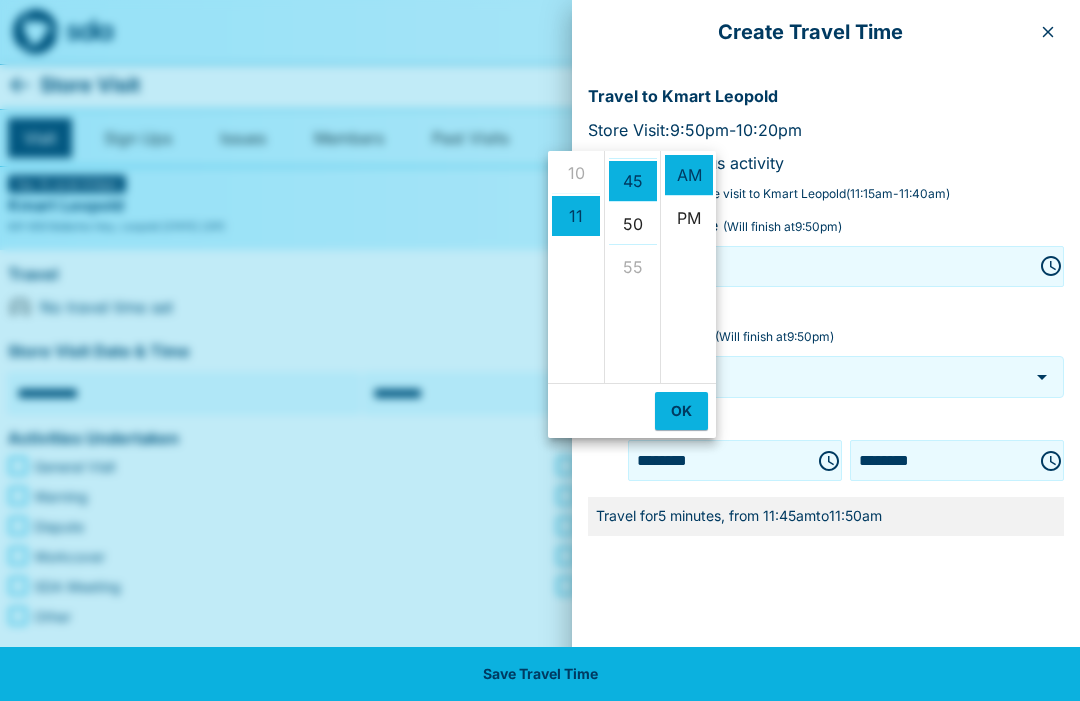 click on "12 01 02 03 04 05 06 07 08 09 10 11" at bounding box center [576, 267] 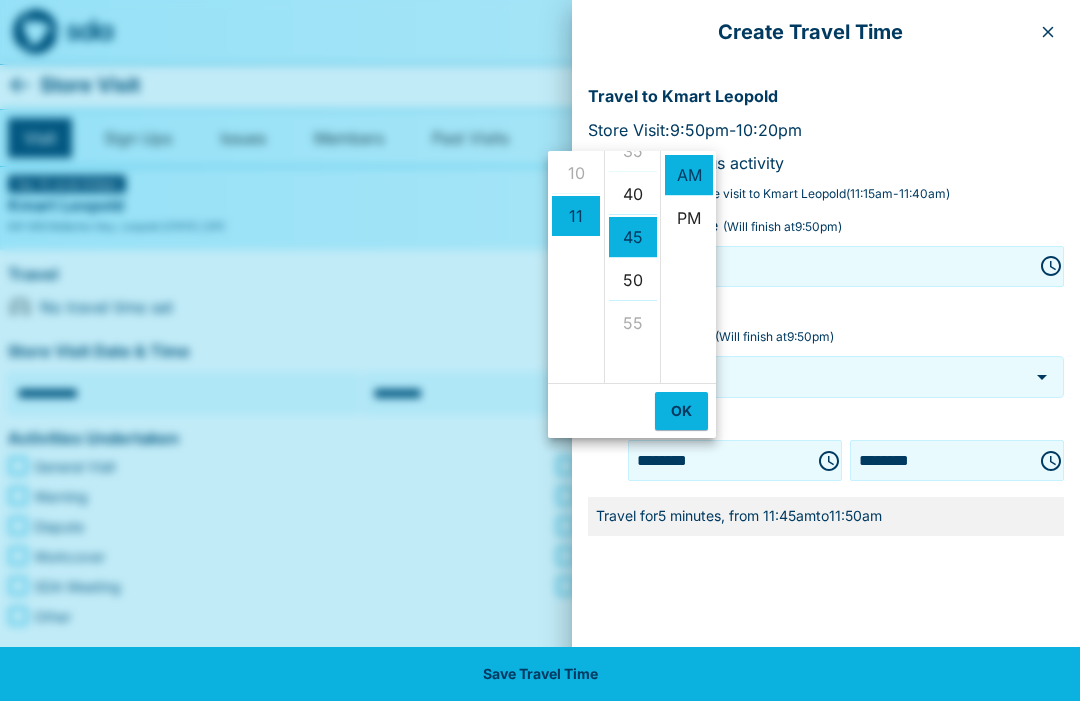 scroll, scrollTop: 326, scrollLeft: 0, axis: vertical 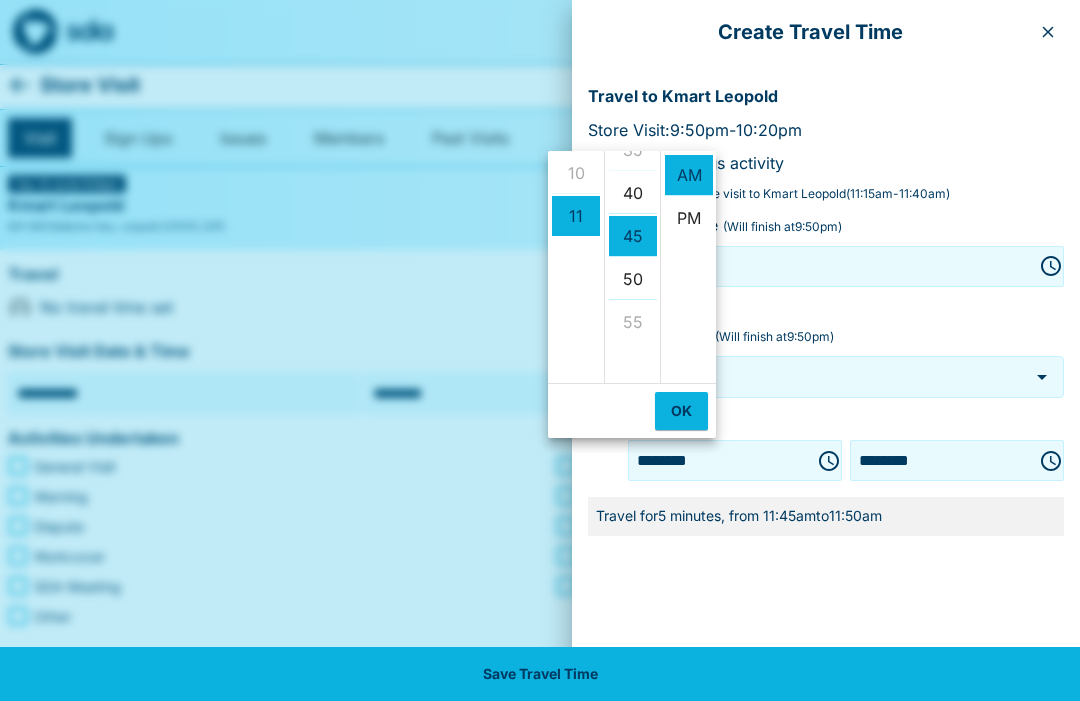 click on "******** ​" at bounding box center [846, 266] 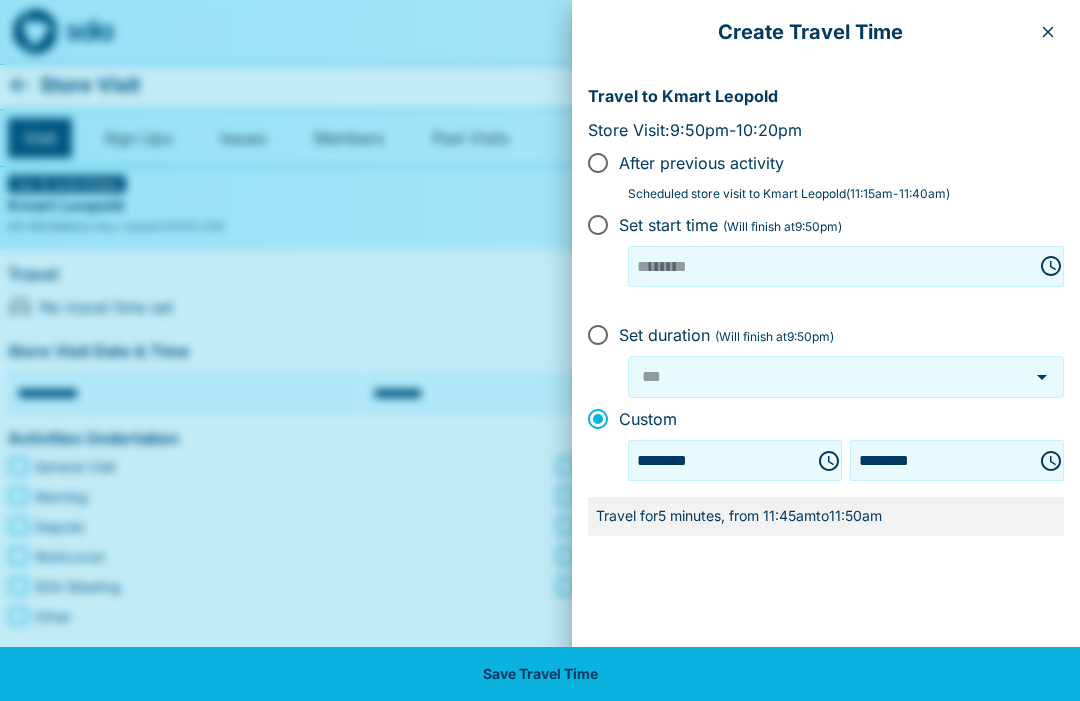click 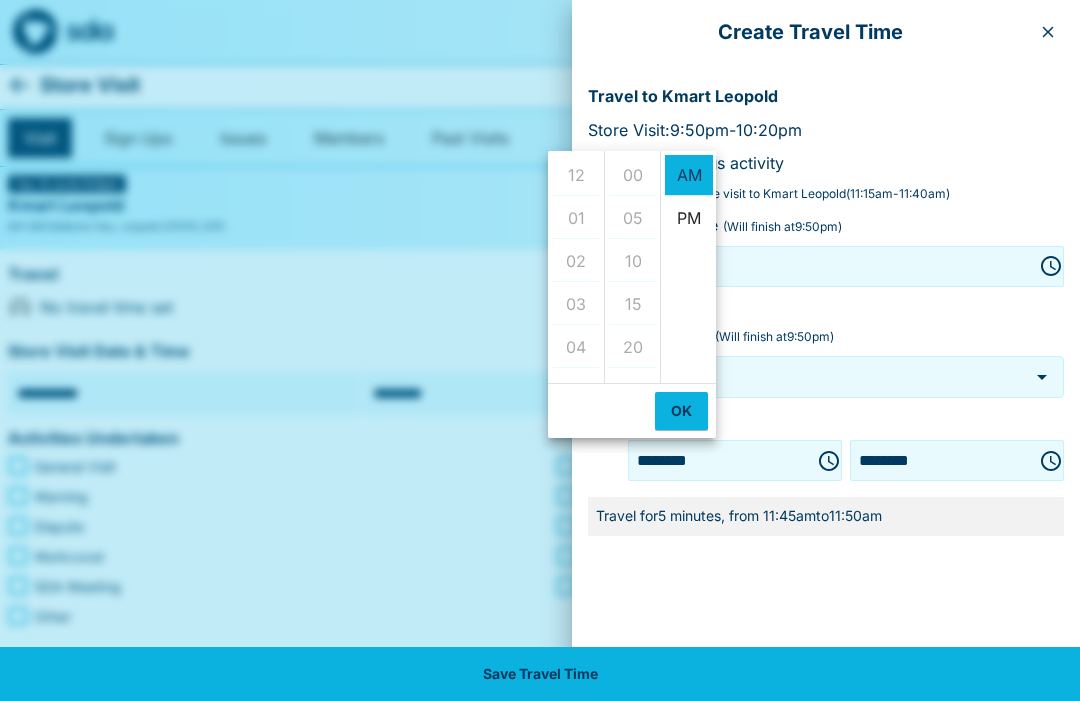 scroll, scrollTop: 473, scrollLeft: 0, axis: vertical 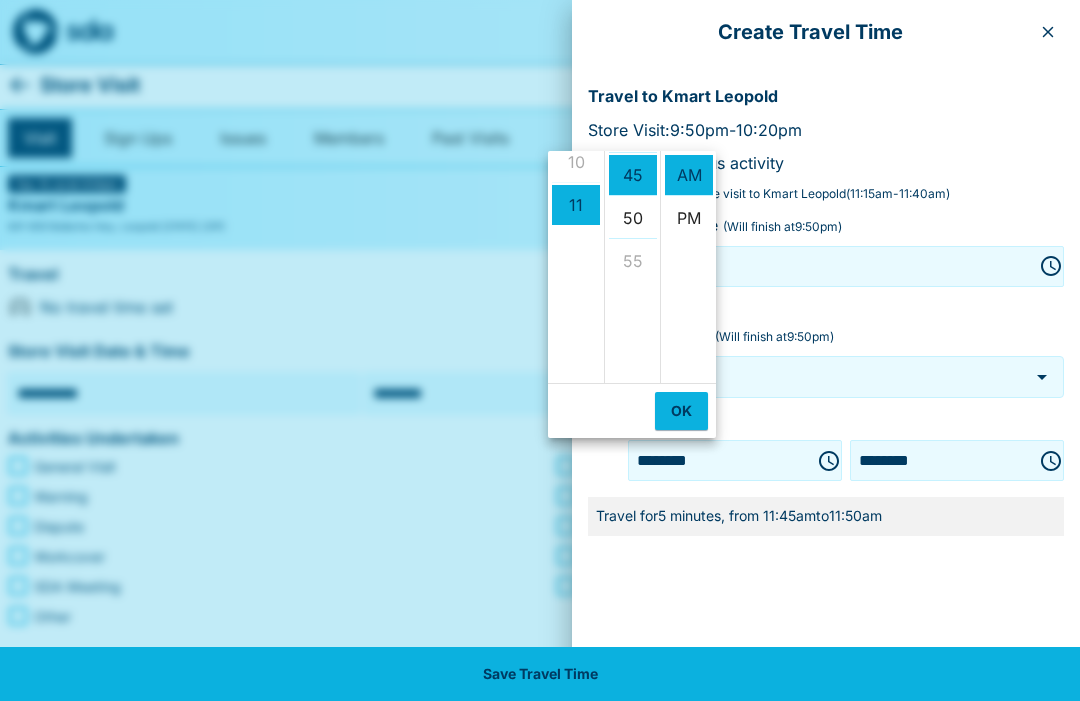 click on "12 01 02 03 04 05 06 07 08 09 10 11" at bounding box center [576, 267] 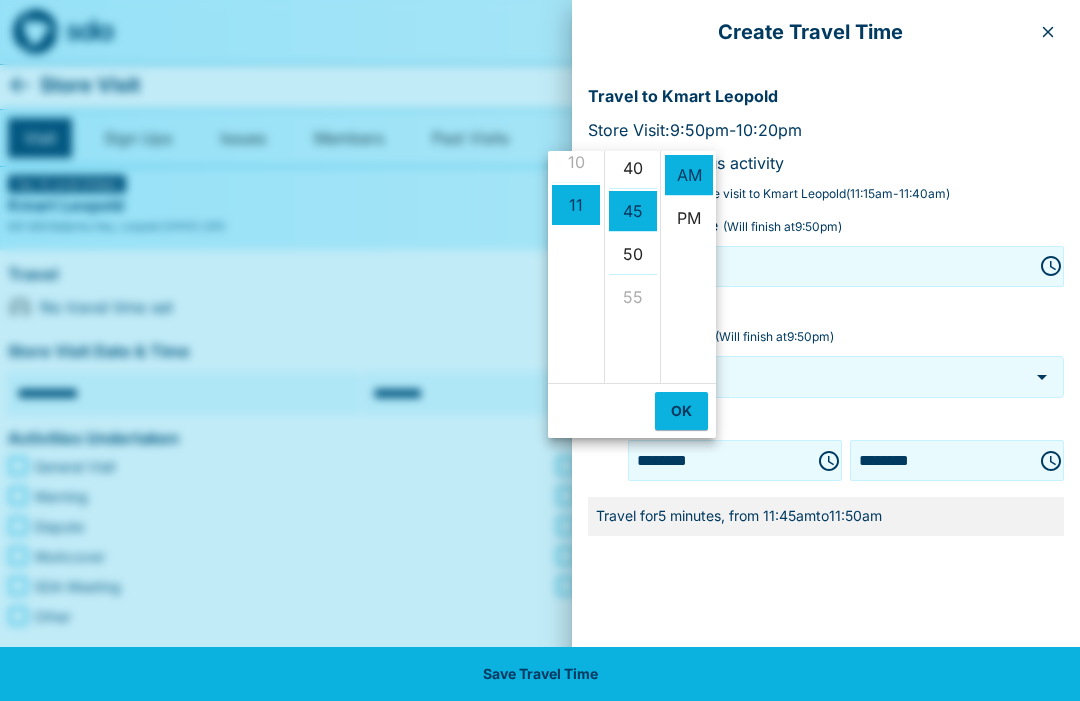scroll, scrollTop: 350, scrollLeft: 0, axis: vertical 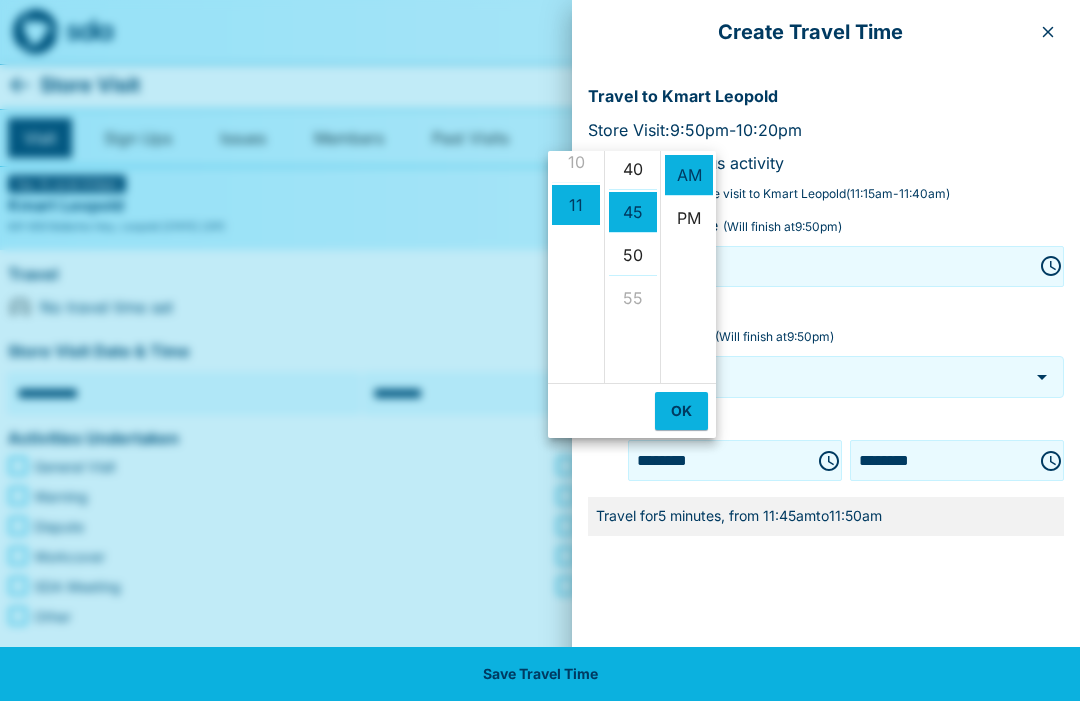 click on "40" at bounding box center [633, 169] 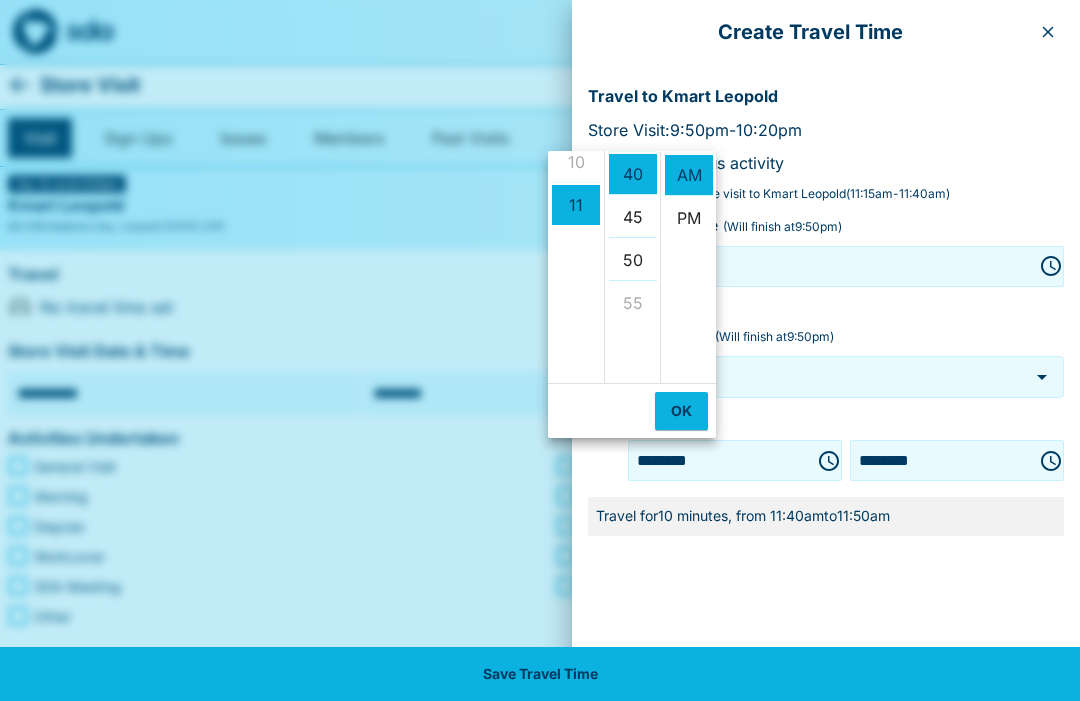 scroll, scrollTop: 344, scrollLeft: 0, axis: vertical 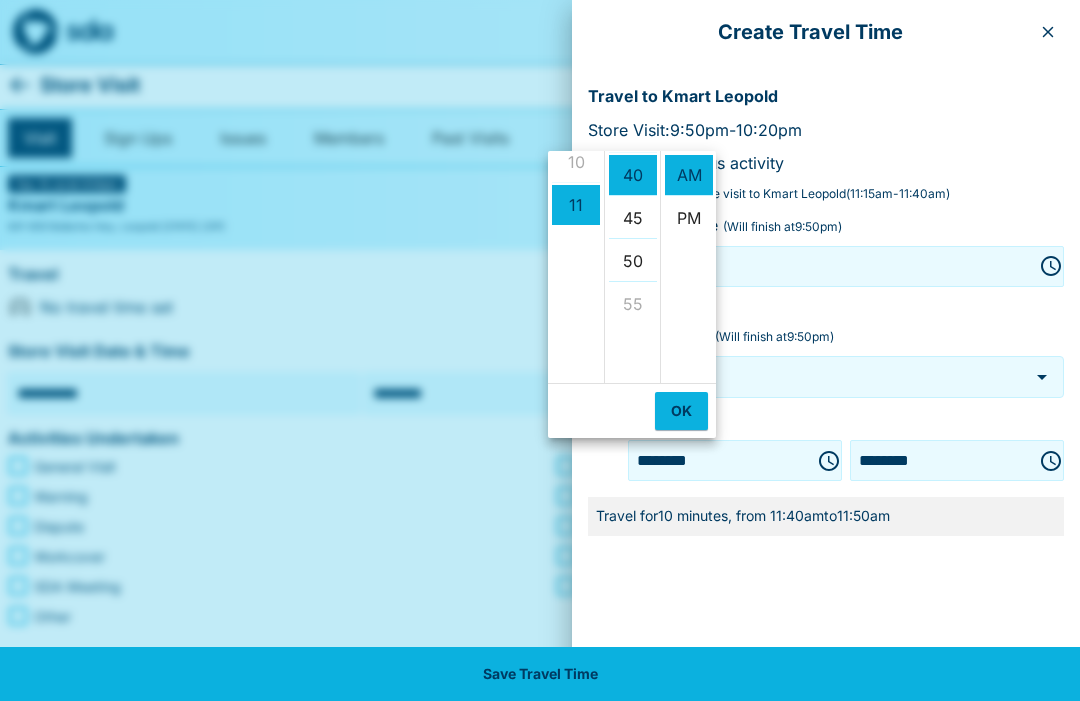 click on "12 01 02 03 04 05 06 07 08 09 10 11" at bounding box center [576, 267] 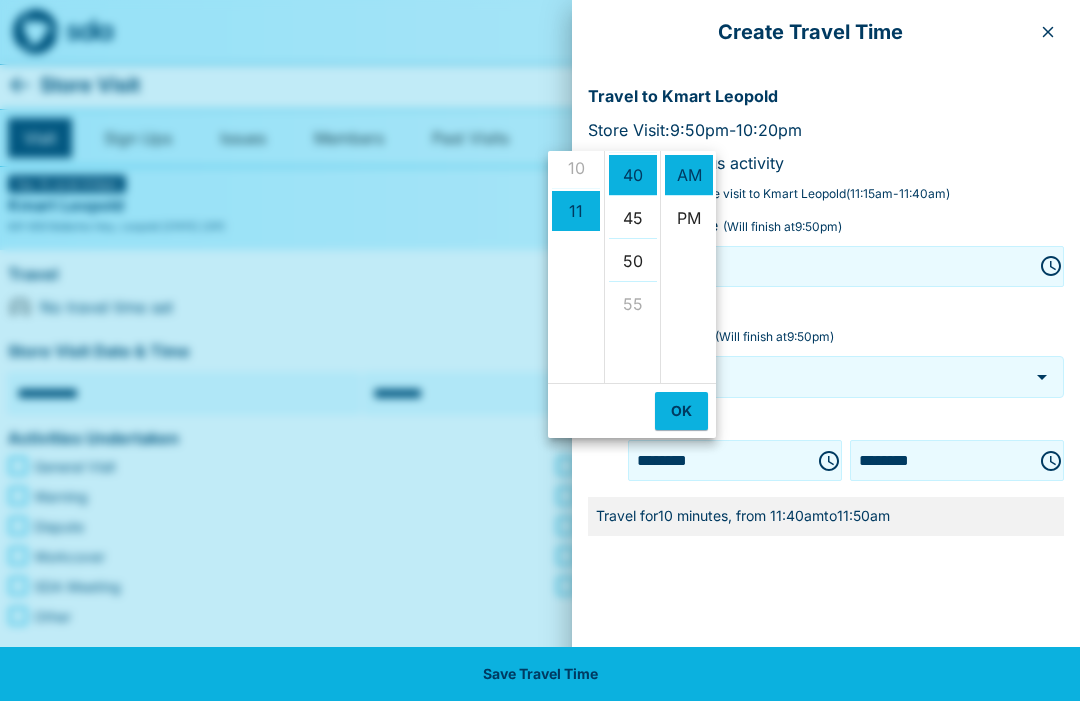 scroll, scrollTop: 438, scrollLeft: 0, axis: vertical 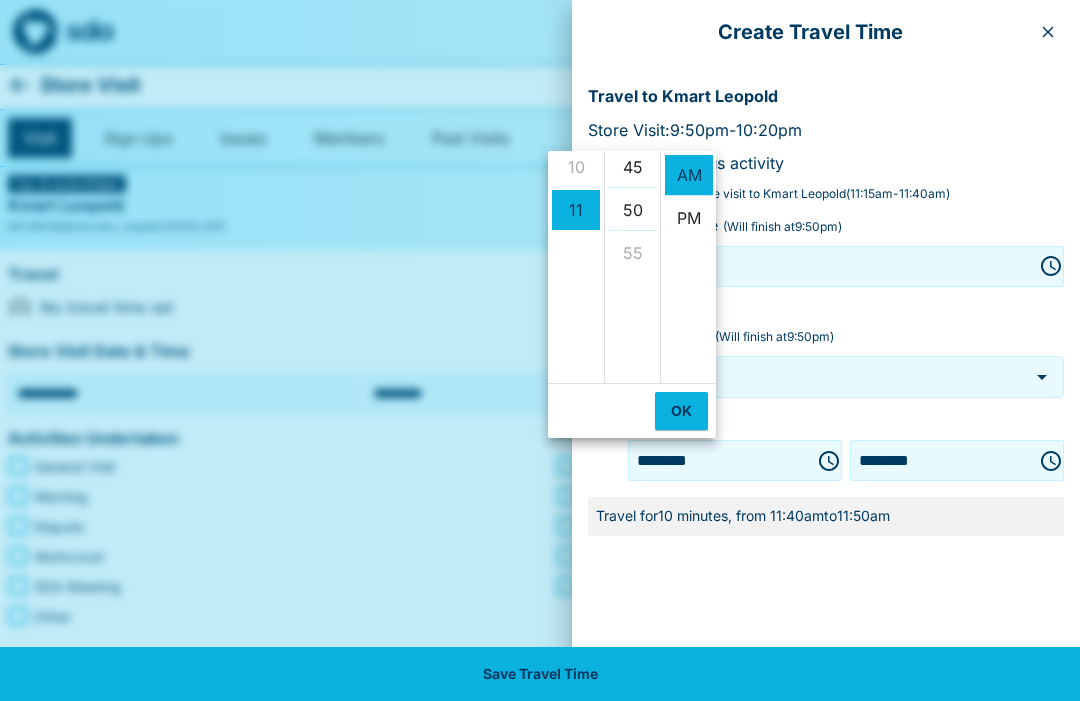 click on "45" at bounding box center [633, 167] 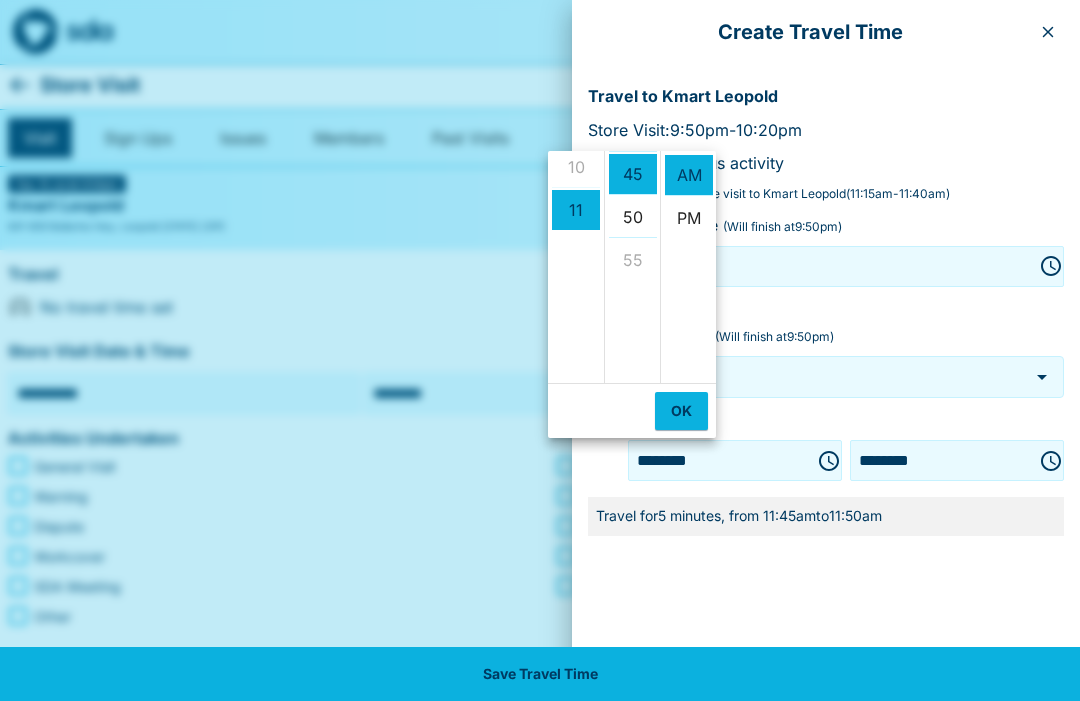 scroll, scrollTop: 387, scrollLeft: 0, axis: vertical 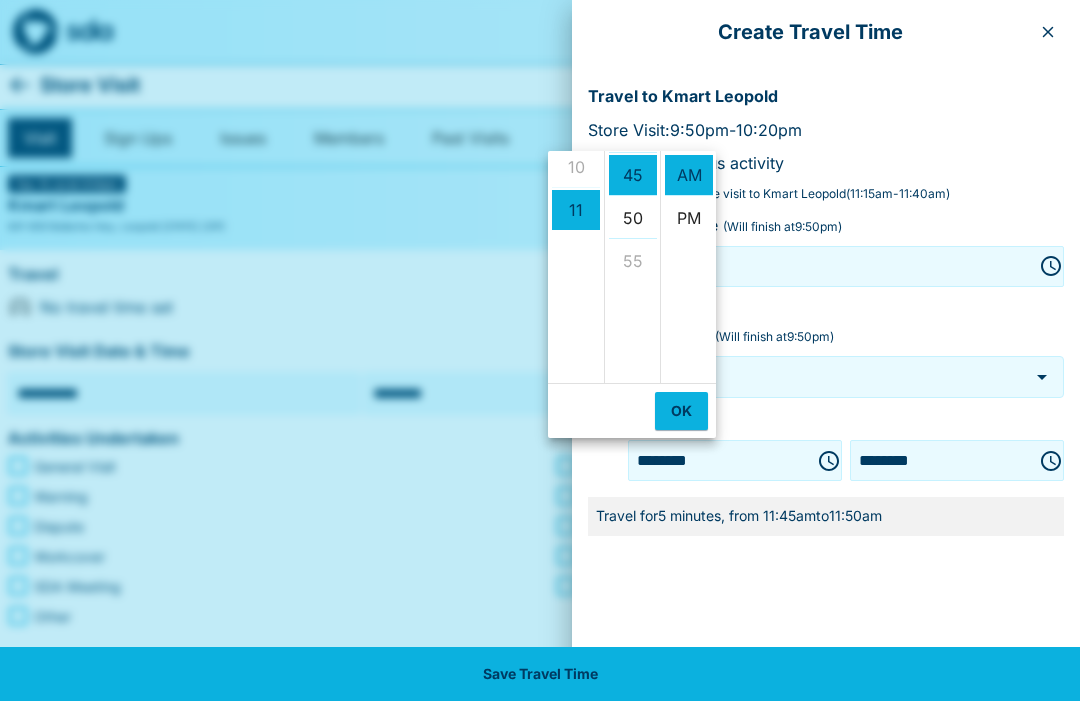 click on "12 01 02 03 04 05 06 07 08 09 10 11" at bounding box center [576, 267] 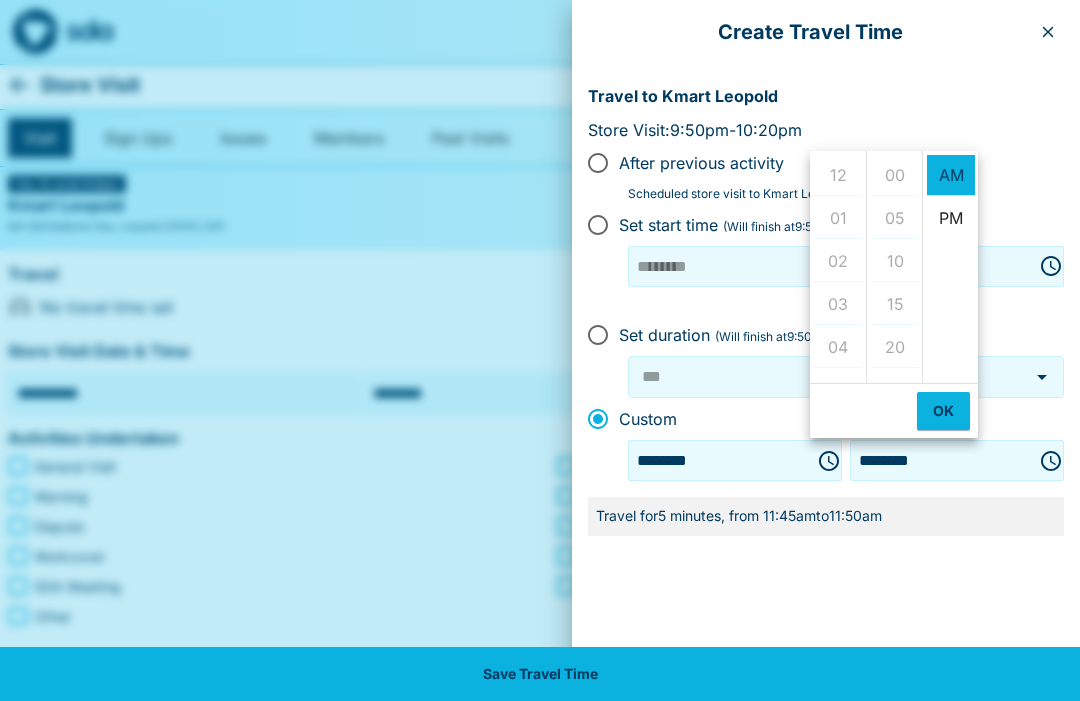 scroll, scrollTop: 473, scrollLeft: 0, axis: vertical 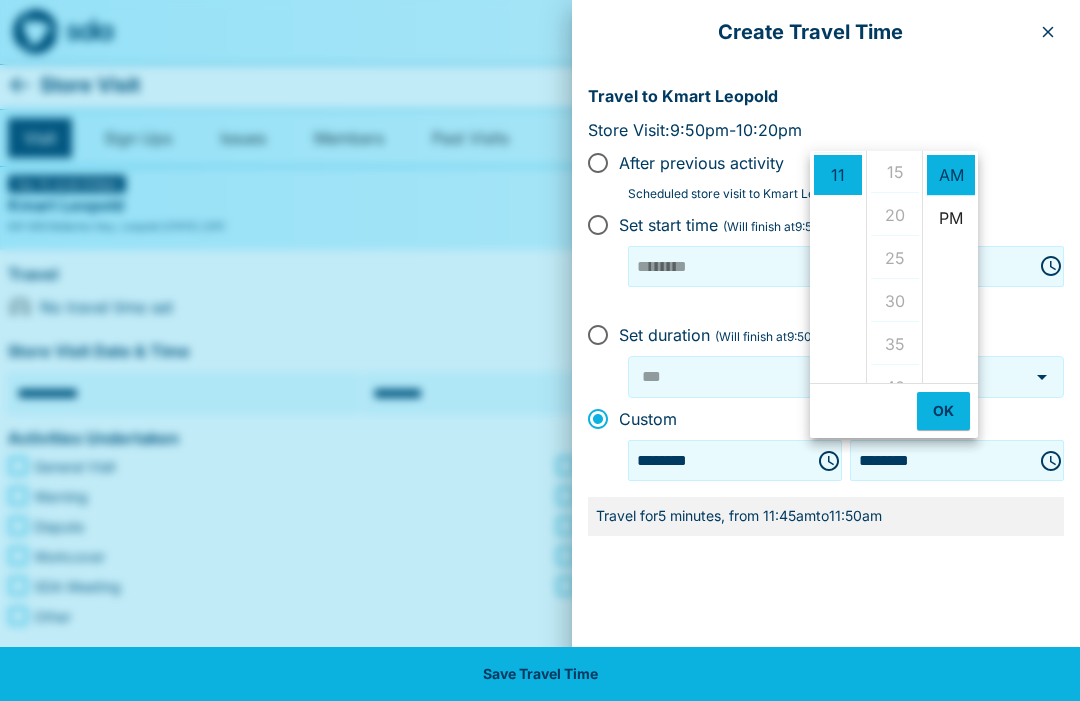 click on "00 05 10 15 20 25 30 35 40 45 50 55" at bounding box center [894, 267] 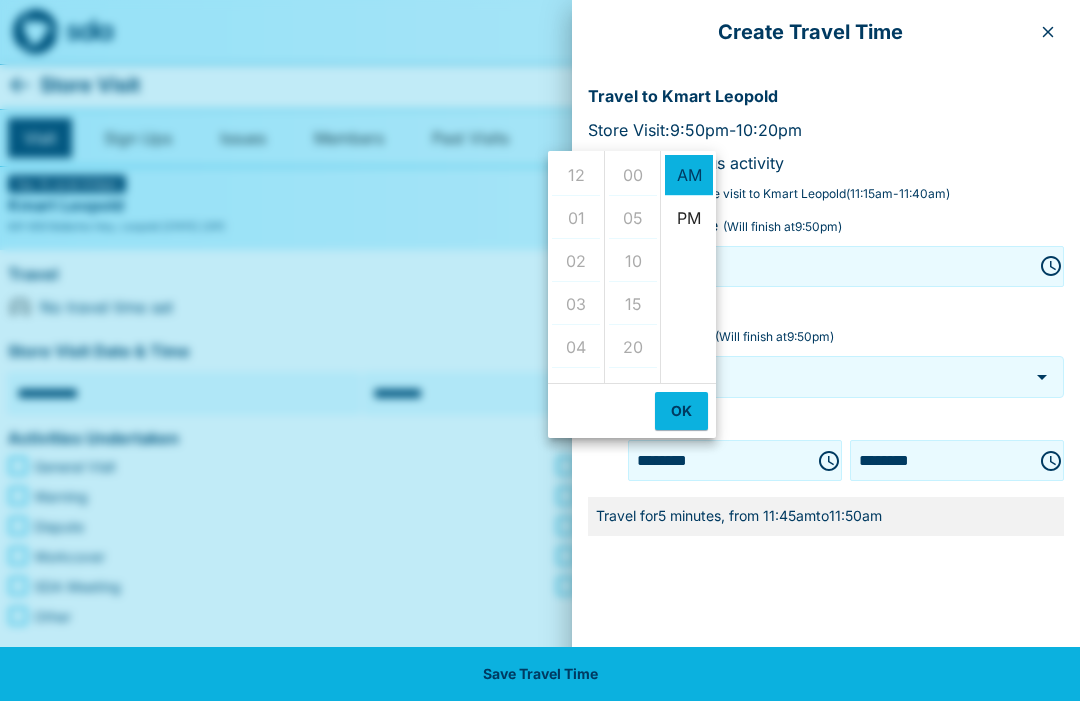 scroll, scrollTop: 473, scrollLeft: 0, axis: vertical 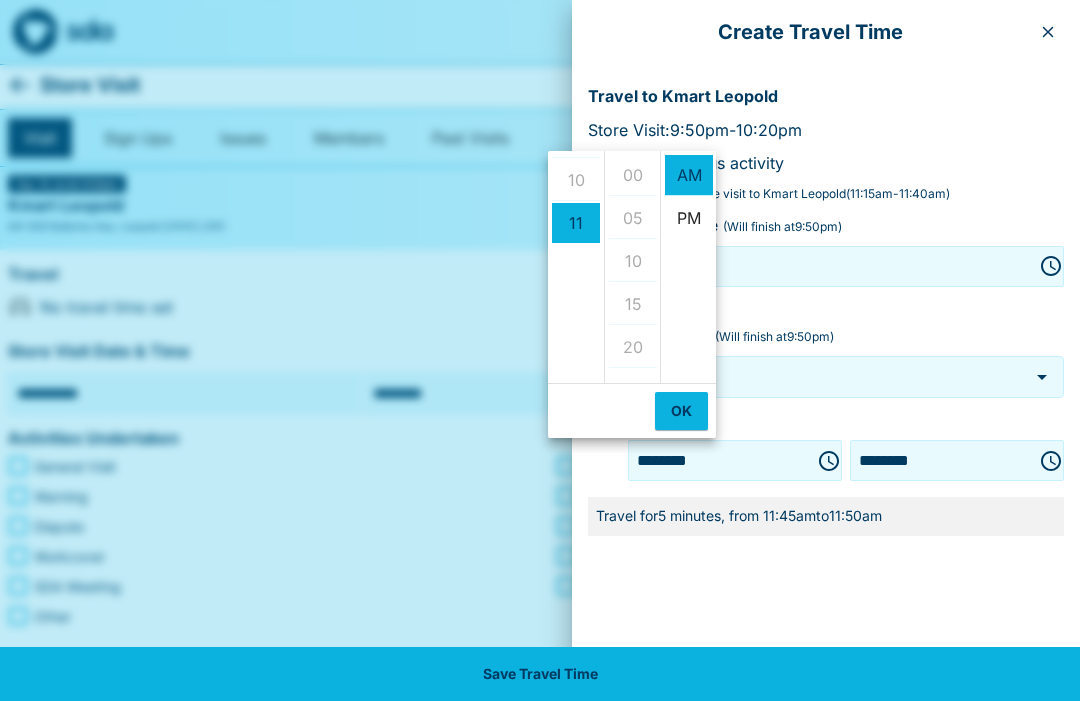 click on "AM" at bounding box center [689, 175] 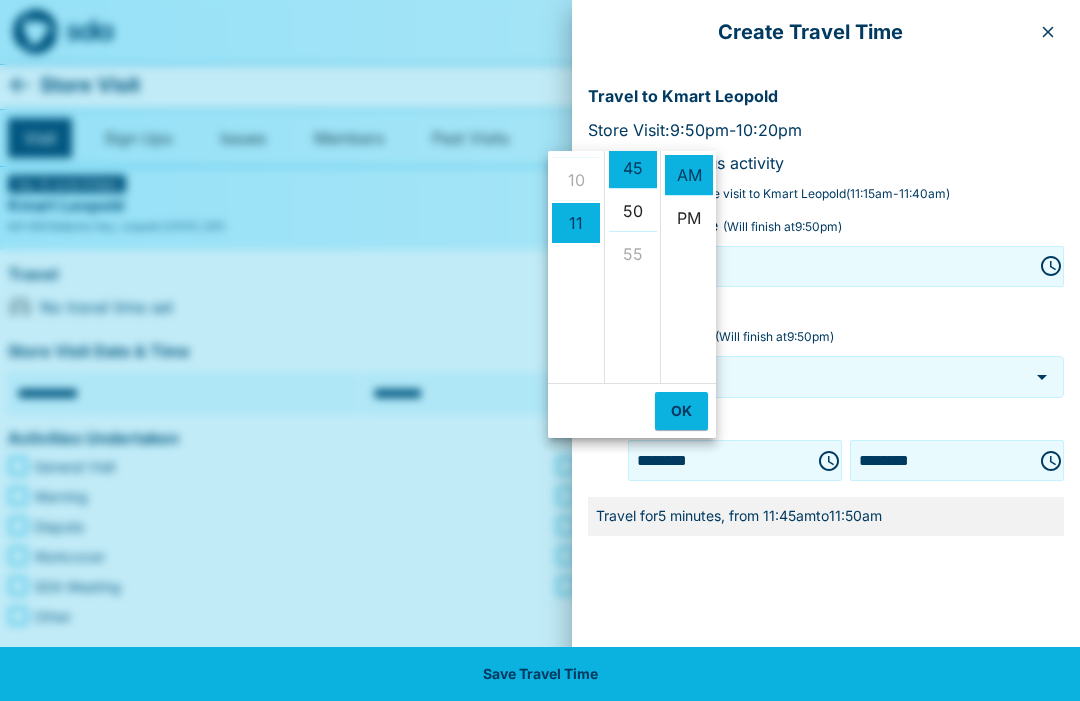 scroll, scrollTop: 397, scrollLeft: 0, axis: vertical 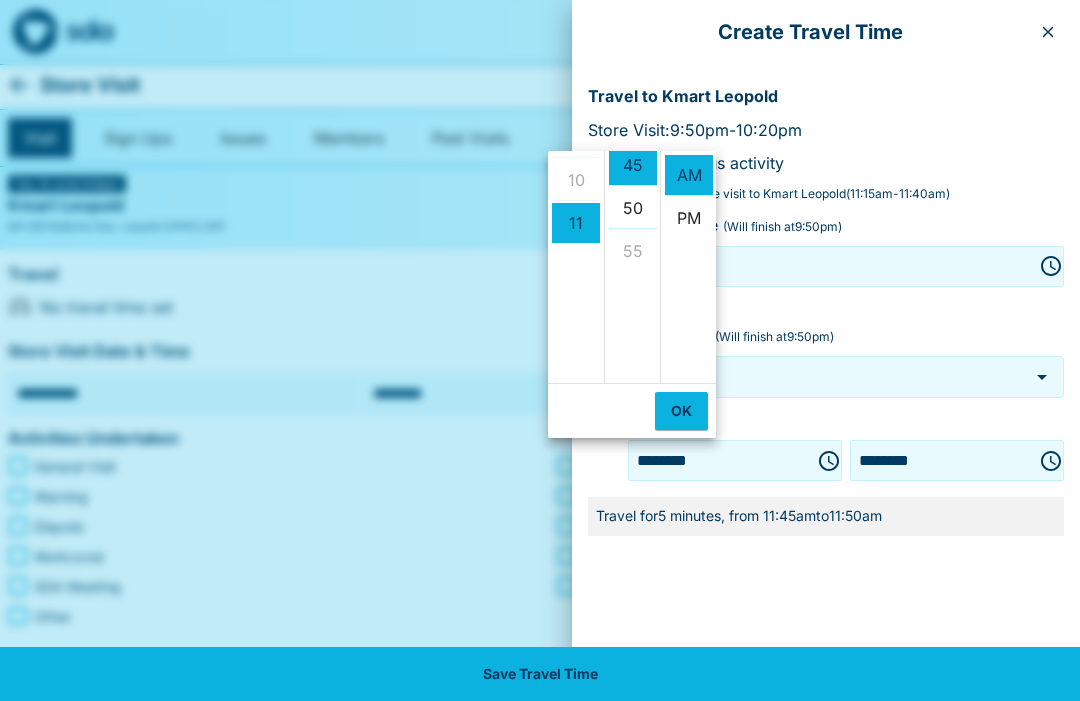 click on "45" at bounding box center [633, 165] 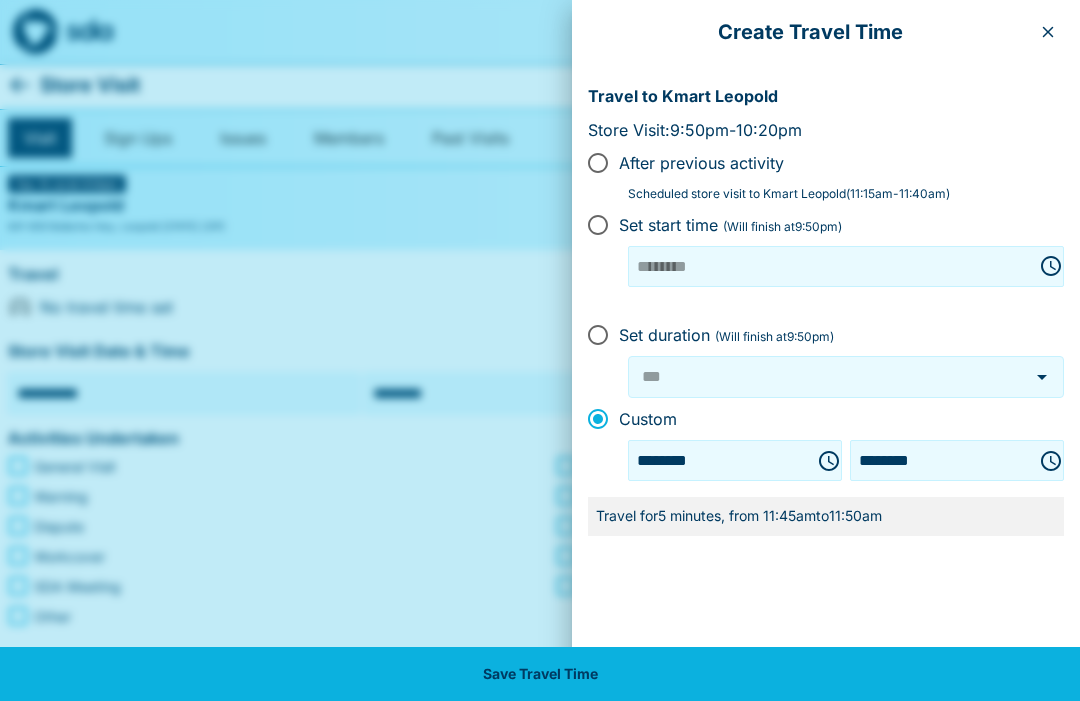 click at bounding box center (1048, 32) 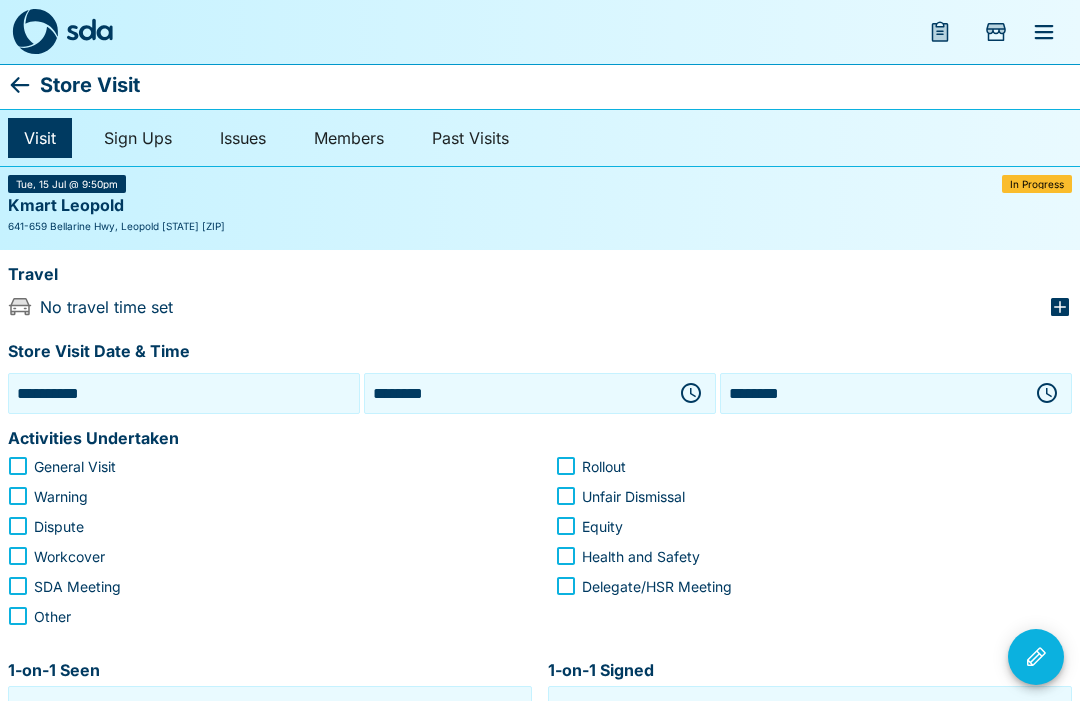 click on "General Visit" at bounding box center [75, 466] 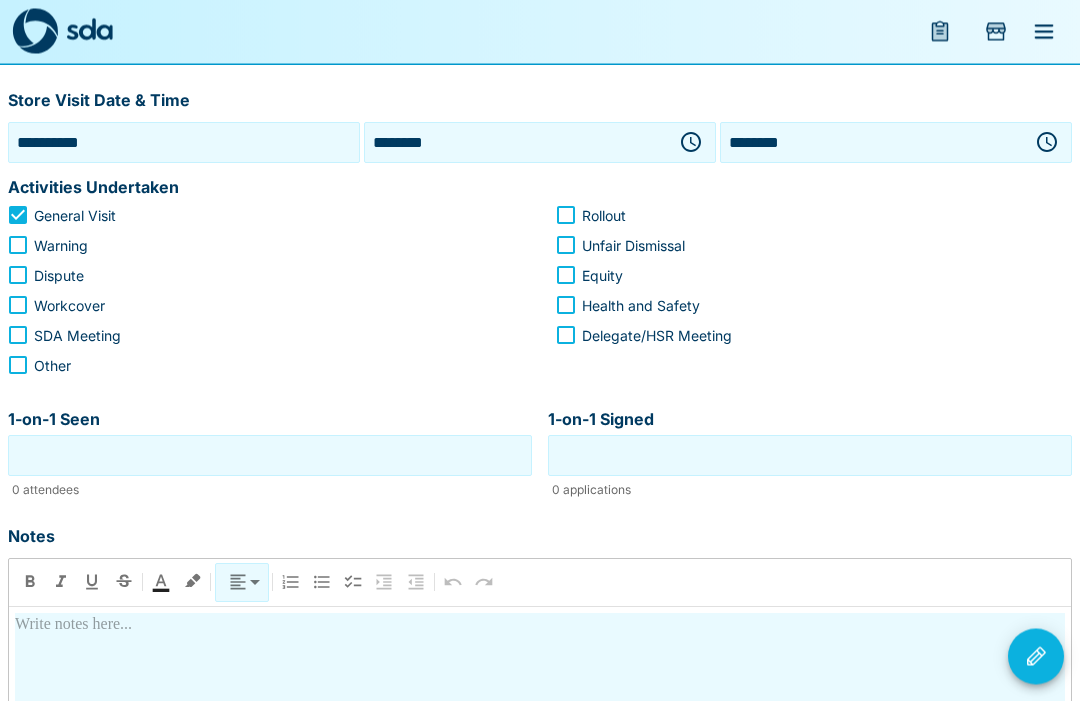 scroll, scrollTop: 249, scrollLeft: 0, axis: vertical 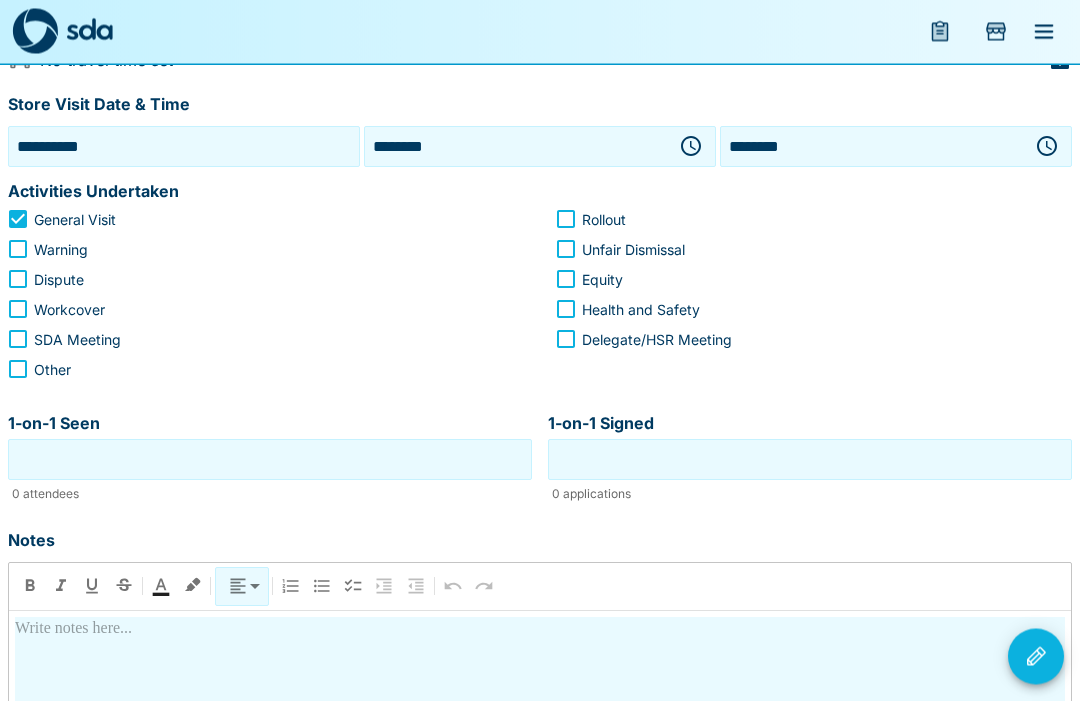 click on "1-on-1 Seen" at bounding box center (270, 460) 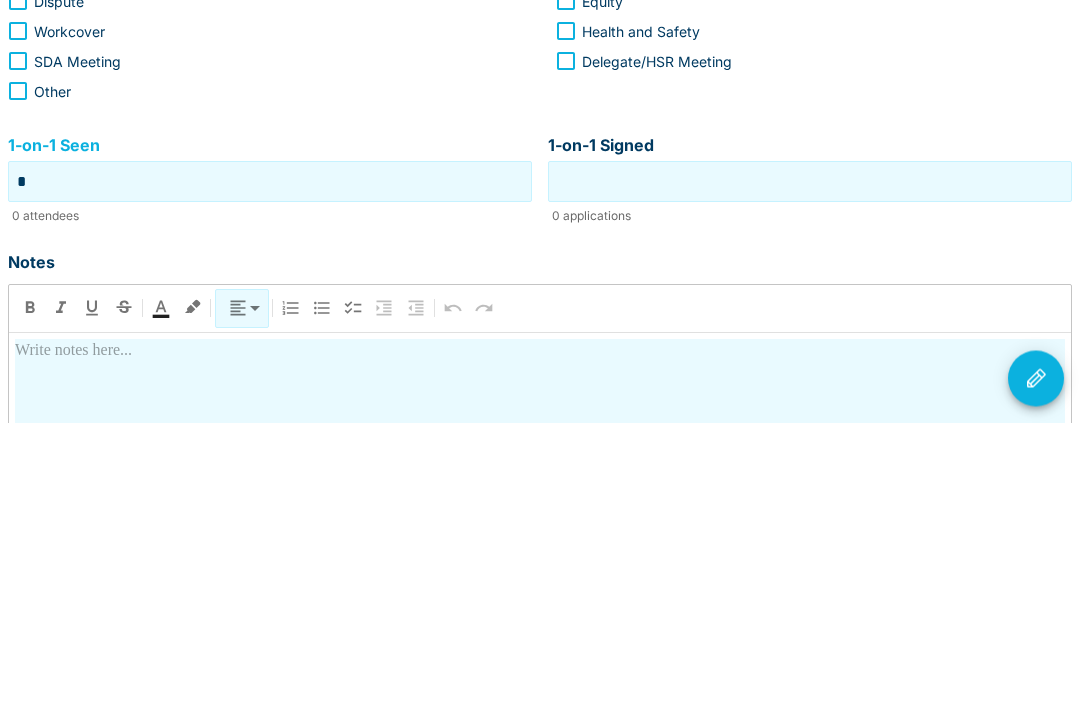 type on "*" 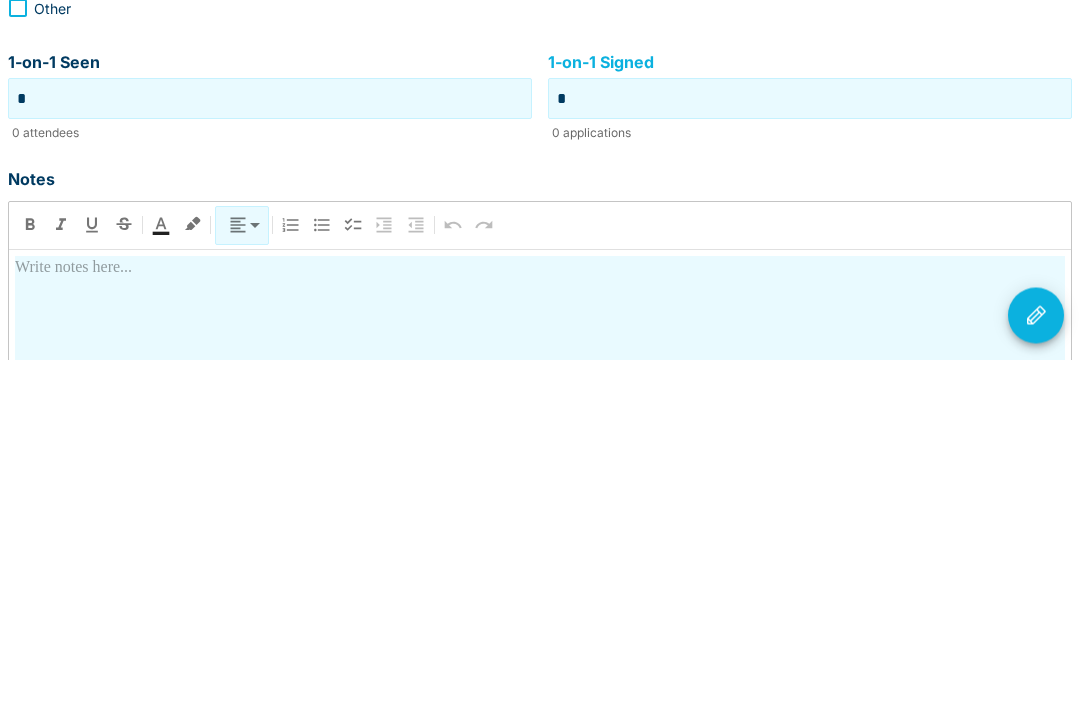 scroll, scrollTop: 286, scrollLeft: 0, axis: vertical 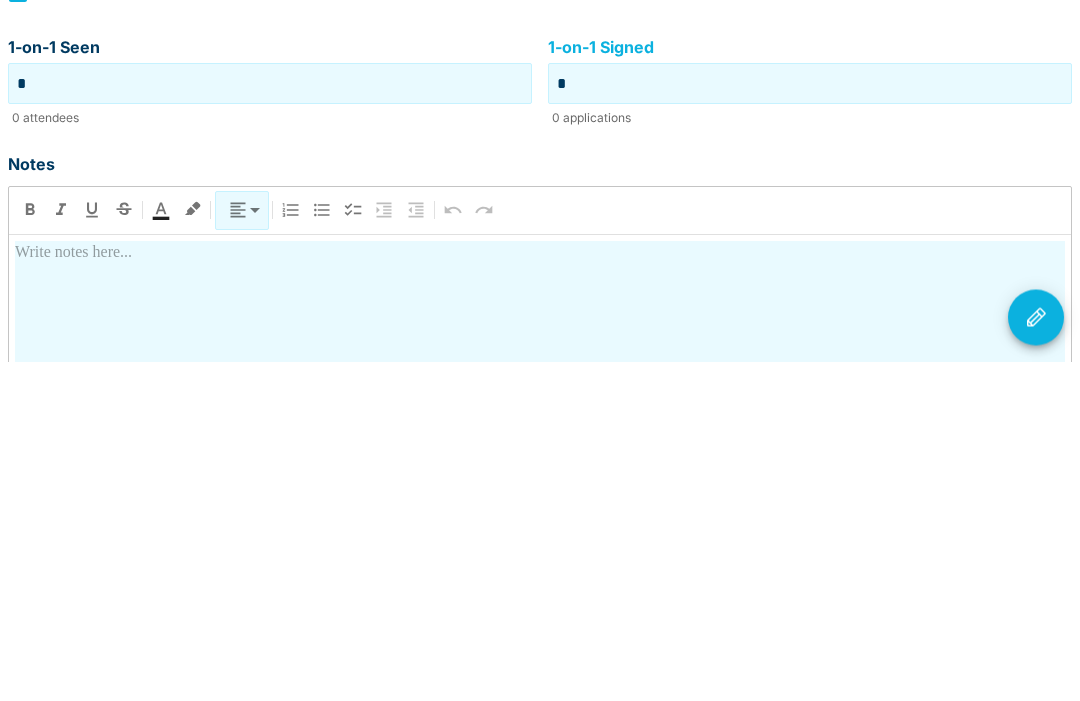 type on "*" 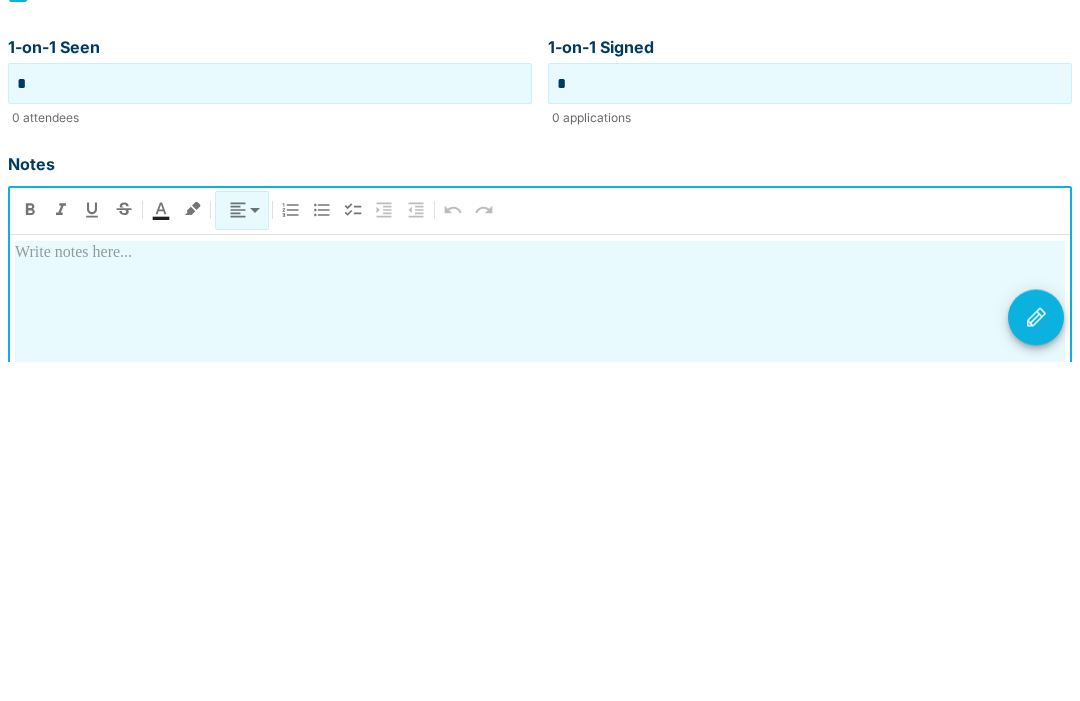 type 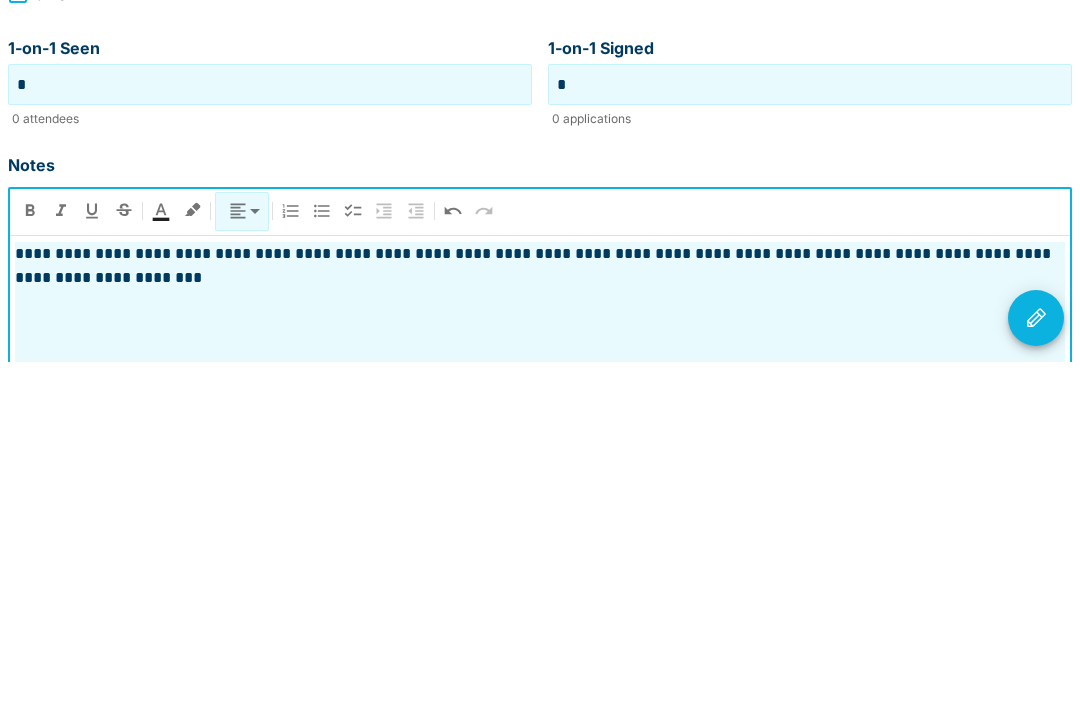 click on "*" at bounding box center [270, 423] 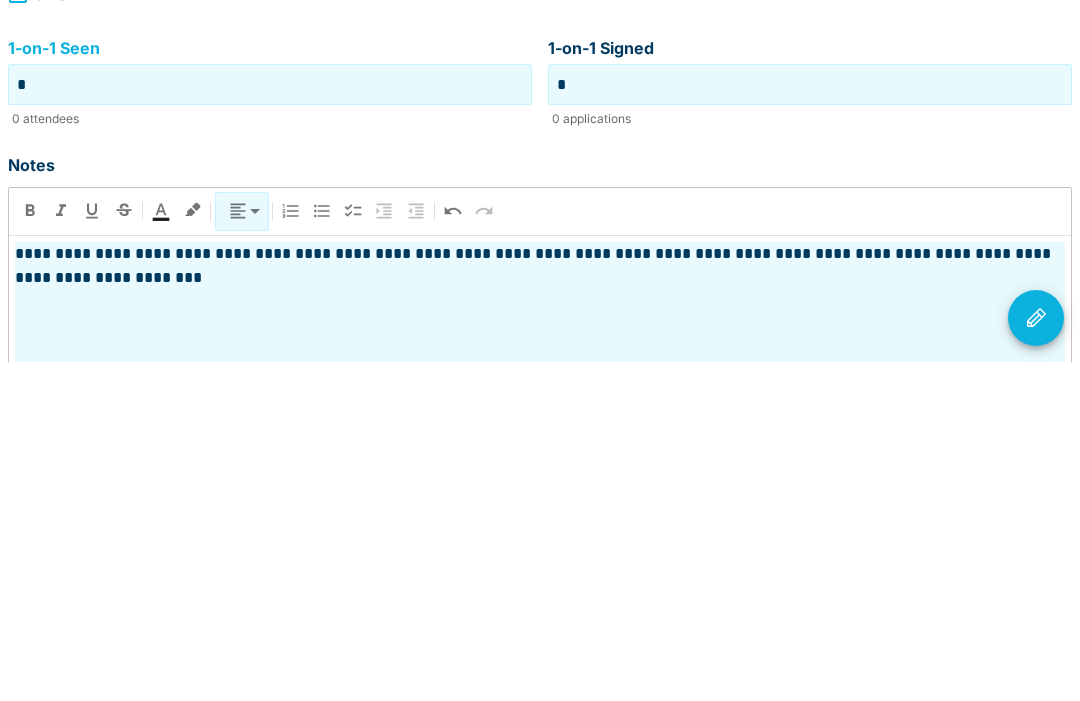 type on "*" 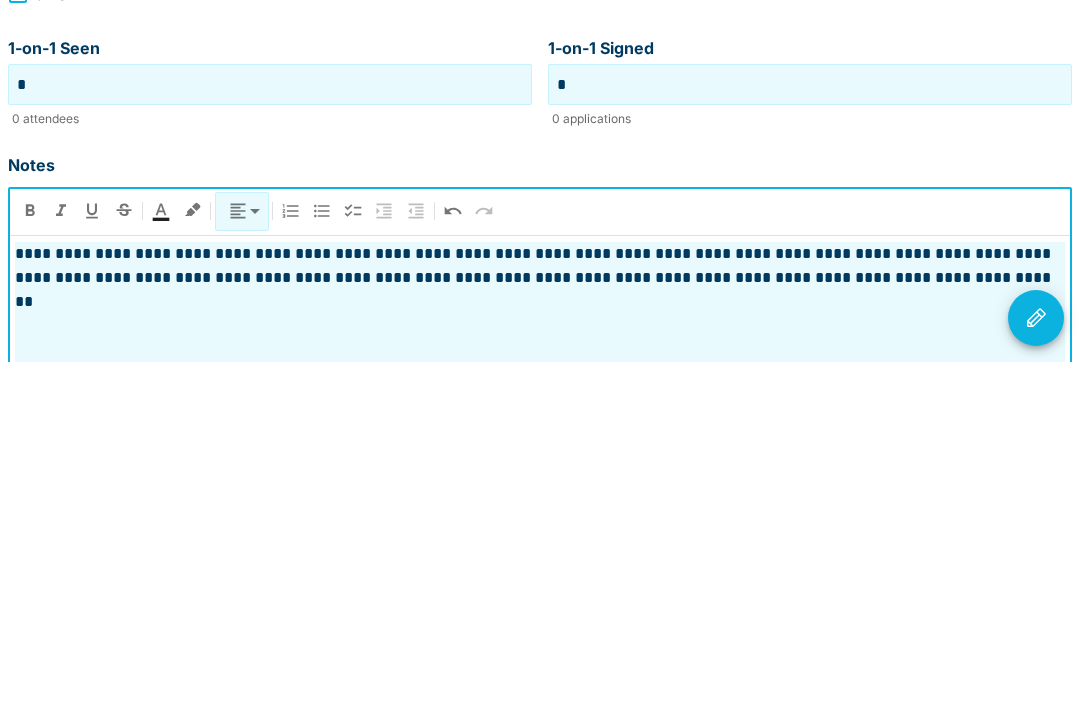 click at bounding box center [1036, 657] 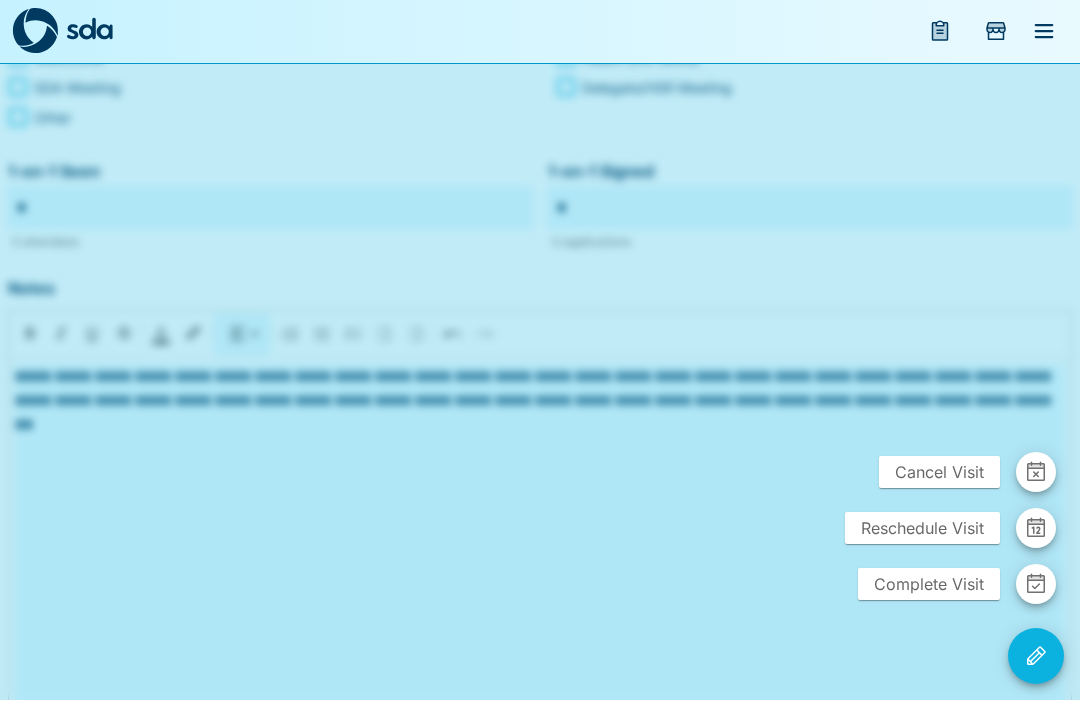 click on "Complete Visit" at bounding box center (929, 585) 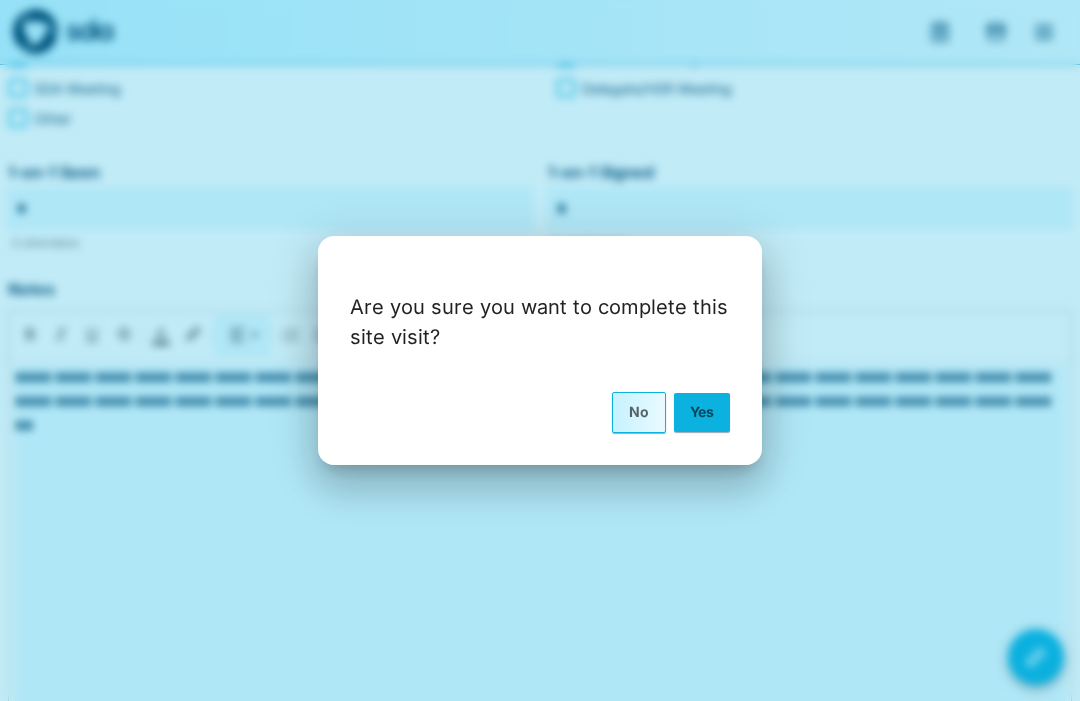 click on "Yes" at bounding box center [702, 412] 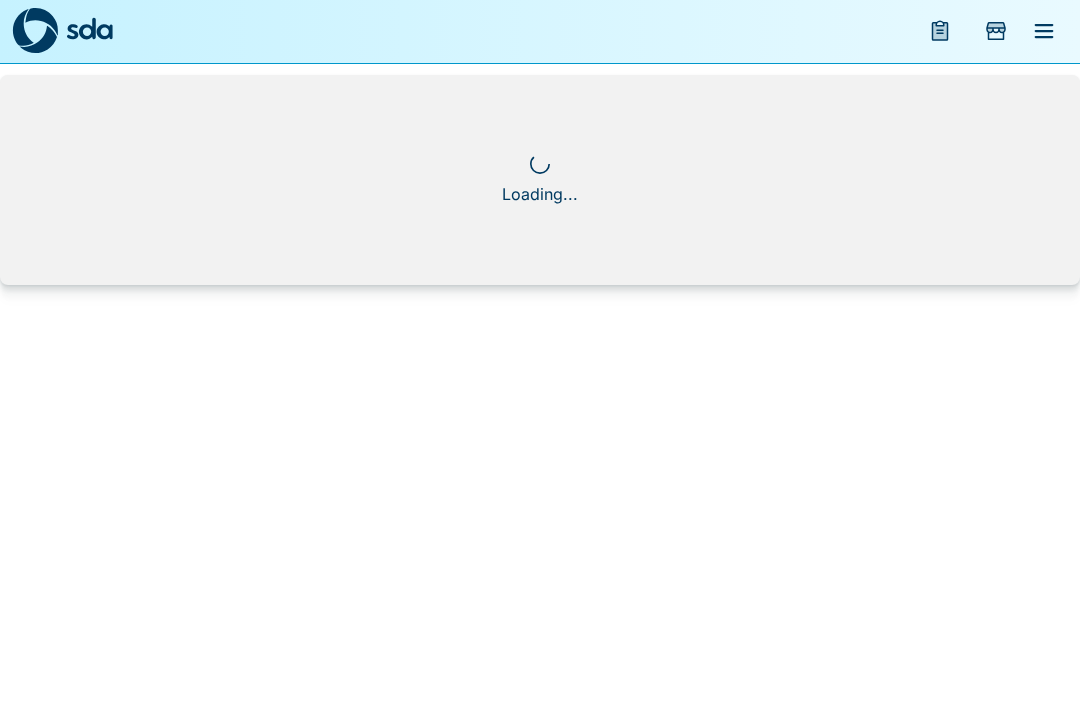 scroll, scrollTop: 1, scrollLeft: 0, axis: vertical 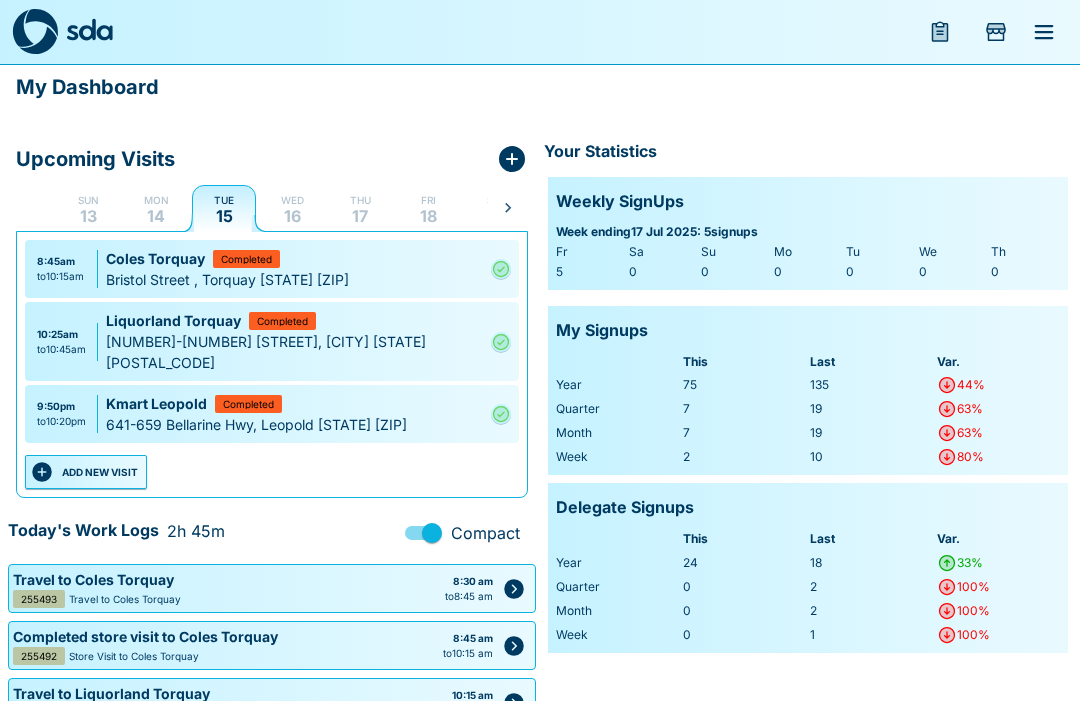 click on "ADD NEW VISIT" at bounding box center (86, 472) 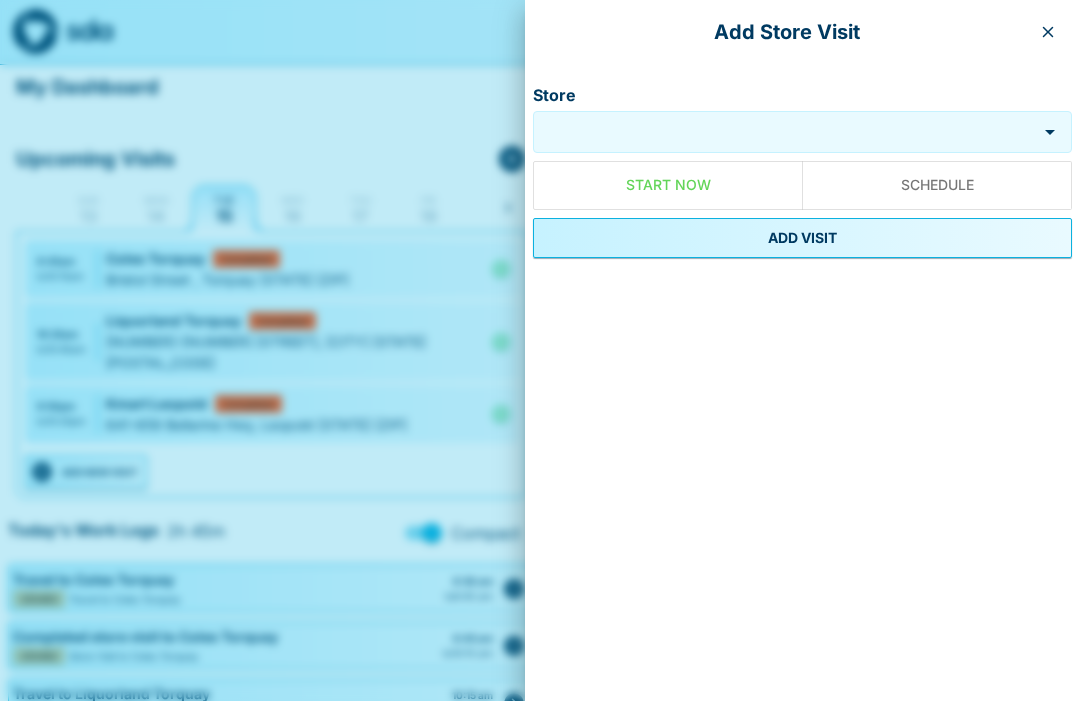 click on "Store" at bounding box center (802, 132) 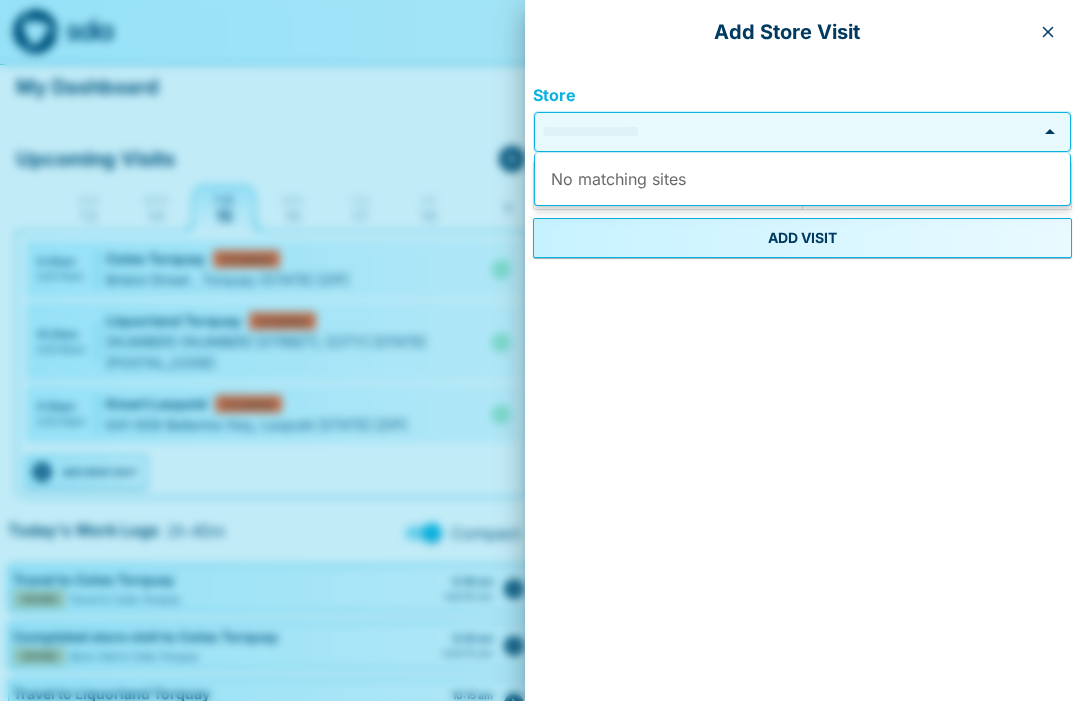 scroll, scrollTop: 0, scrollLeft: 0, axis: both 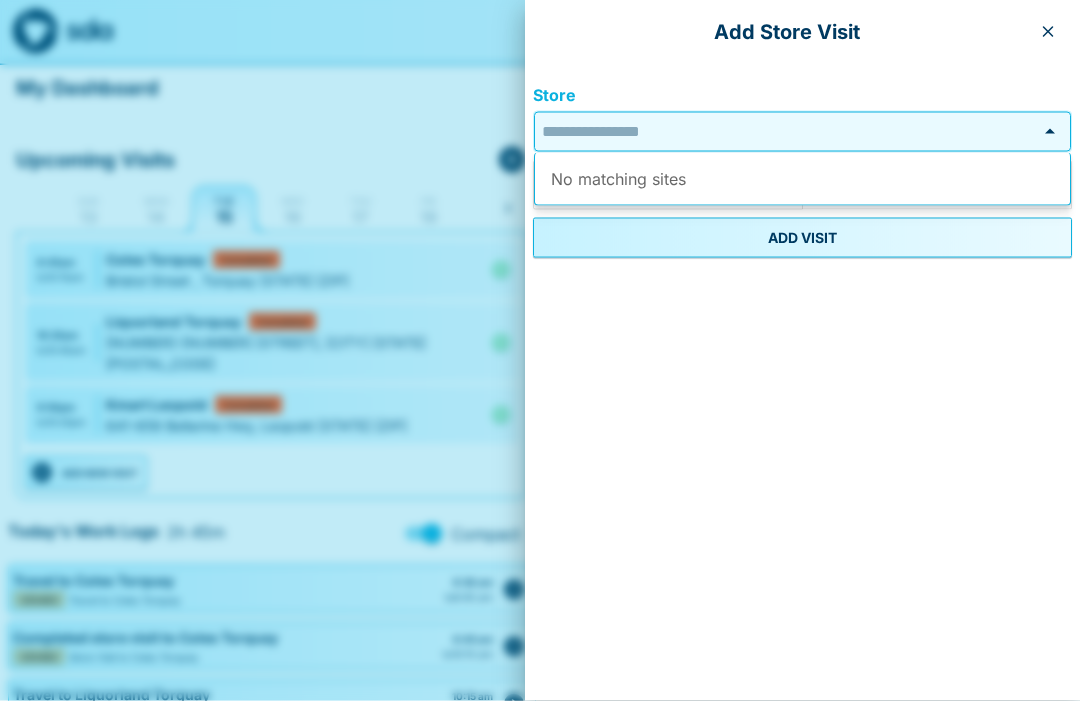 click on "Store" at bounding box center (785, 132) 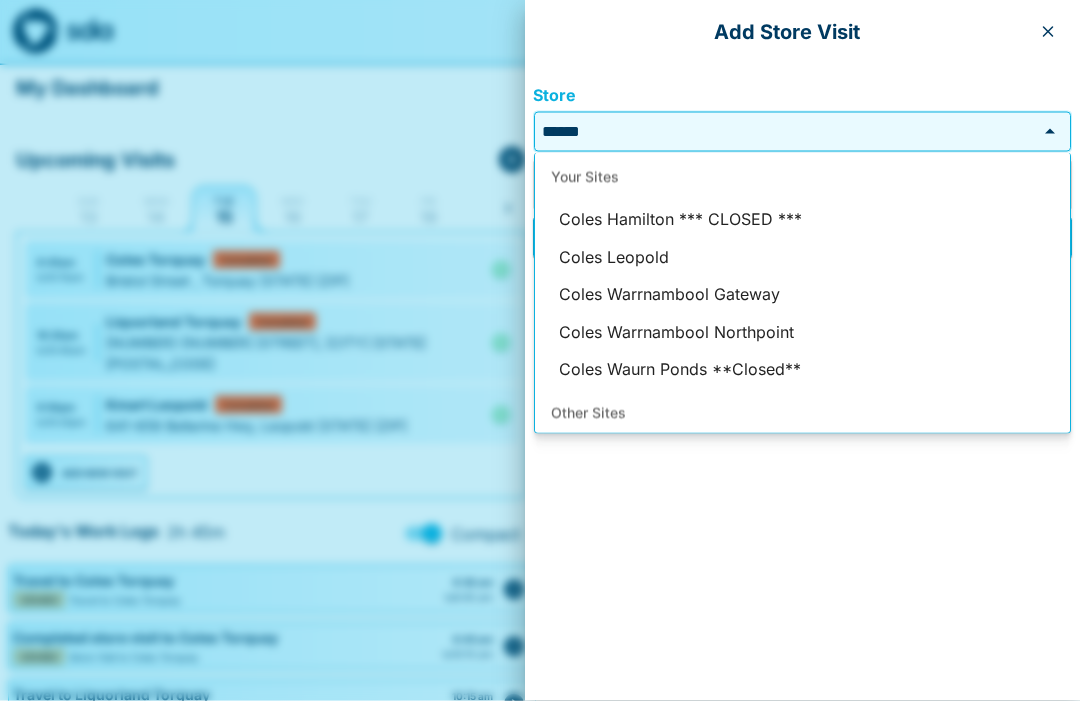 click on "Coles Leopold" at bounding box center (802, 258) 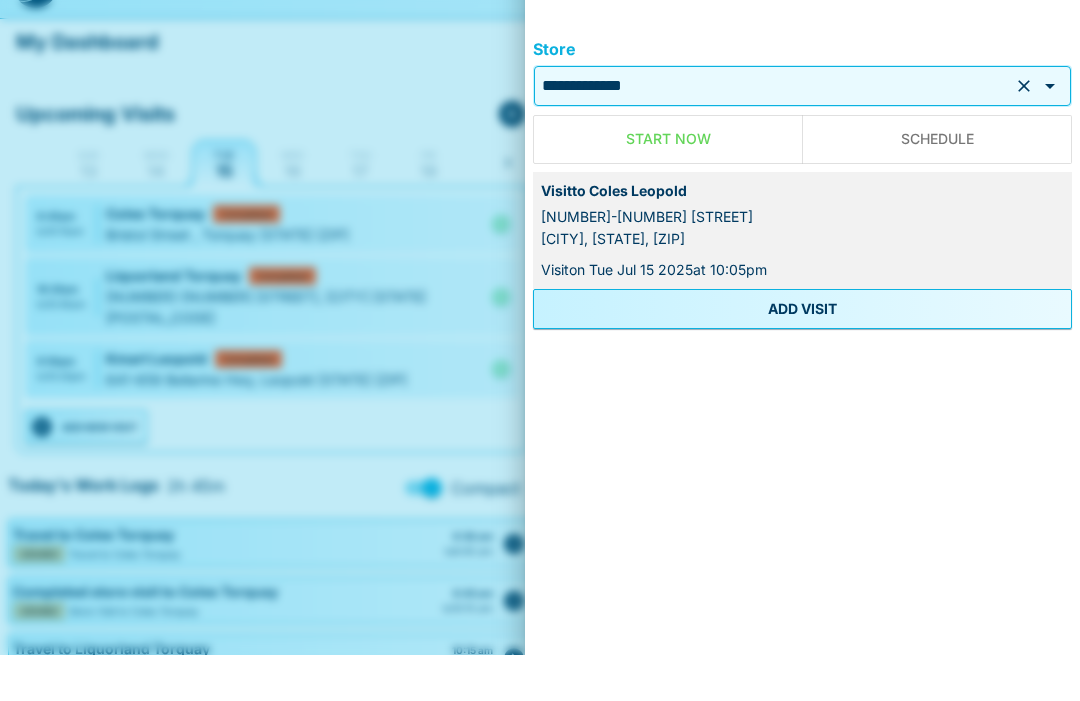 click on "ADD VISIT" at bounding box center [802, 355] 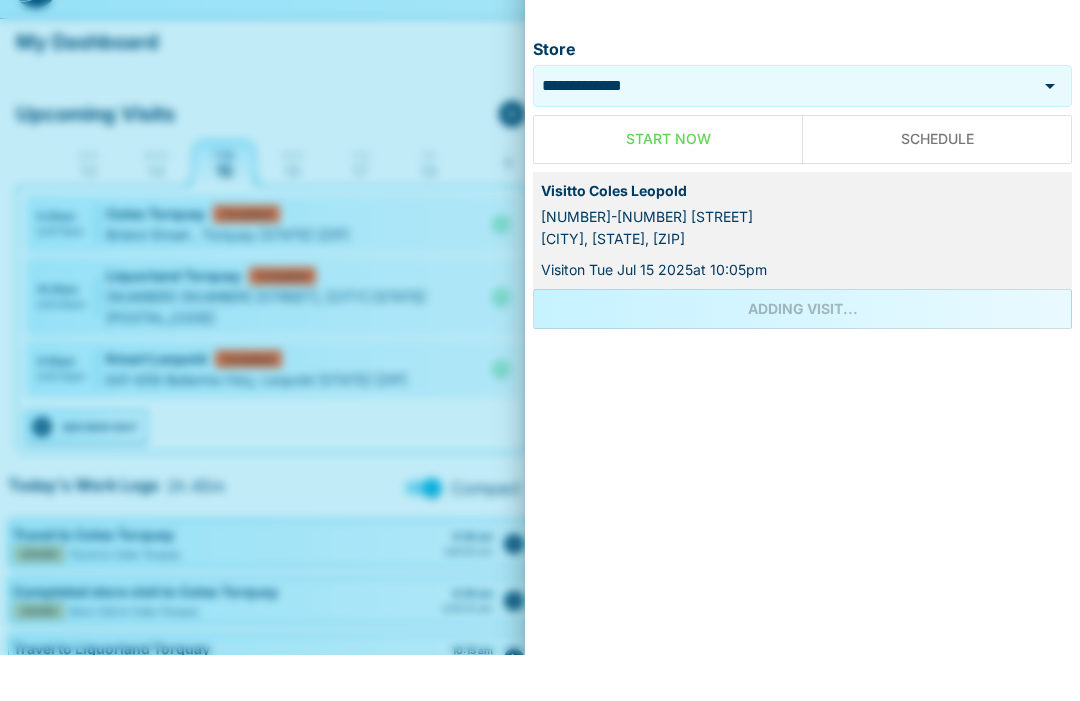 scroll, scrollTop: 46, scrollLeft: 0, axis: vertical 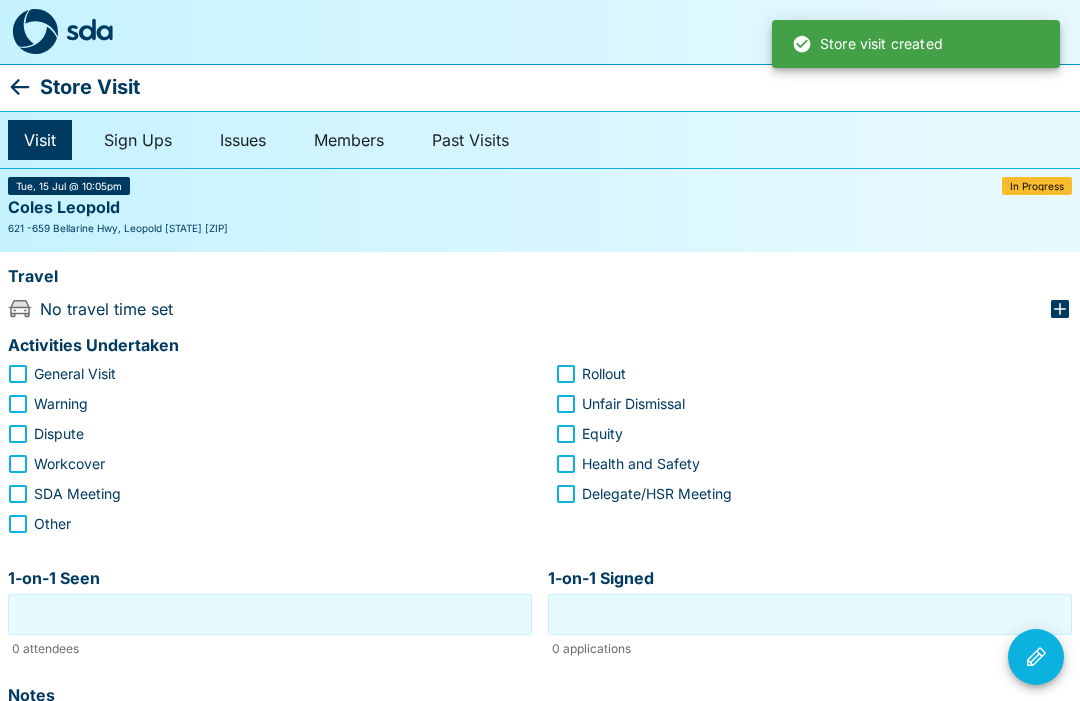 click 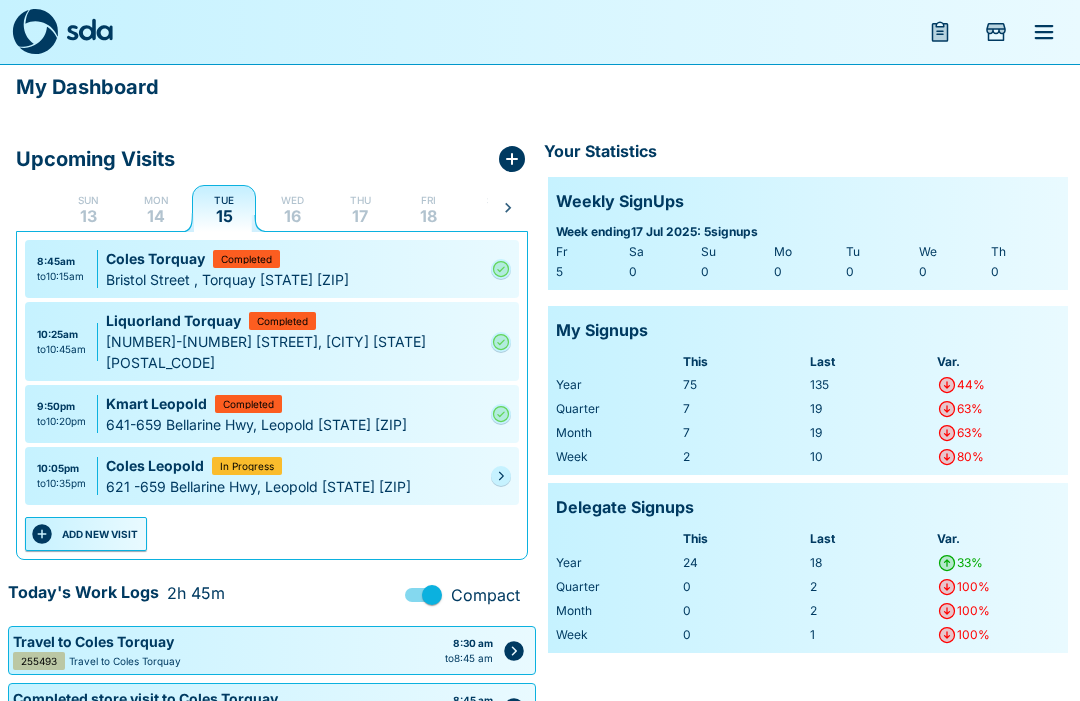 click at bounding box center [501, 476] 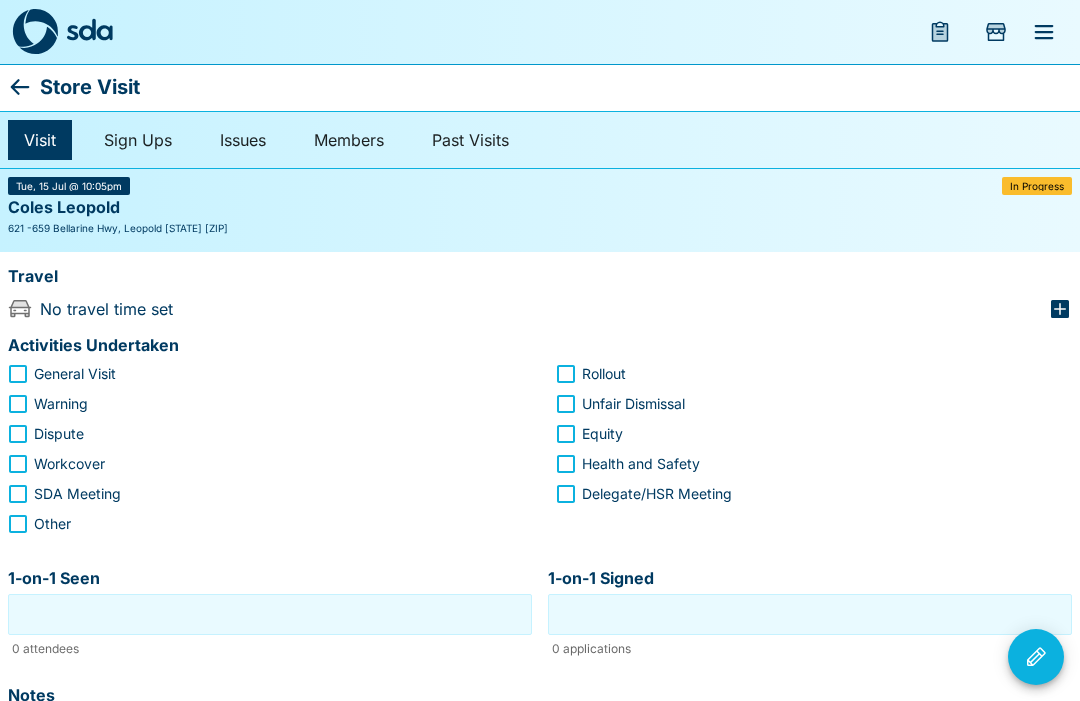click 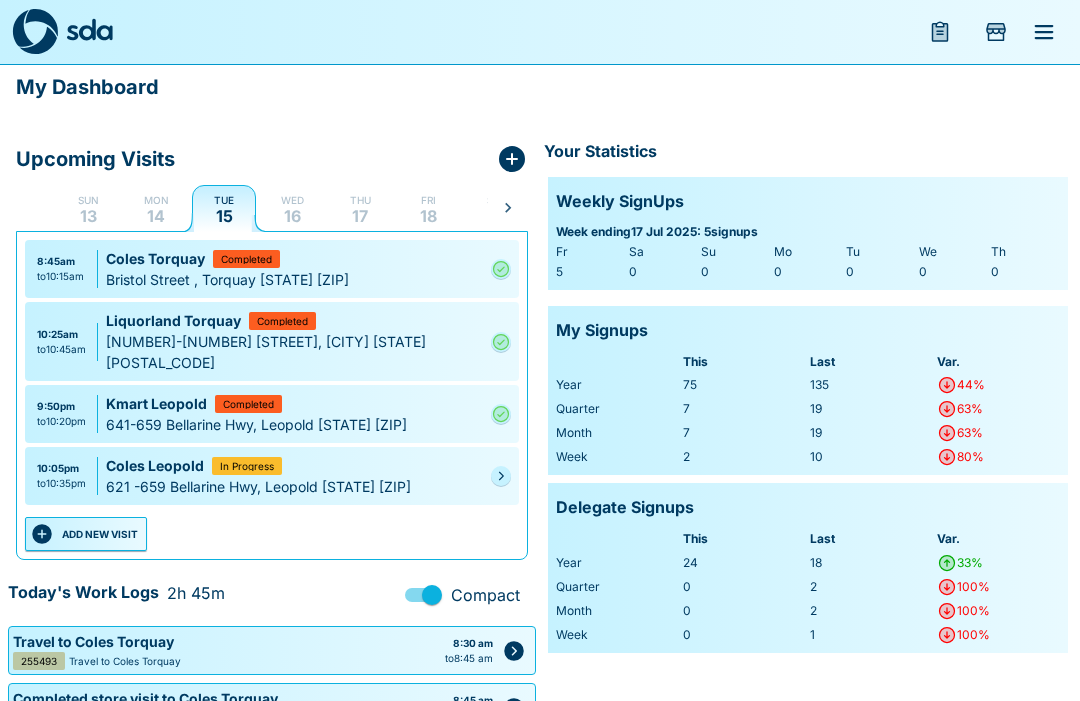 click on "10:05pm to  10:35pm Coles Leopold In Progress 621 -659 Bellarine Hwy, Leopold [STATE] [ZIP]" at bounding box center (272, 476) 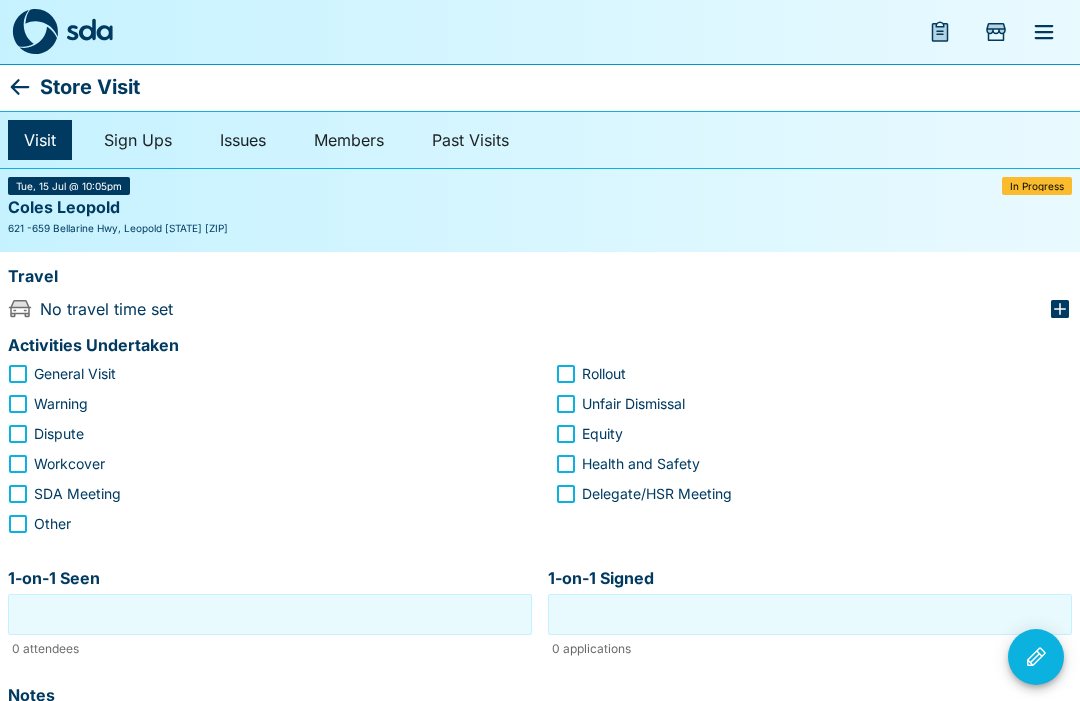 click 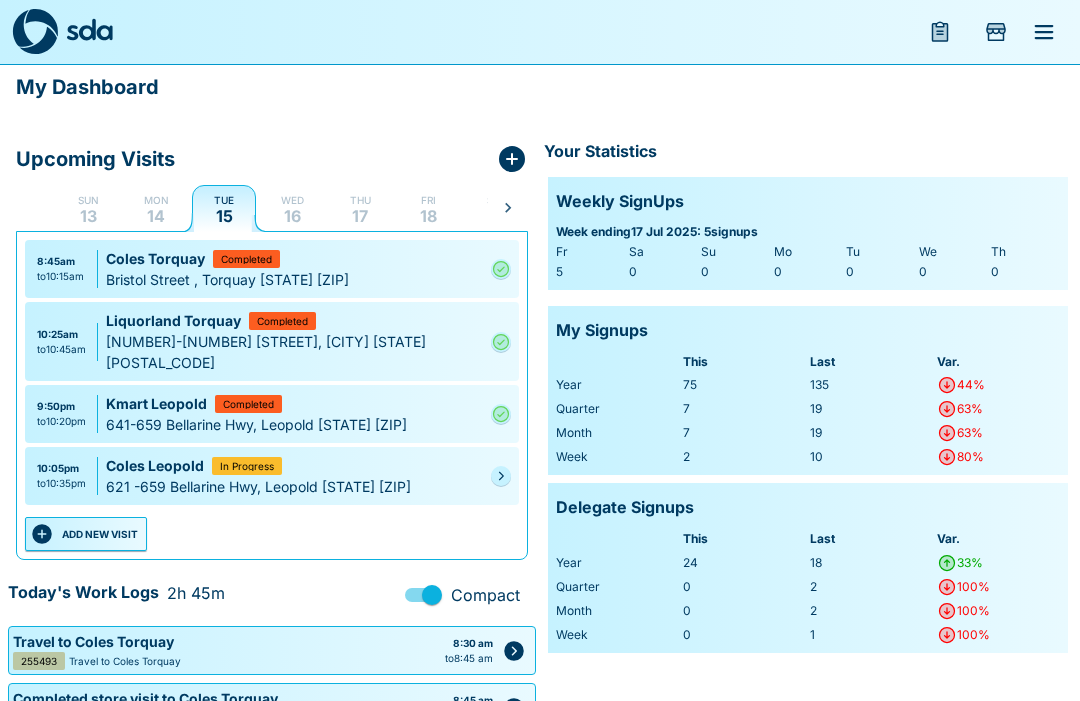 click 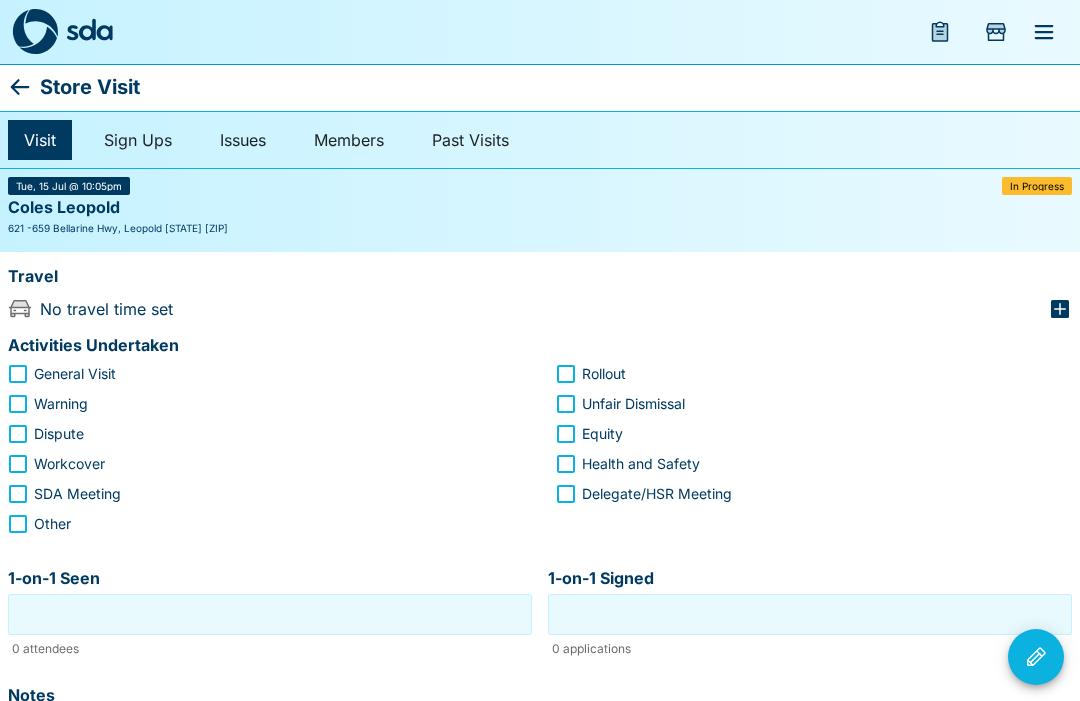 click 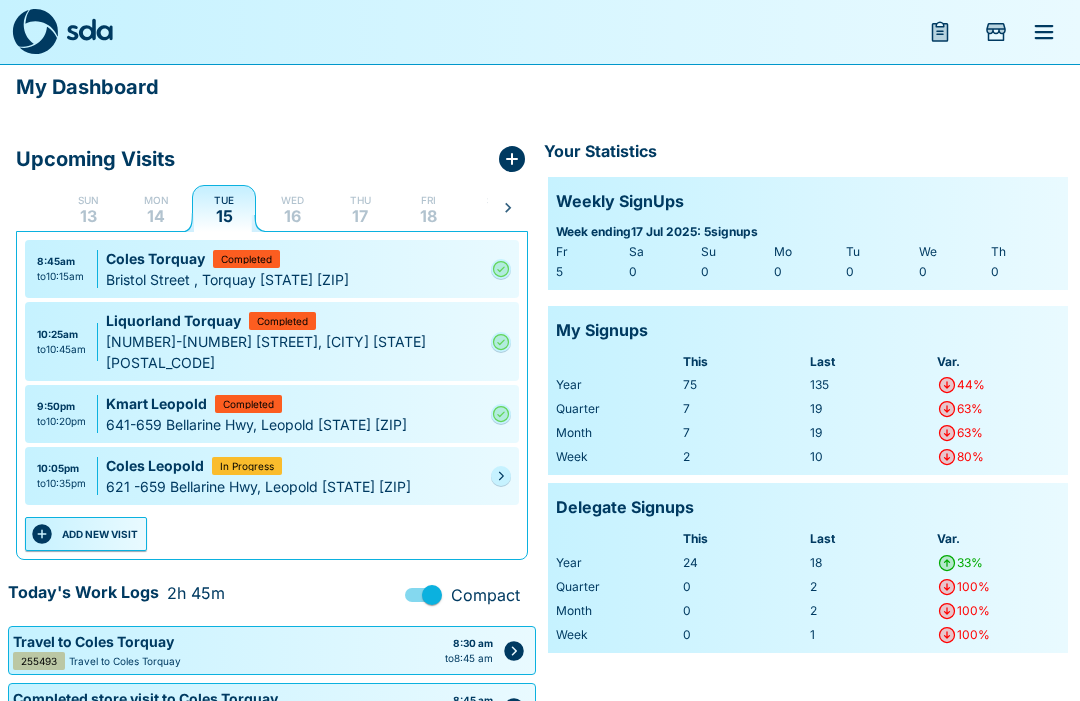 click on "Coles Leopold In Progress" at bounding box center [294, 465] 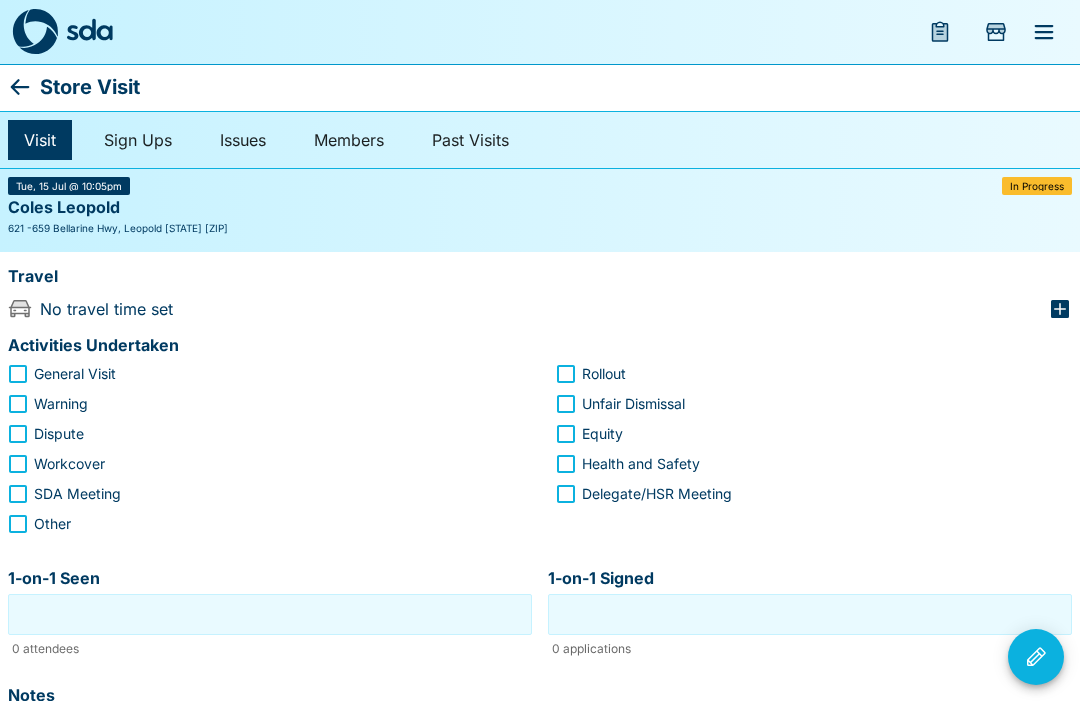 click 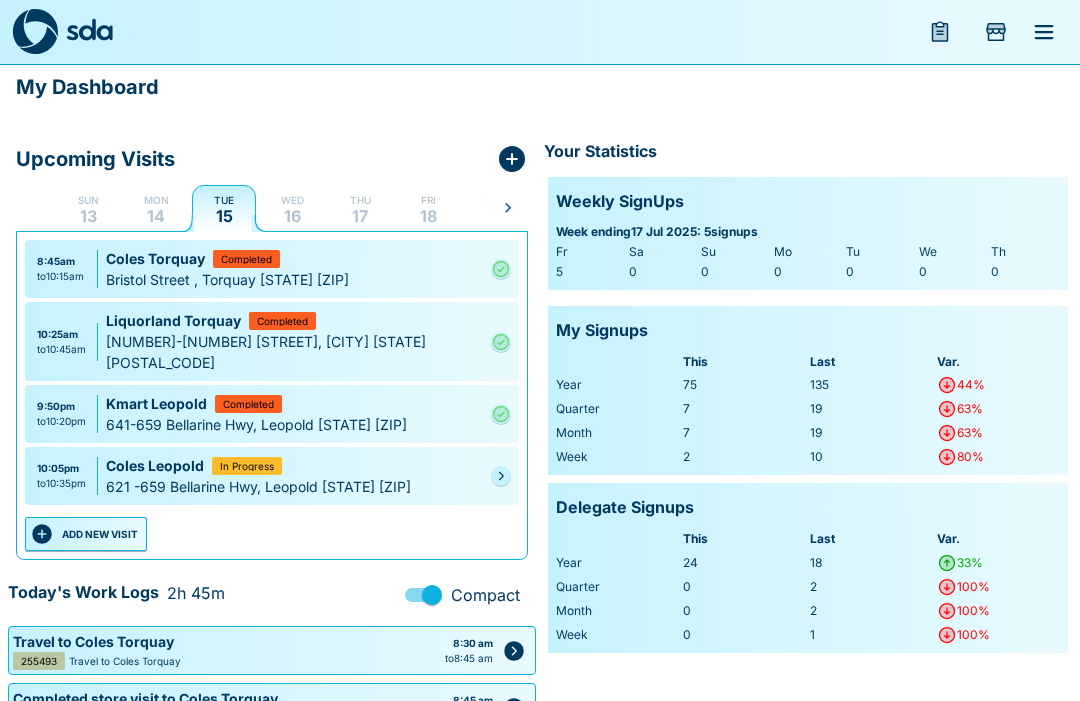 click 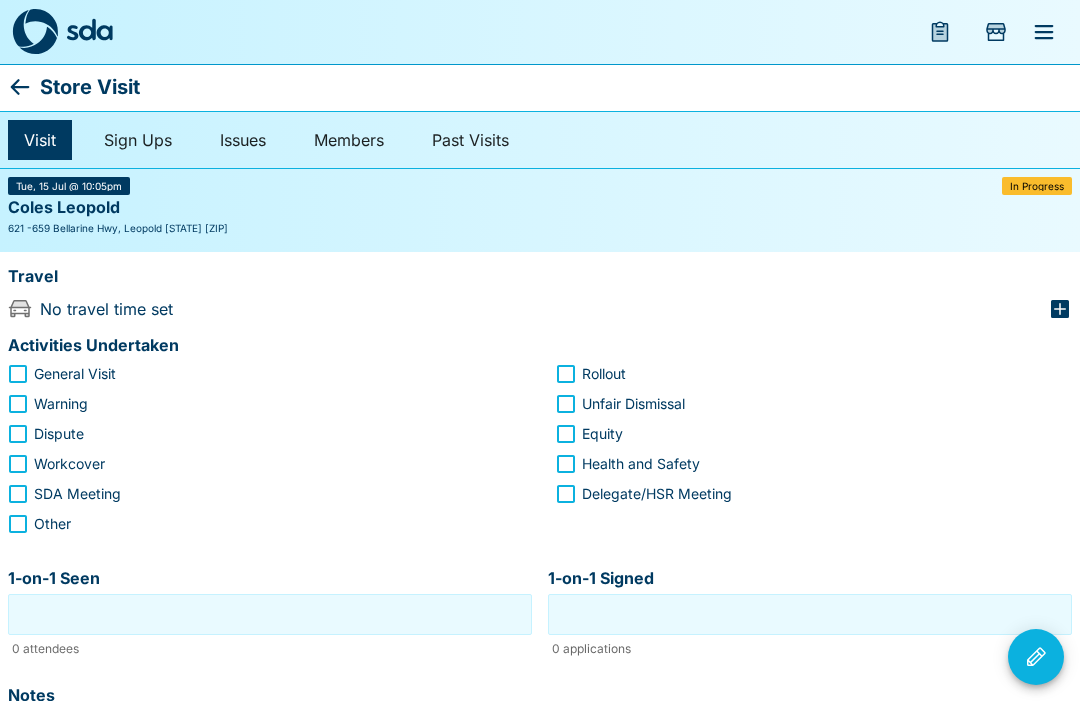 click on "Store Visit" at bounding box center (90, 87) 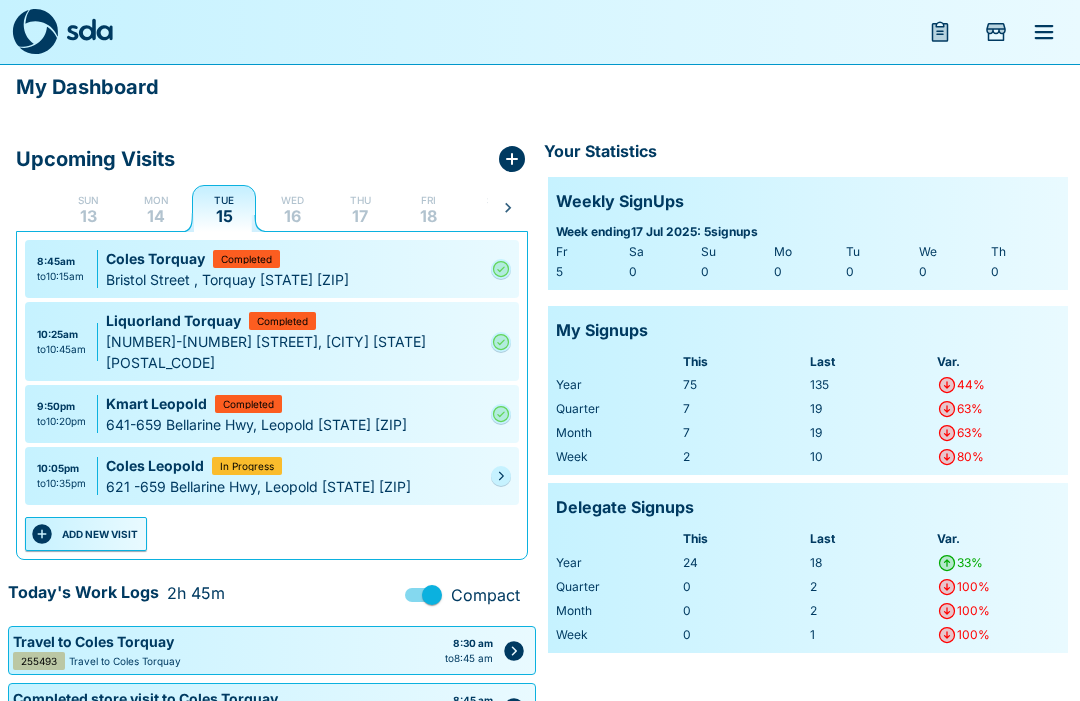 click at bounding box center (501, 476) 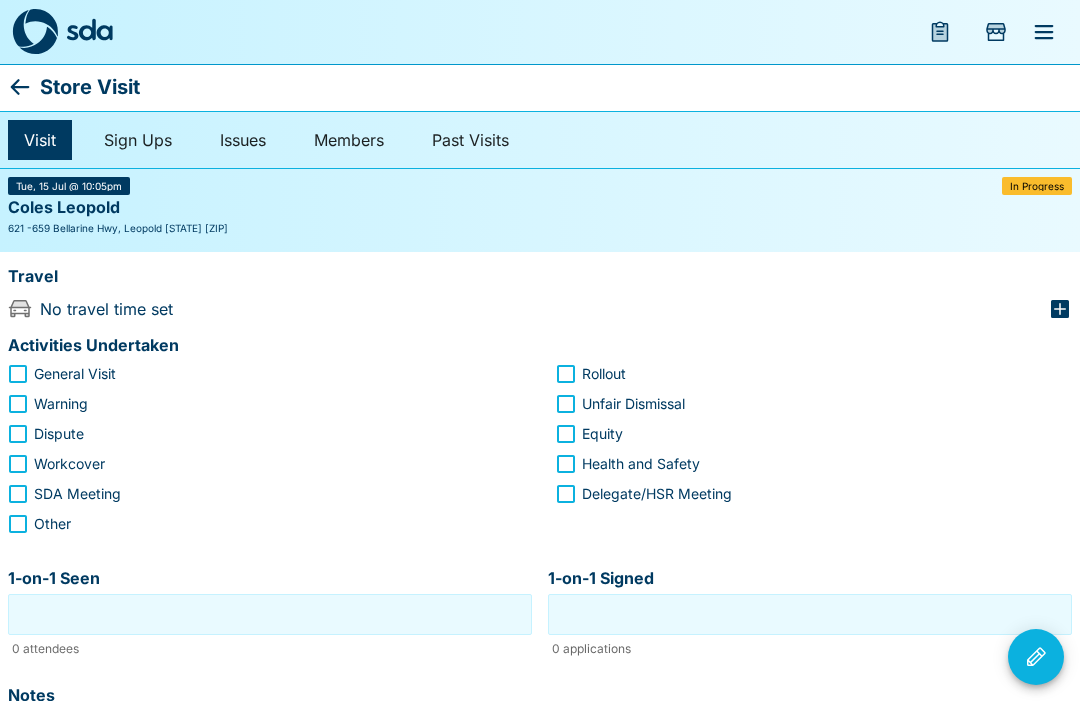 click 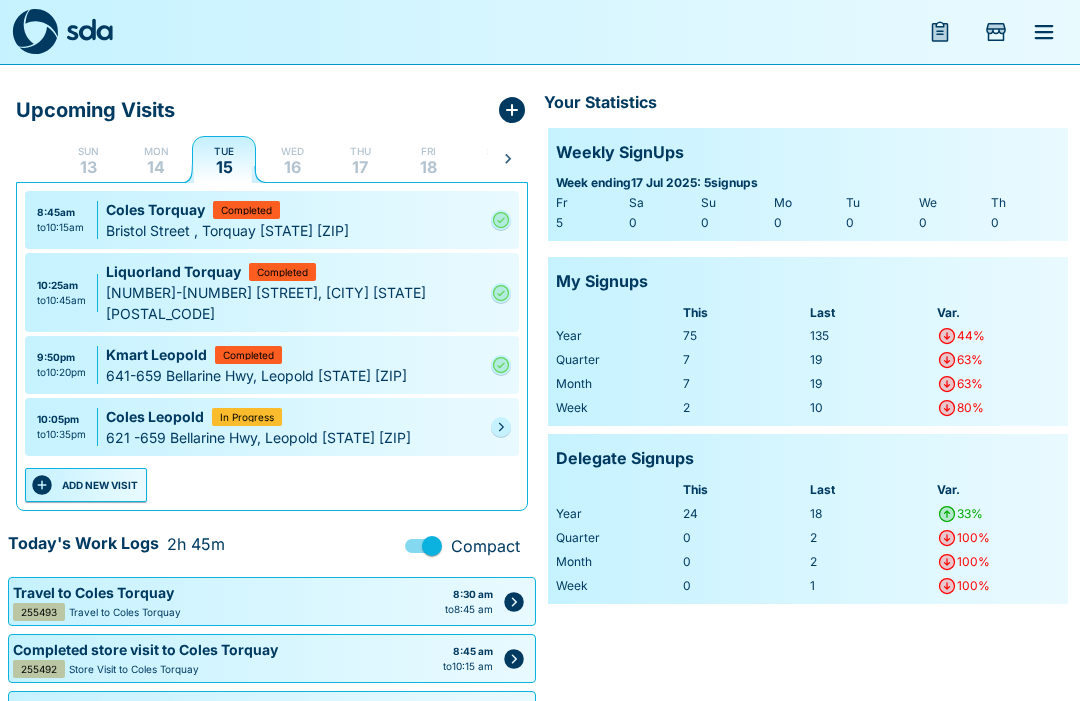 scroll, scrollTop: 127, scrollLeft: 0, axis: vertical 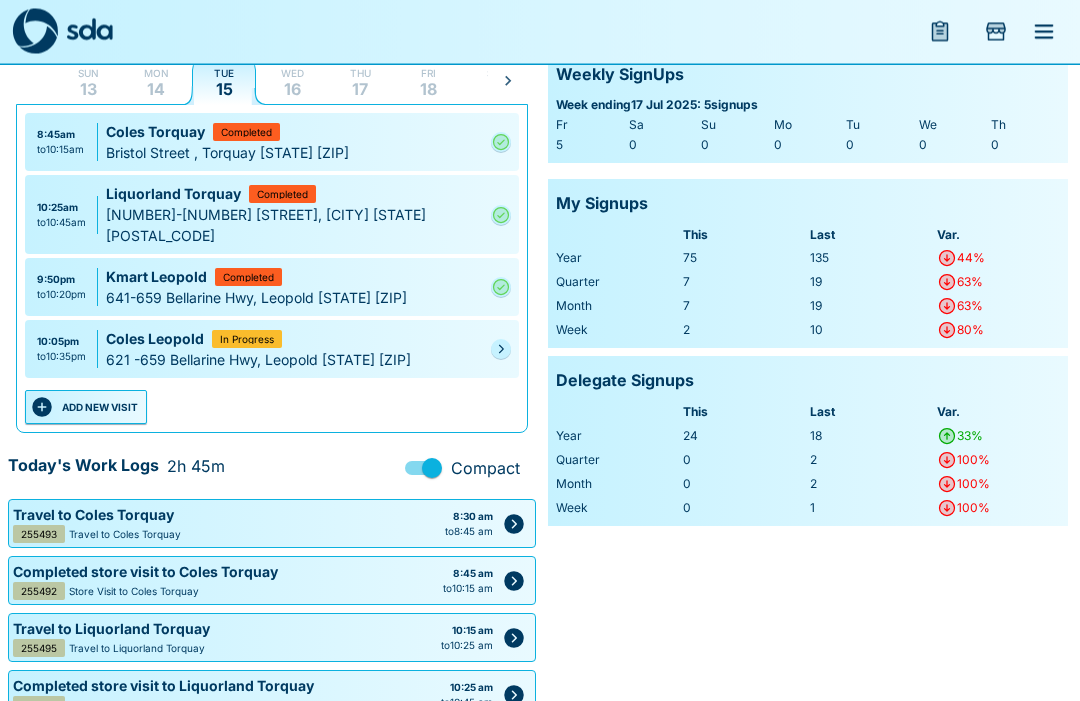 click 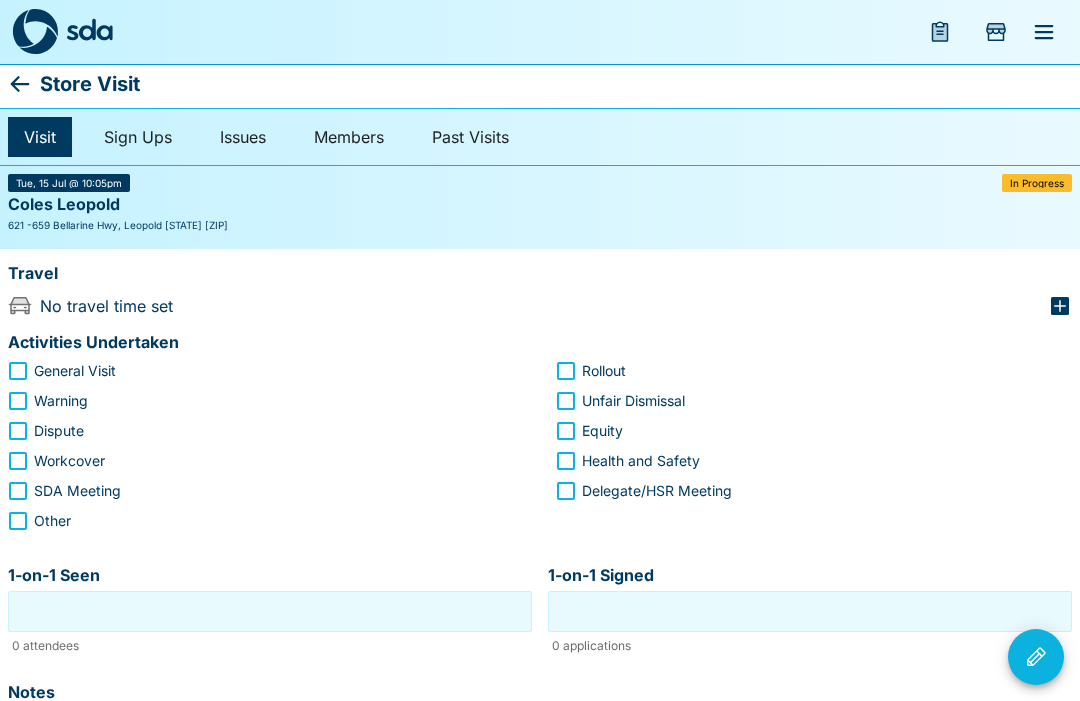 scroll, scrollTop: 0, scrollLeft: 0, axis: both 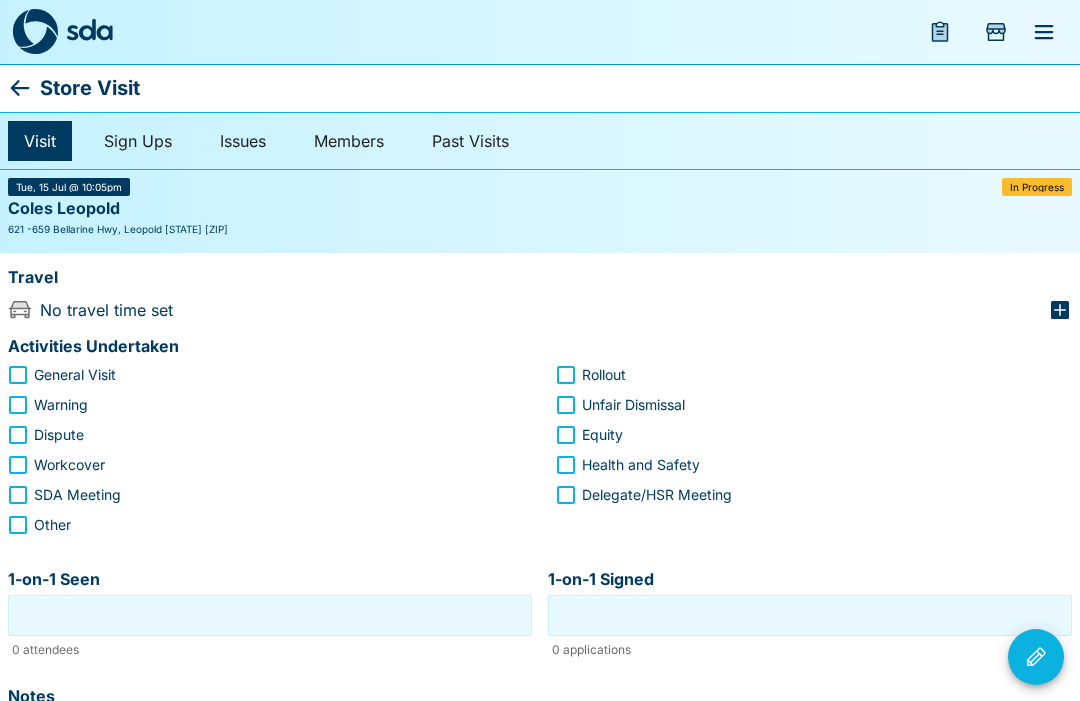click on "Store Visit" at bounding box center (90, 88) 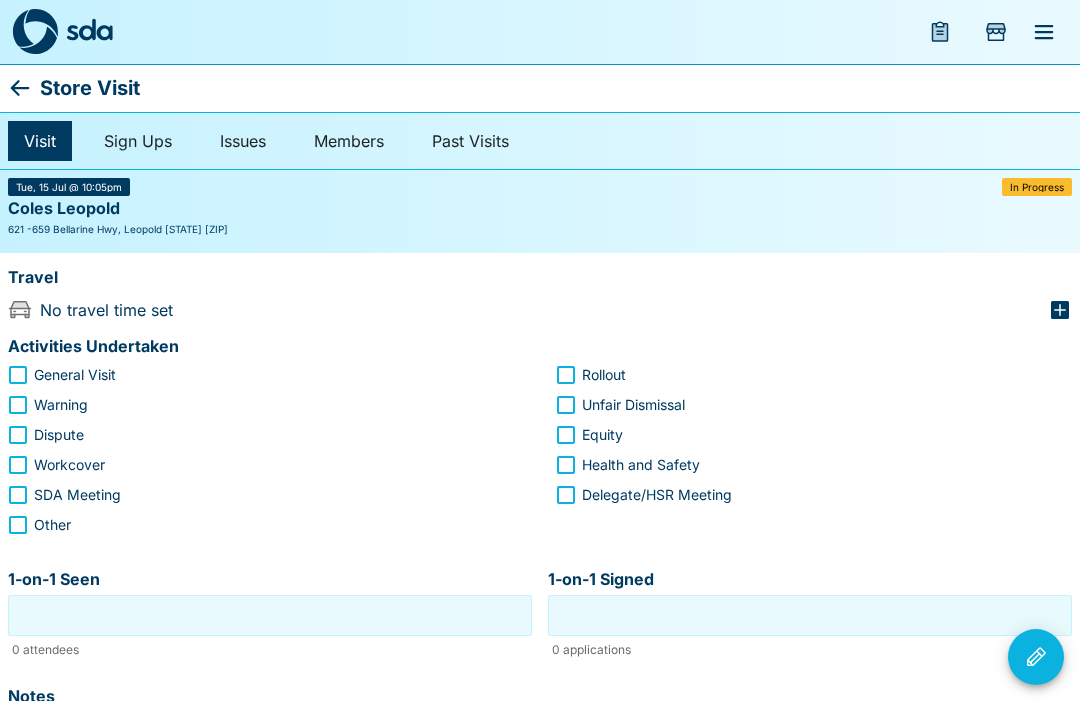 click on "Store Visit" at bounding box center [90, 88] 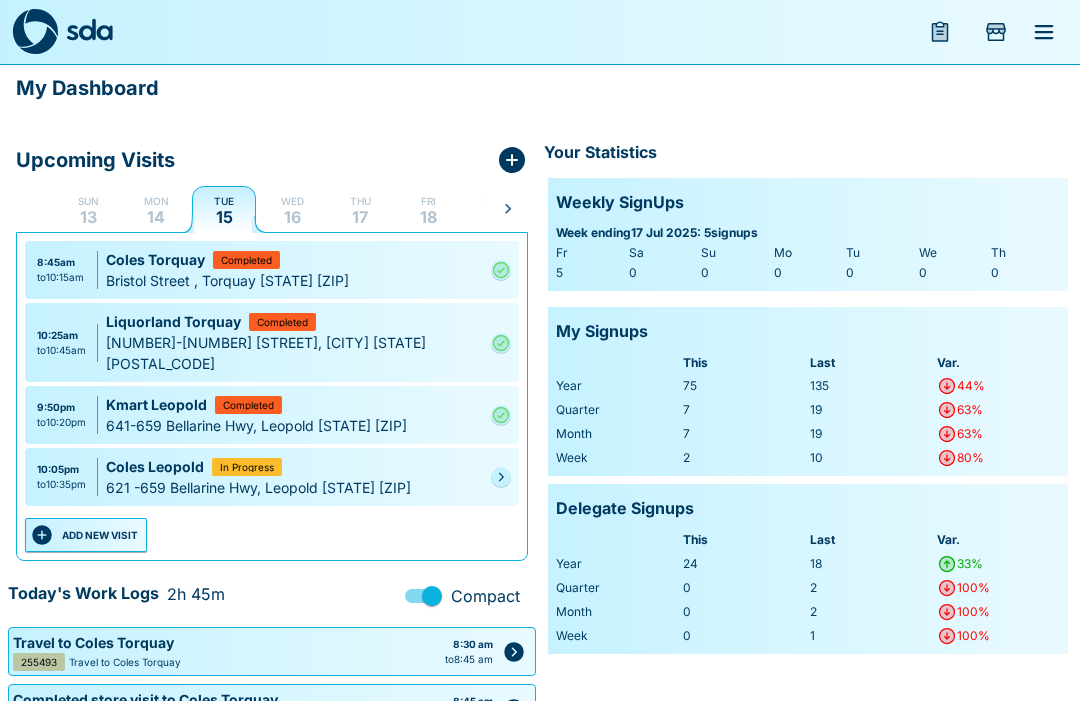 click 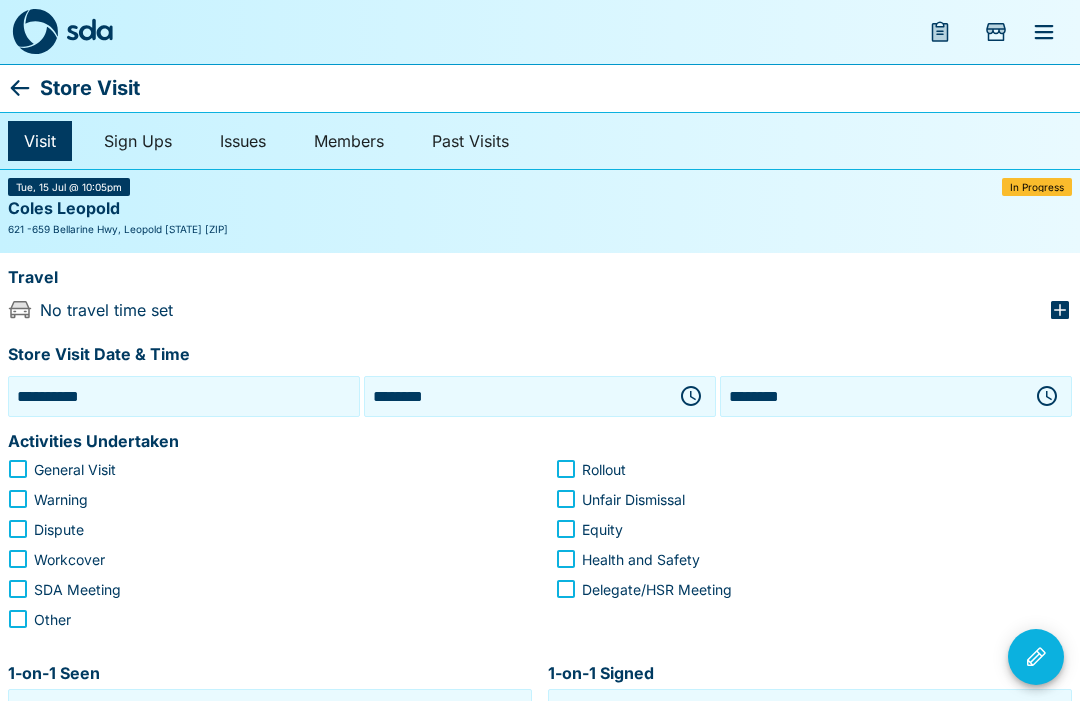 click 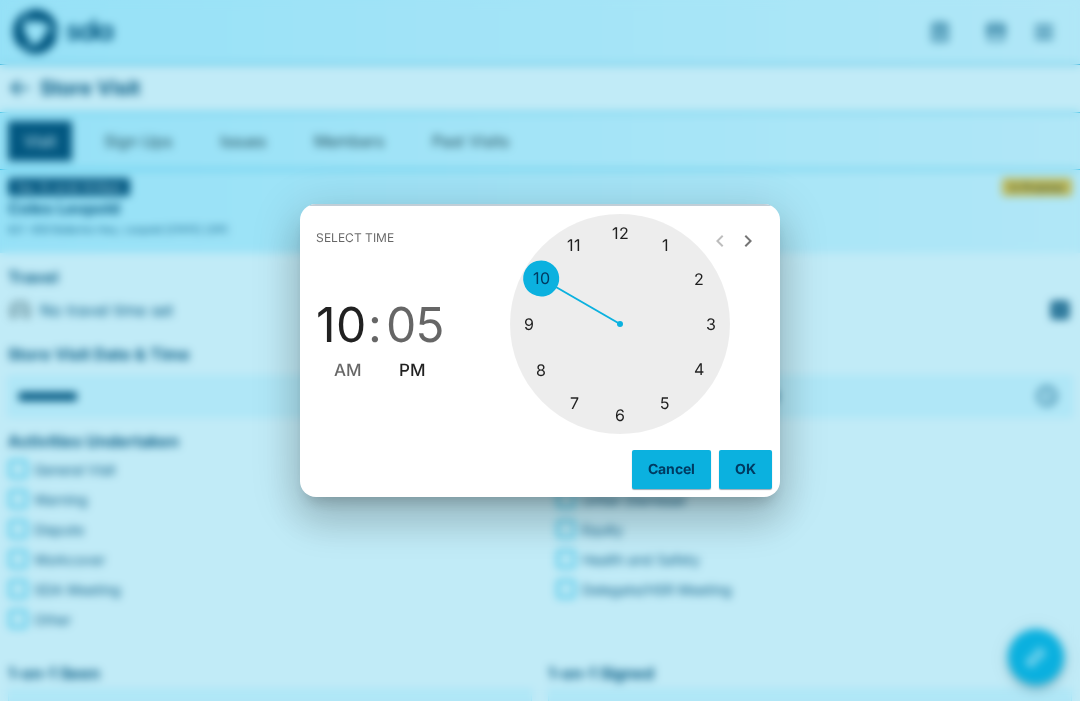 click at bounding box center (620, 324) 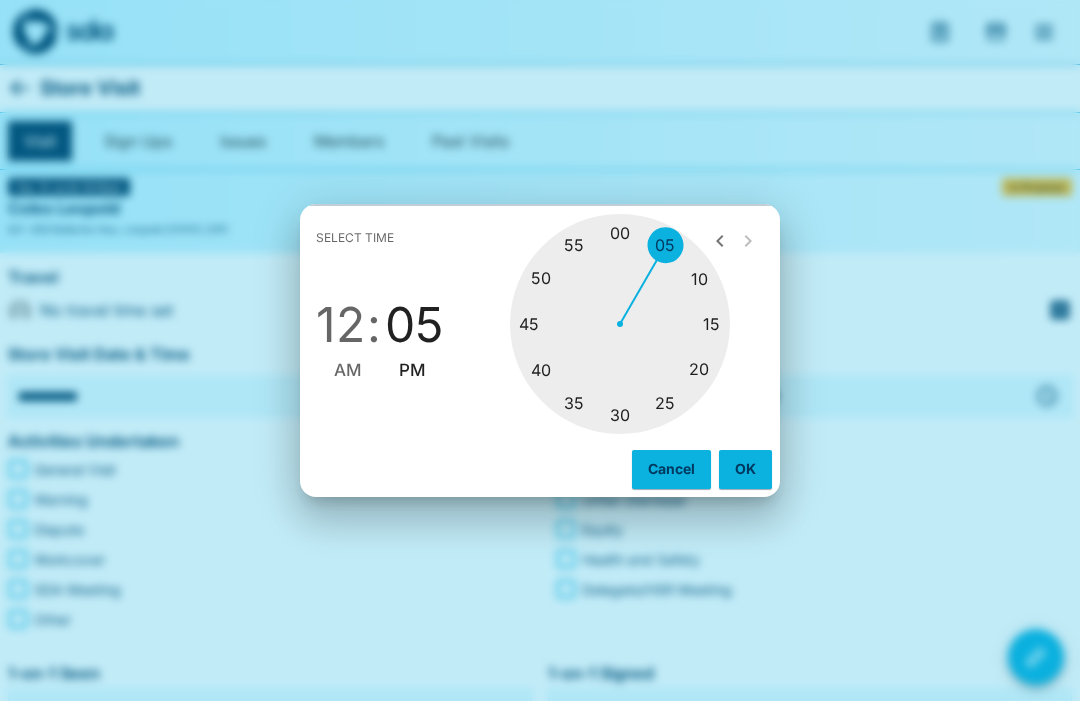 click at bounding box center [620, 324] 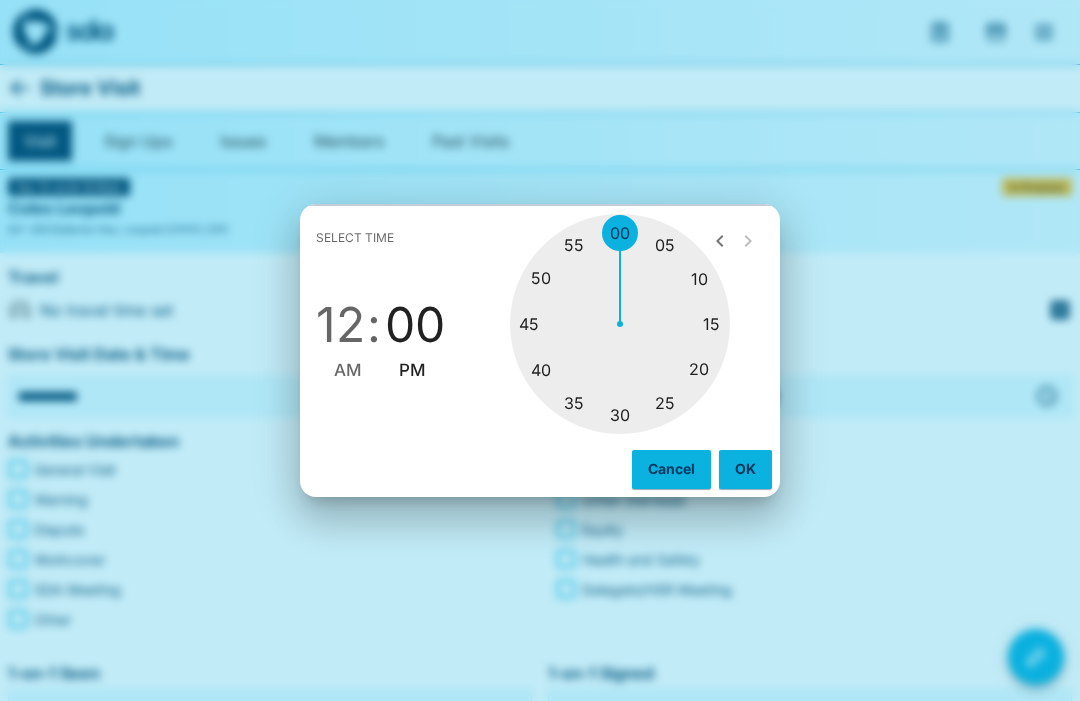 click on "OK" at bounding box center (745, 469) 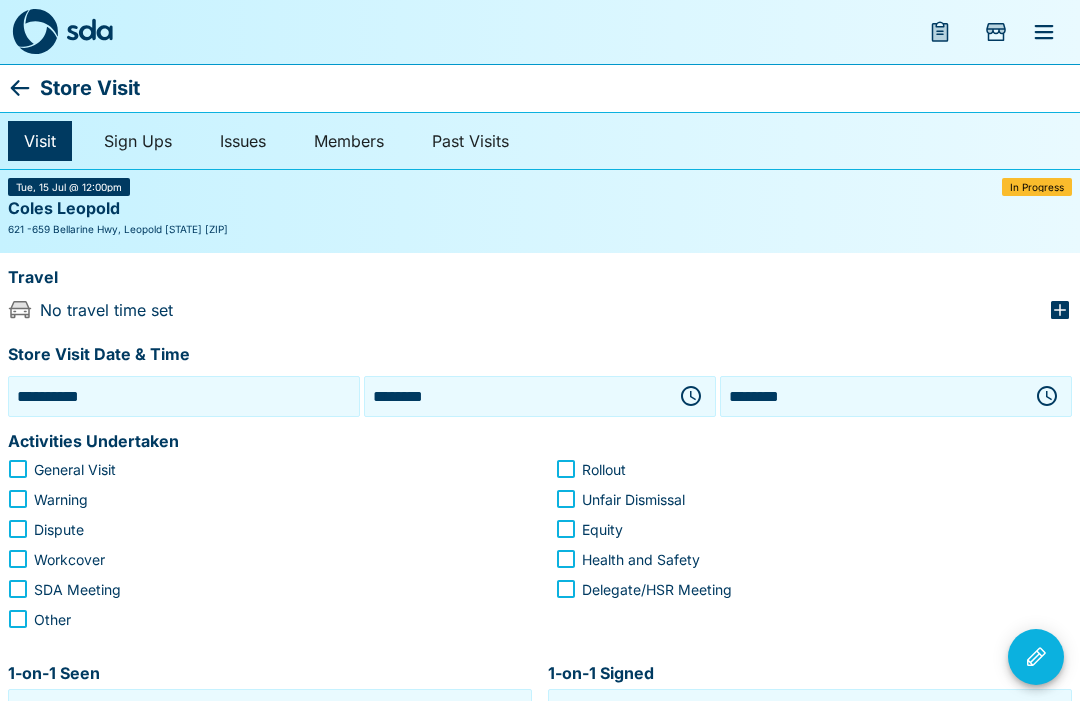 click 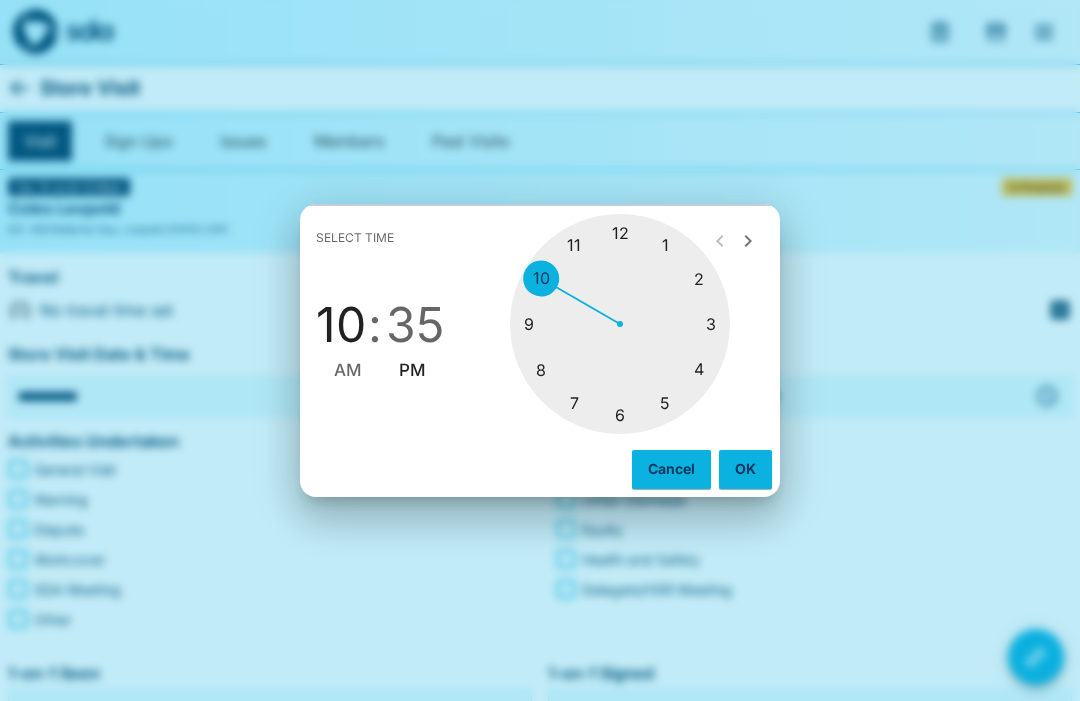 click at bounding box center (620, 324) 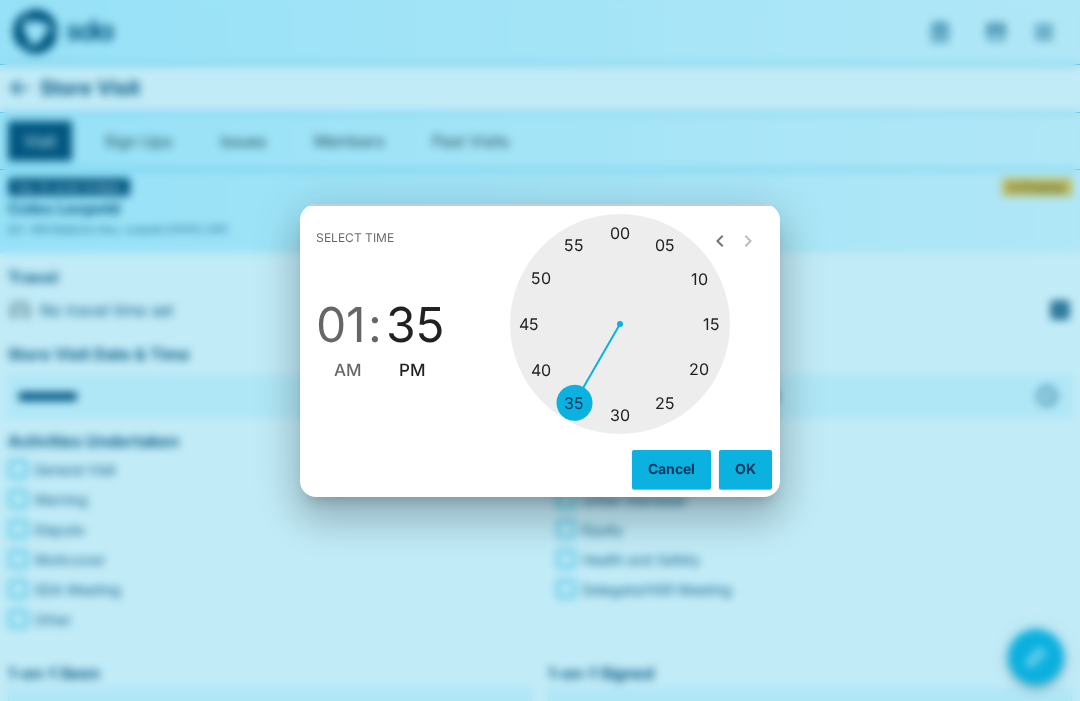 click at bounding box center (620, 324) 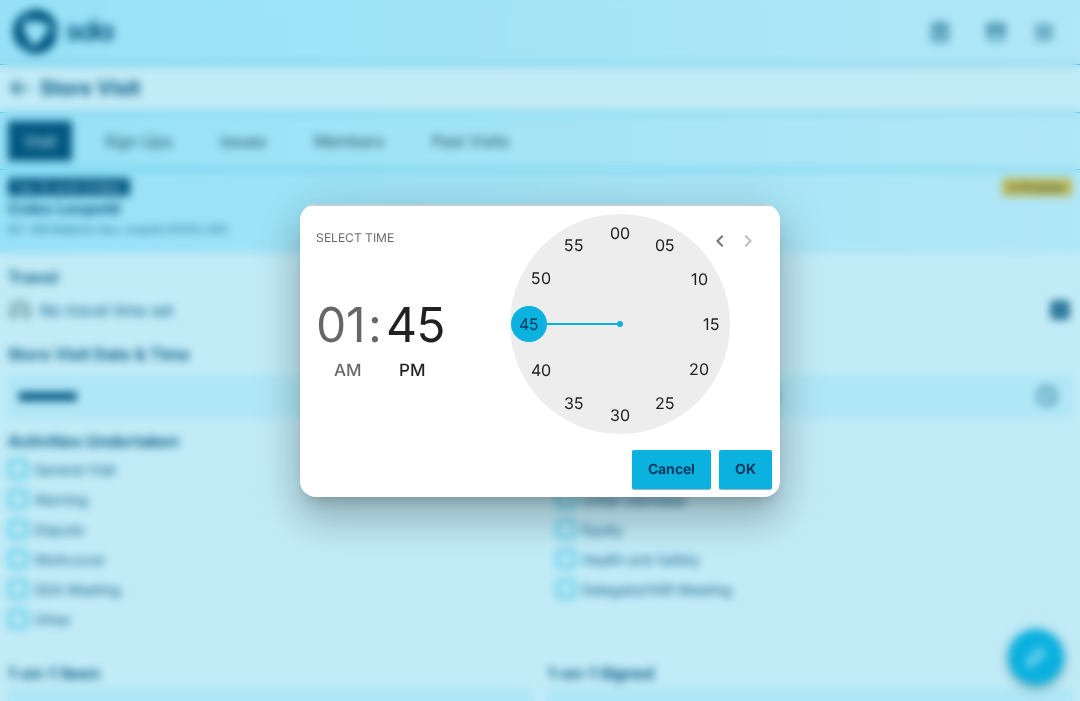 click on "OK" at bounding box center [745, 469] 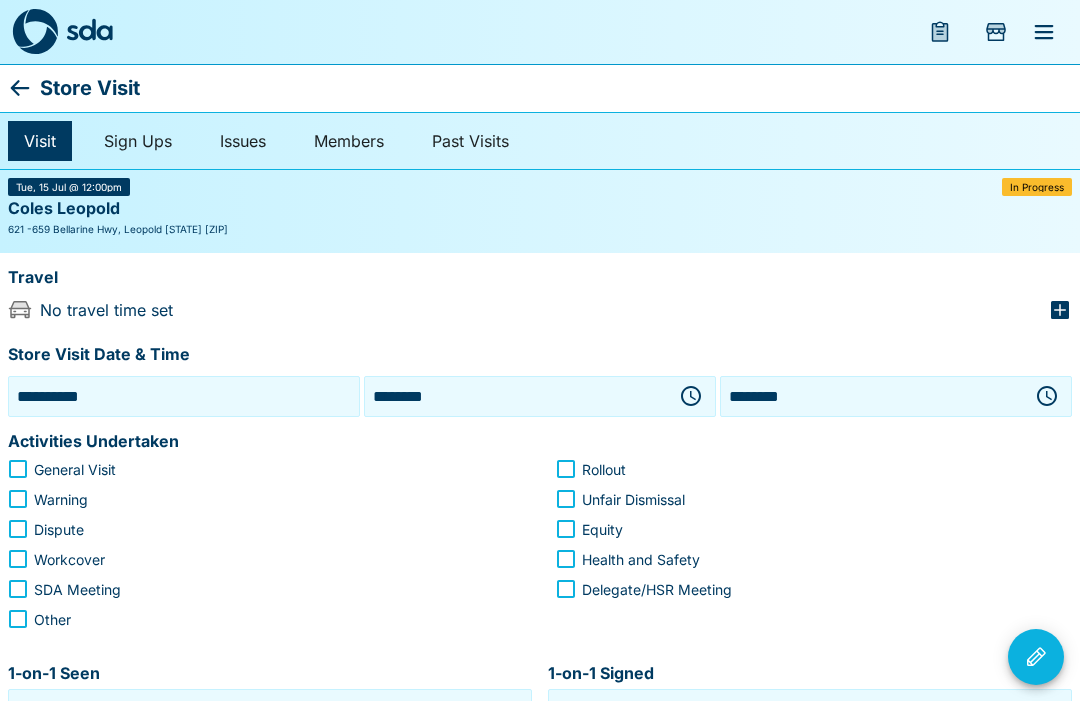 click 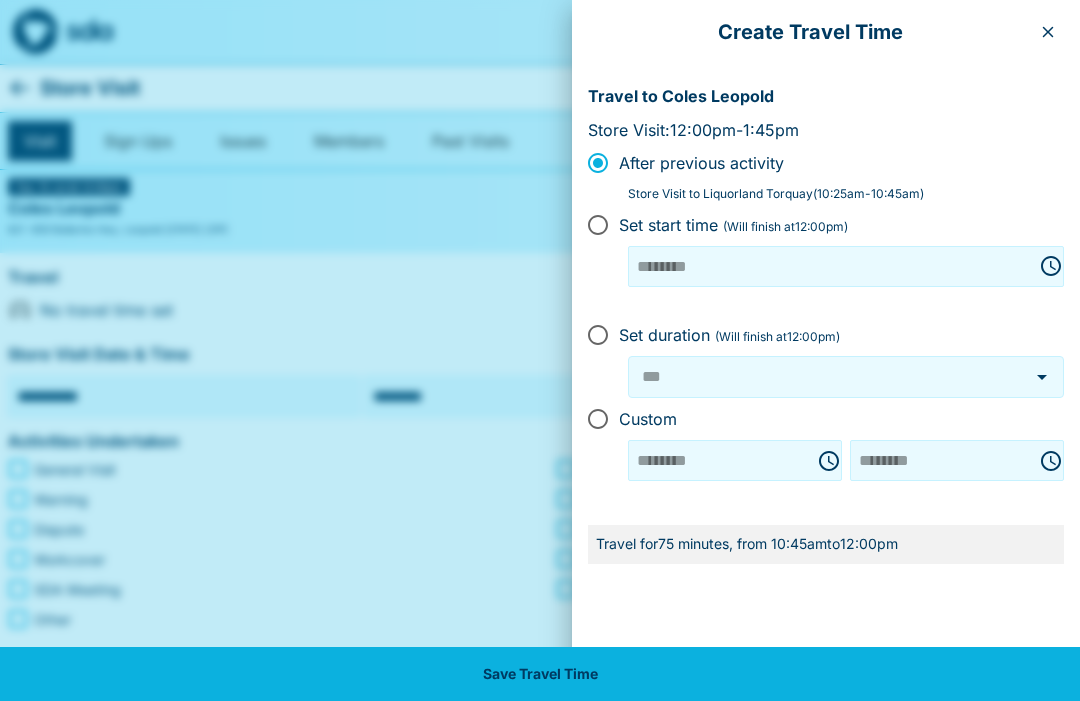 click on "******** ​" at bounding box center [735, 460] 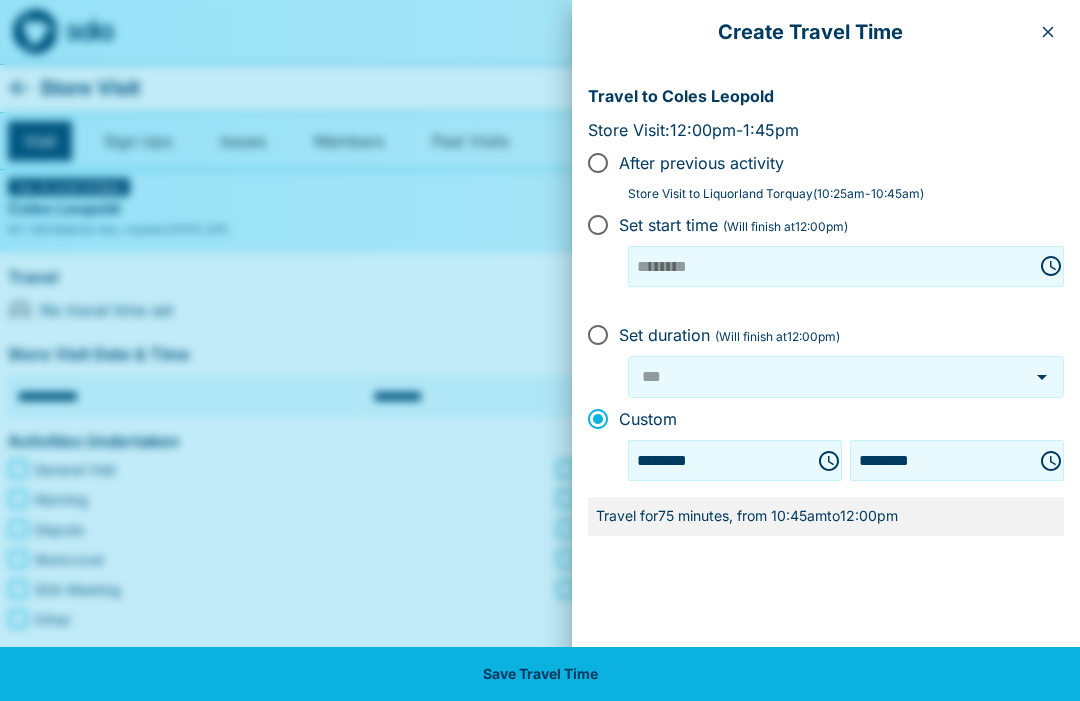 click 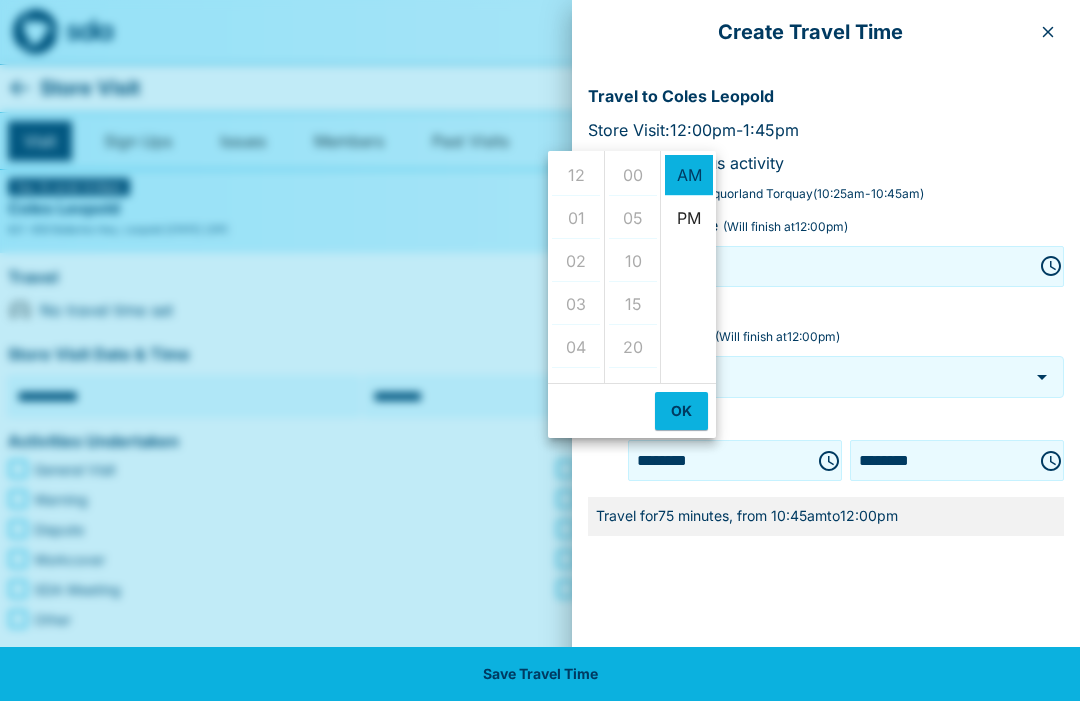 scroll, scrollTop: 430, scrollLeft: 0, axis: vertical 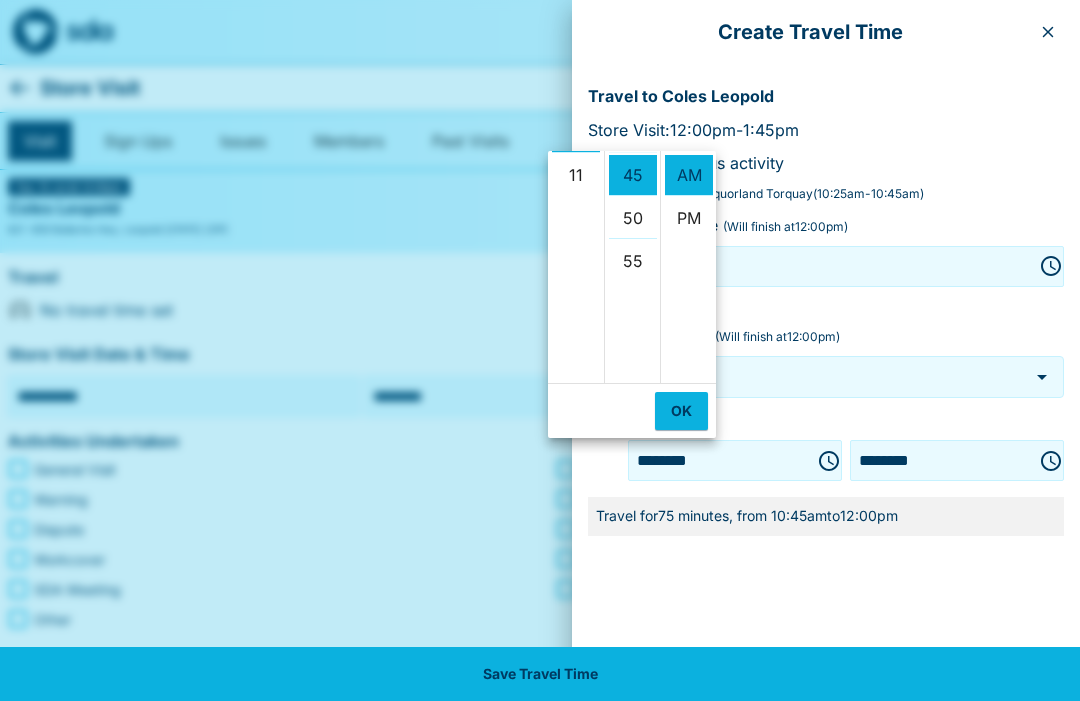 click on "11" at bounding box center (576, 175) 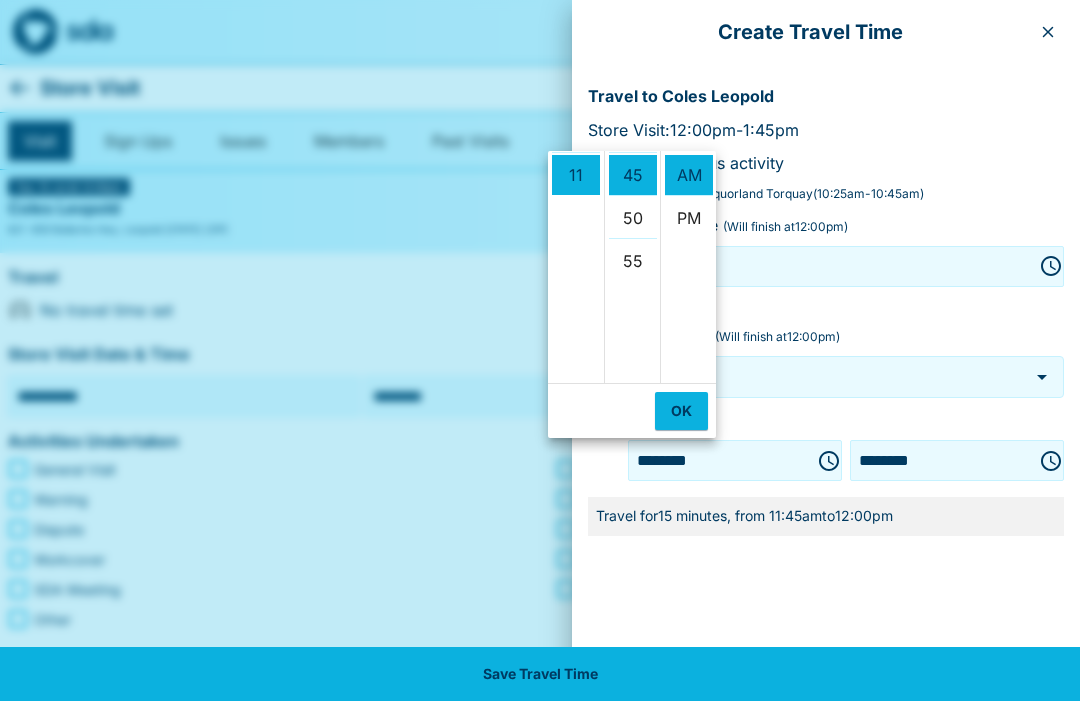 scroll, scrollTop: 0, scrollLeft: 0, axis: both 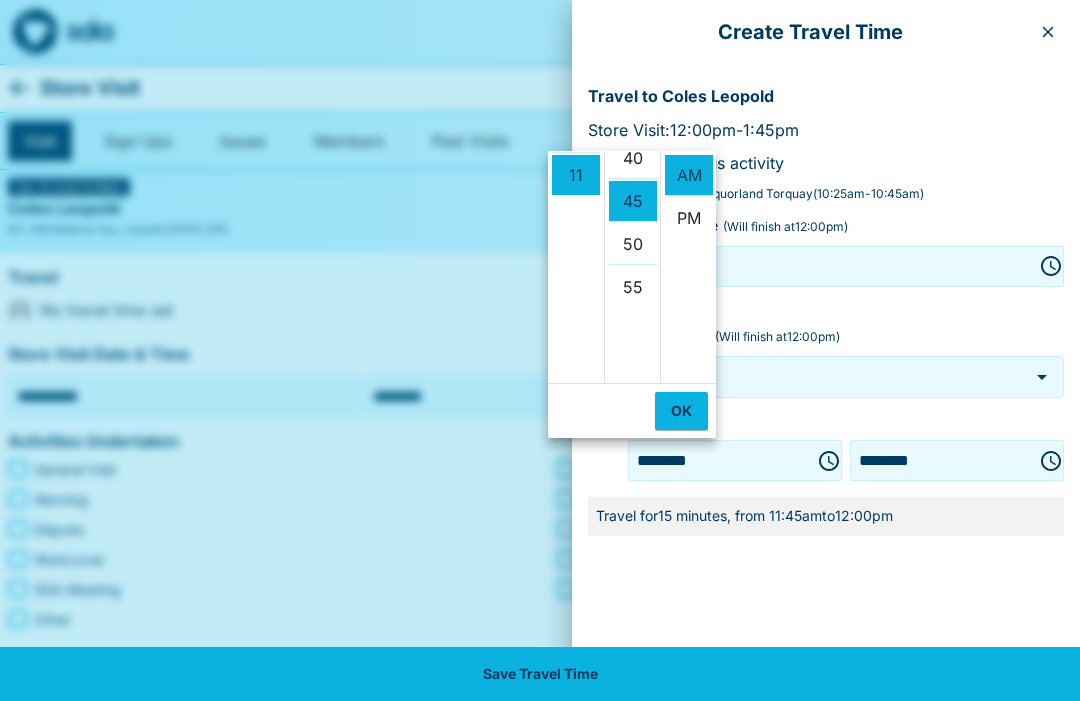 click on "40" at bounding box center (633, 158) 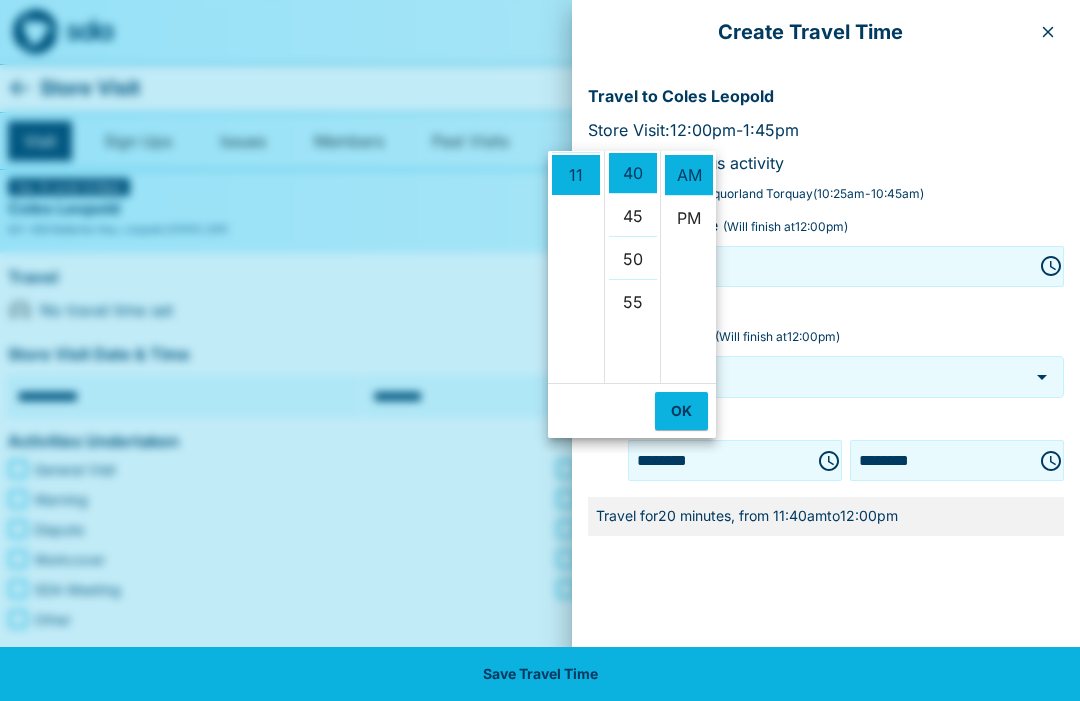 scroll, scrollTop: 344, scrollLeft: 0, axis: vertical 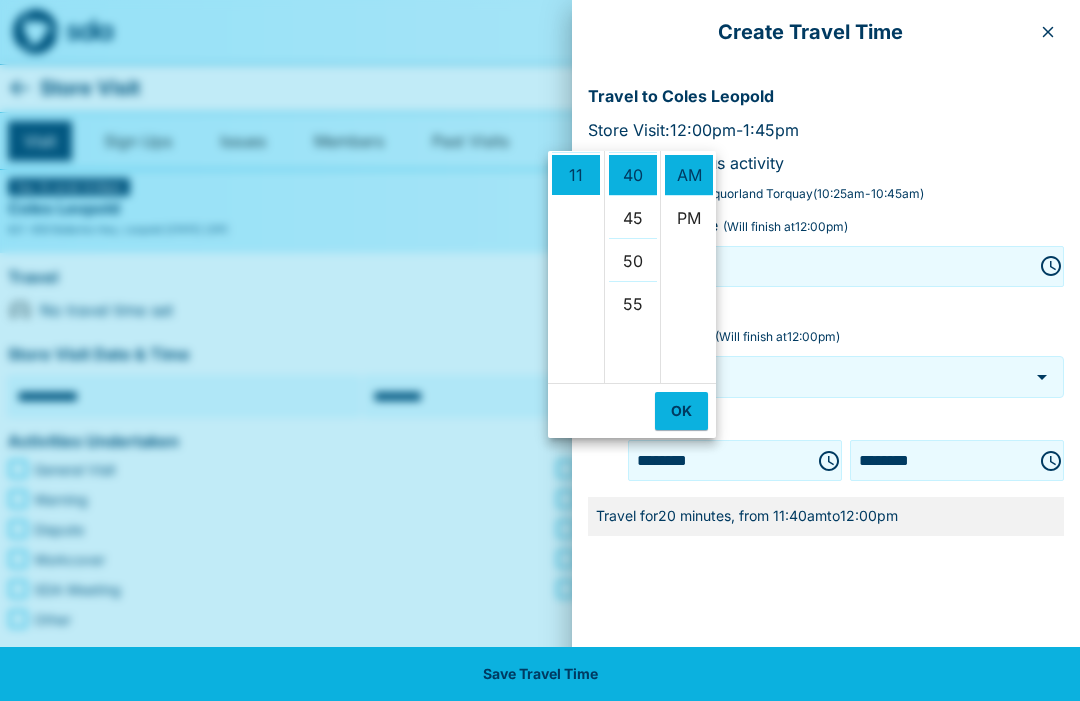 click on "OK" at bounding box center (681, 411) 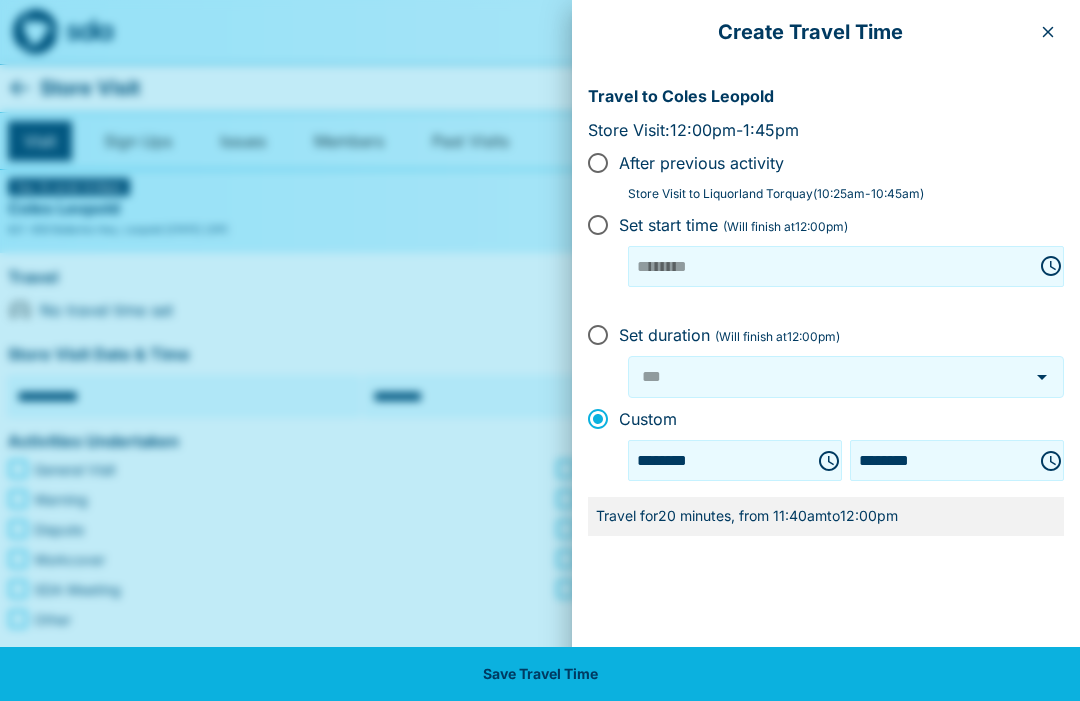 click 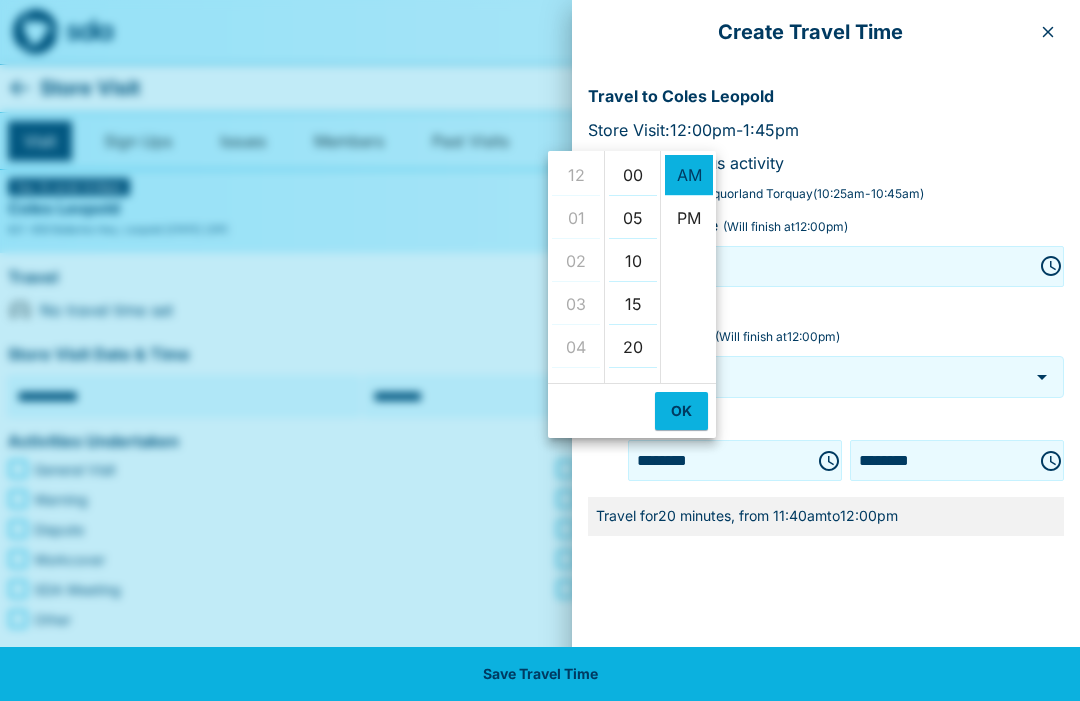 scroll, scrollTop: 473, scrollLeft: 0, axis: vertical 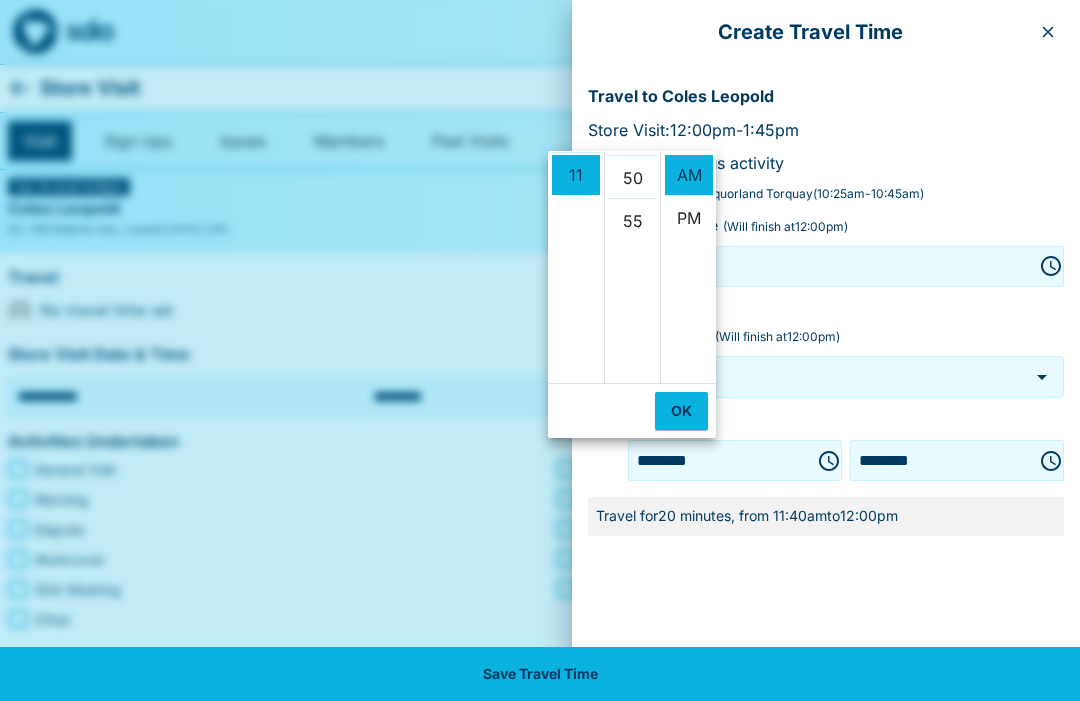 click on "50" at bounding box center [633, 178] 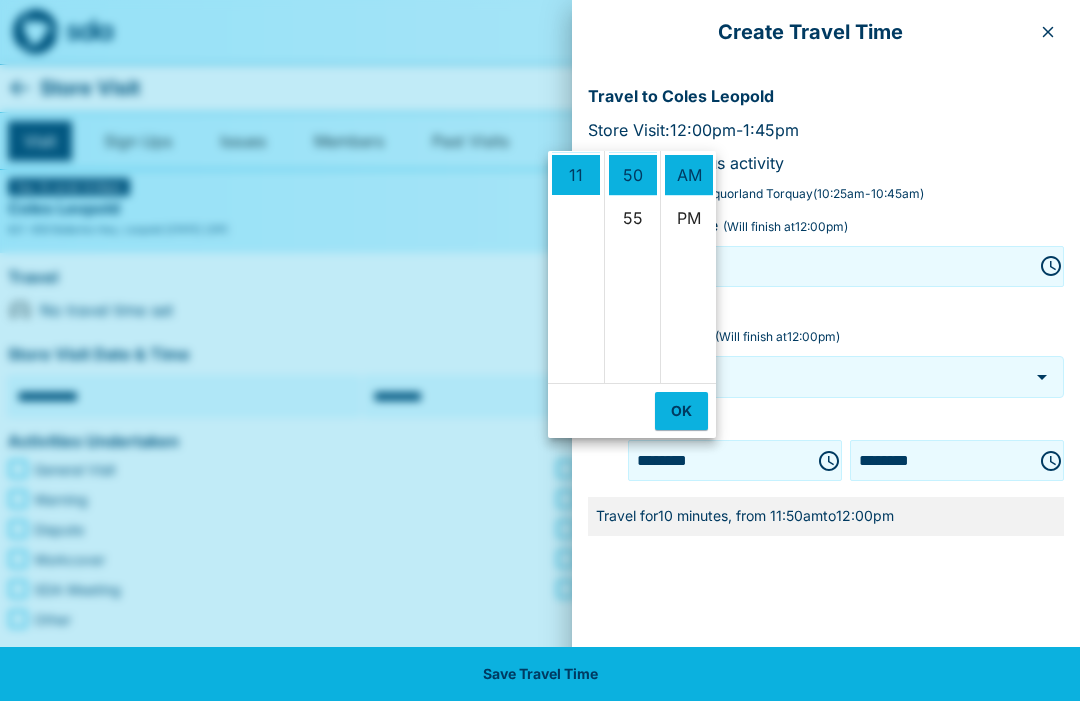 scroll, scrollTop: 430, scrollLeft: 0, axis: vertical 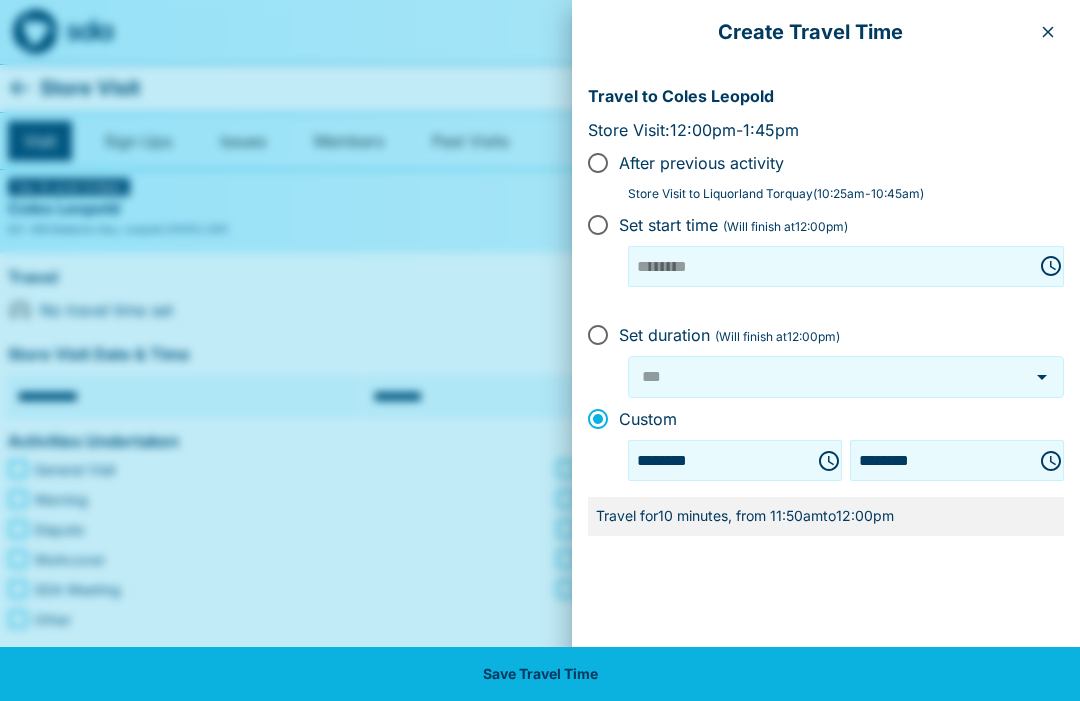 click on "Save Travel Time" at bounding box center [540, 674] 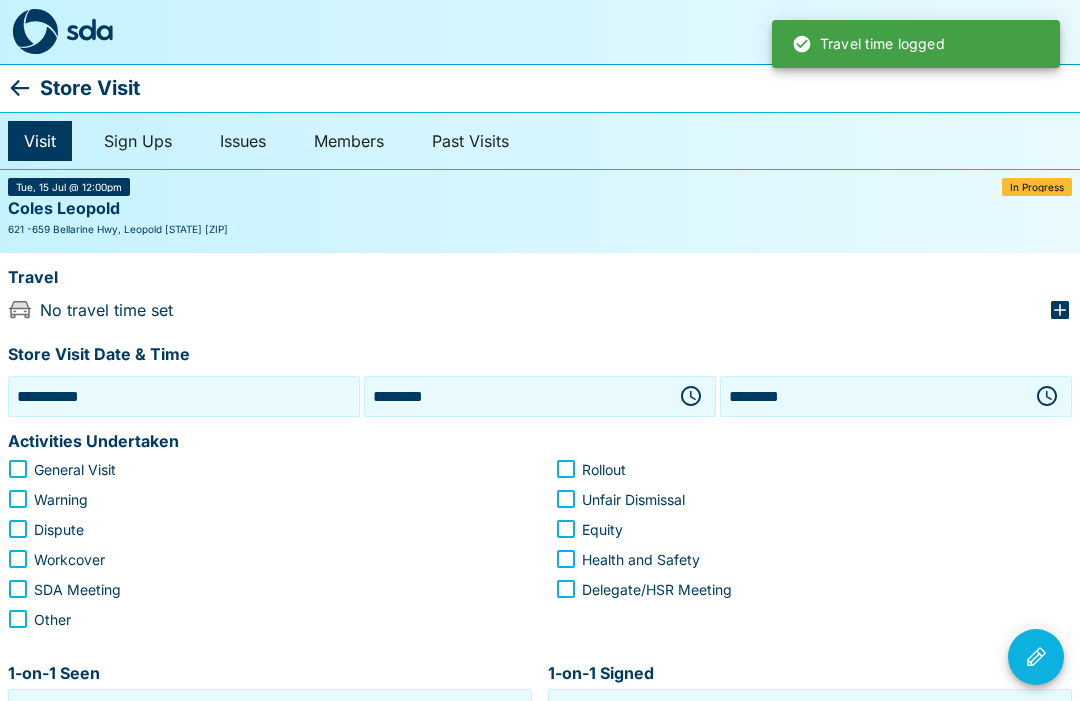 type on "***" 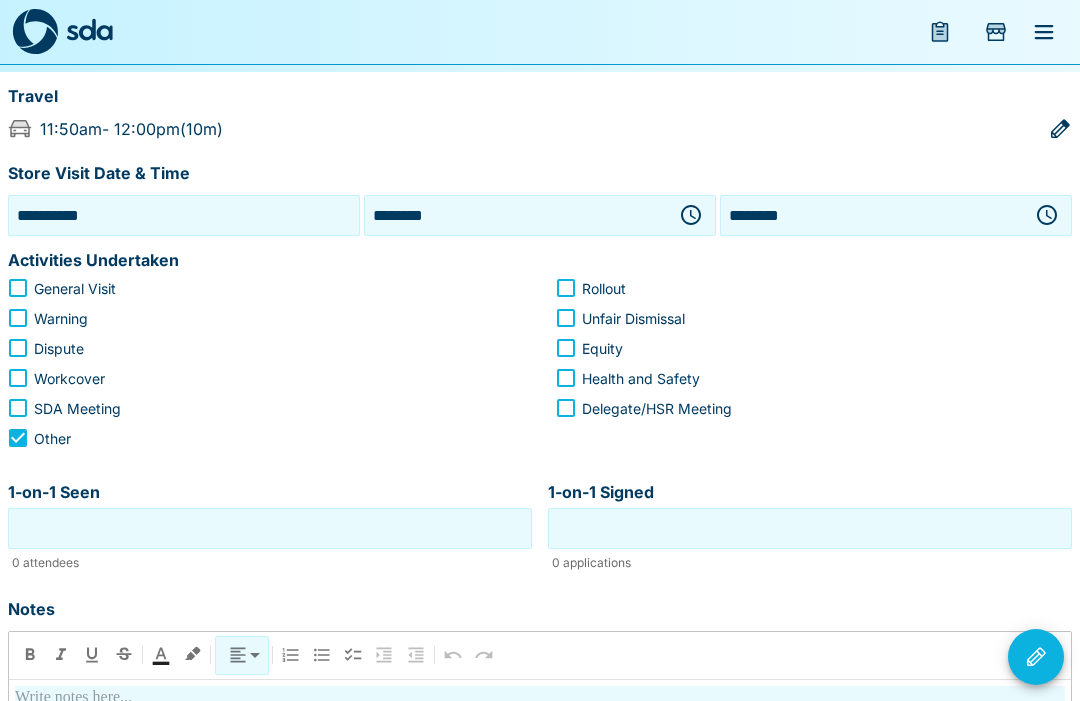 scroll, scrollTop: 188, scrollLeft: 0, axis: vertical 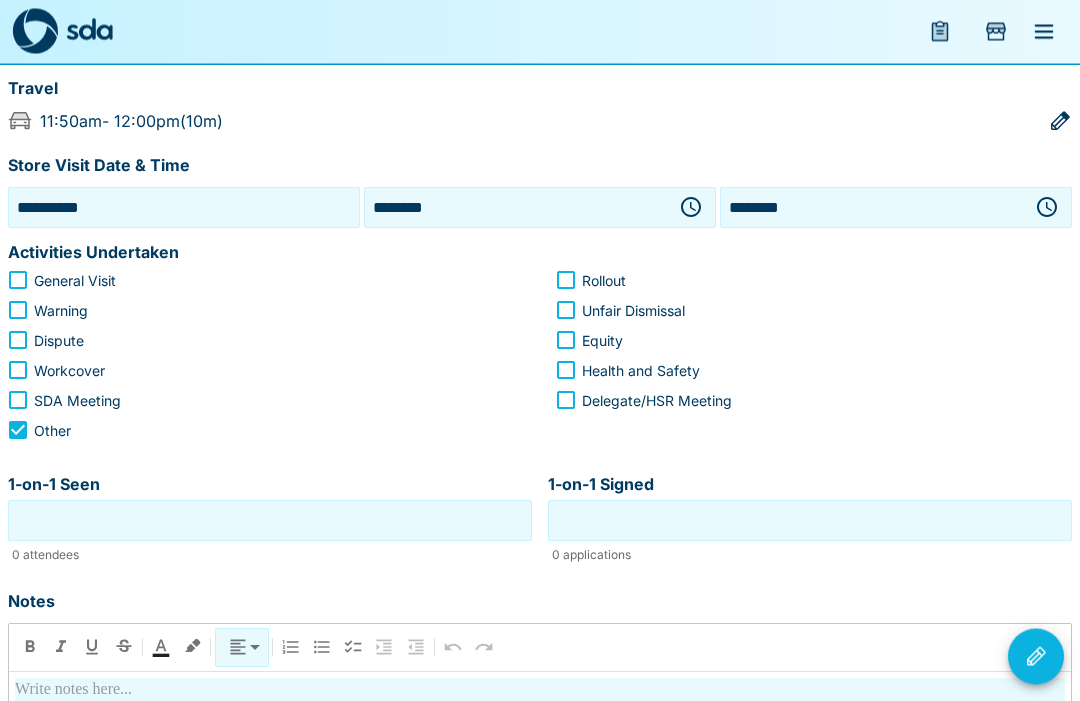 click on "1-on-1 Seen" at bounding box center (270, 521) 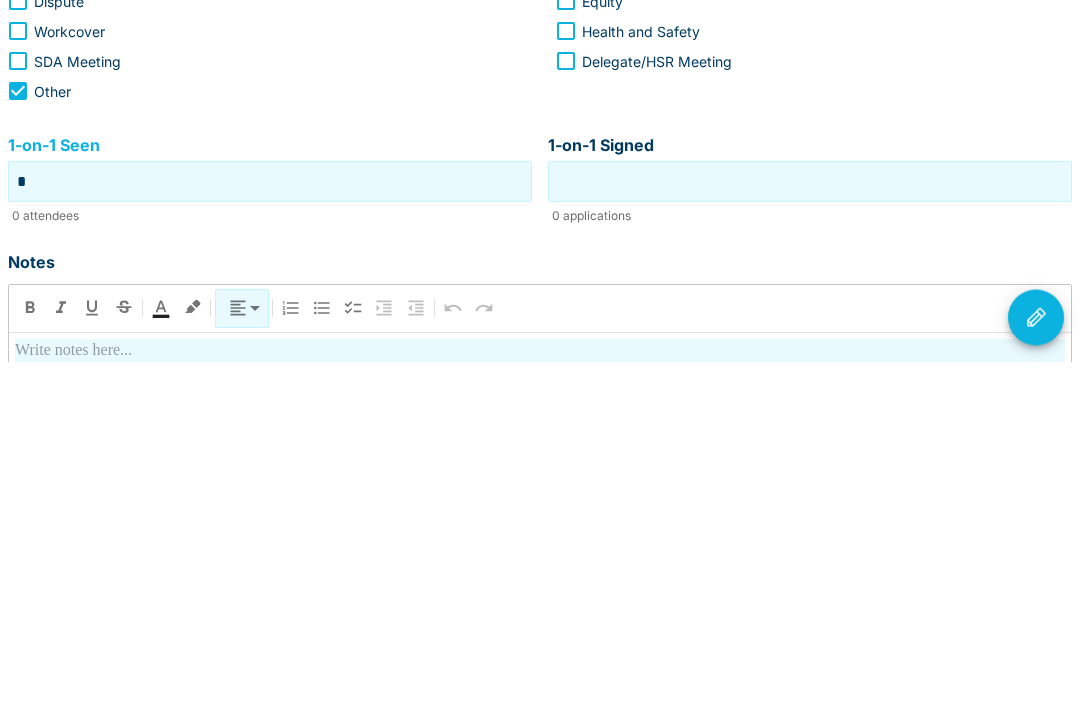 type on "*" 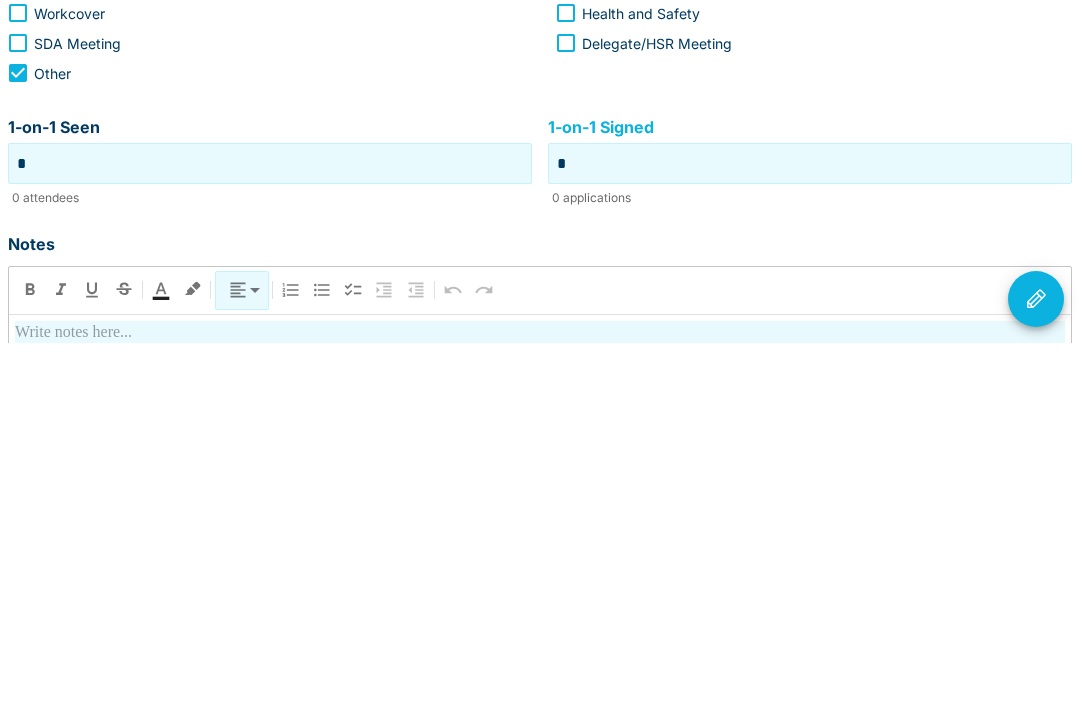 scroll, scrollTop: 334, scrollLeft: 0, axis: vertical 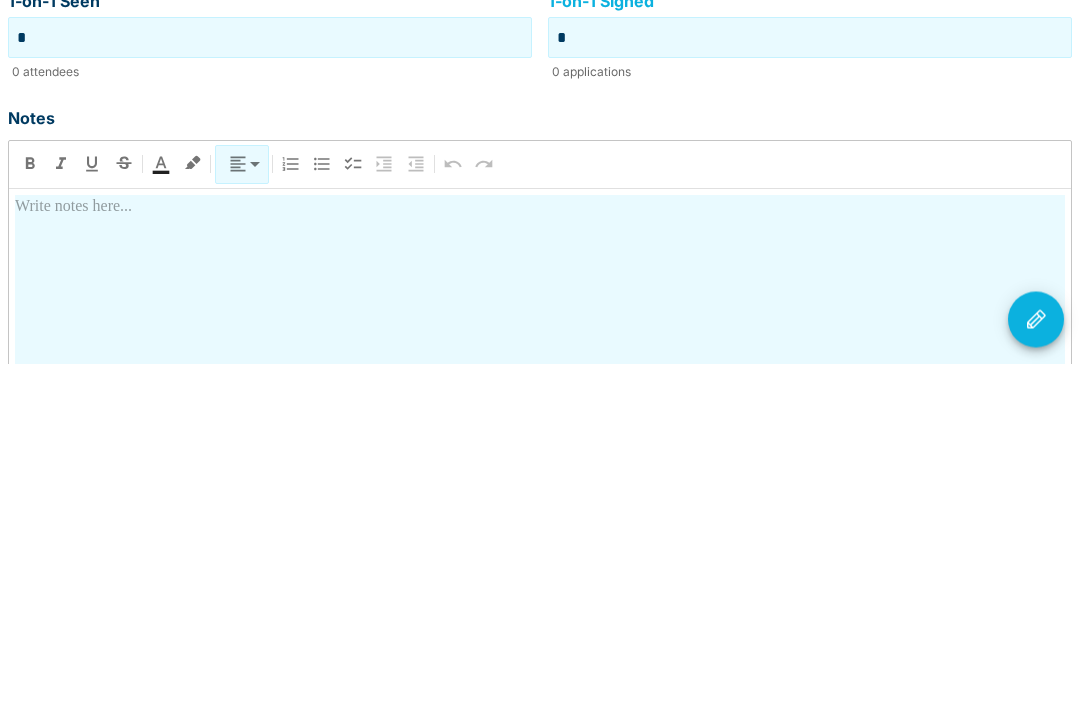 type on "*" 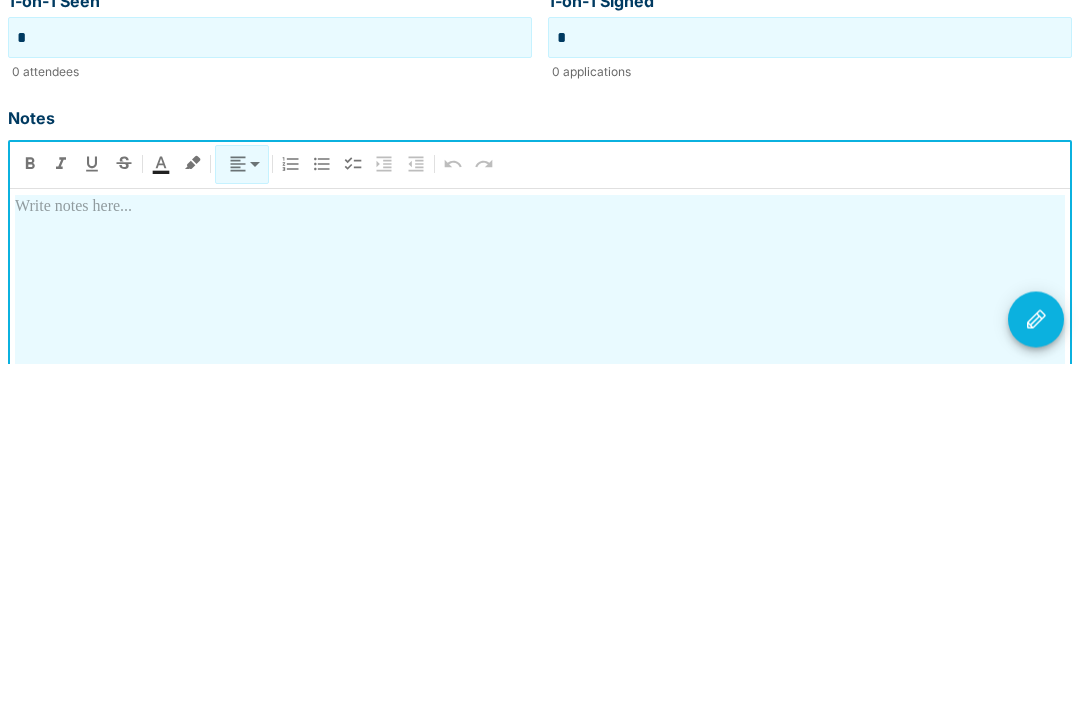 type 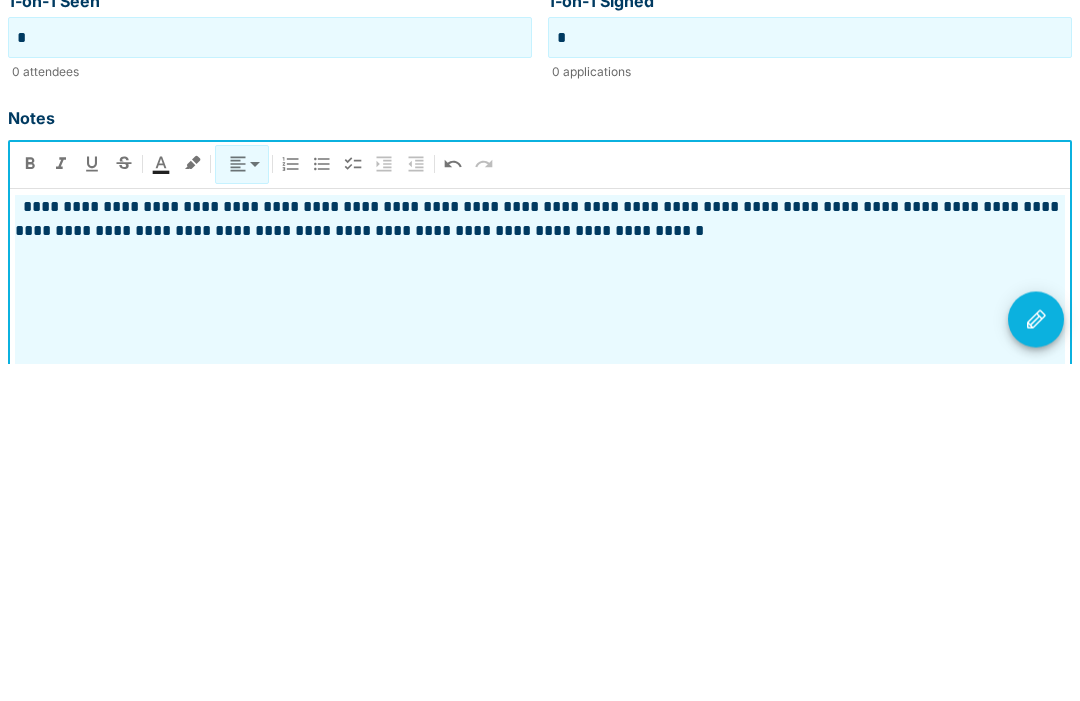 click 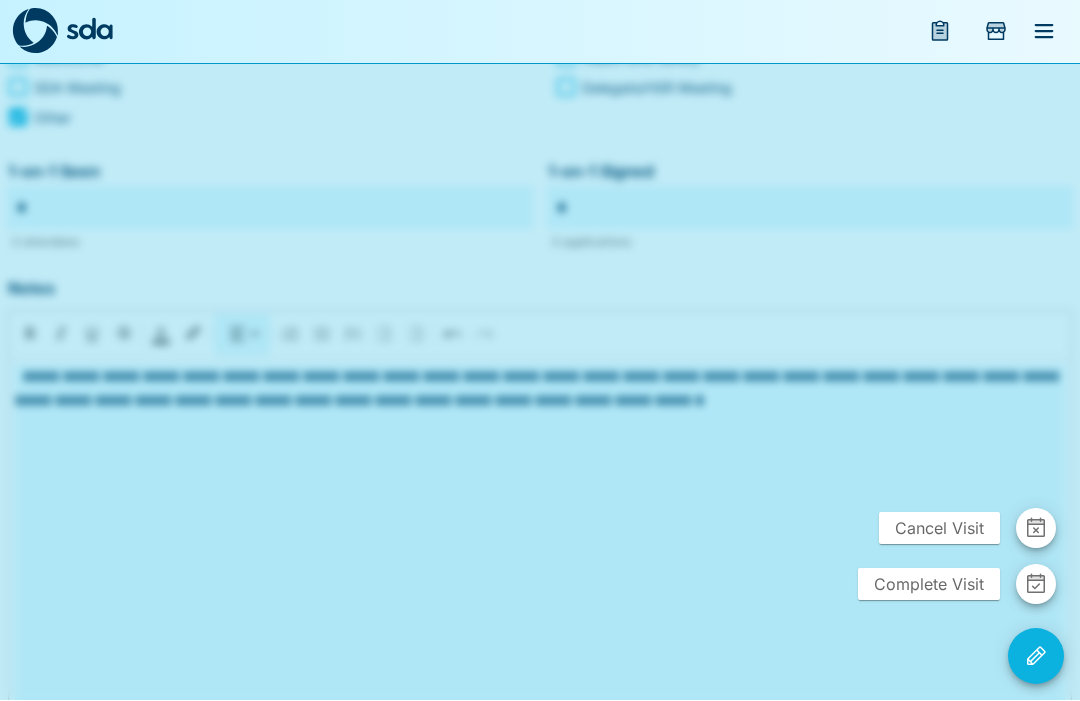 click on "Complete Visit" at bounding box center [929, 585] 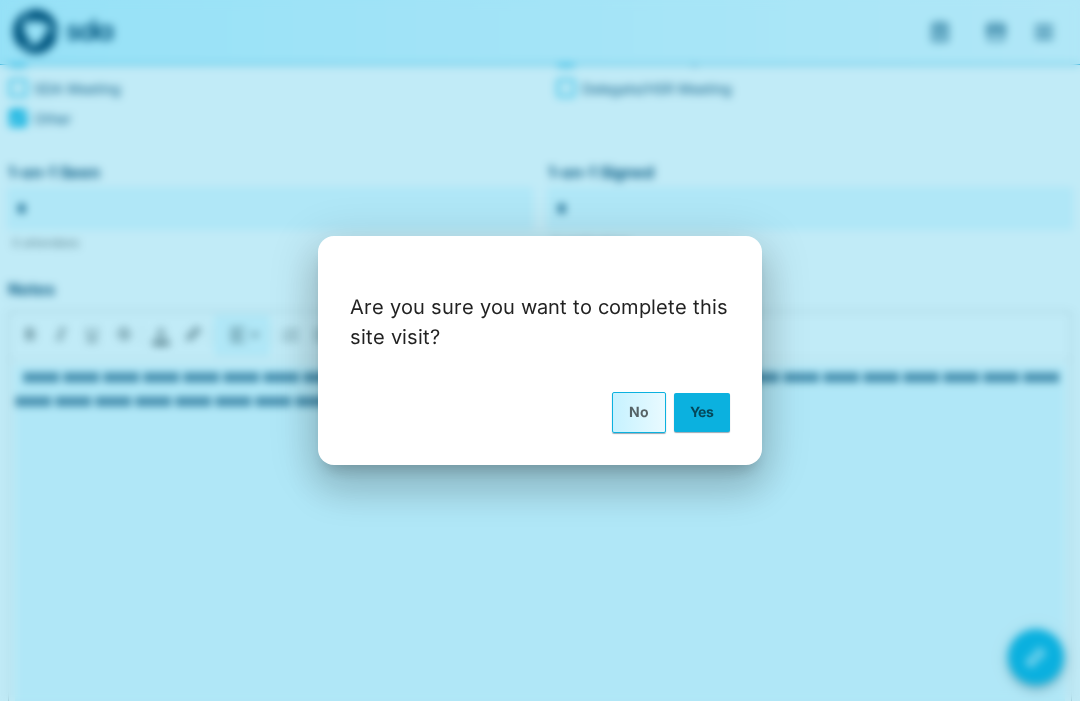 click on "Yes" at bounding box center (702, 412) 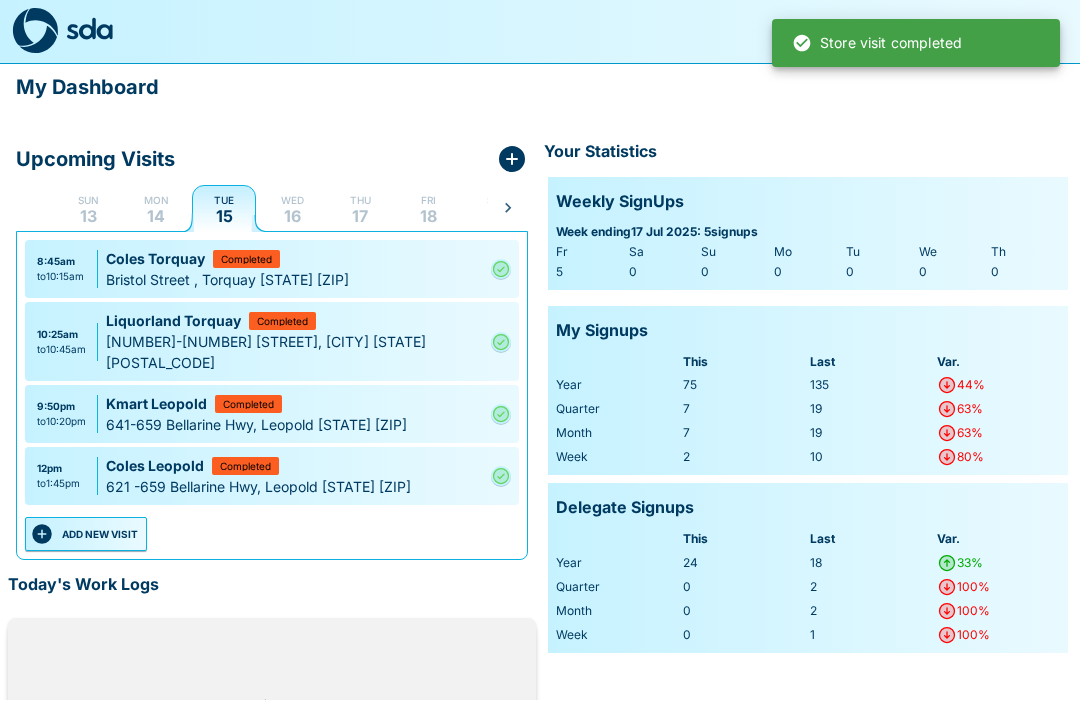 scroll, scrollTop: 1, scrollLeft: 0, axis: vertical 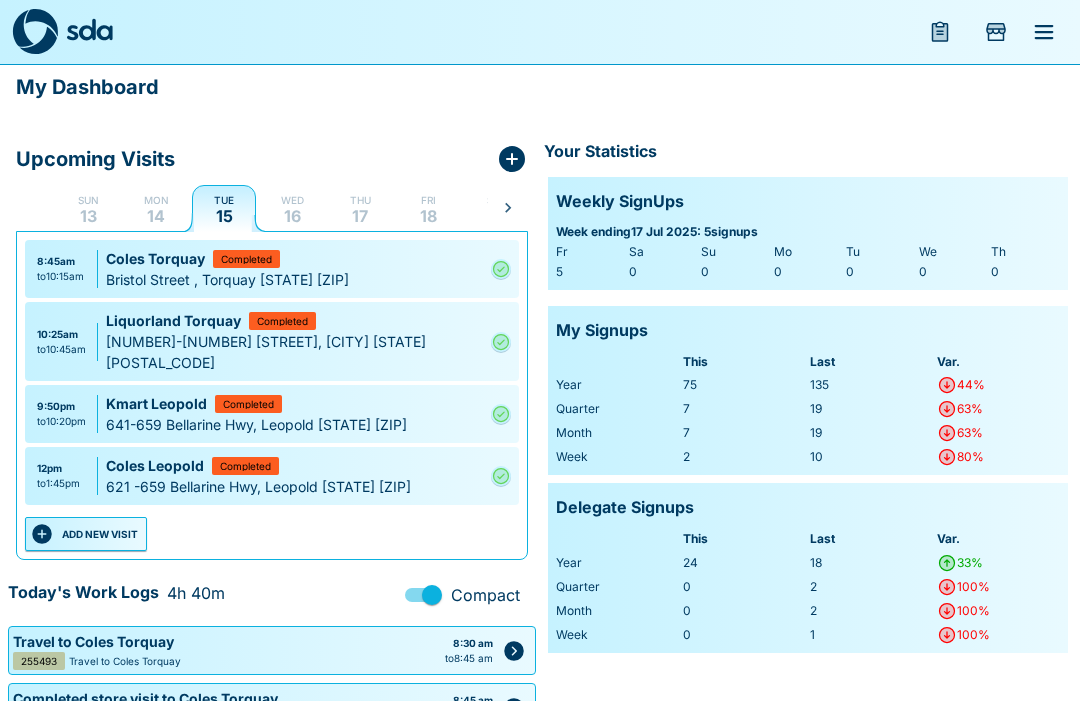 click on "ADD NEW VISIT" at bounding box center [86, 534] 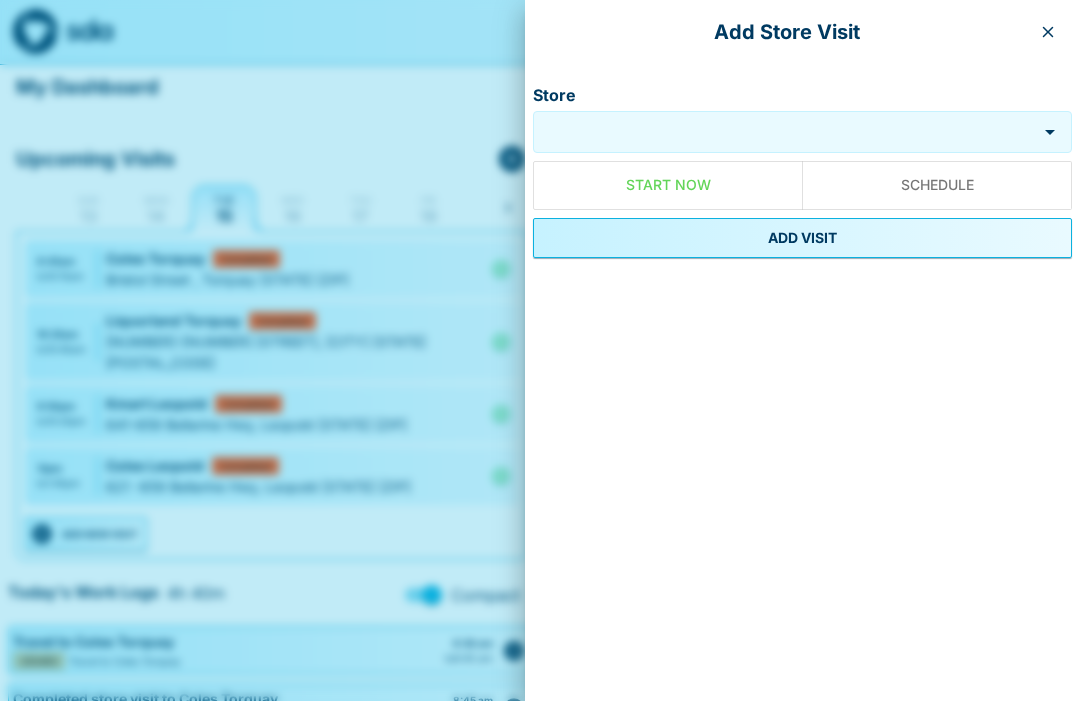 click on "Store" at bounding box center [785, 132] 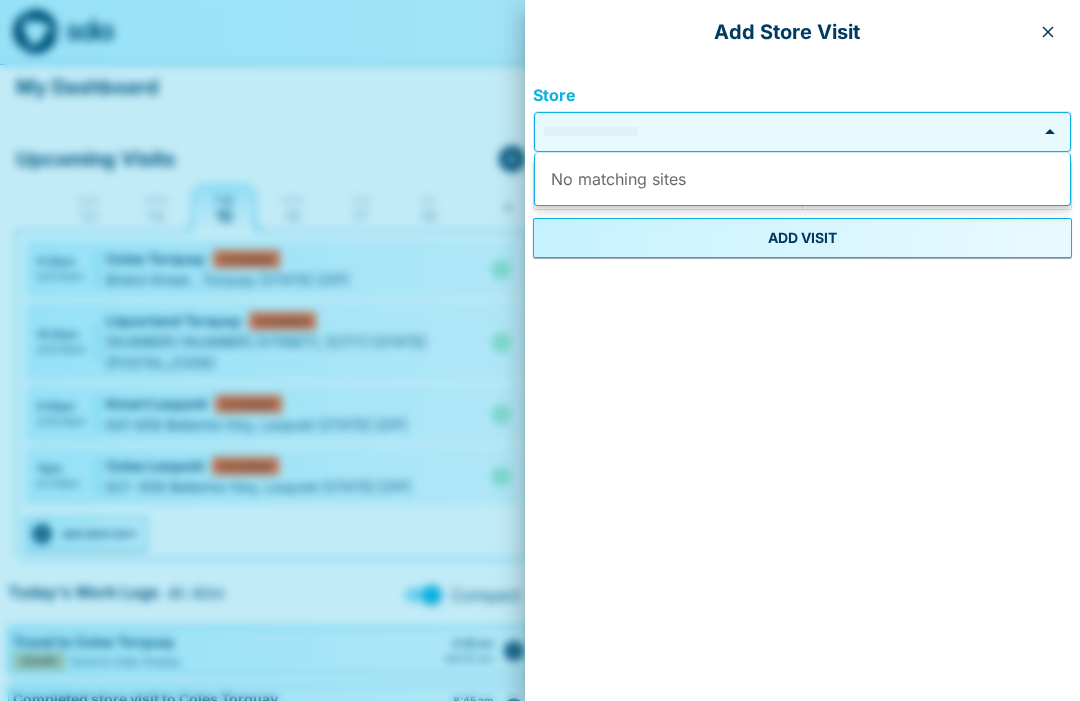 scroll, scrollTop: 0, scrollLeft: 0, axis: both 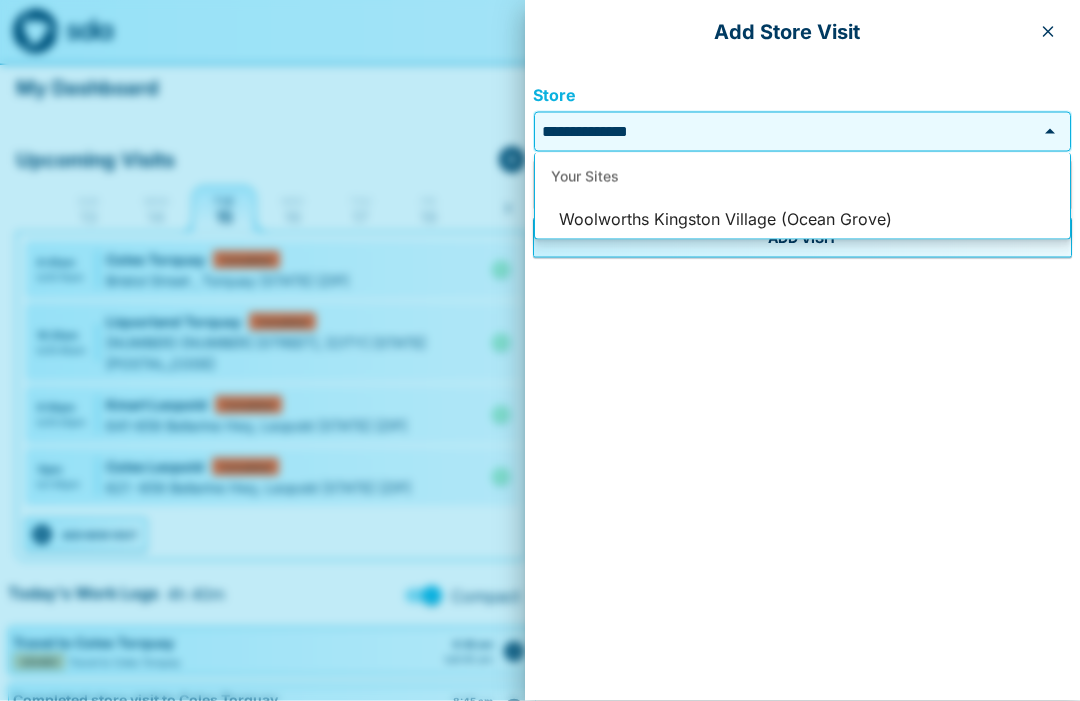 click on "Woolworths Kingston Village (Ocean Grove)" at bounding box center (802, 220) 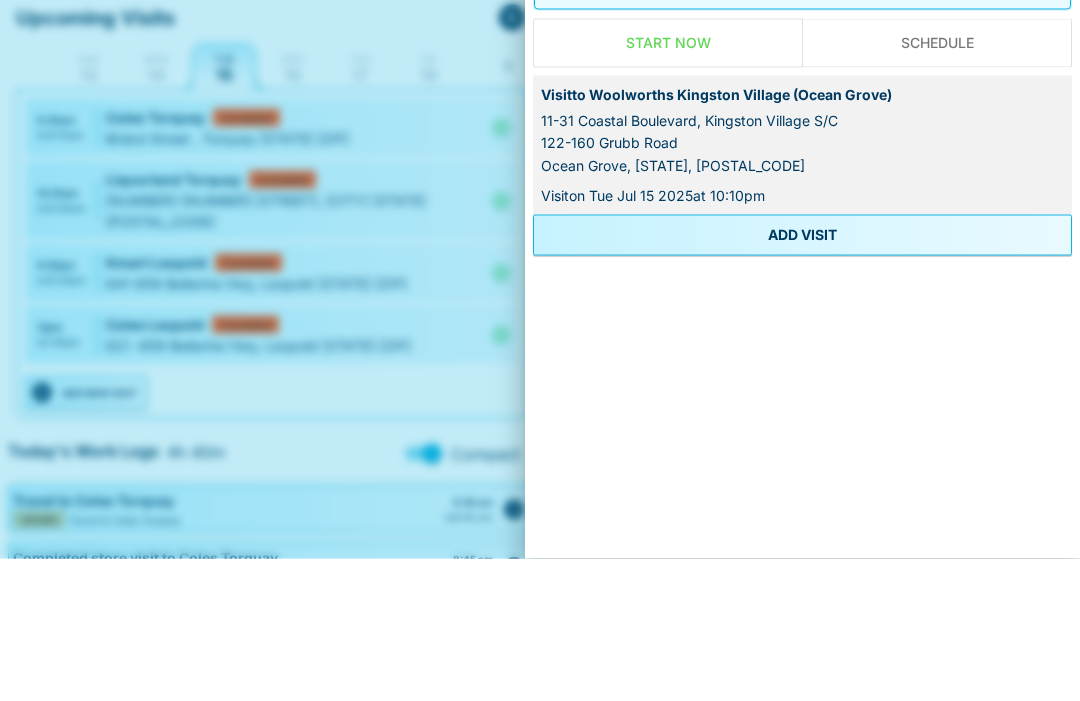 click on "ADD VISIT" at bounding box center [802, 377] 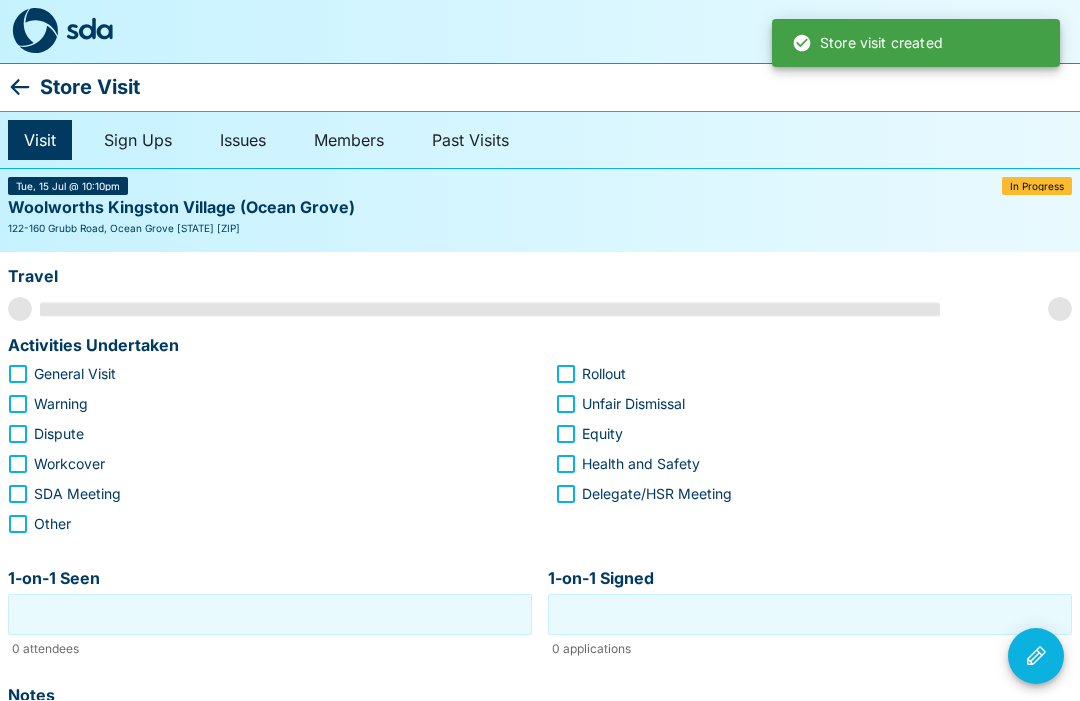 scroll, scrollTop: 1, scrollLeft: 0, axis: vertical 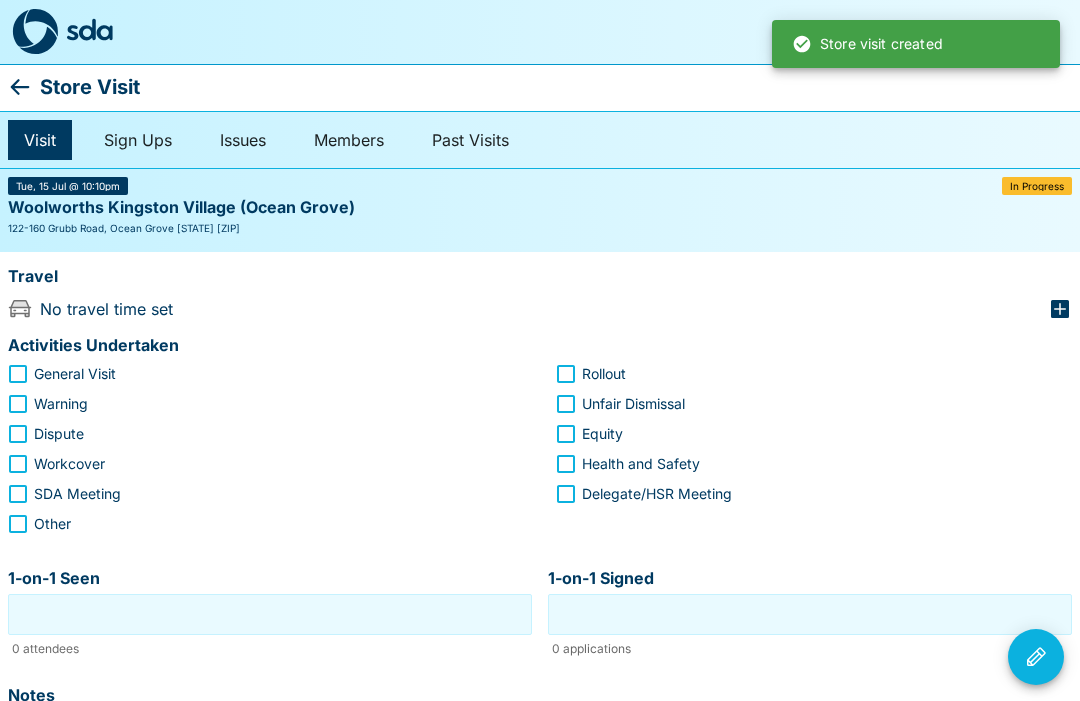 click 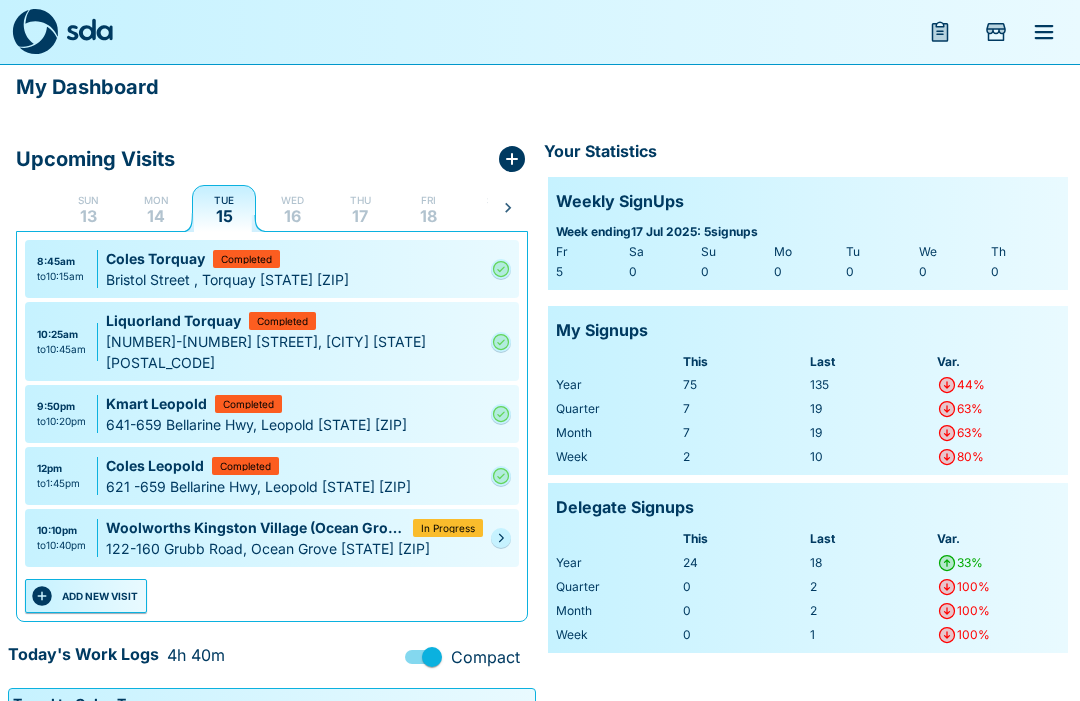 click 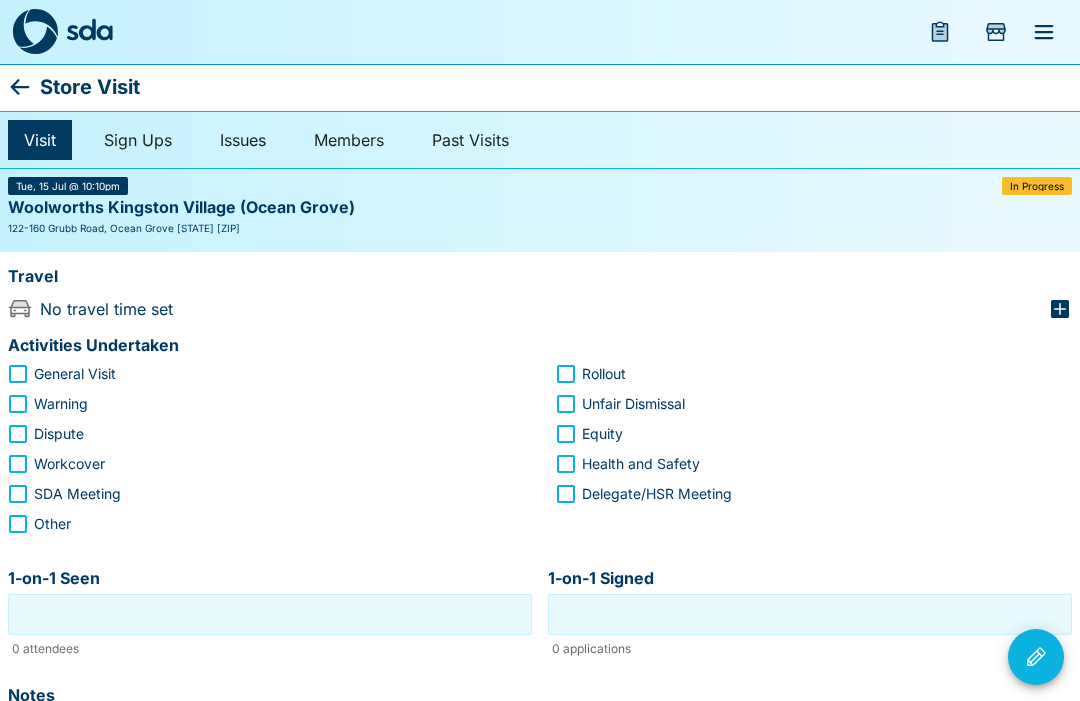 click on "Store Visit" at bounding box center (540, 87) 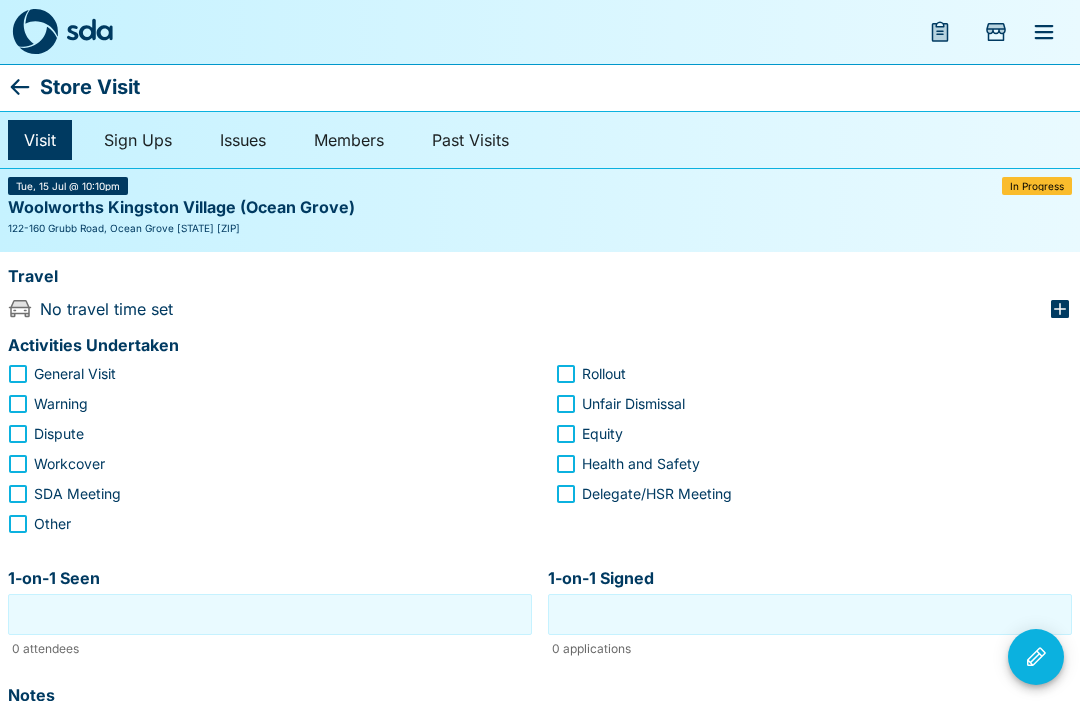 click 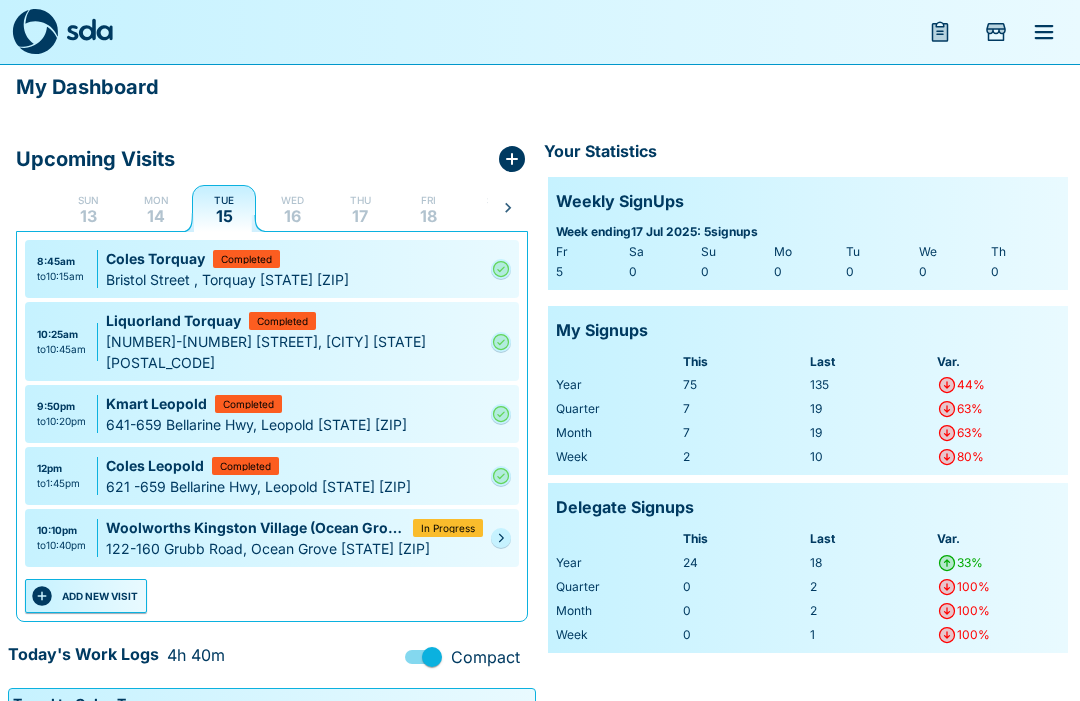 click 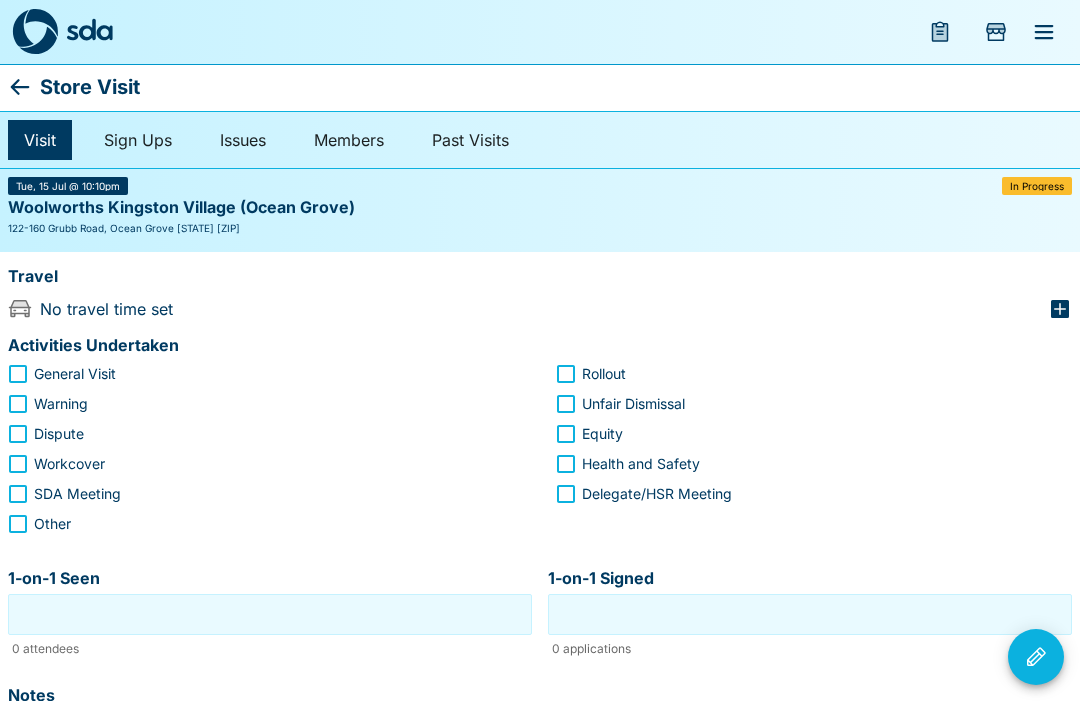 click 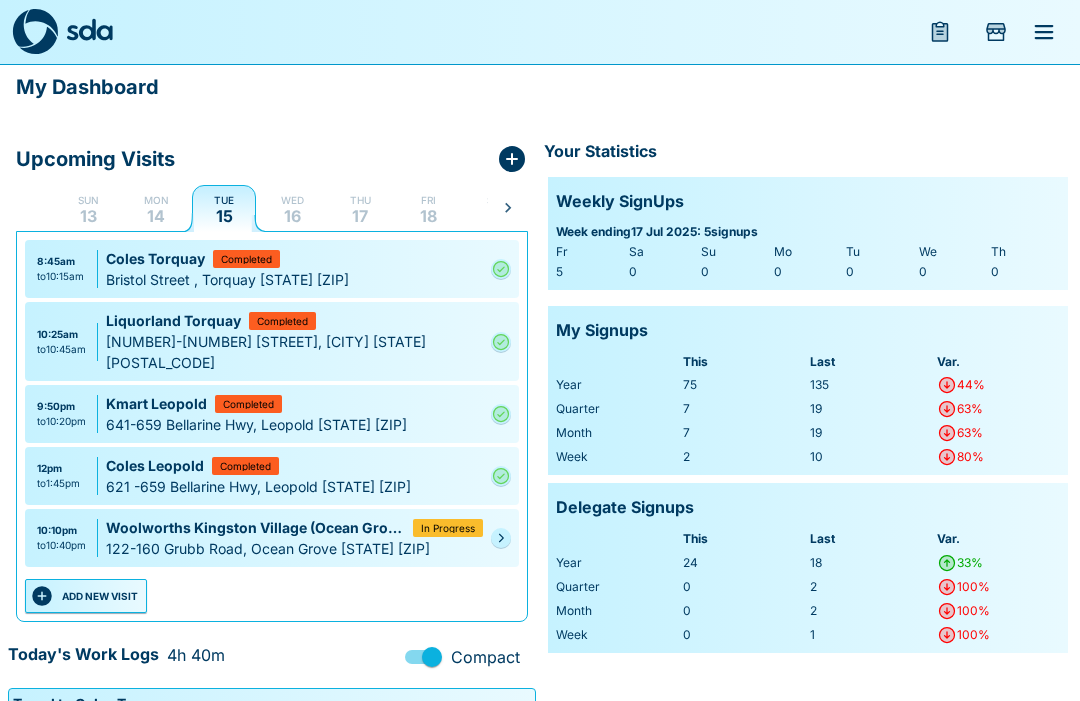 click 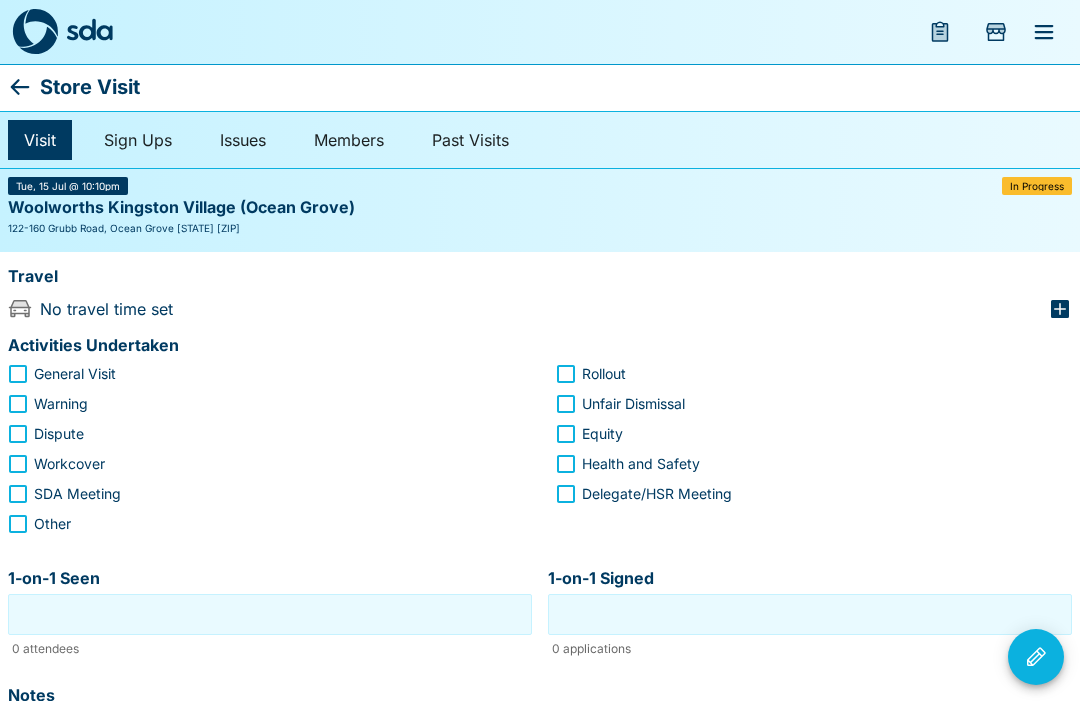 click 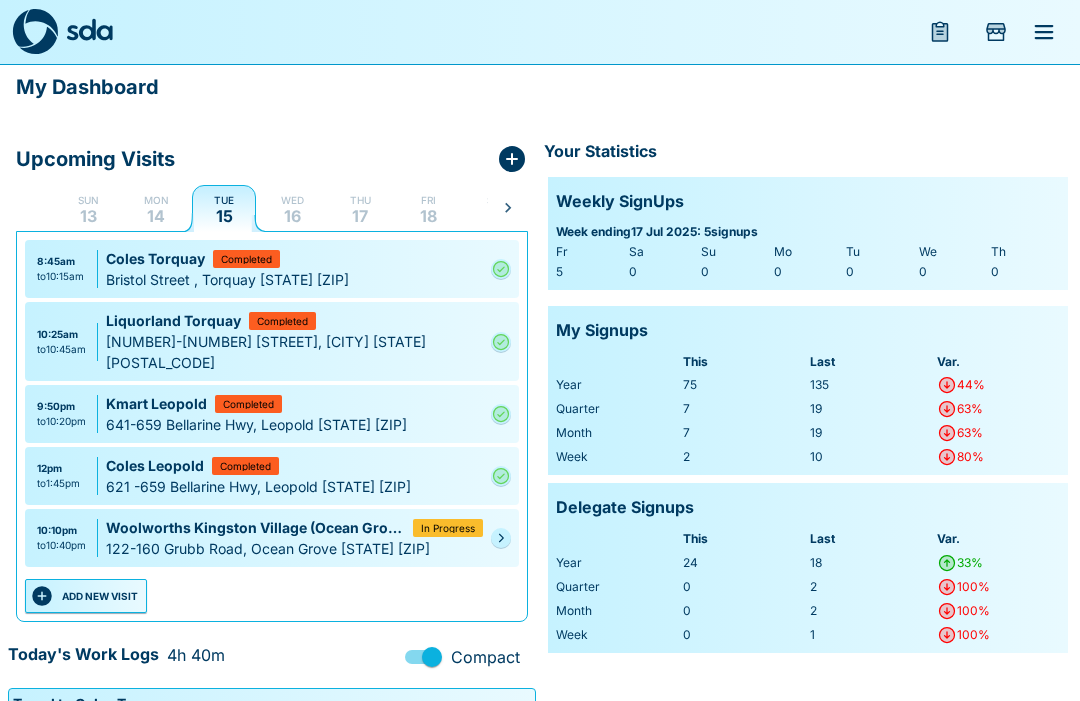 click 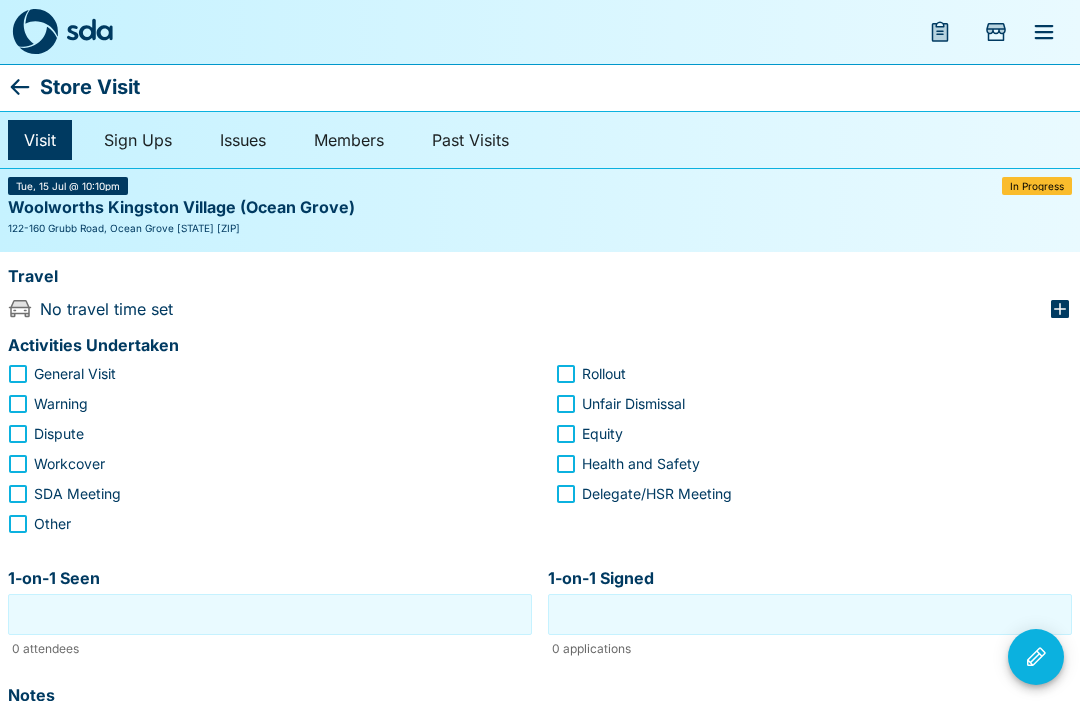 click on "Store Visit" at bounding box center [90, 87] 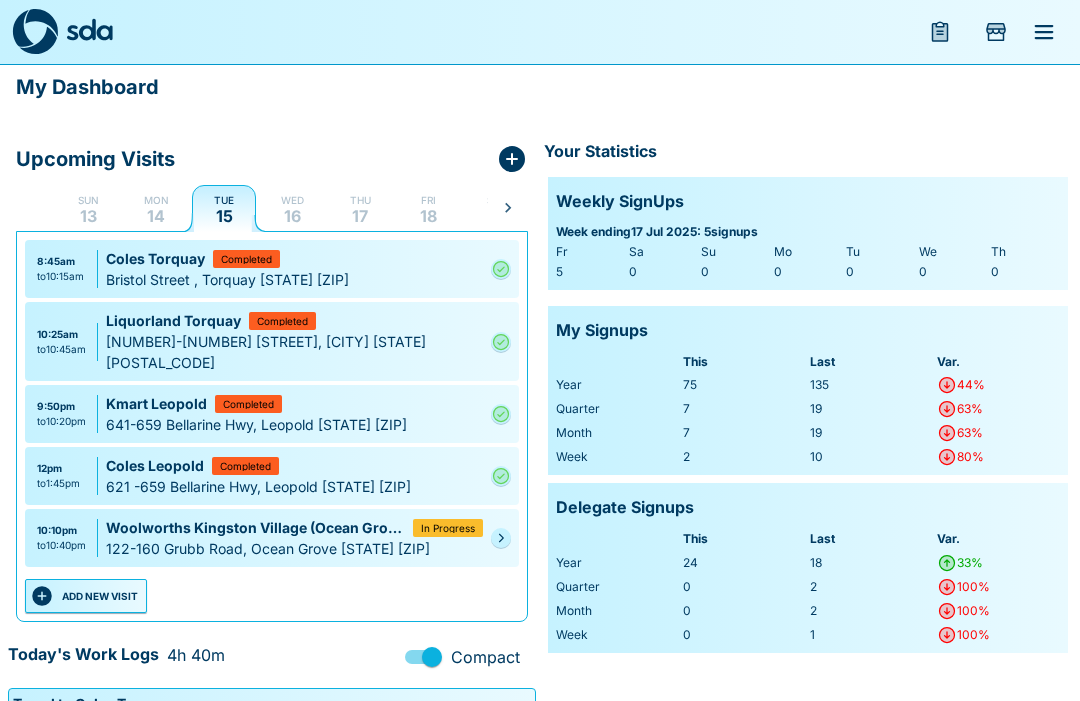 click on "In Progress" at bounding box center (448, 528) 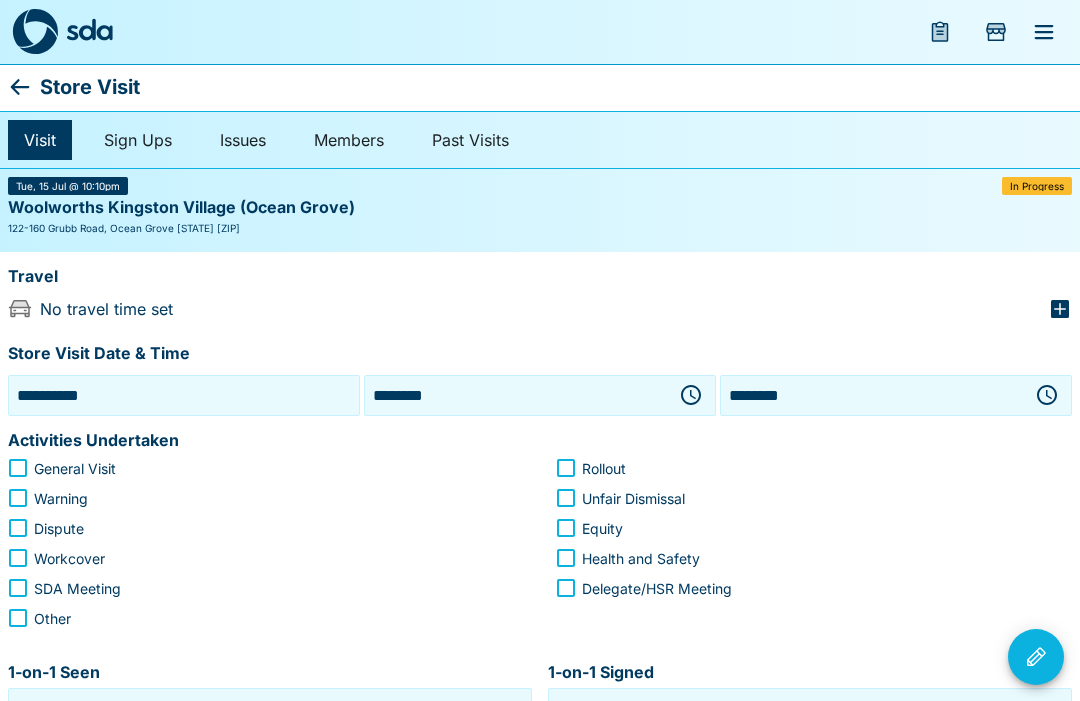 click 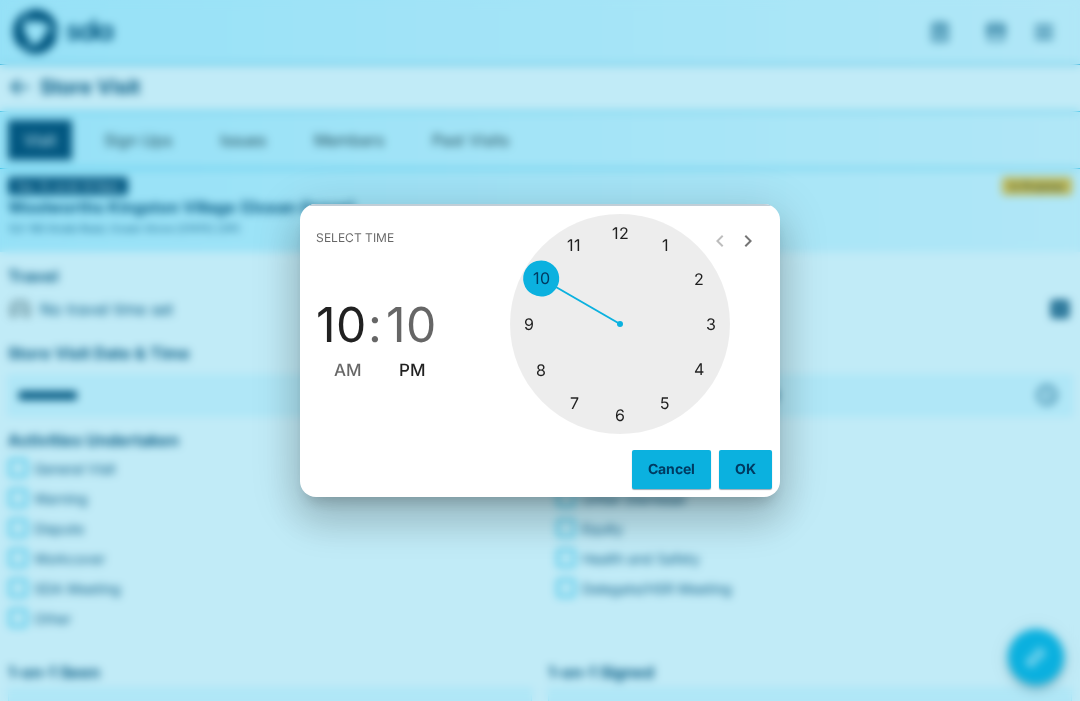 click at bounding box center [620, 324] 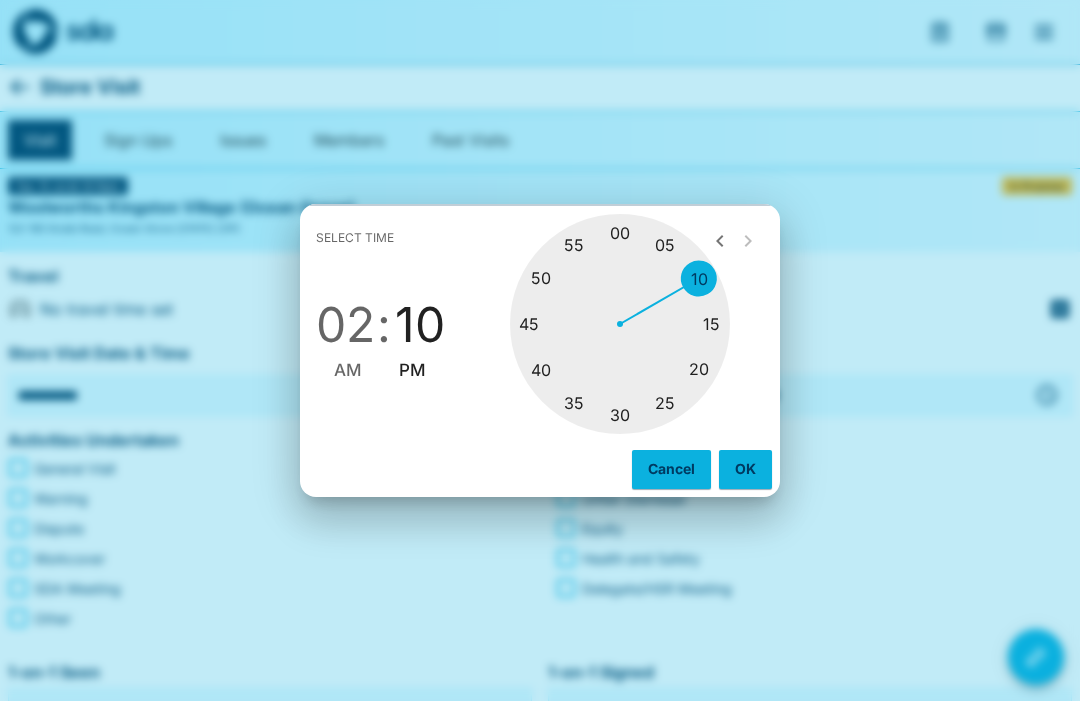 click at bounding box center (620, 324) 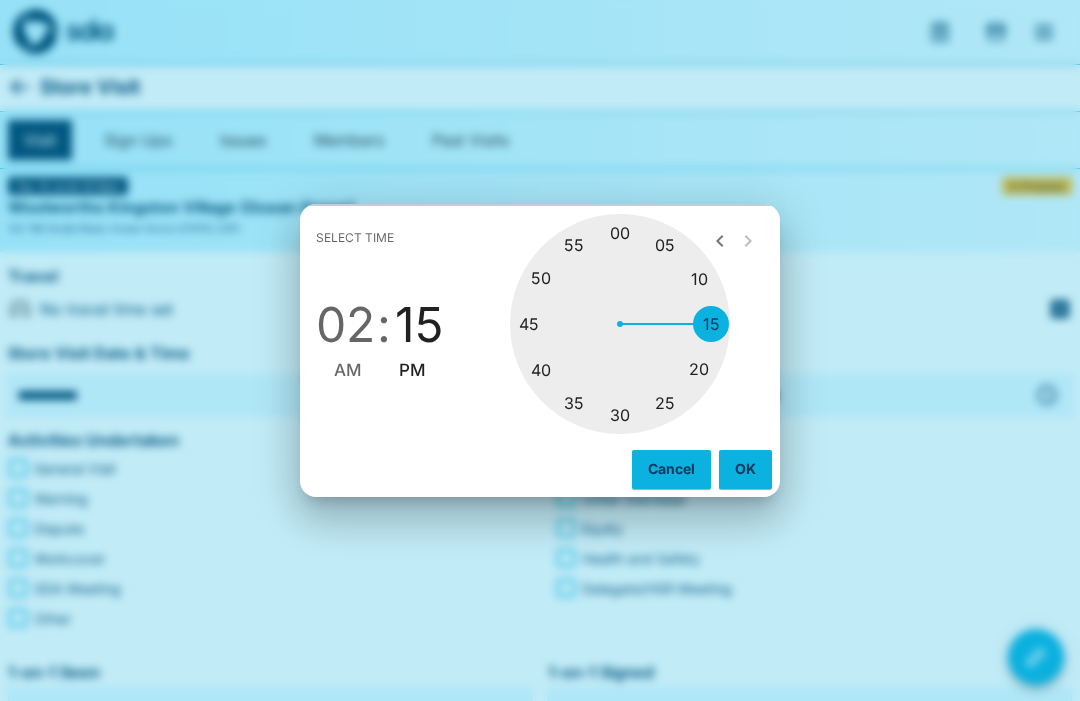 type on "********" 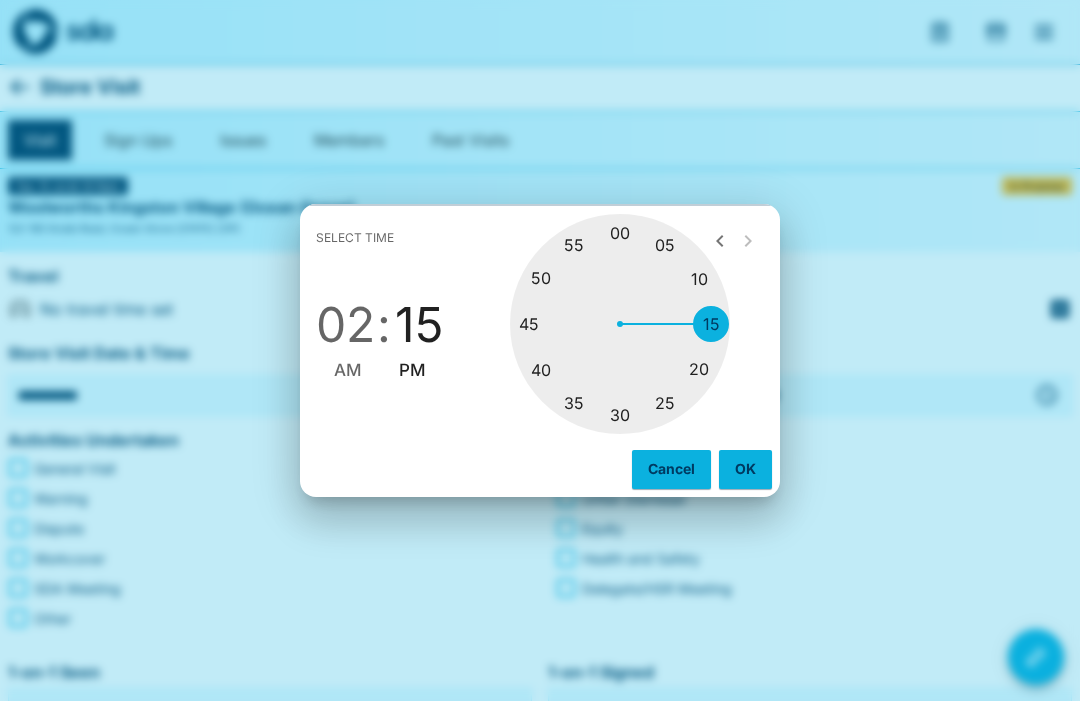 click on "OK" at bounding box center (745, 469) 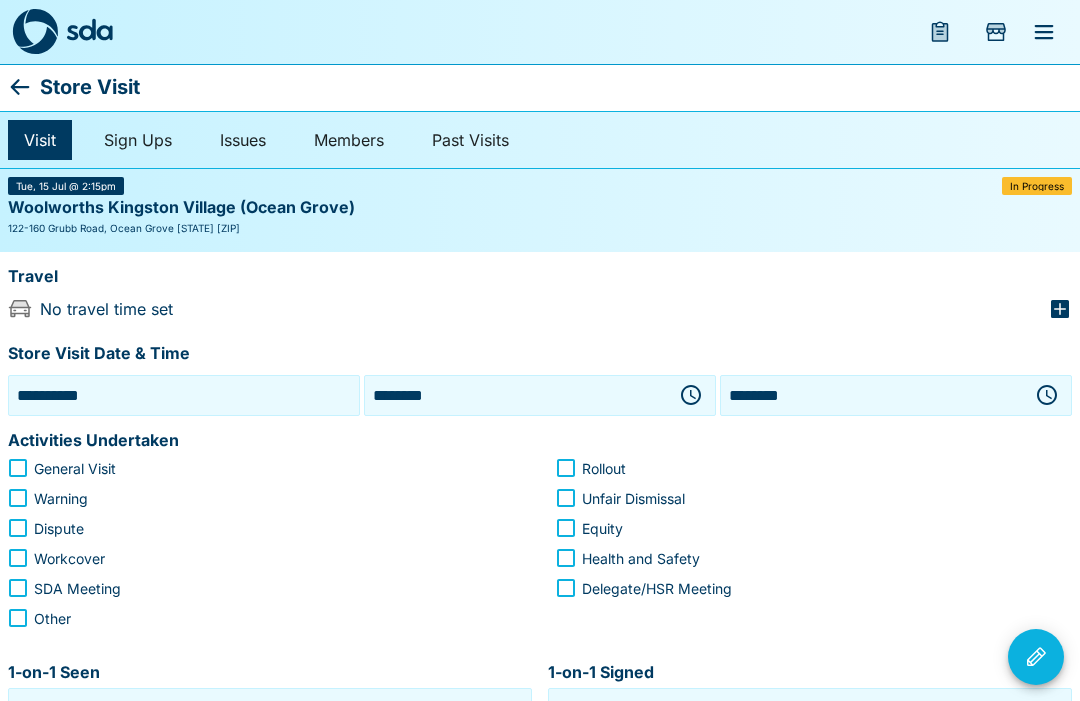 click 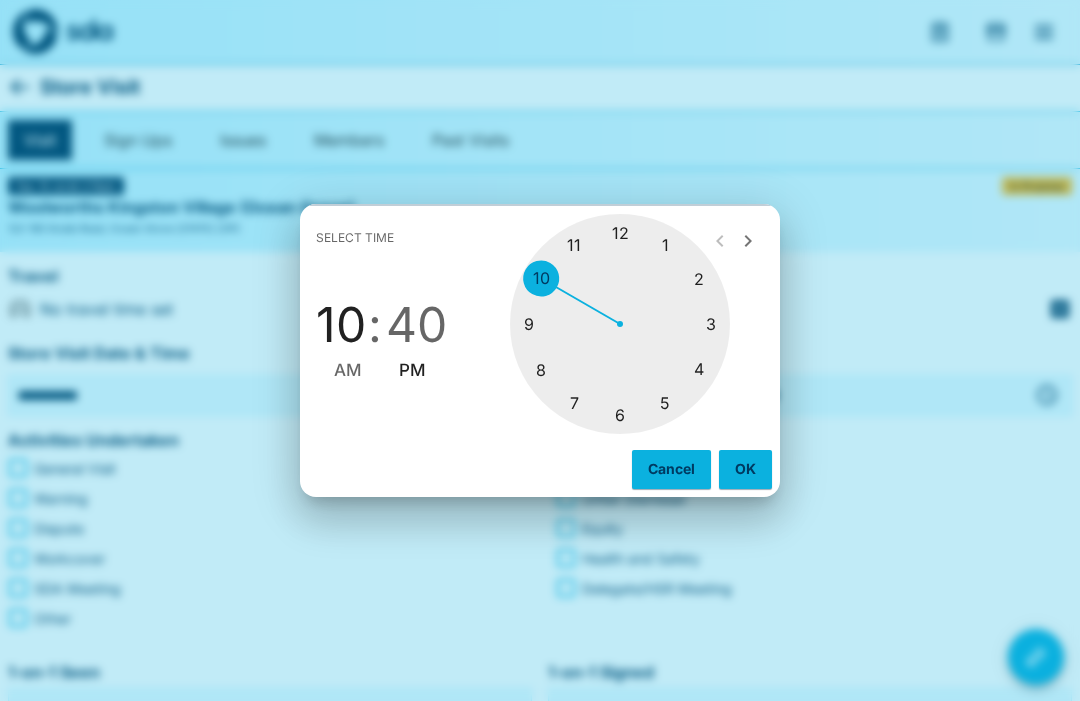 click at bounding box center (620, 324) 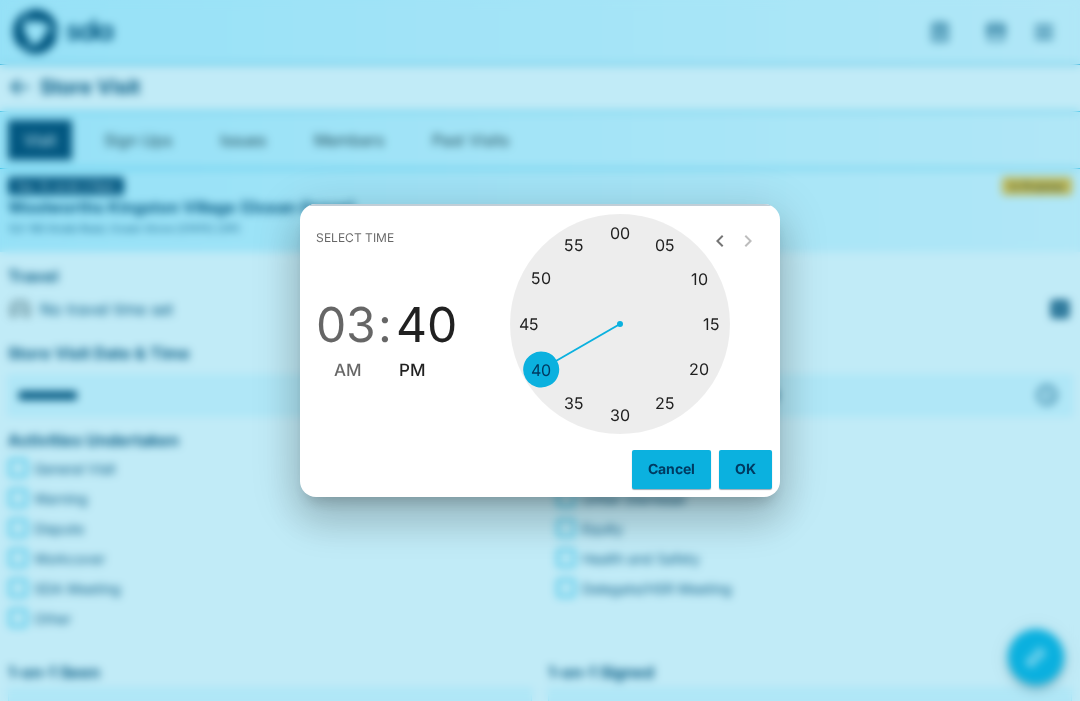 click at bounding box center [620, 324] 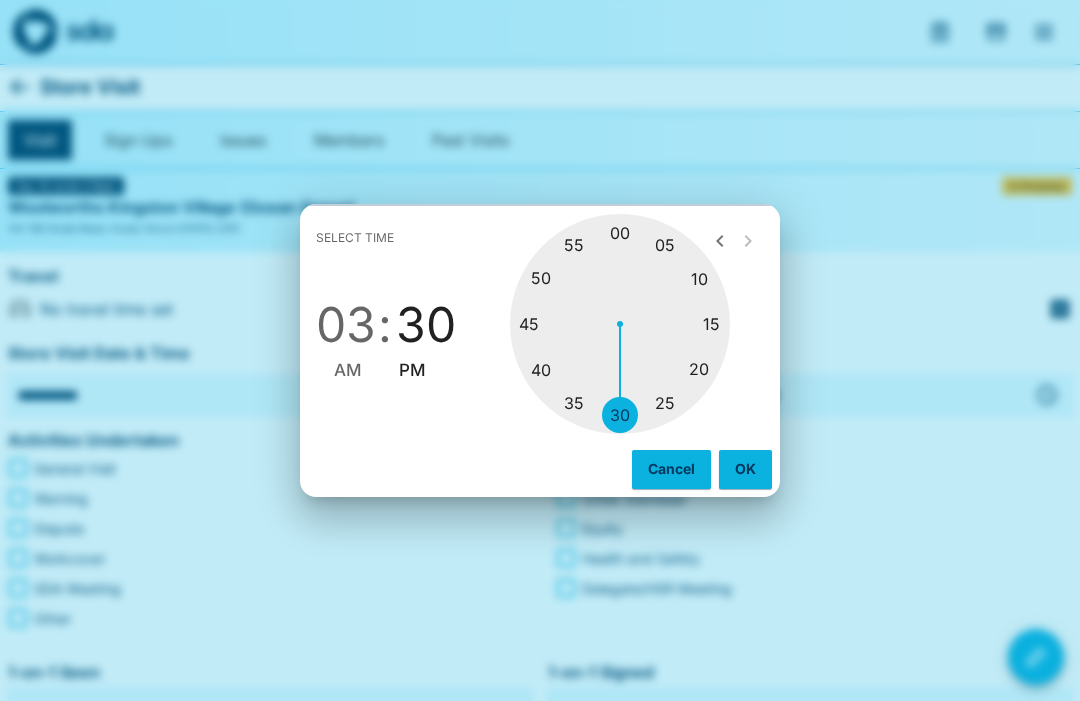 click on "OK" at bounding box center (745, 469) 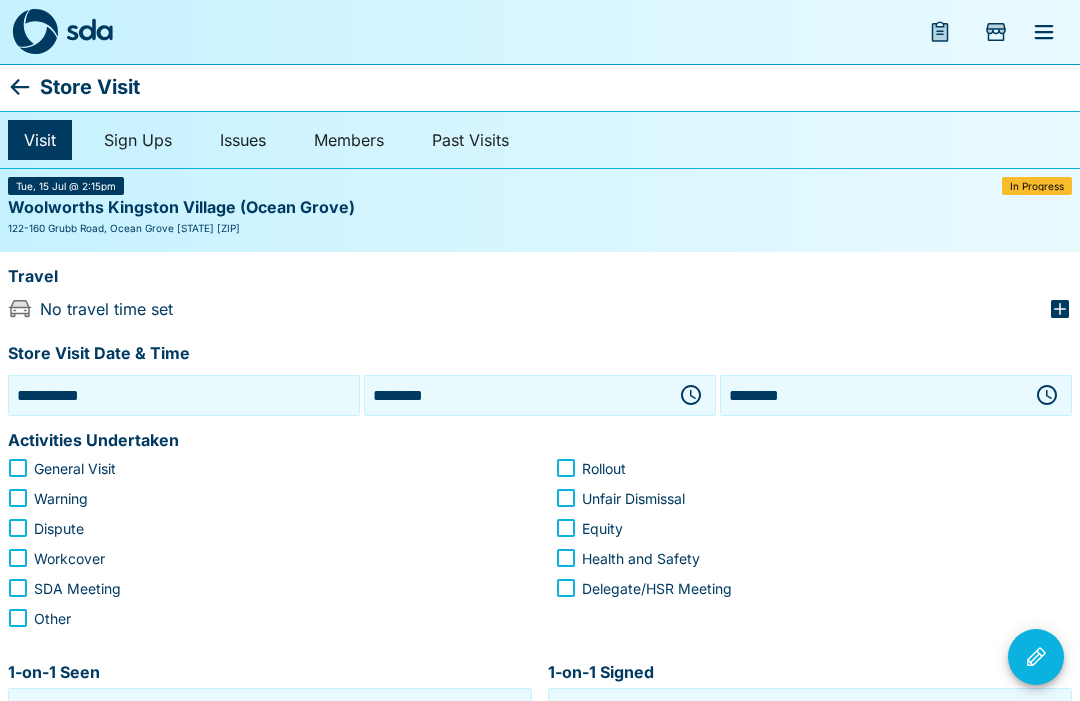 click 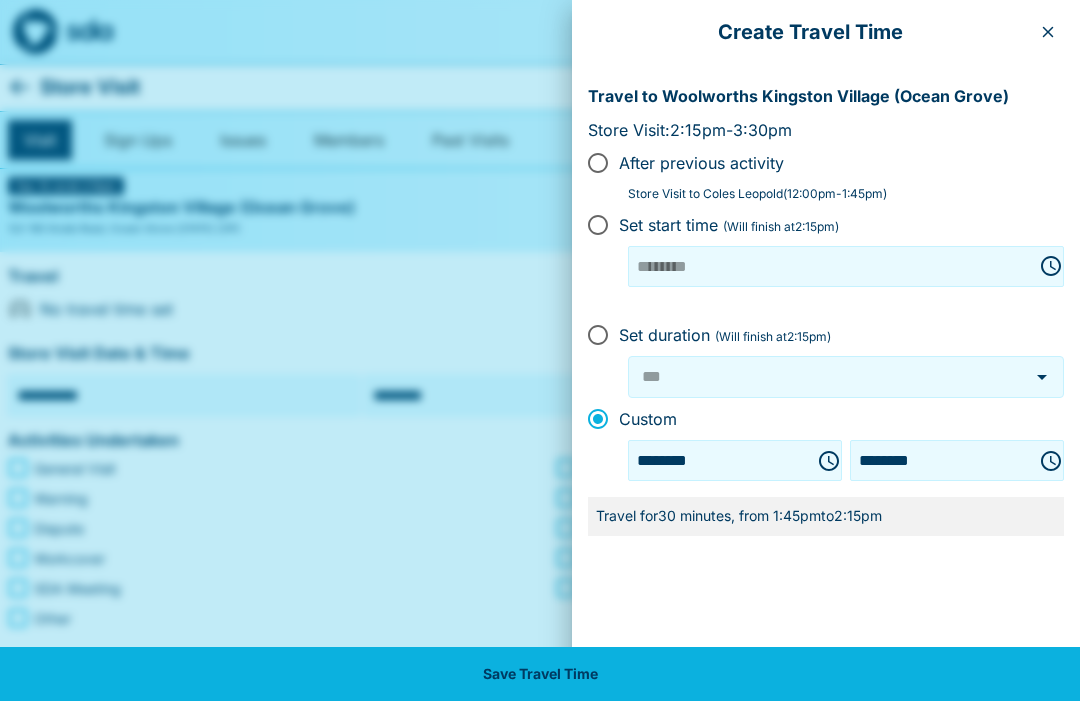 click on "Save Travel Time" at bounding box center (540, 674) 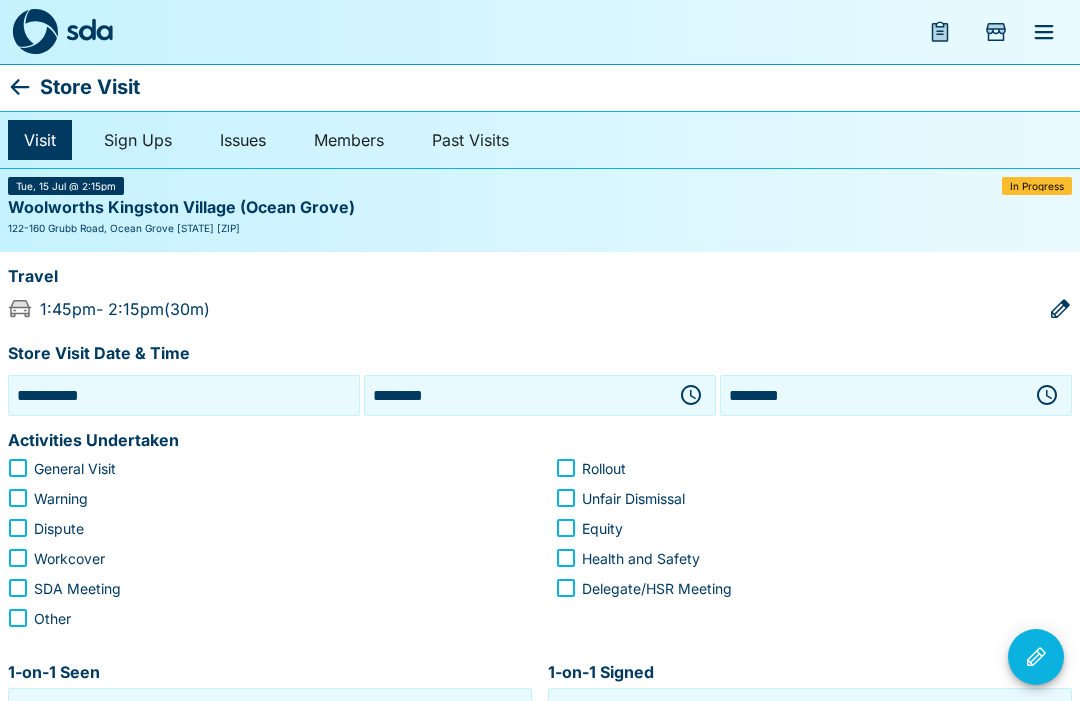 click on "General Visit" at bounding box center (75, 468) 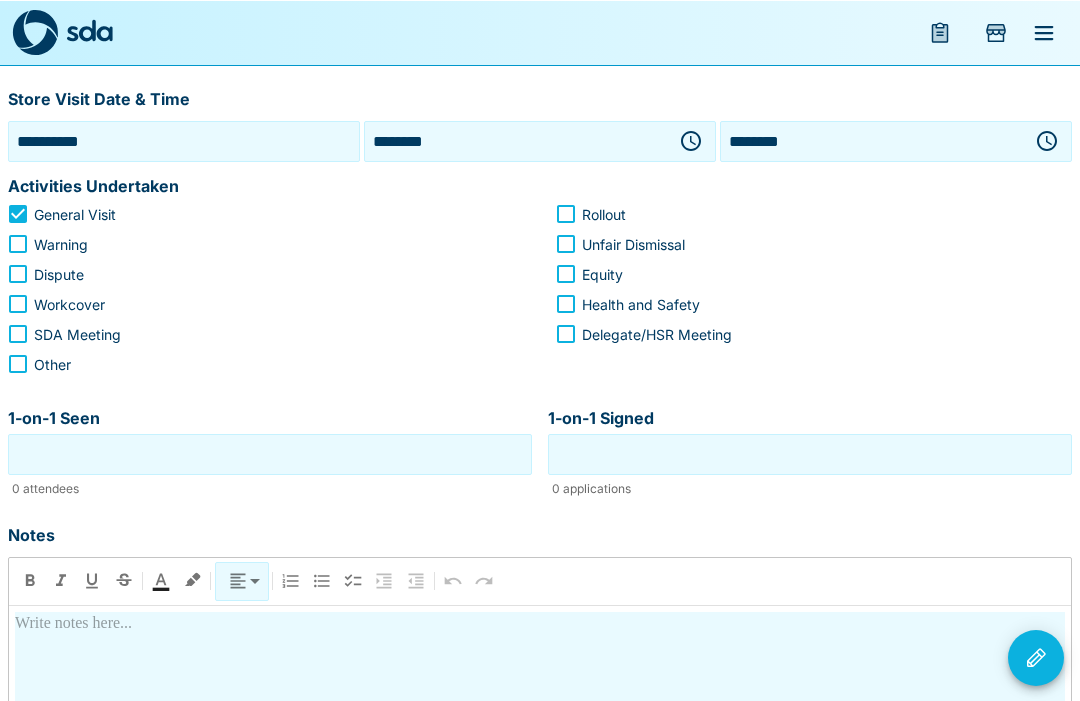 click on "1-on-1 Seen" at bounding box center [270, 453] 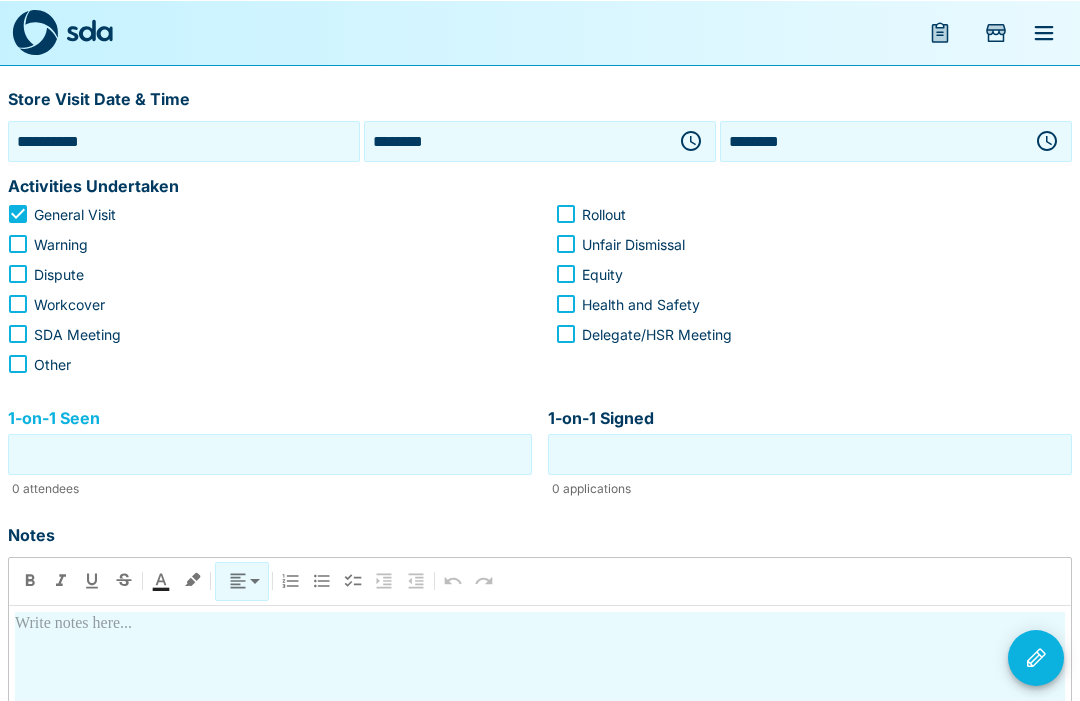 scroll, scrollTop: 254, scrollLeft: 0, axis: vertical 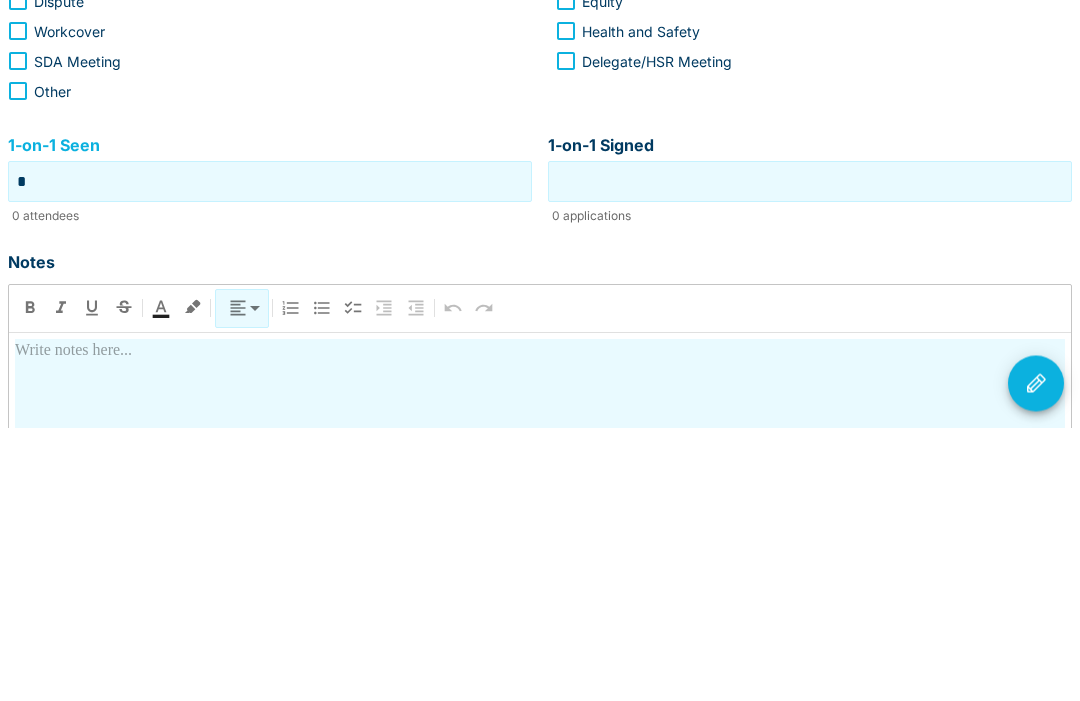 type on "*" 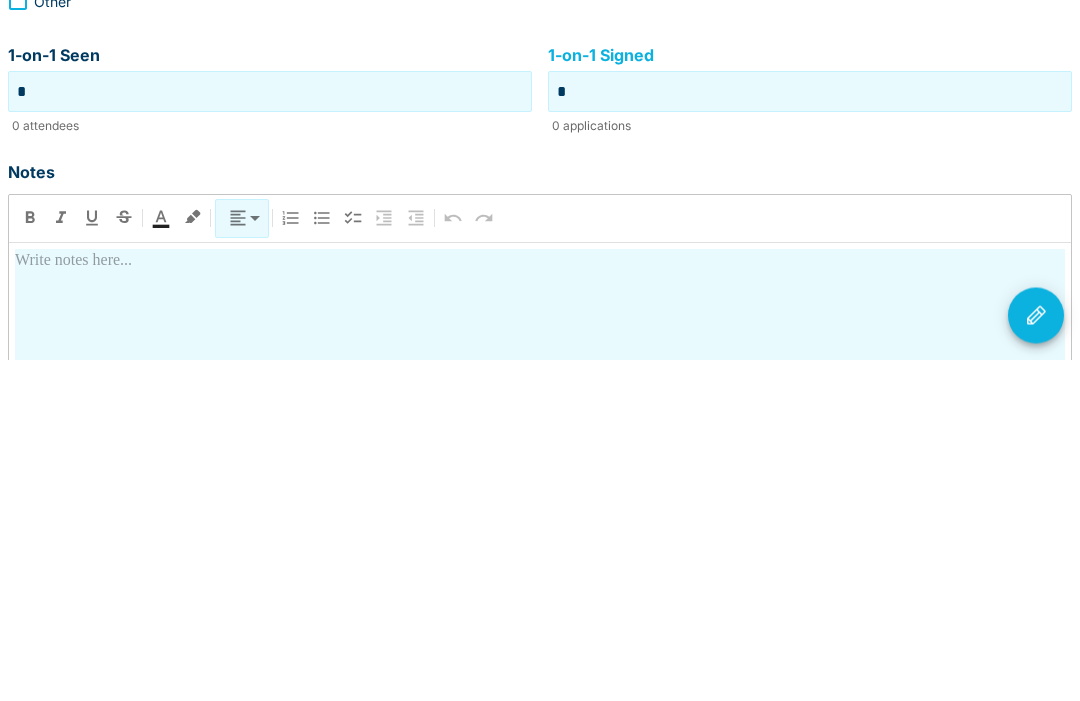 scroll, scrollTop: 278, scrollLeft: 0, axis: vertical 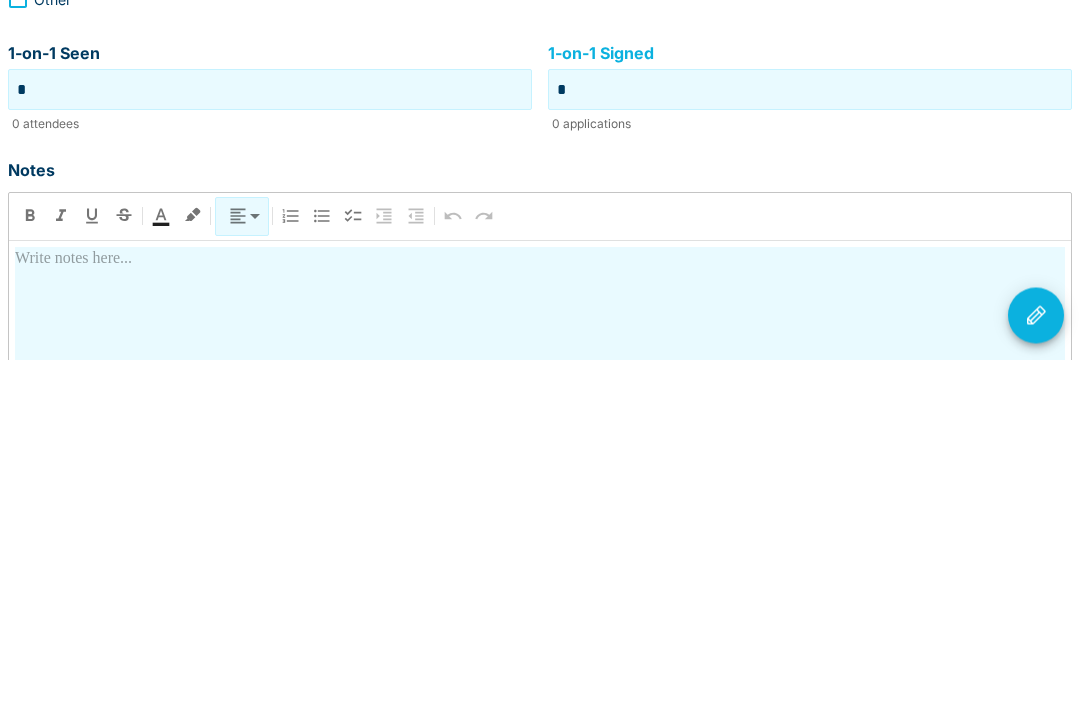 type on "*" 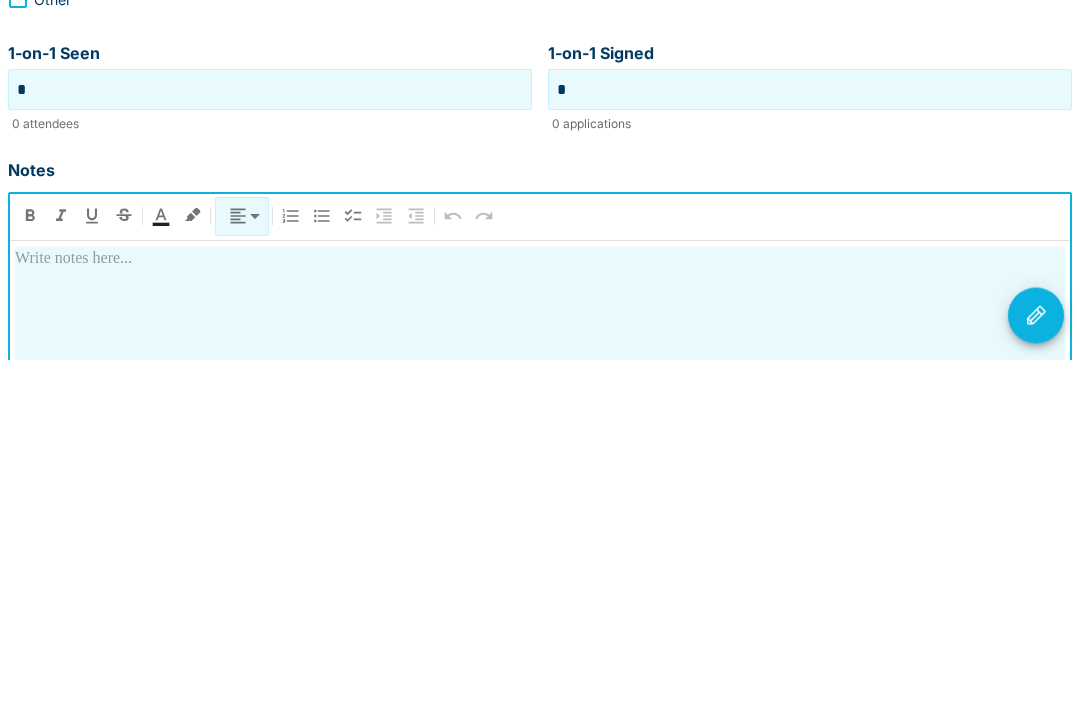 type 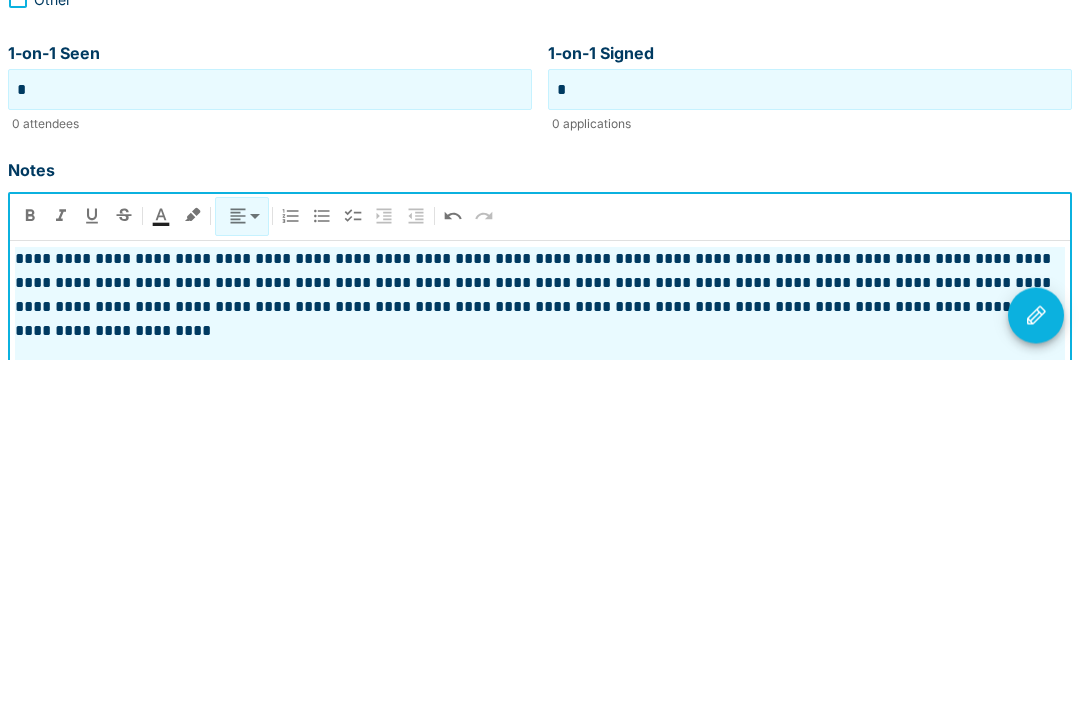 click at bounding box center [1036, 657] 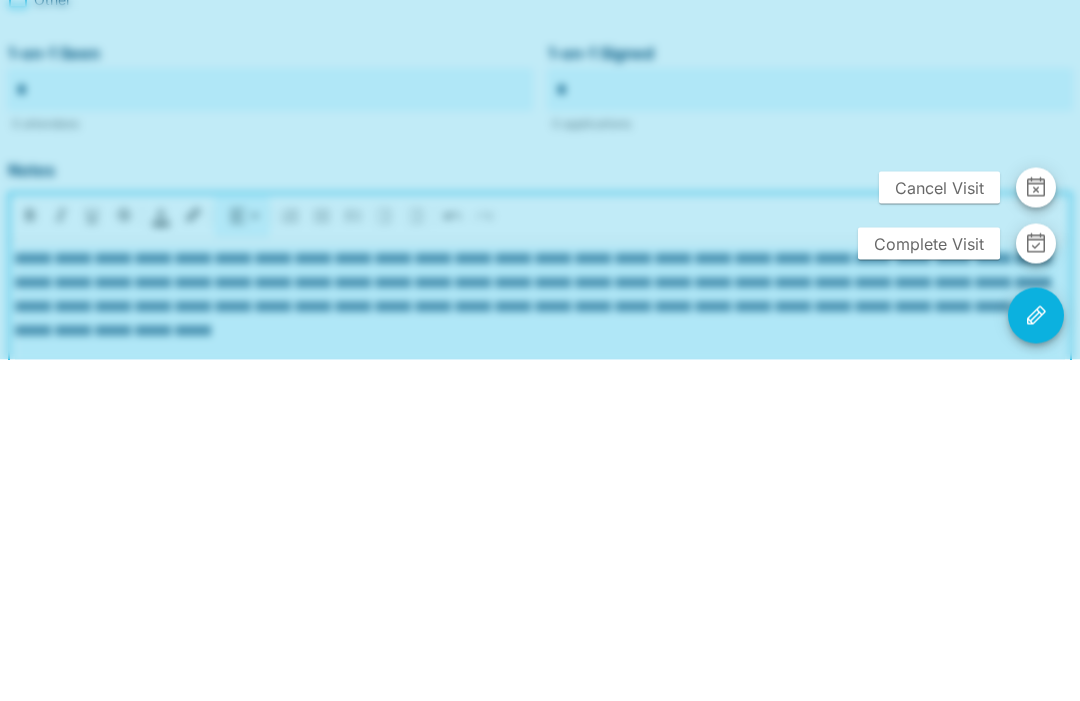 scroll, scrollTop: 501, scrollLeft: 0, axis: vertical 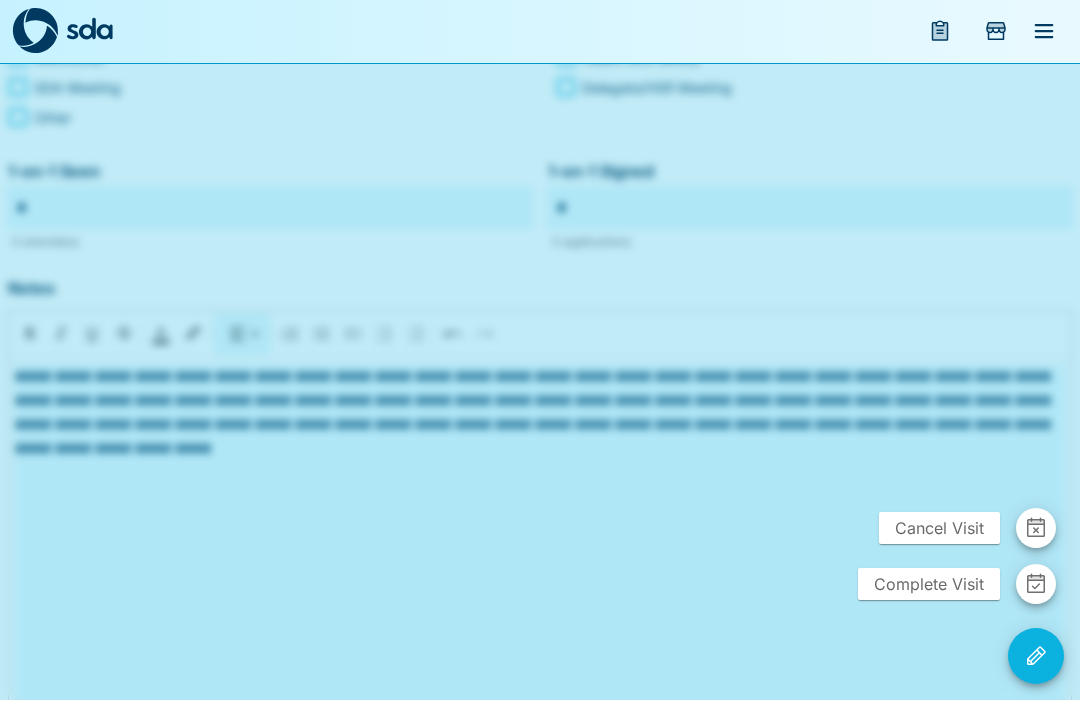 click on "Complete Visit" at bounding box center [929, 585] 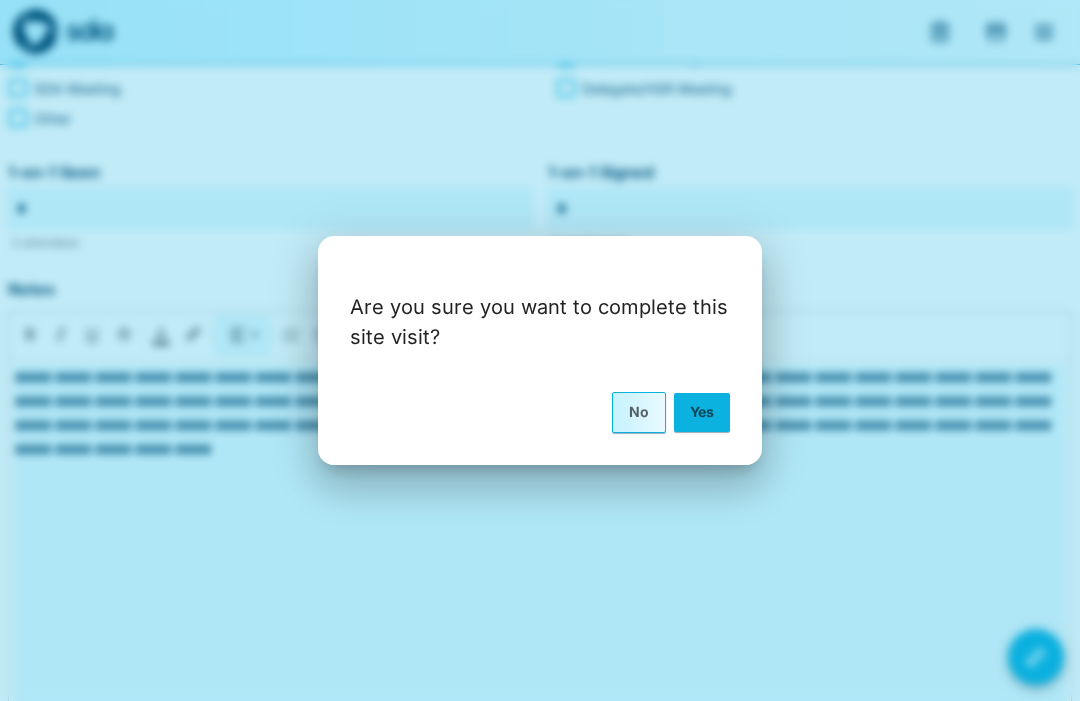 click on "Yes" at bounding box center [702, 412] 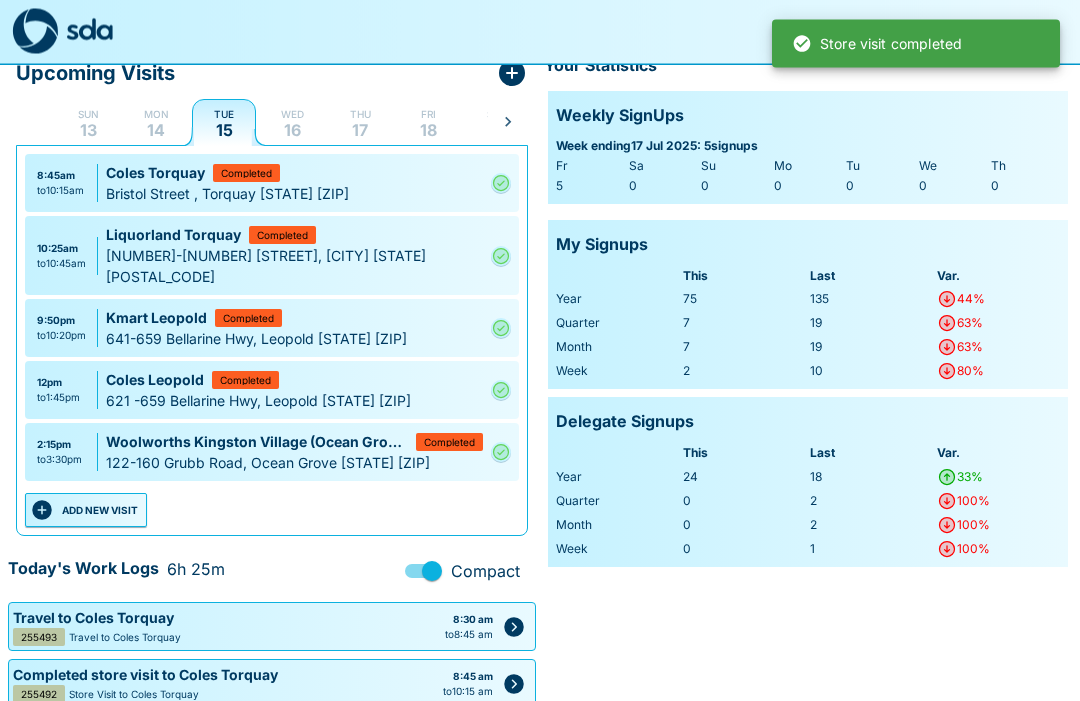 scroll, scrollTop: 78, scrollLeft: 0, axis: vertical 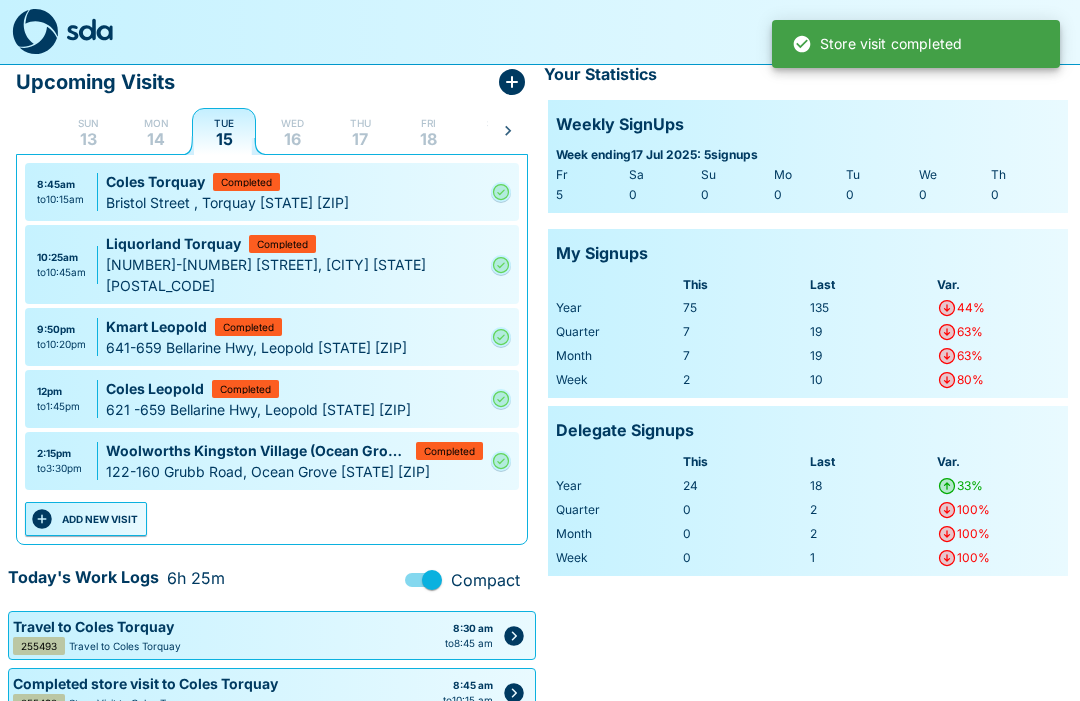 click on "ADD NEW VISIT" at bounding box center [86, 519] 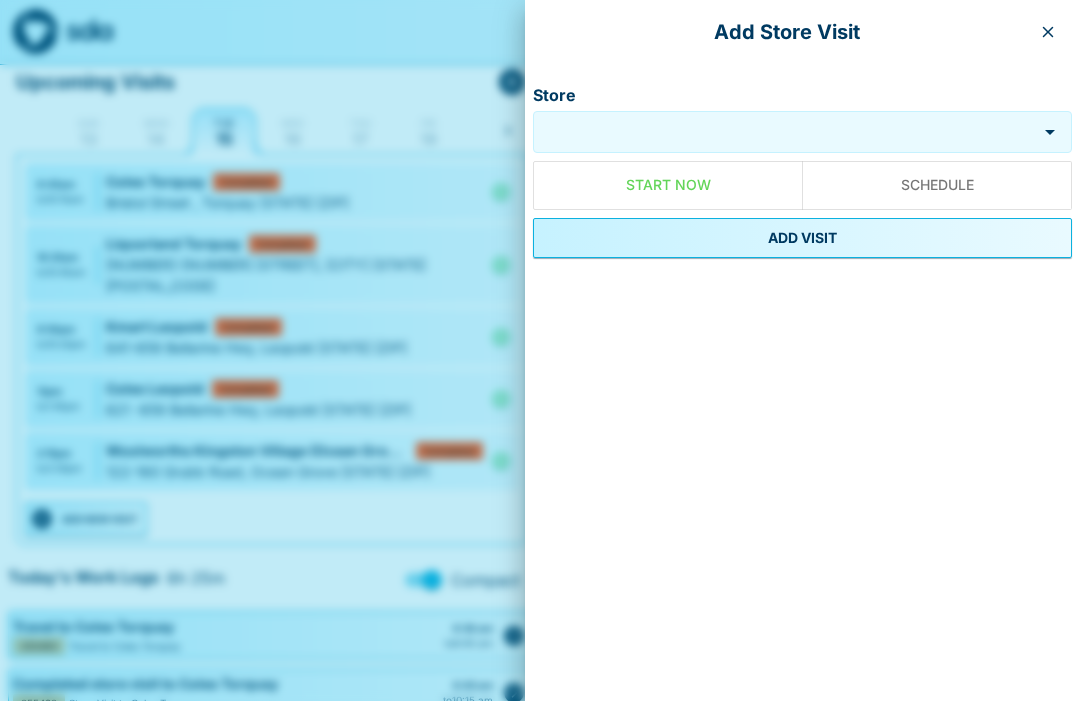 click on "Store" at bounding box center [785, 132] 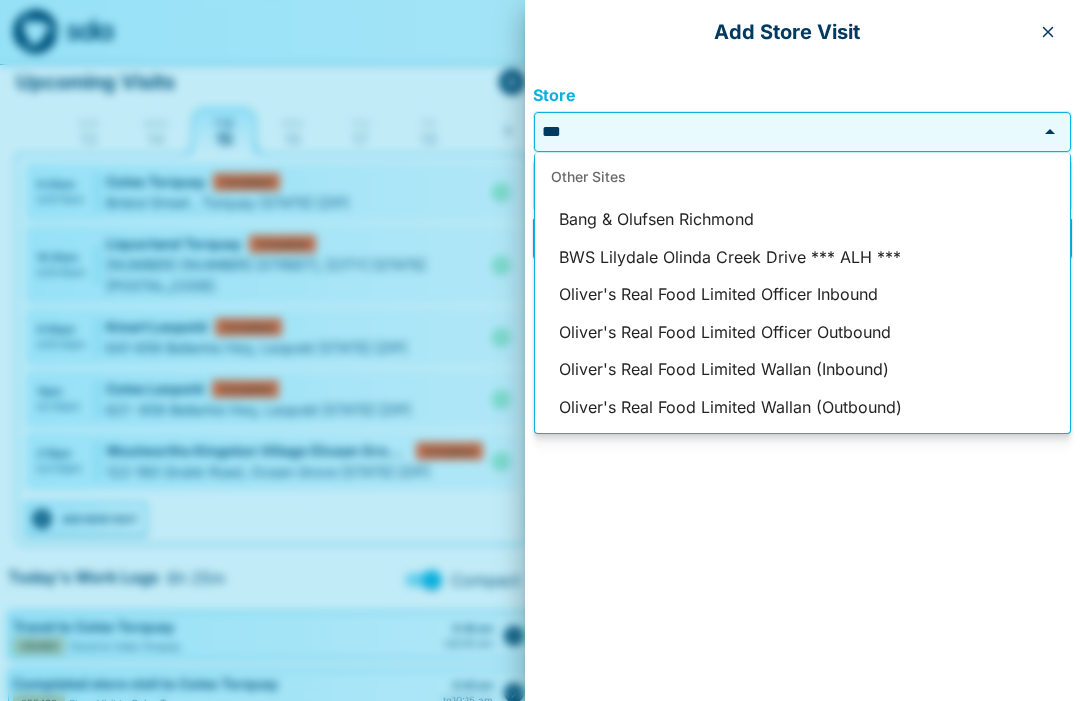 type on "*" 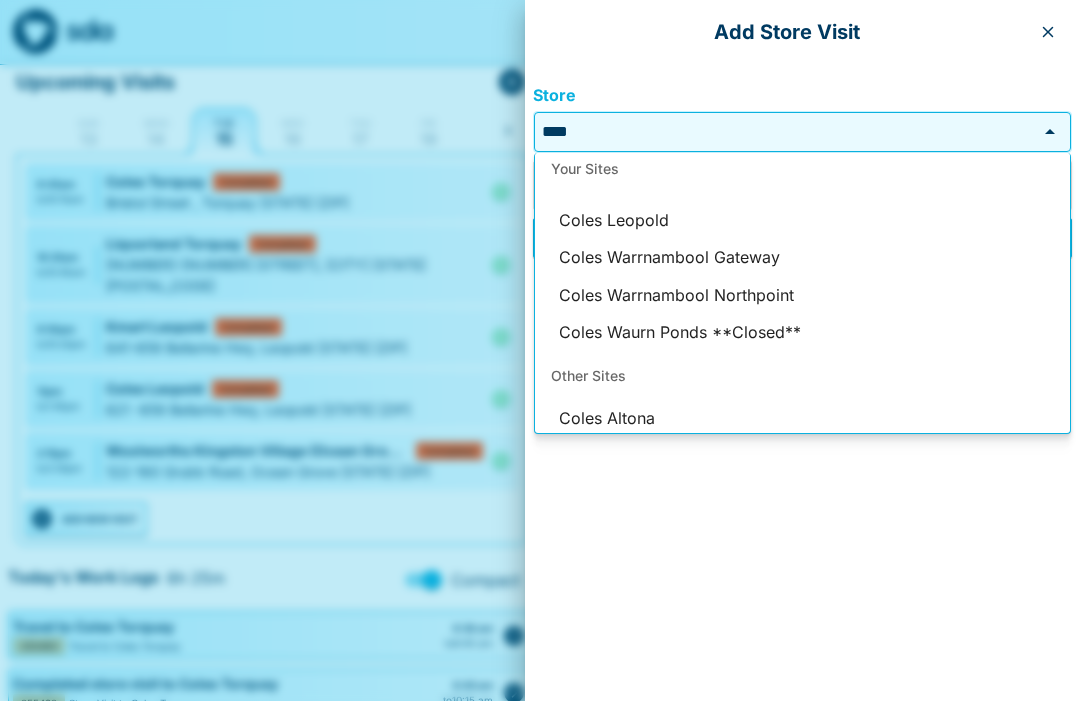 scroll, scrollTop: 0, scrollLeft: 0, axis: both 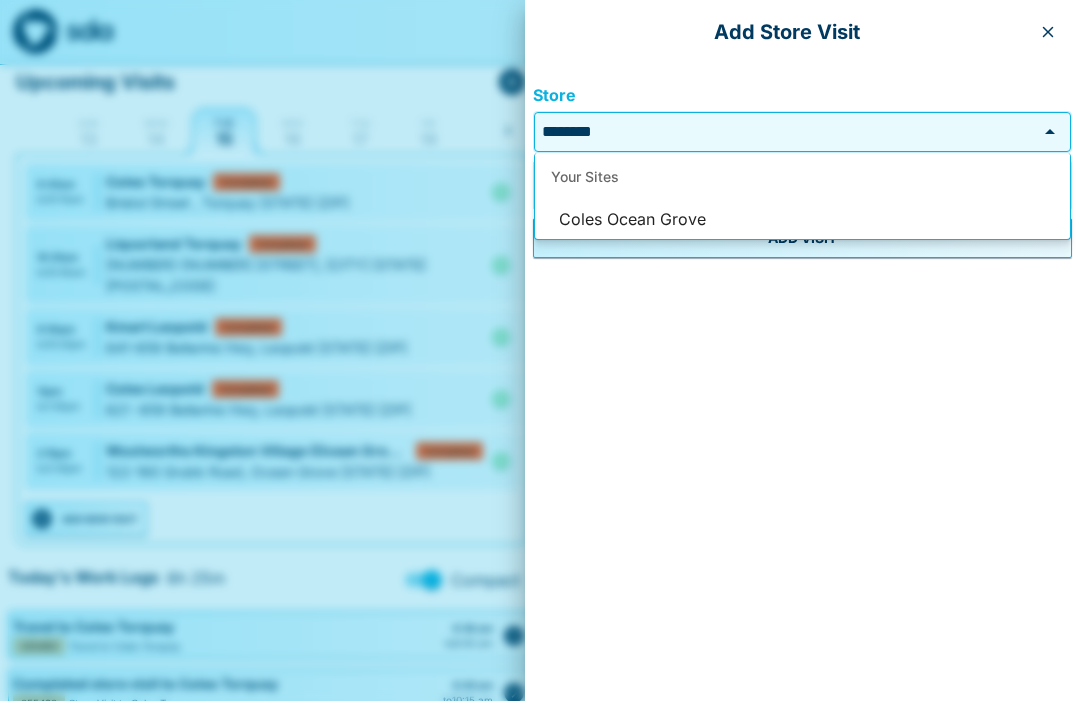 click on "Coles Ocean Grove" at bounding box center [802, 220] 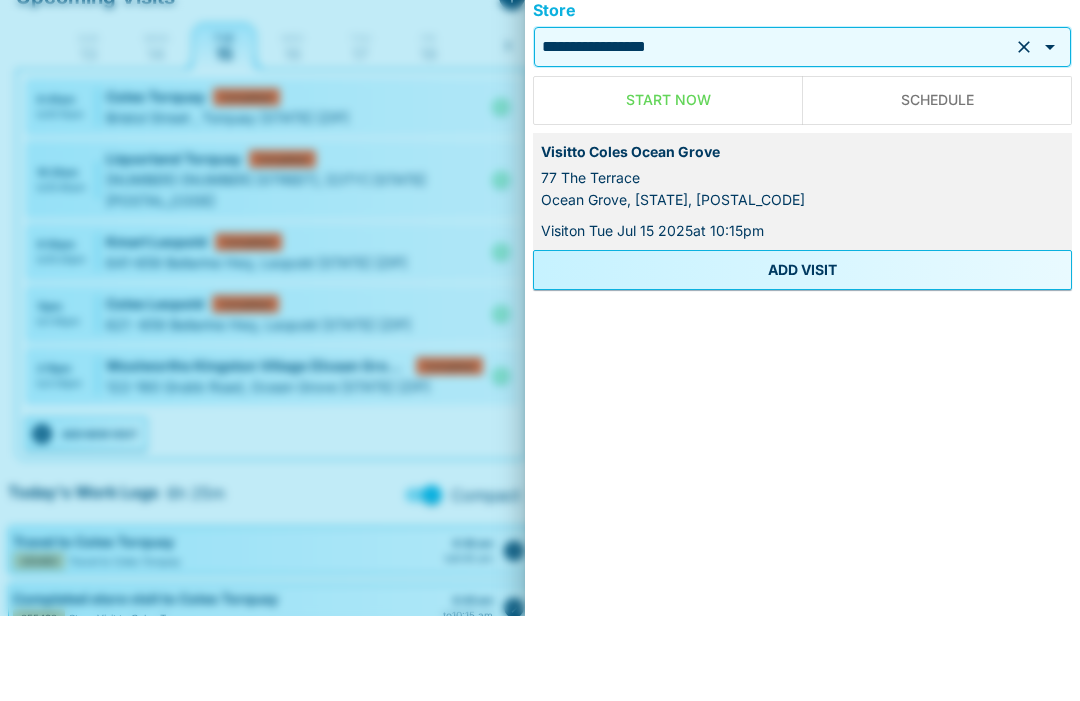 click on "ADD VISIT" at bounding box center [802, 355] 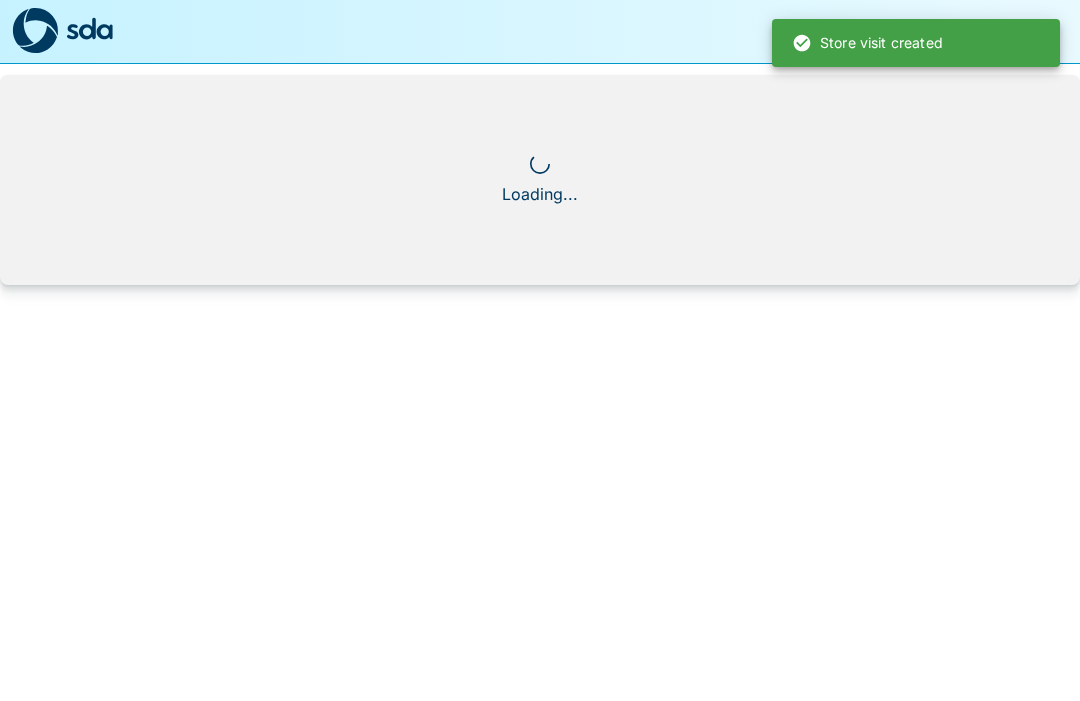 scroll, scrollTop: 1, scrollLeft: 0, axis: vertical 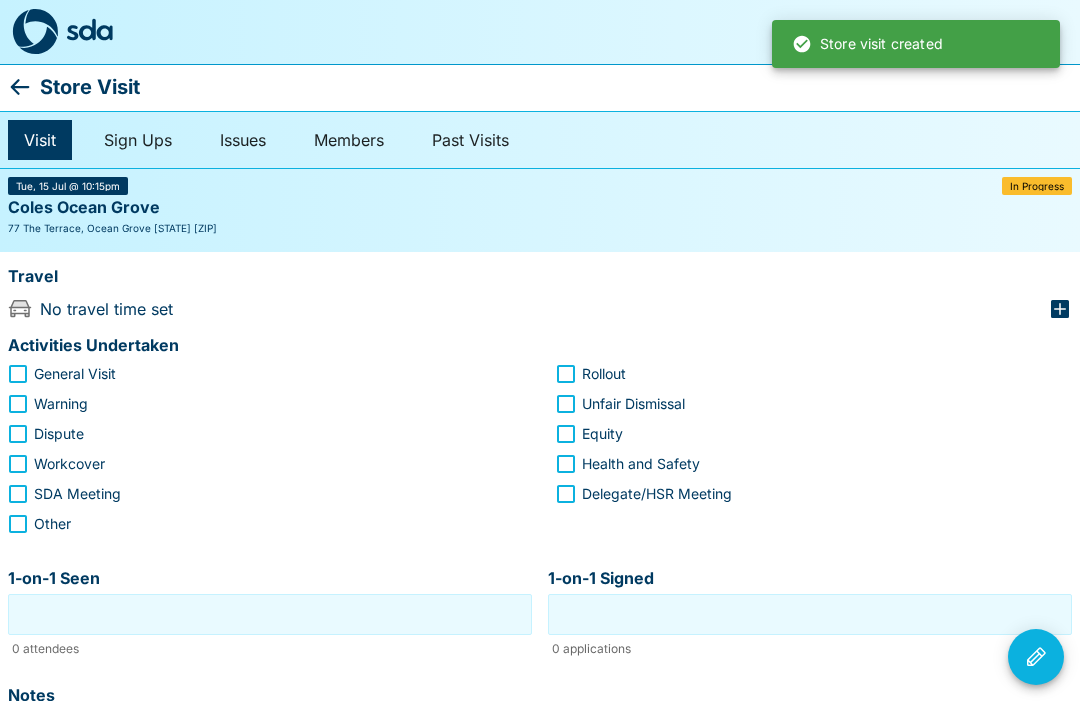 click on "Store Visit" at bounding box center [90, 87] 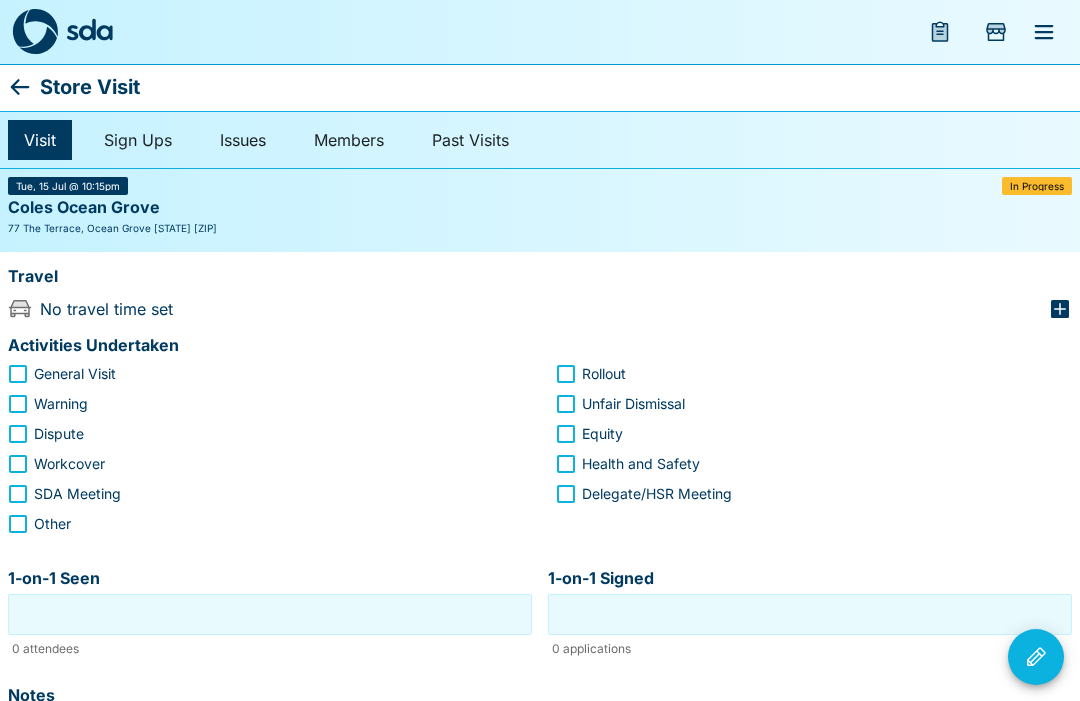 click 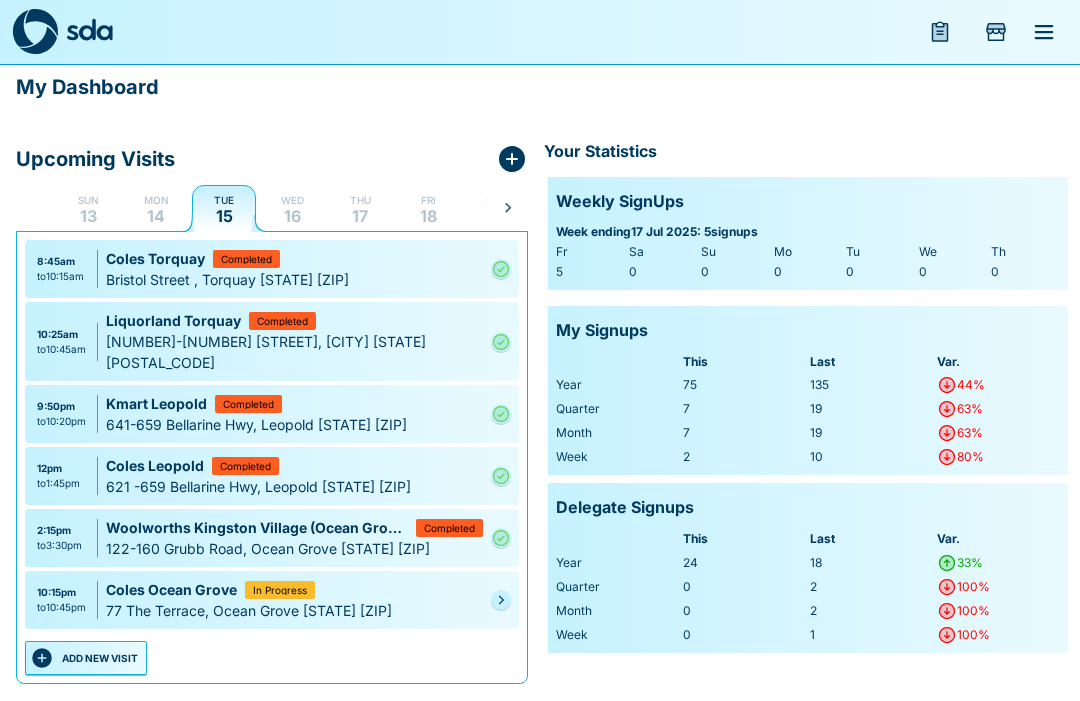 click 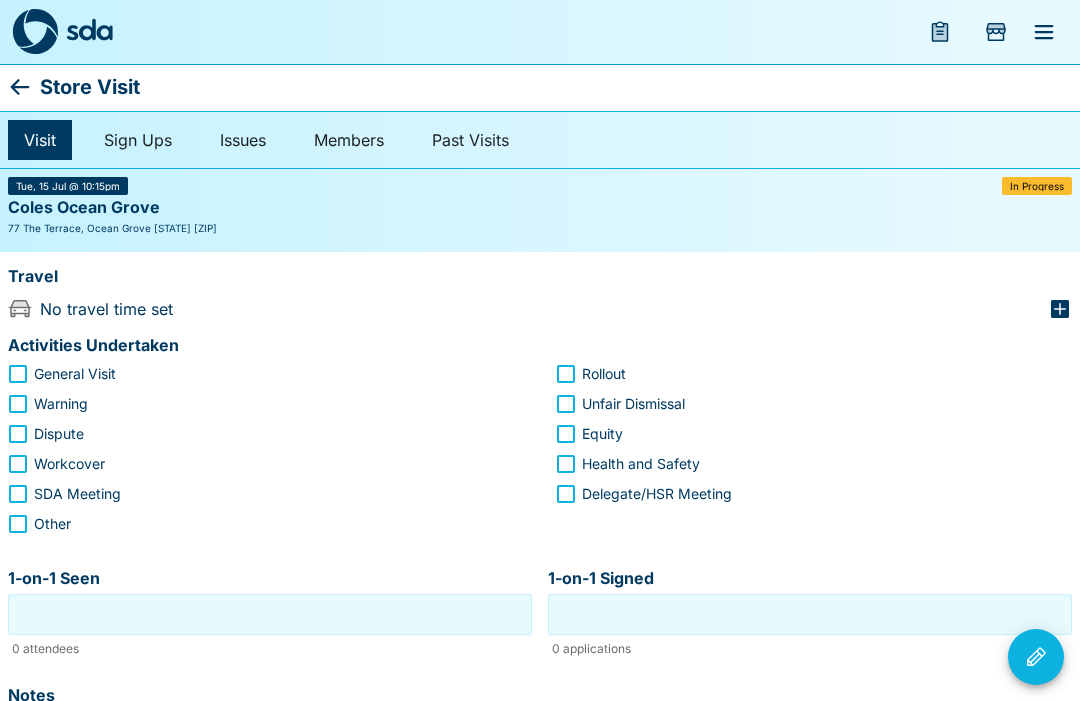 click 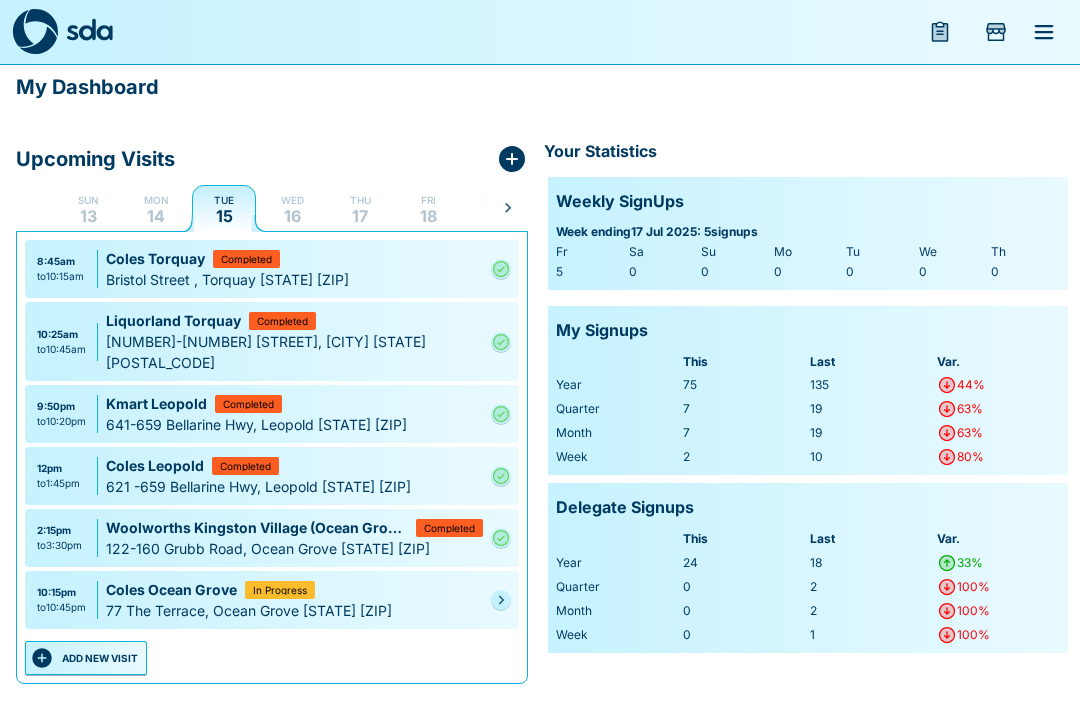 click at bounding box center (501, 600) 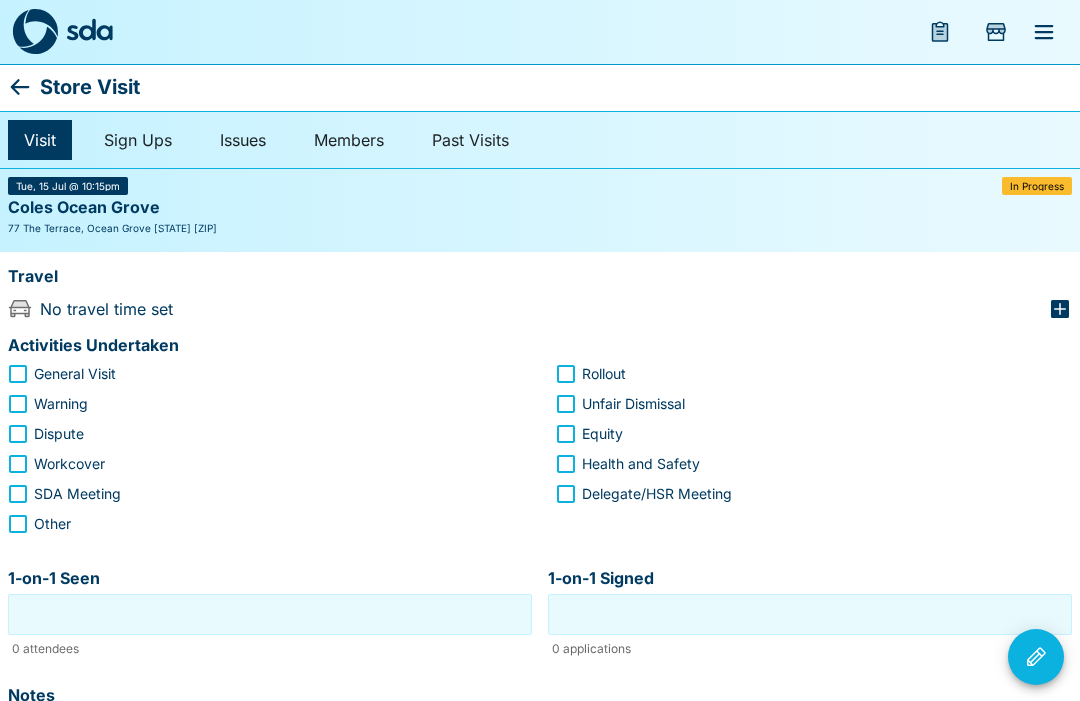 click on "Store Visit" at bounding box center [90, 87] 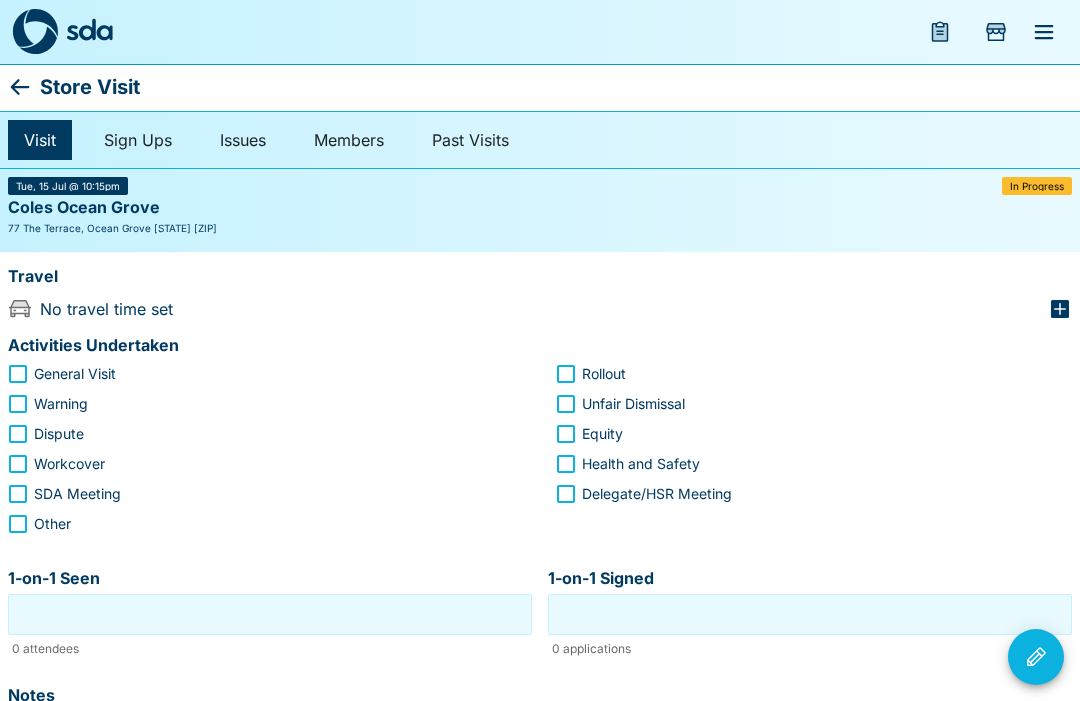 click on "Store Visit Visit Sign Ups Issues Members Past Visits Tue, 15 Jul @ 10:15pm In Progress Coles Ocean Grove 77 The Terrace, Ocean Grove [STATE] [ZIP] Travel No travel time set Activities Undertaken General Visit Rollout Warning Unfair Dismissal Dispute Equity Workcover Health and Safety SDA Meeting Delegate/HSR Meeting Other 1-on-1 Seen 1-on-1 Seen 0 attendees 1-on-1 Signed 1-on-1 Signed 0 applications Notes **** ​ Complete Visit Reschedule Visit Cancel Visit" at bounding box center [540, 571] 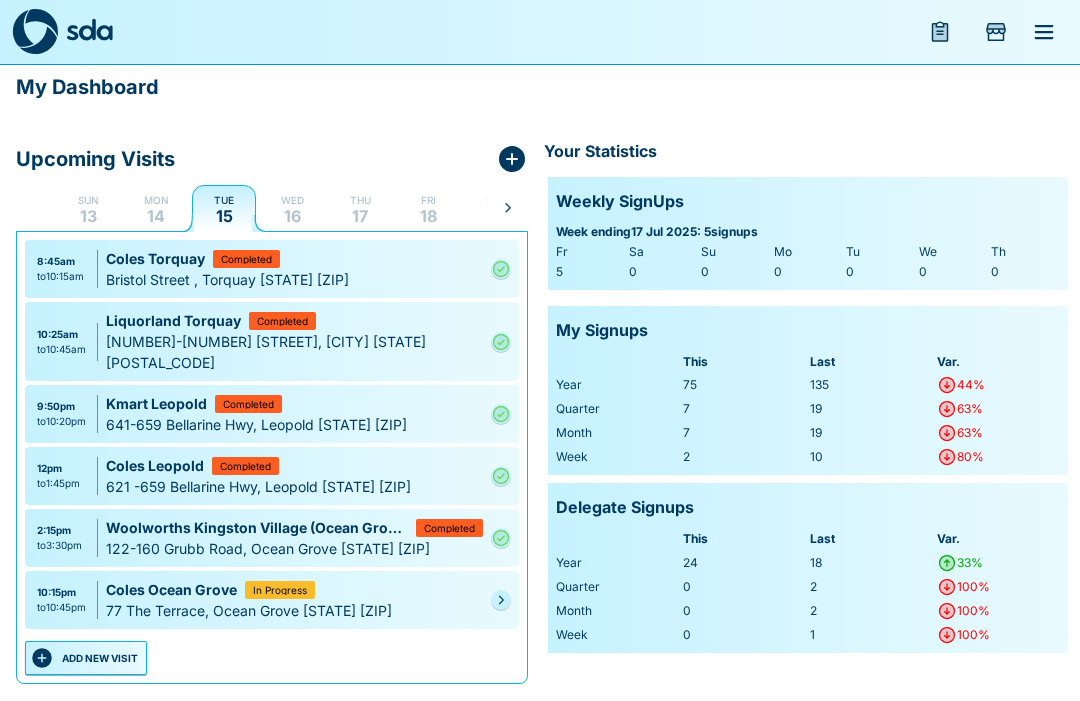 click 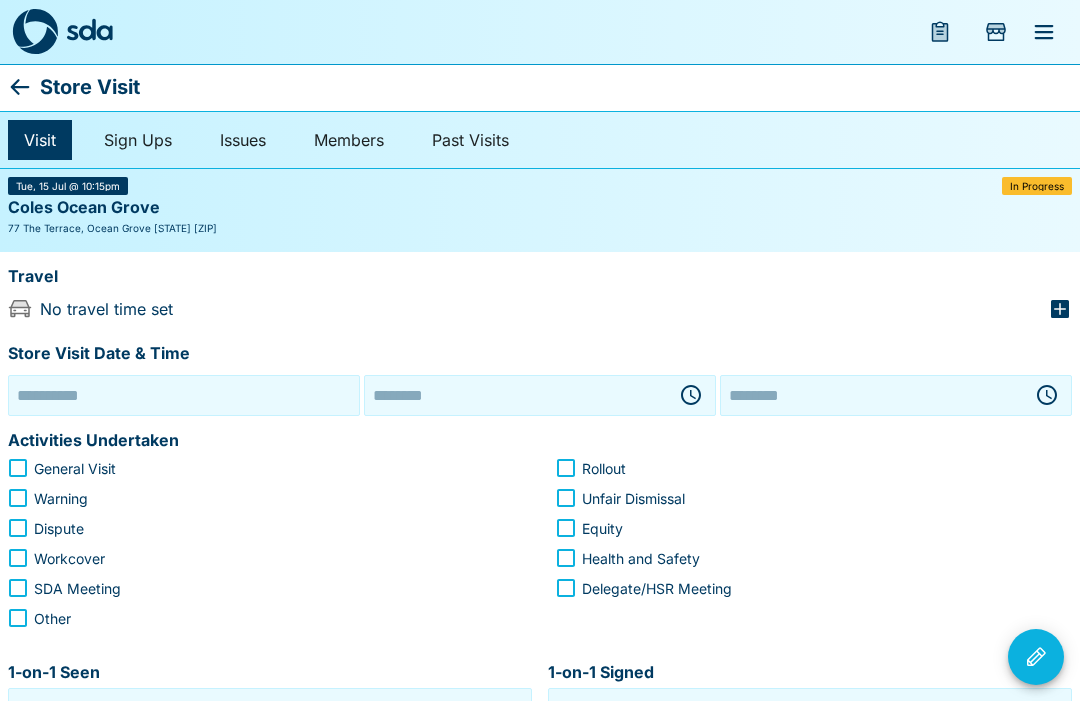 type on "**********" 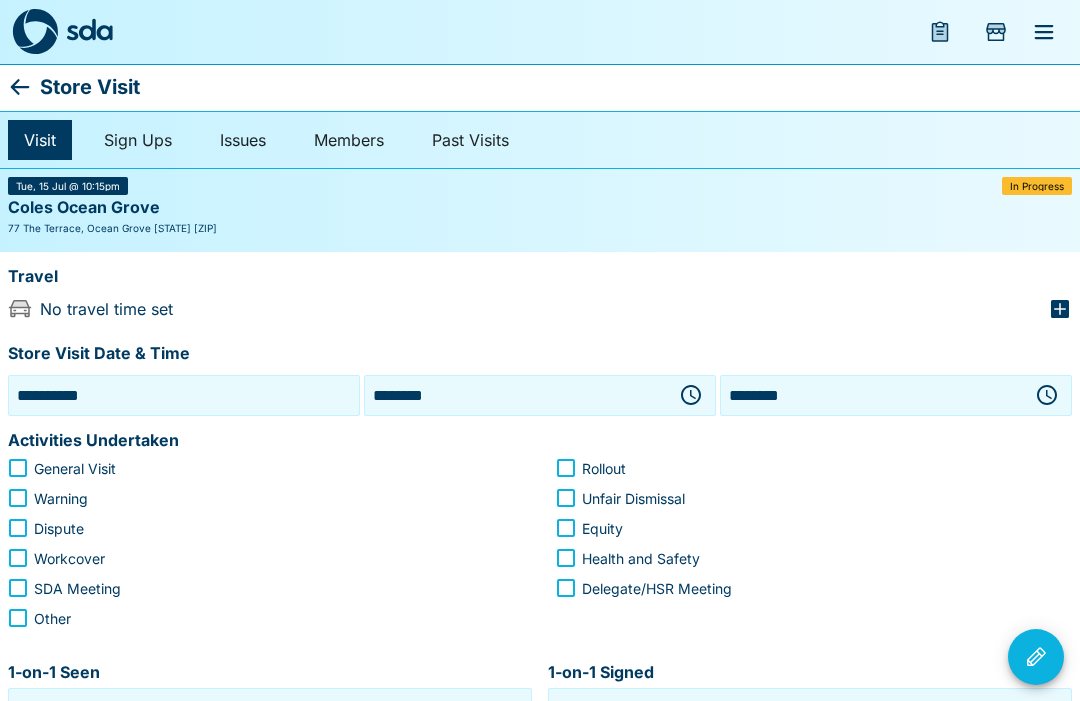 click 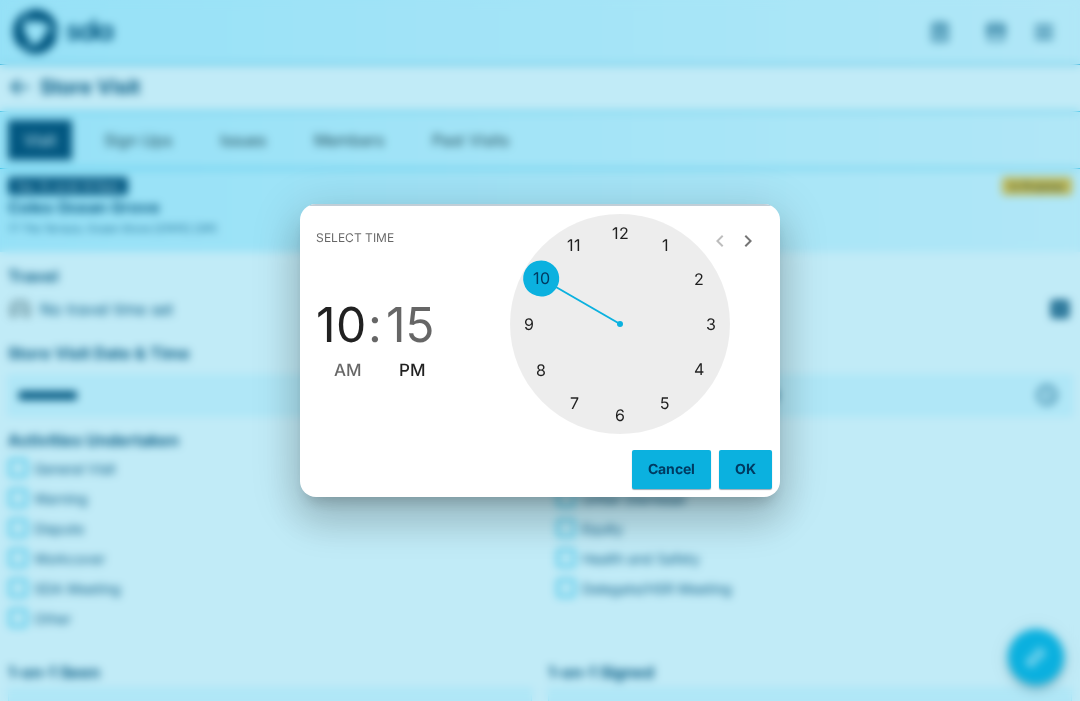 click at bounding box center [620, 324] 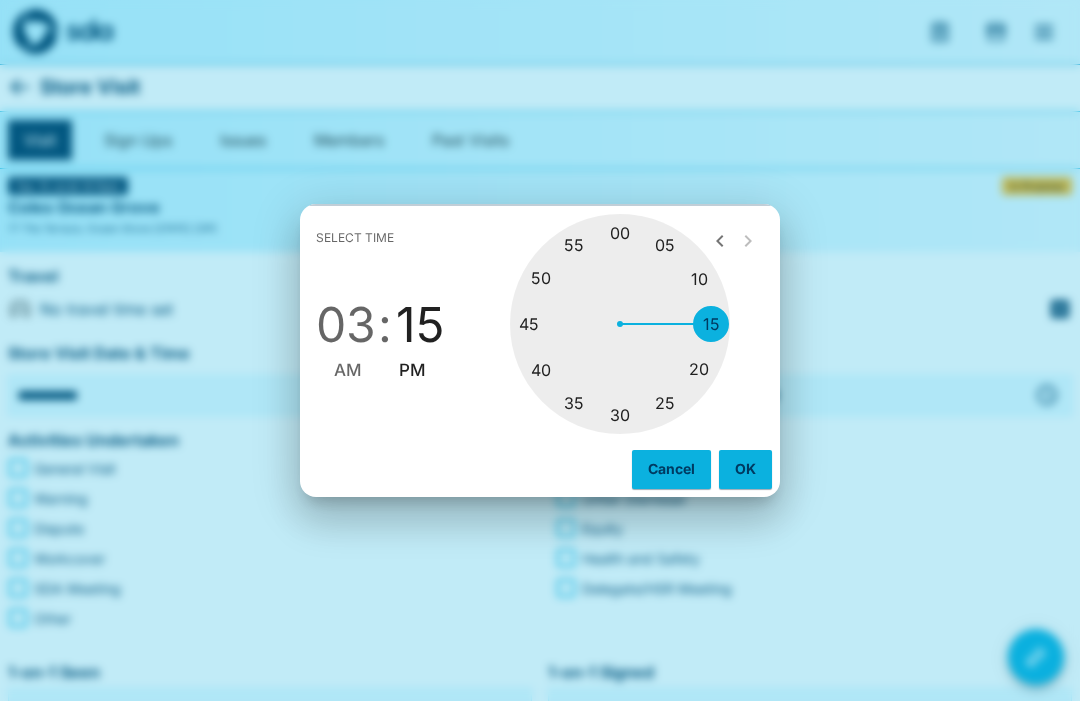 click at bounding box center (620, 324) 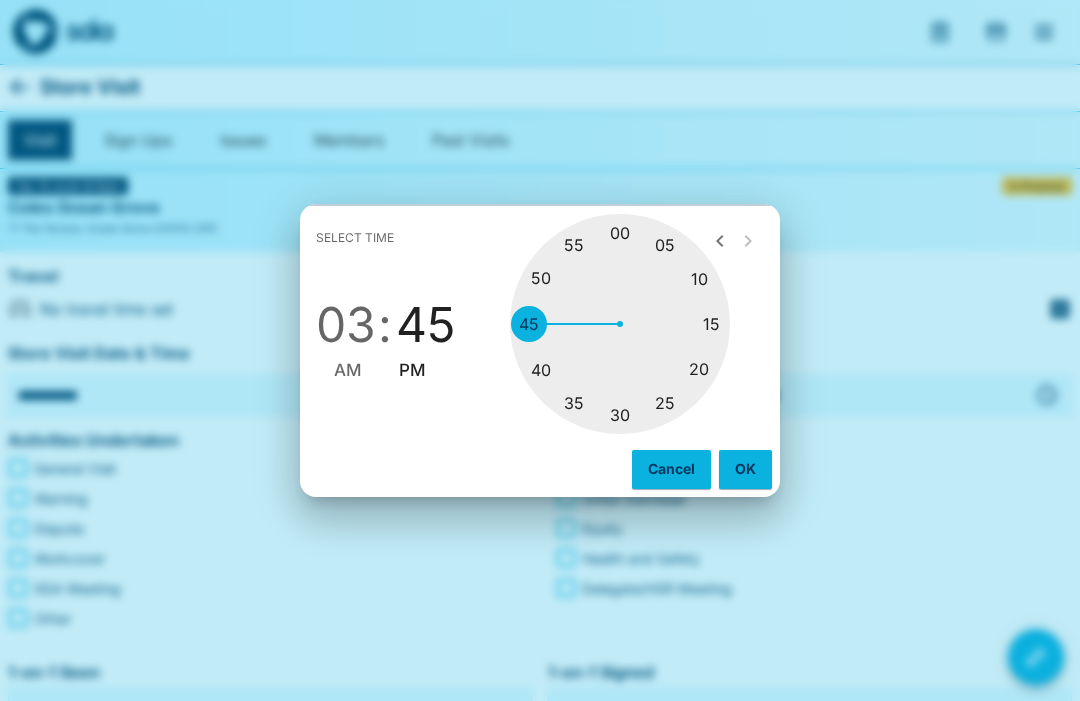 click on "OK" at bounding box center [745, 469] 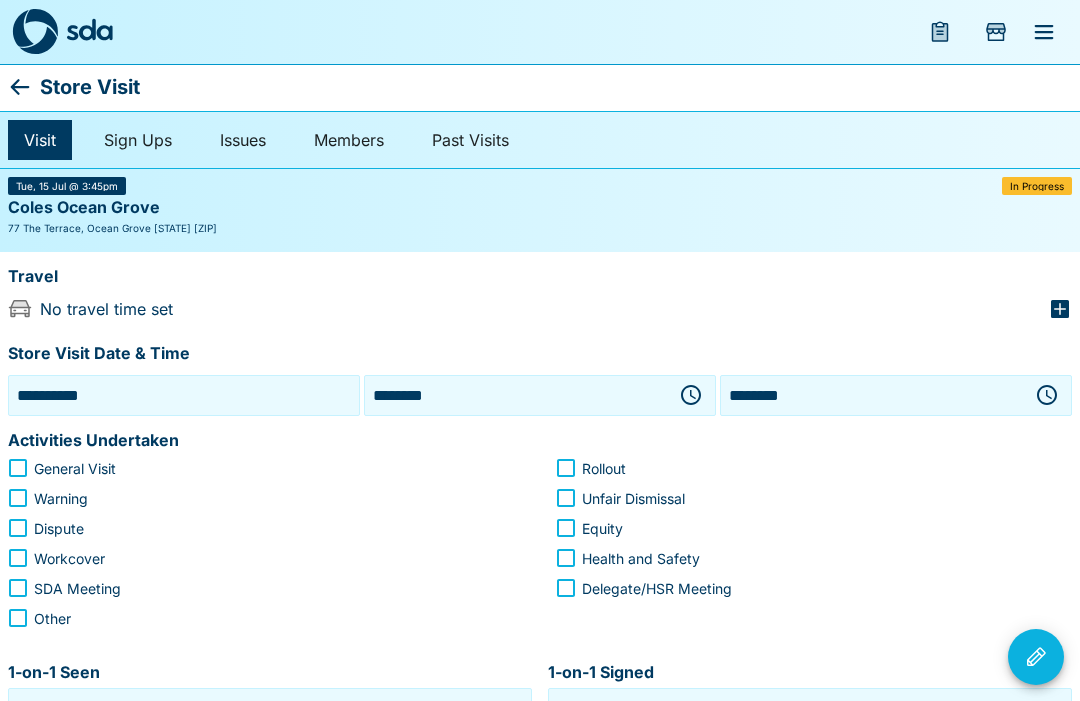 click 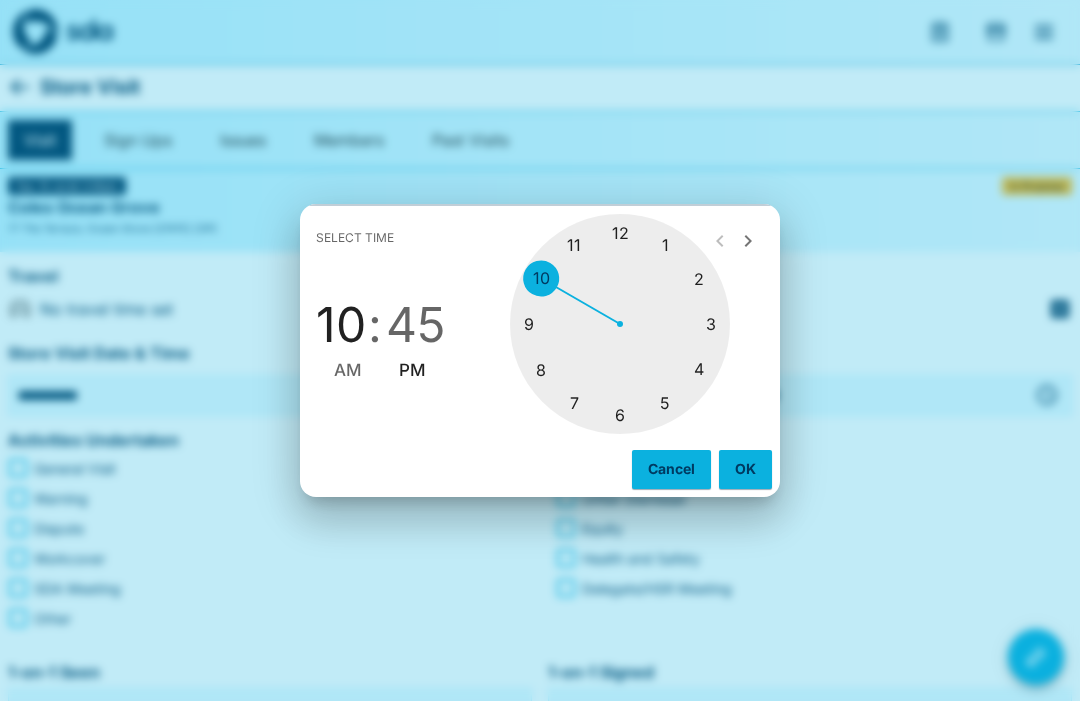 click at bounding box center (620, 324) 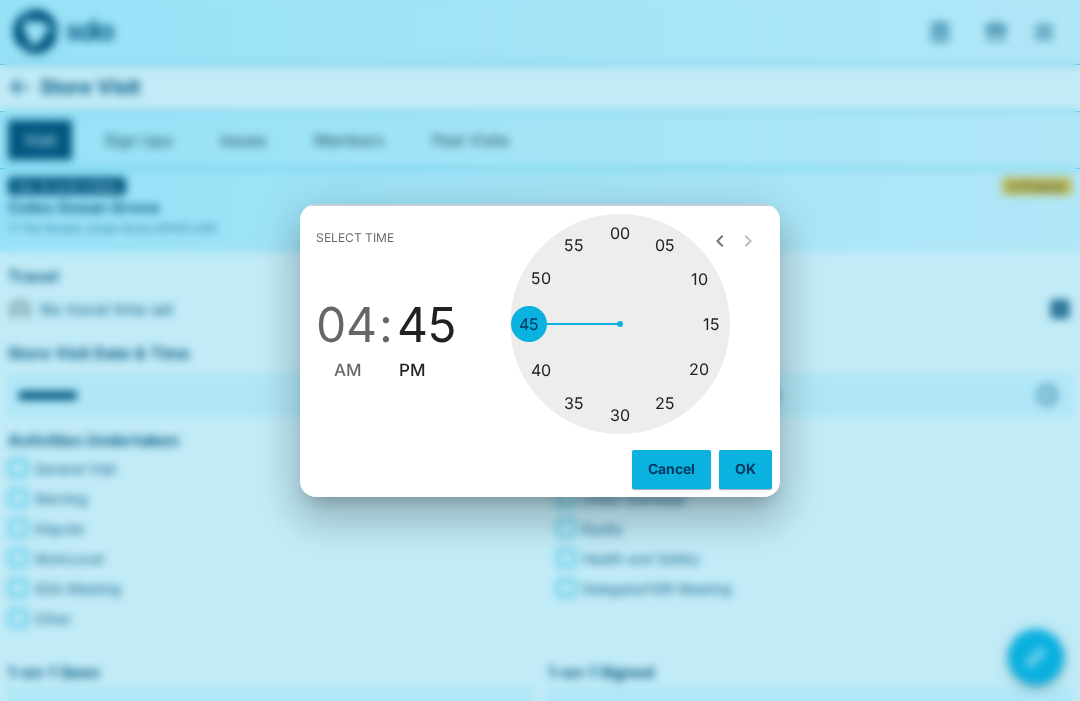 click at bounding box center [620, 324] 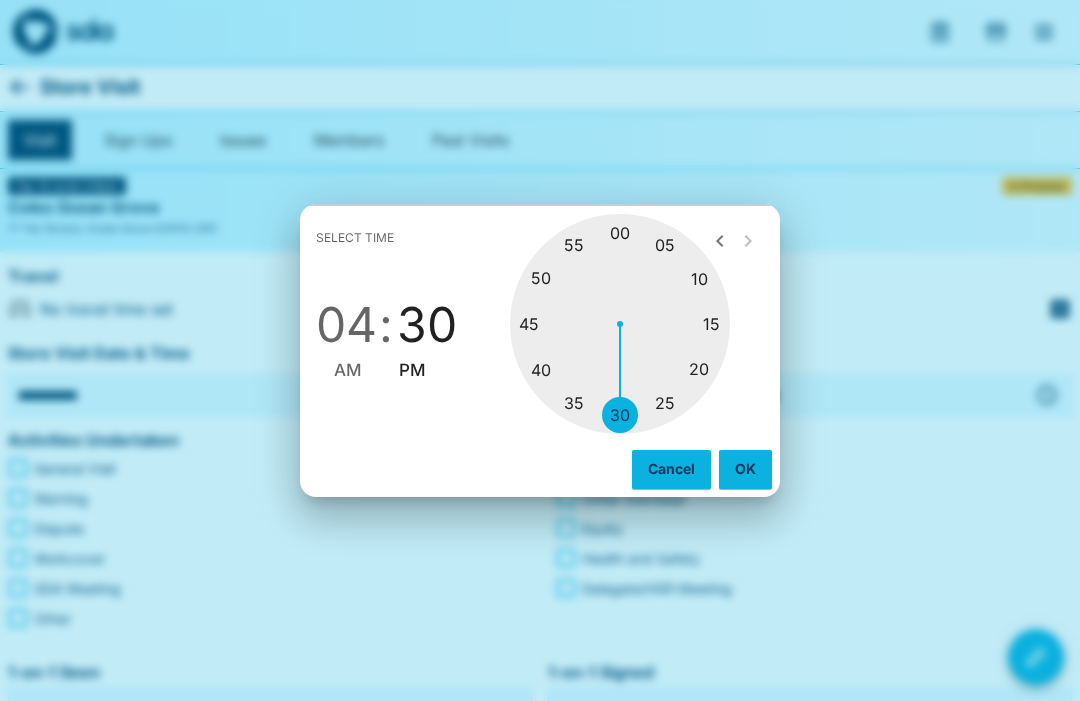 click on "OK" at bounding box center [745, 469] 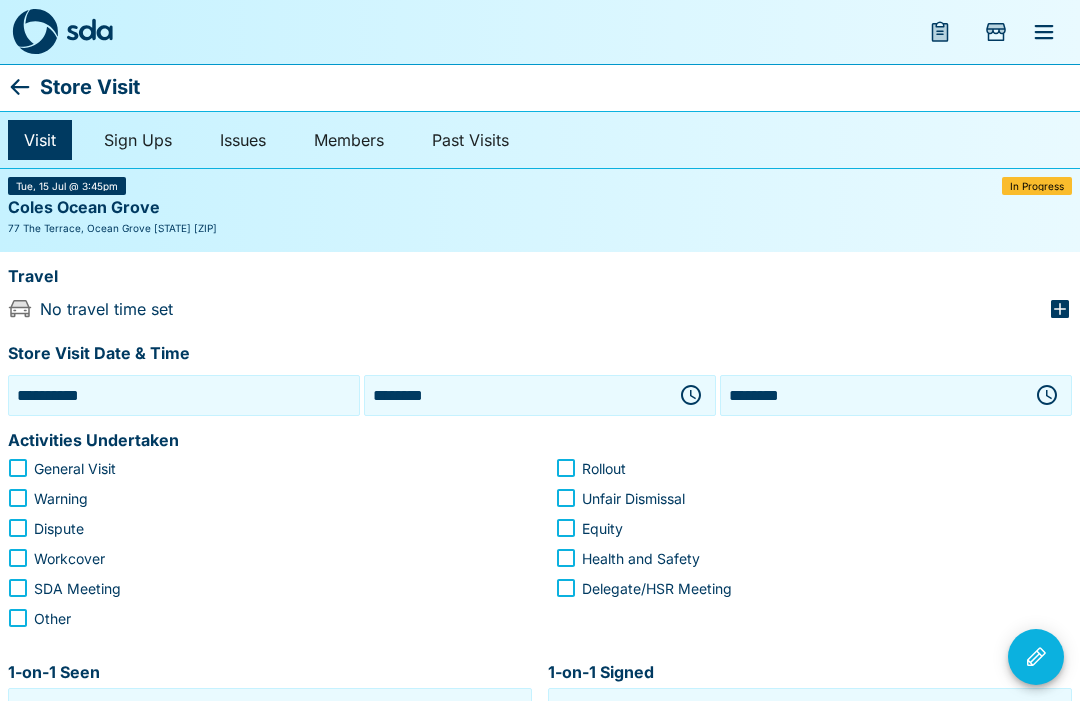 click 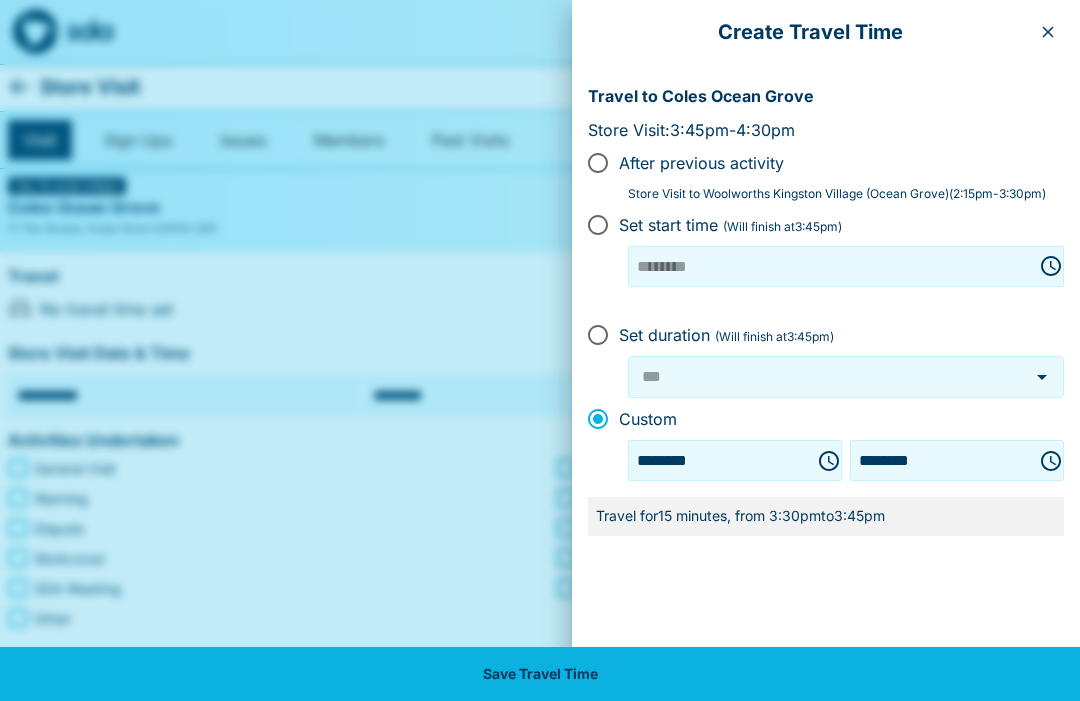 click on "Save Travel Time" at bounding box center (540, 674) 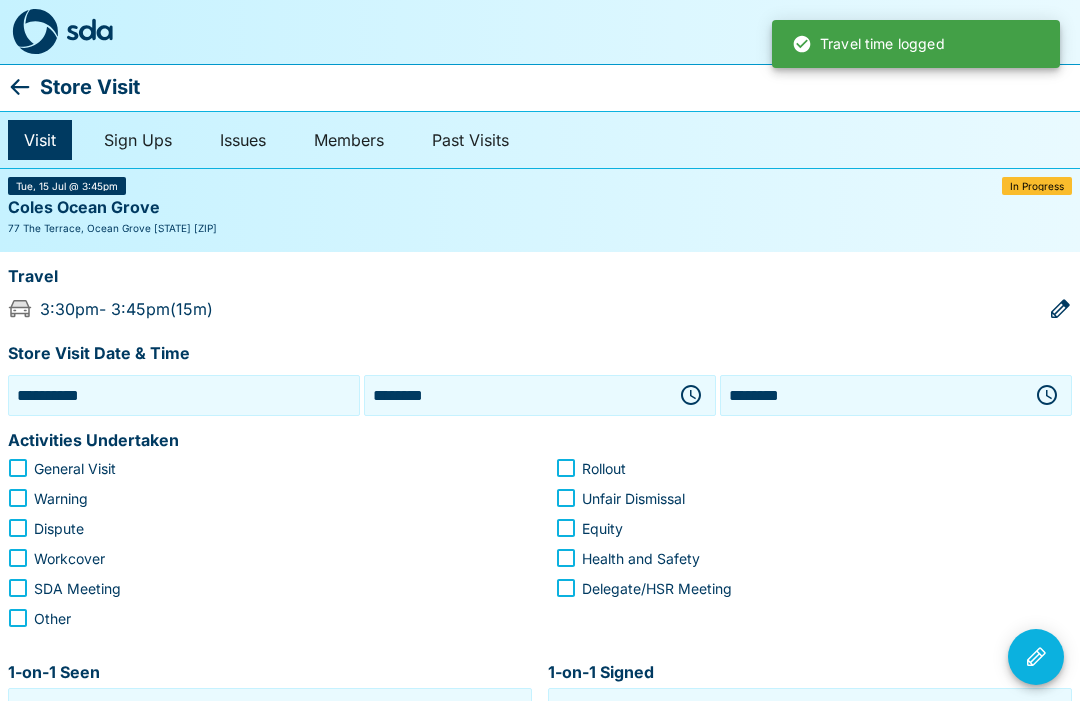 click on "General Visit" at bounding box center [75, 468] 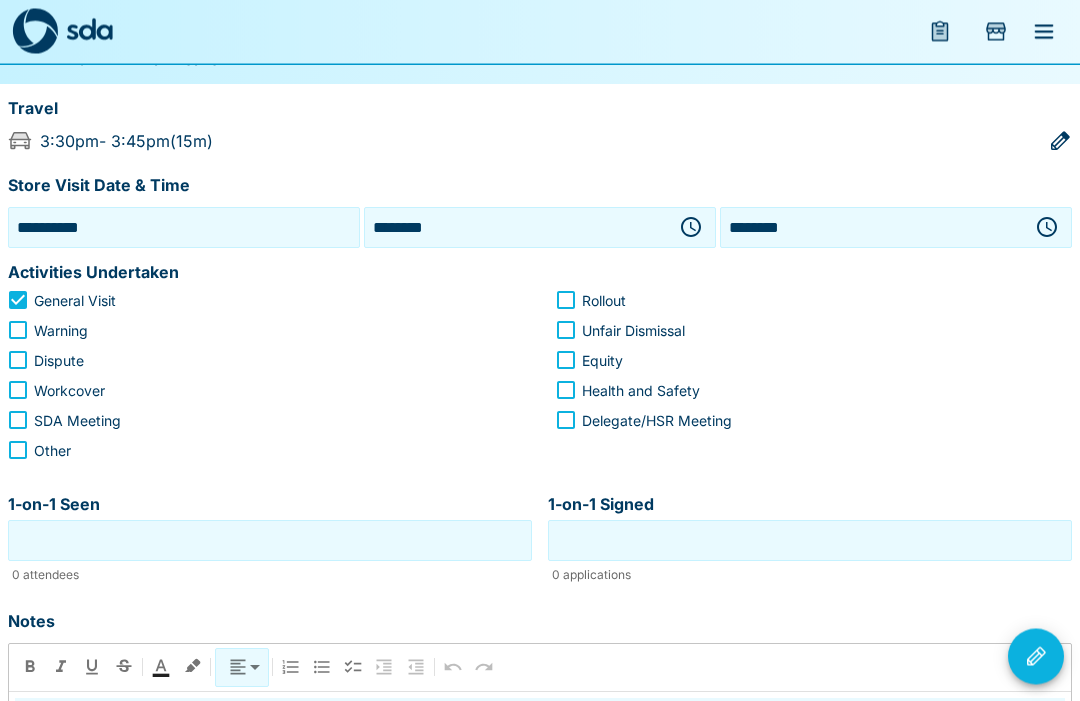 scroll, scrollTop: 169, scrollLeft: 0, axis: vertical 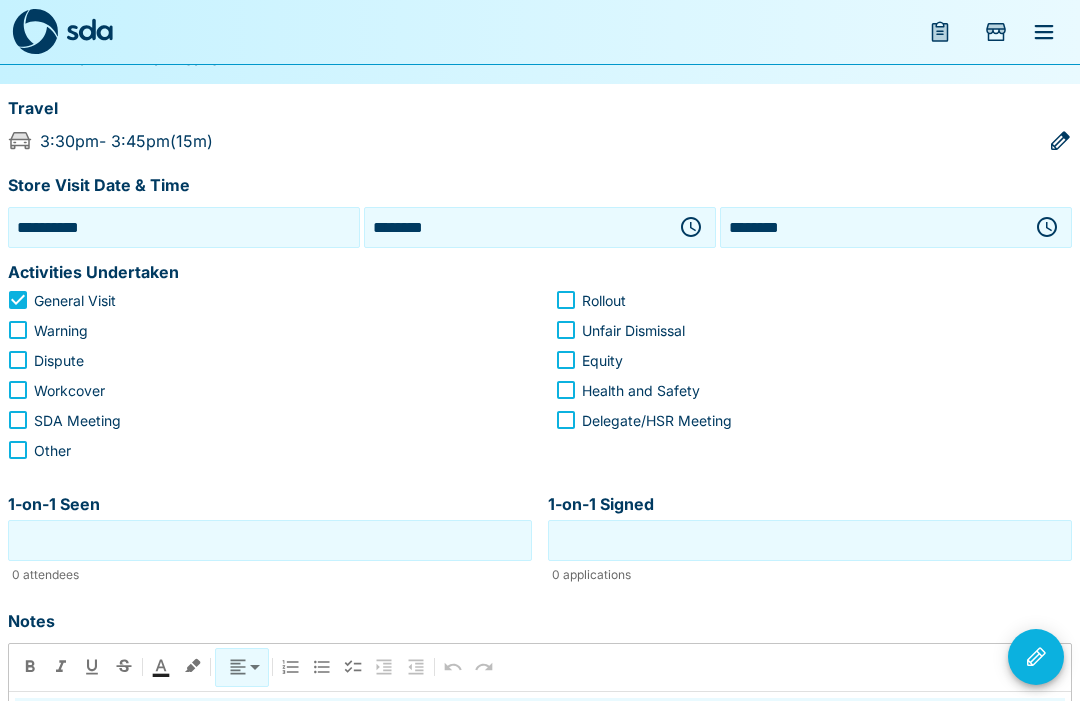 click on "1-on-1 Seen" at bounding box center (270, 540) 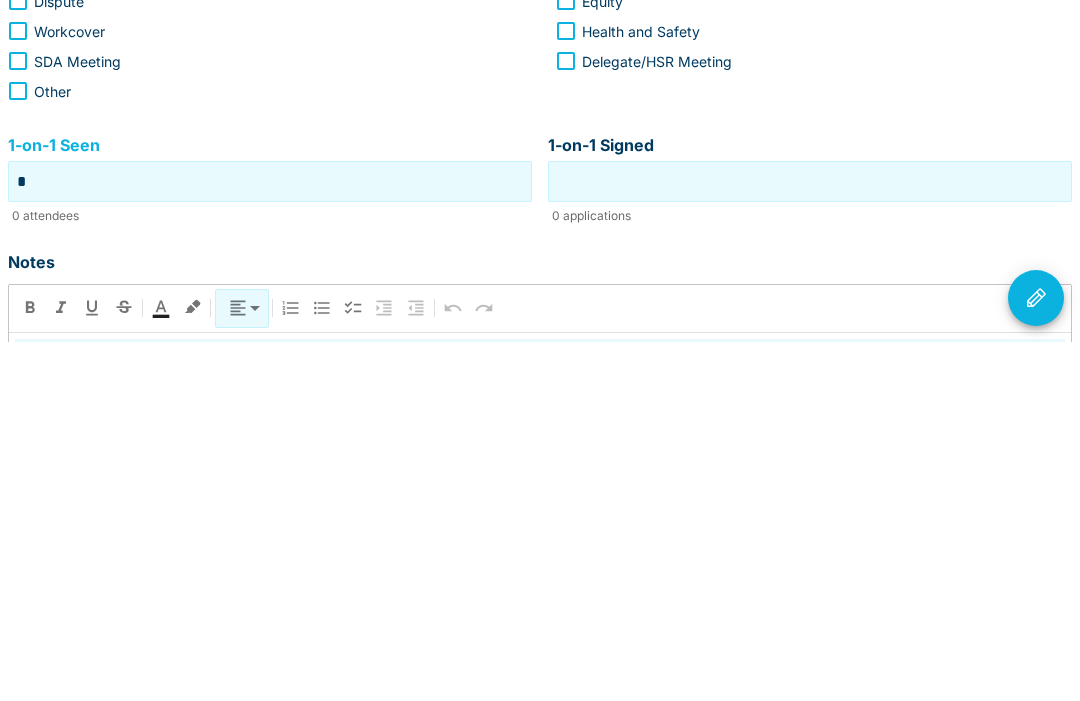 type on "*" 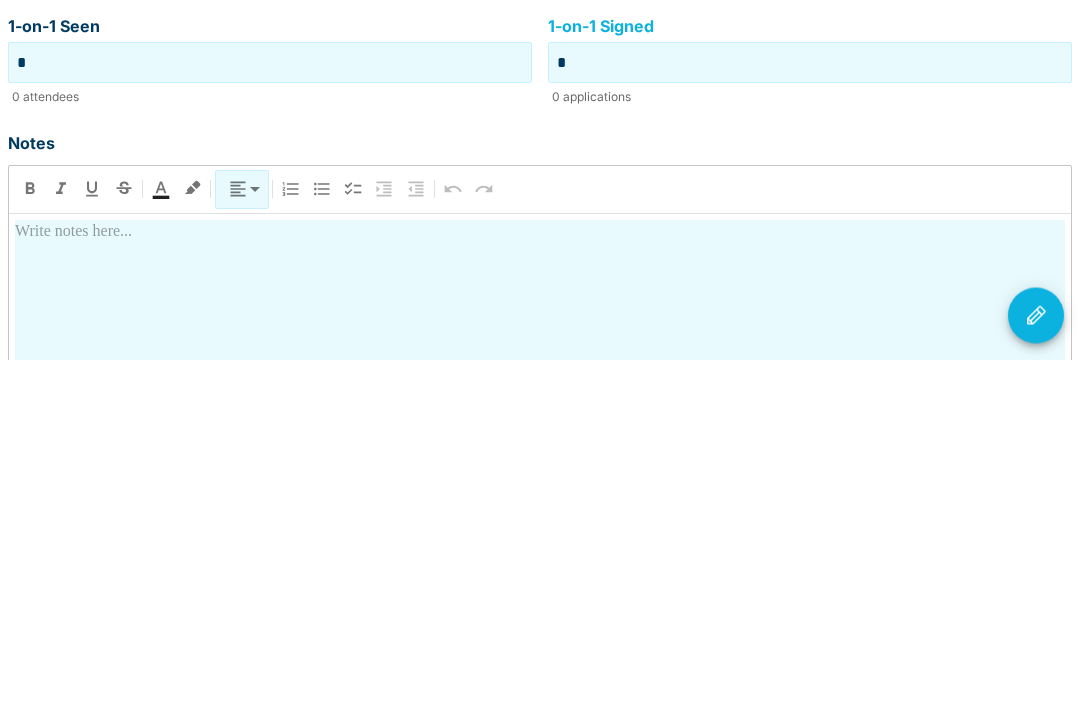 scroll, scrollTop: 325, scrollLeft: 0, axis: vertical 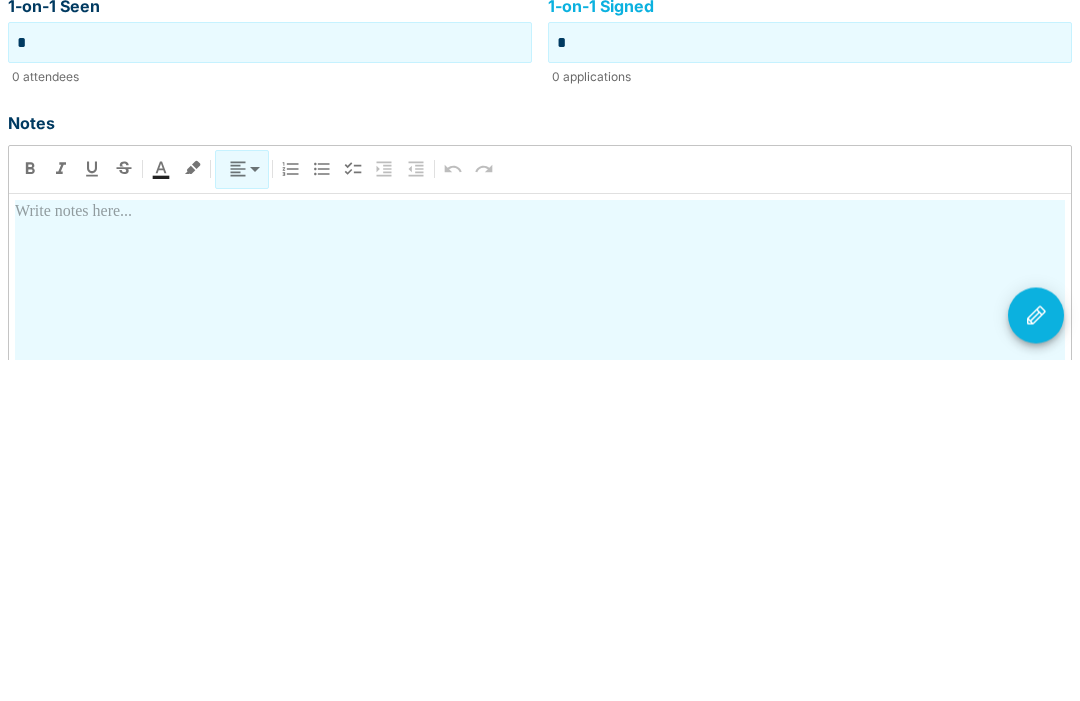 type on "*" 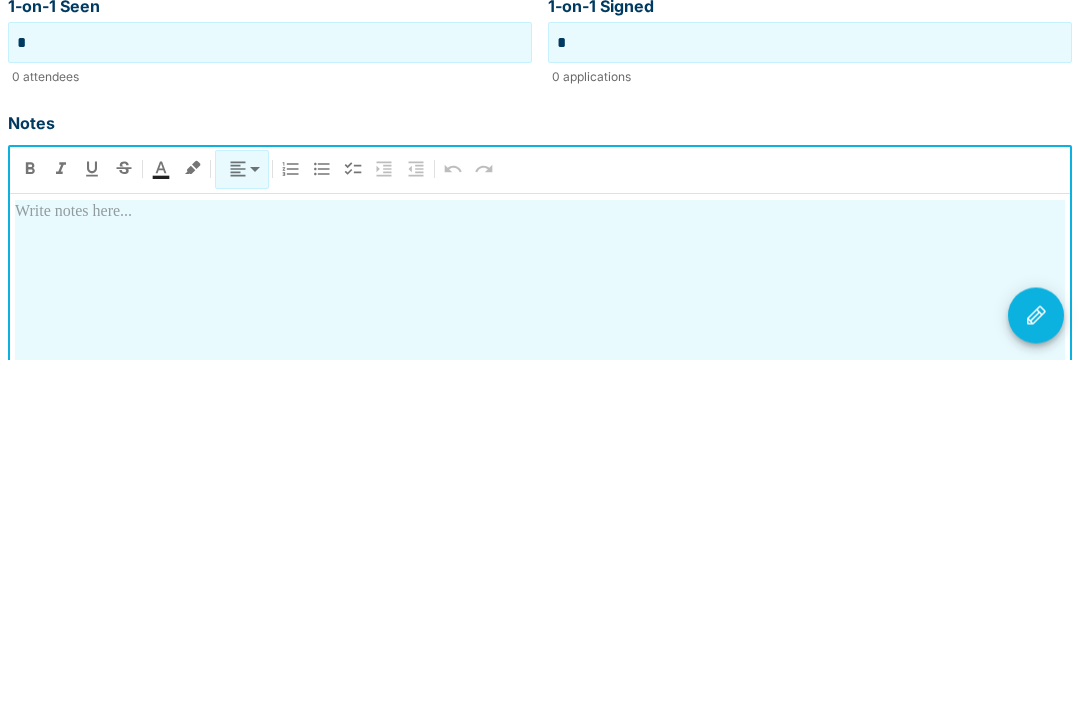 type 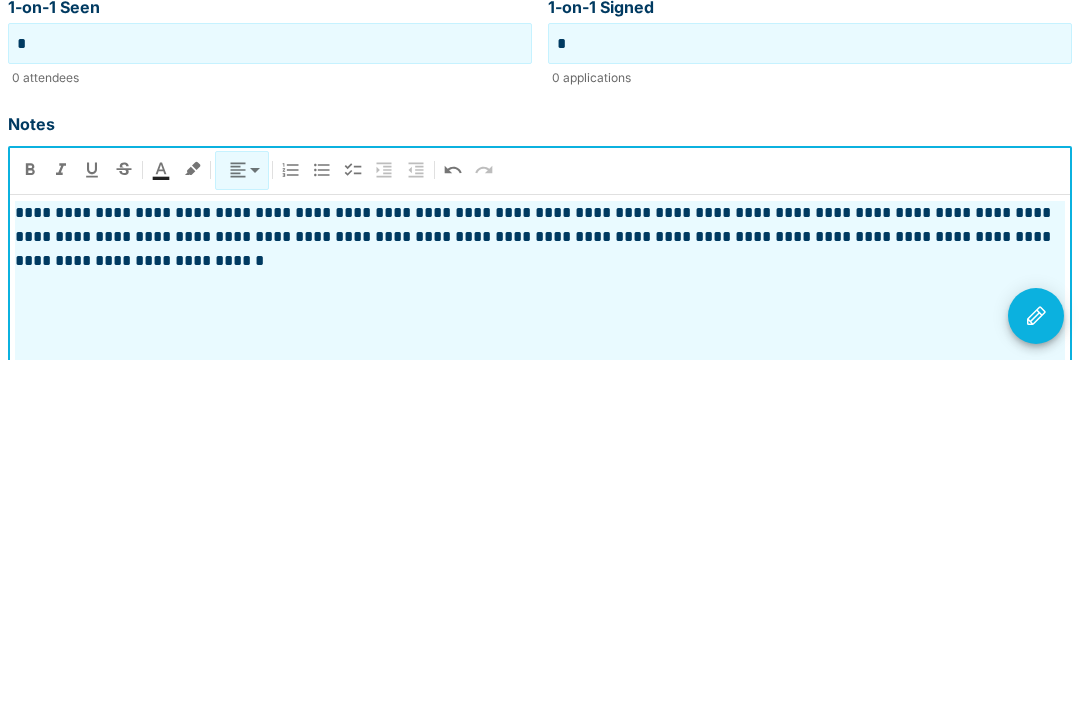 click at bounding box center [1036, 657] 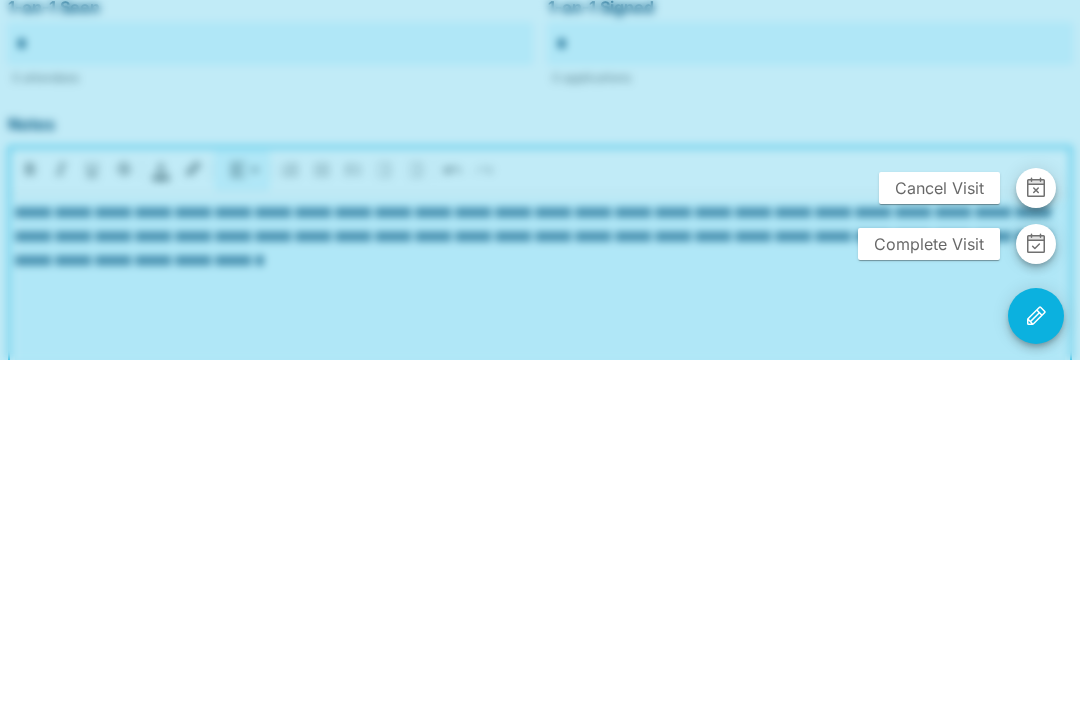 scroll, scrollTop: 501, scrollLeft: 0, axis: vertical 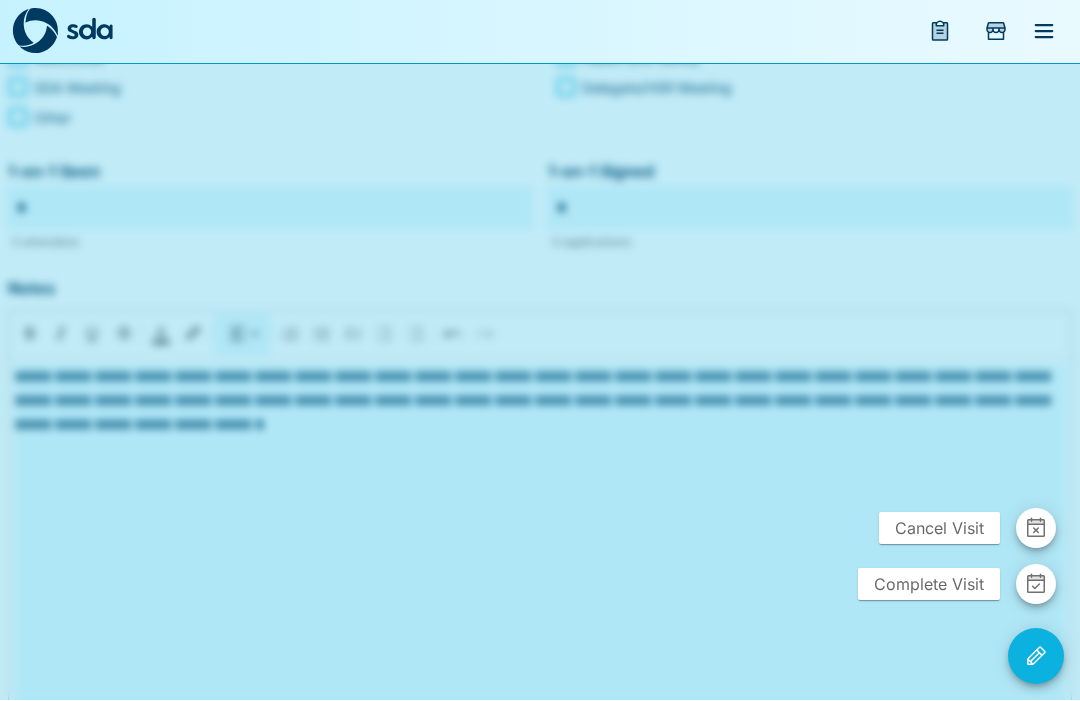 click on "Complete Visit" at bounding box center [929, 585] 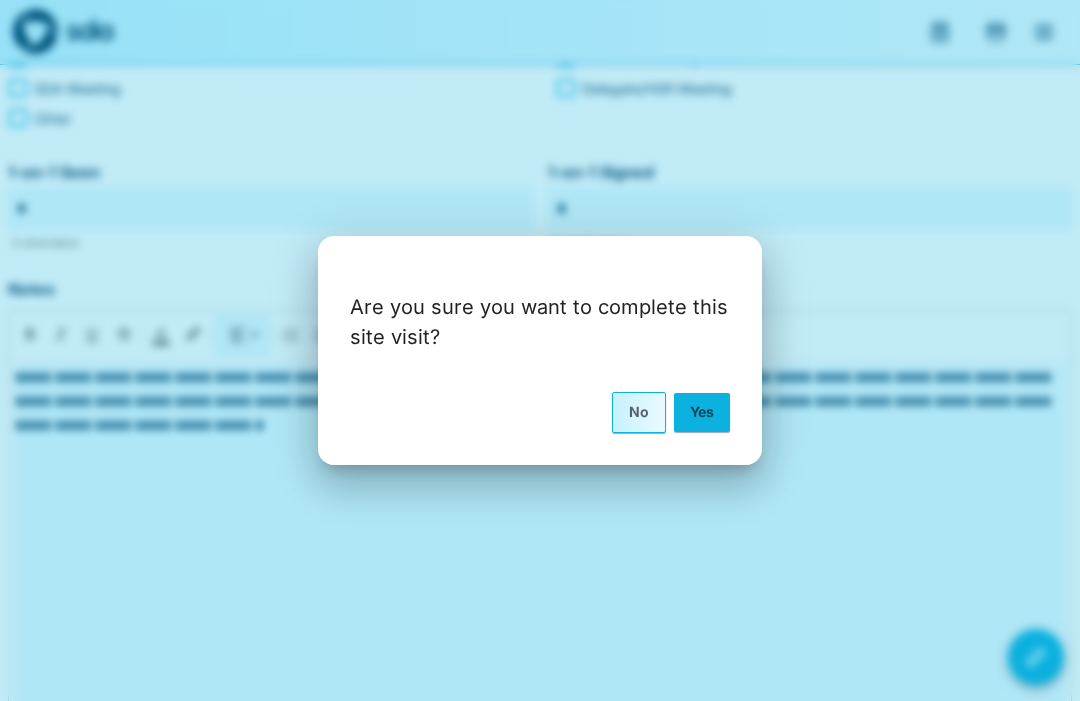 click on "Yes" at bounding box center [702, 412] 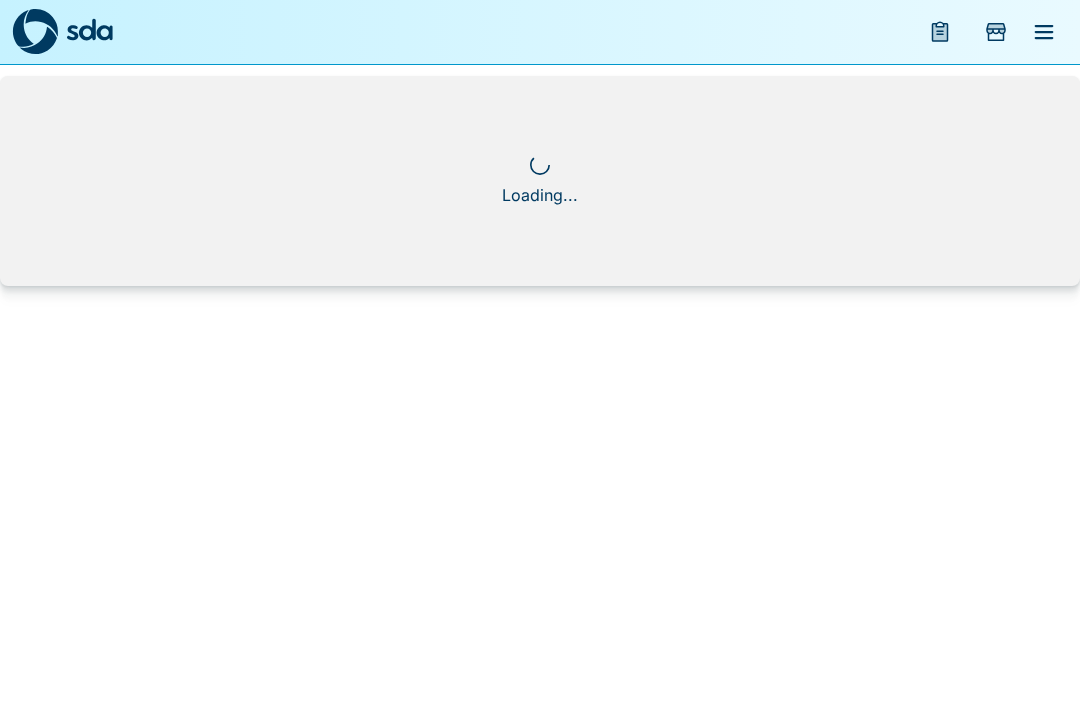 scroll, scrollTop: 0, scrollLeft: 0, axis: both 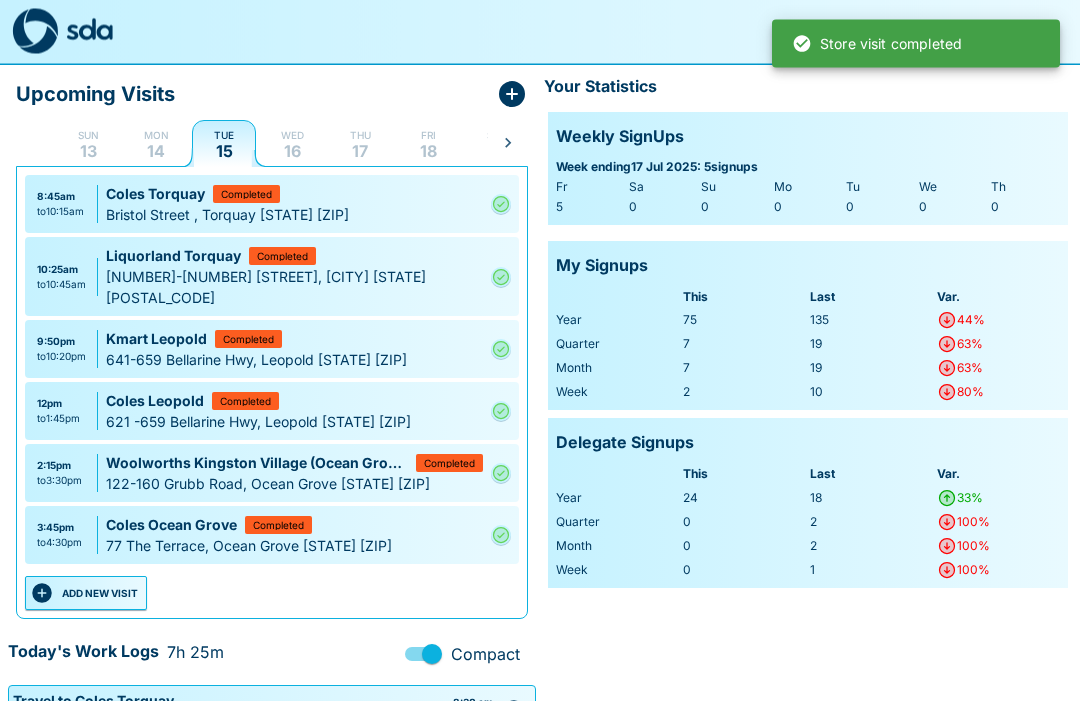 click on "ADD NEW VISIT" at bounding box center (86, 594) 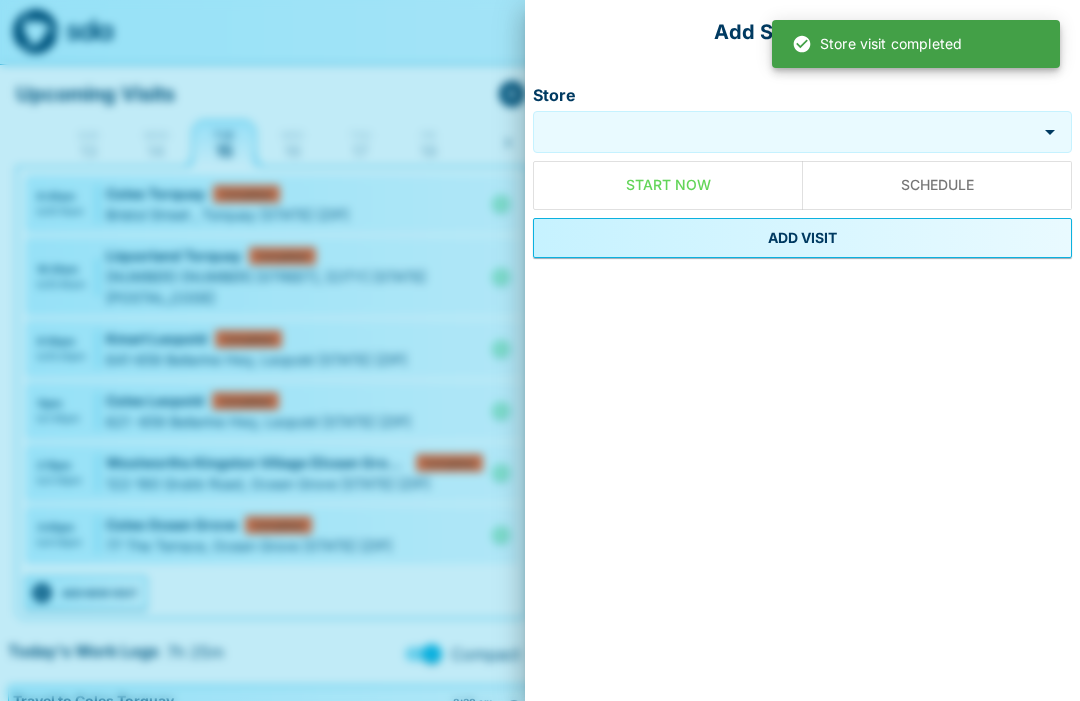 click on "Store" at bounding box center (785, 132) 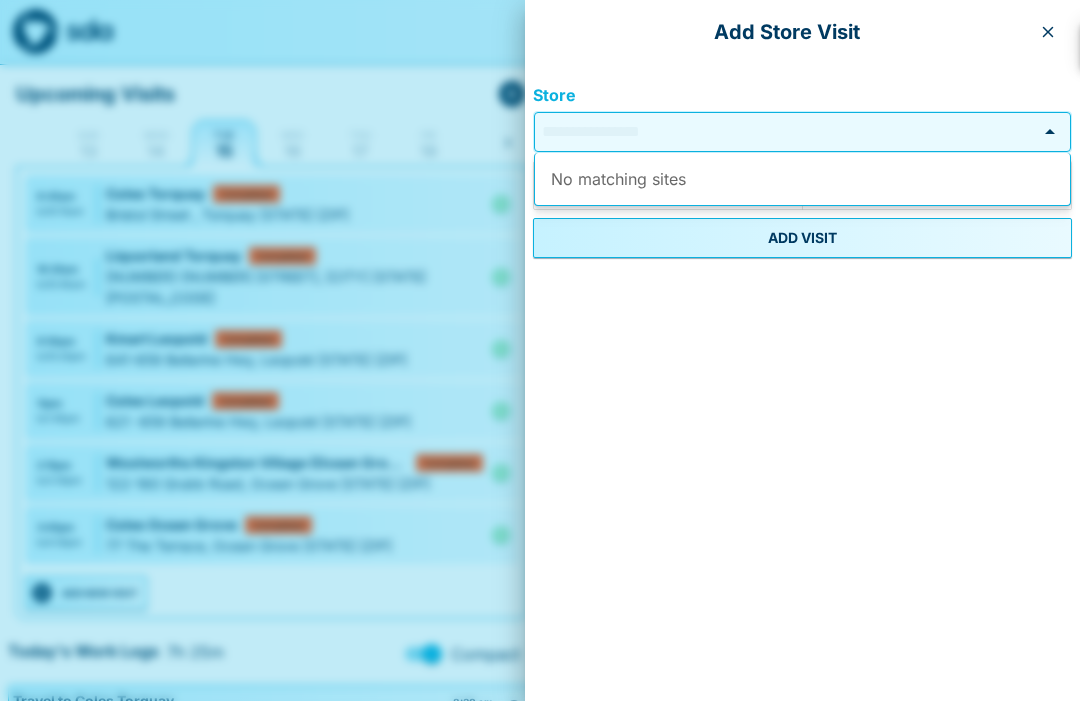 scroll, scrollTop: 65, scrollLeft: 0, axis: vertical 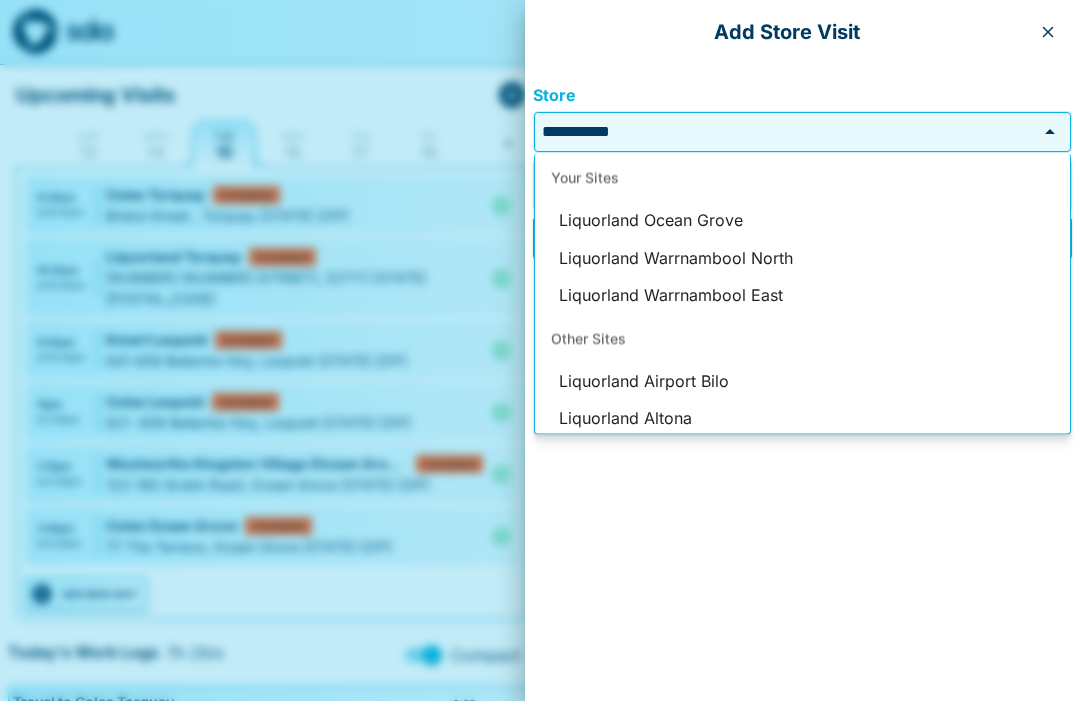click on "Liquorland Ocean Grove" at bounding box center (802, 221) 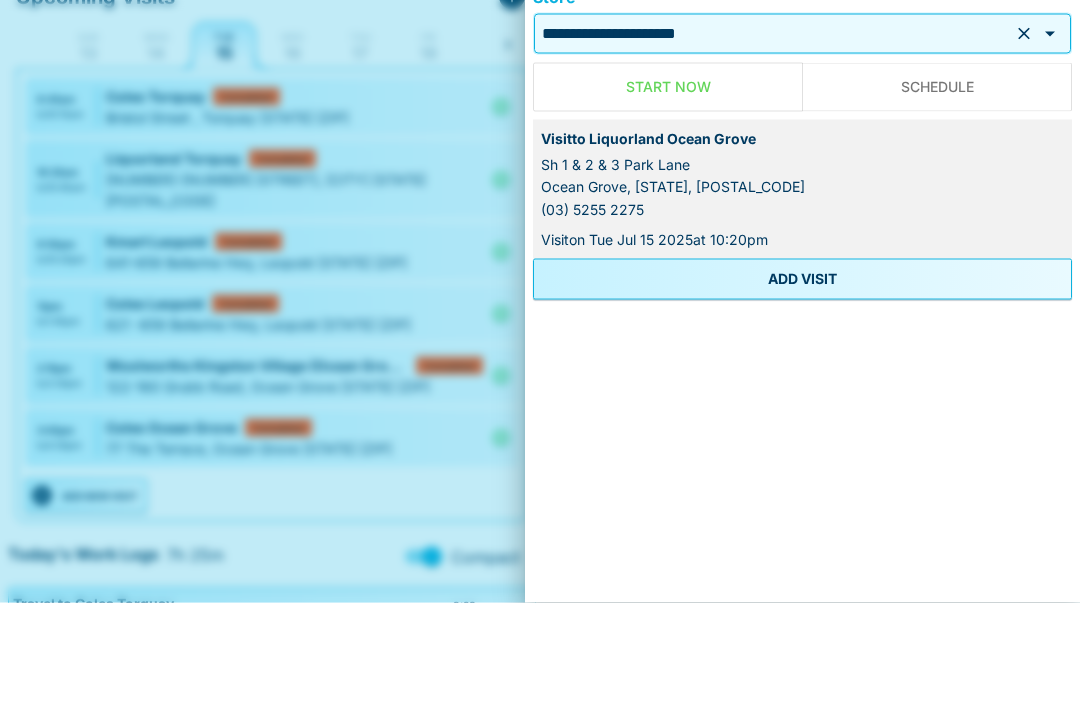 click on "ADD VISIT" at bounding box center (802, 377) 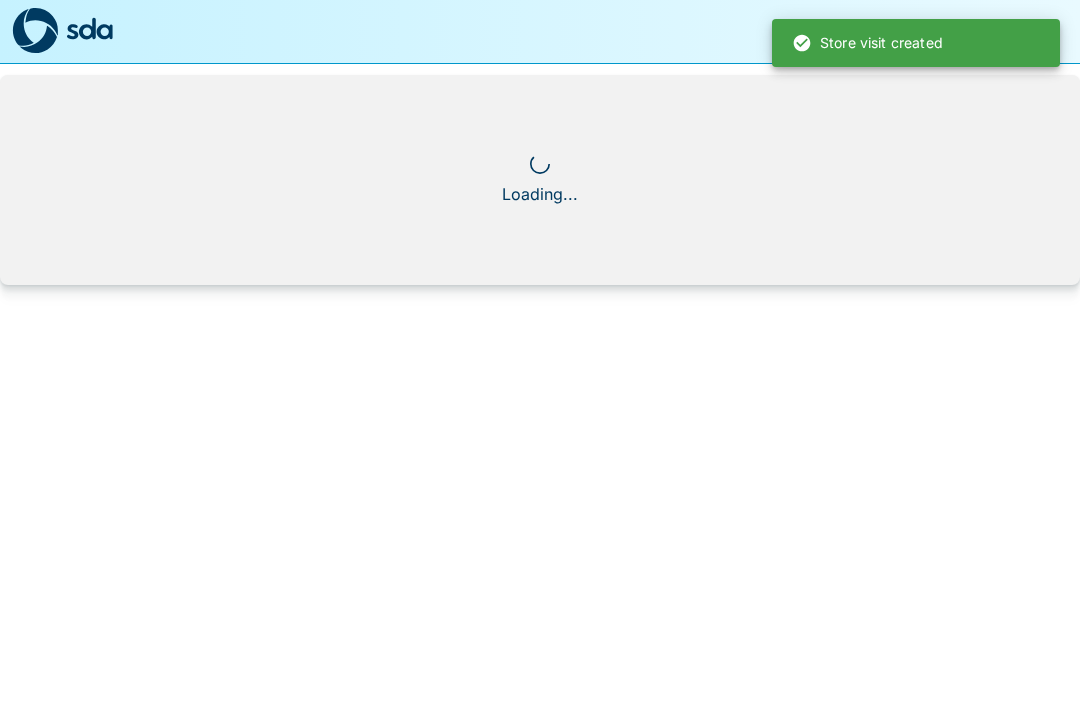 scroll, scrollTop: 1, scrollLeft: 0, axis: vertical 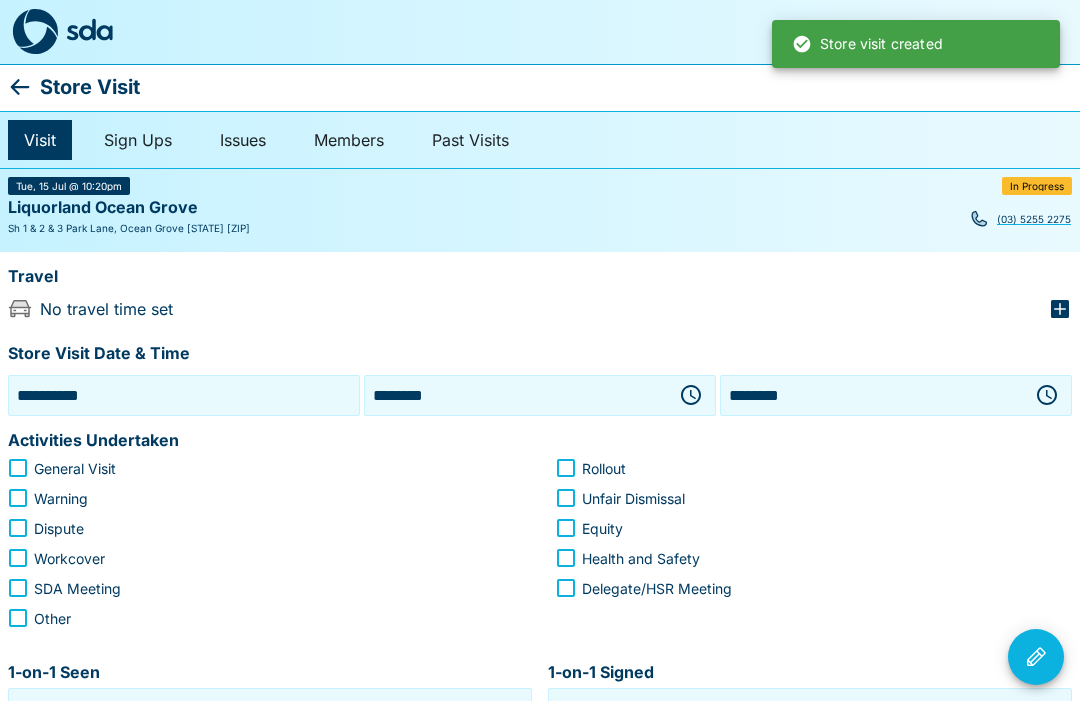 click at bounding box center [691, 395] 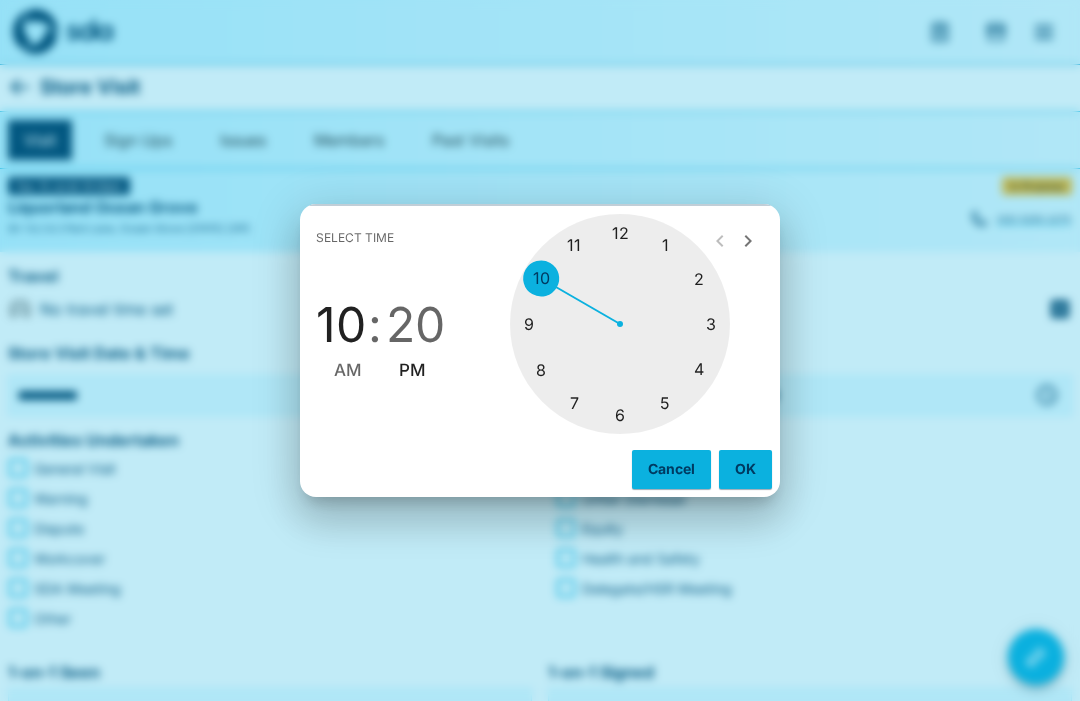 click at bounding box center [620, 324] 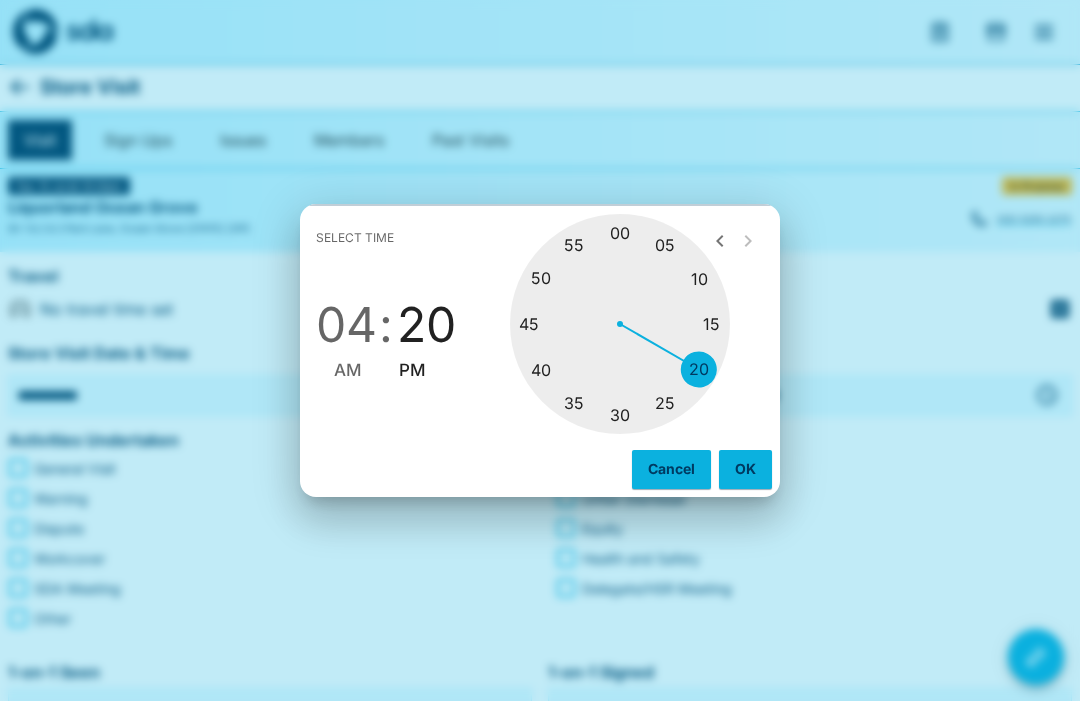 click at bounding box center [620, 324] 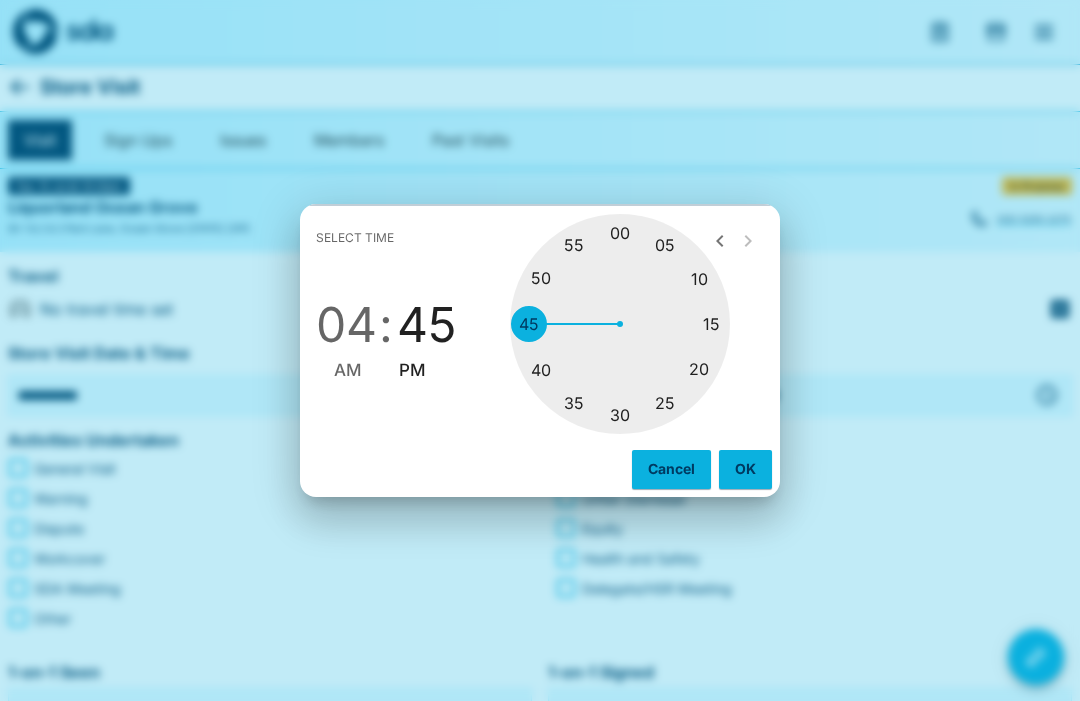 click on "OK" at bounding box center [745, 469] 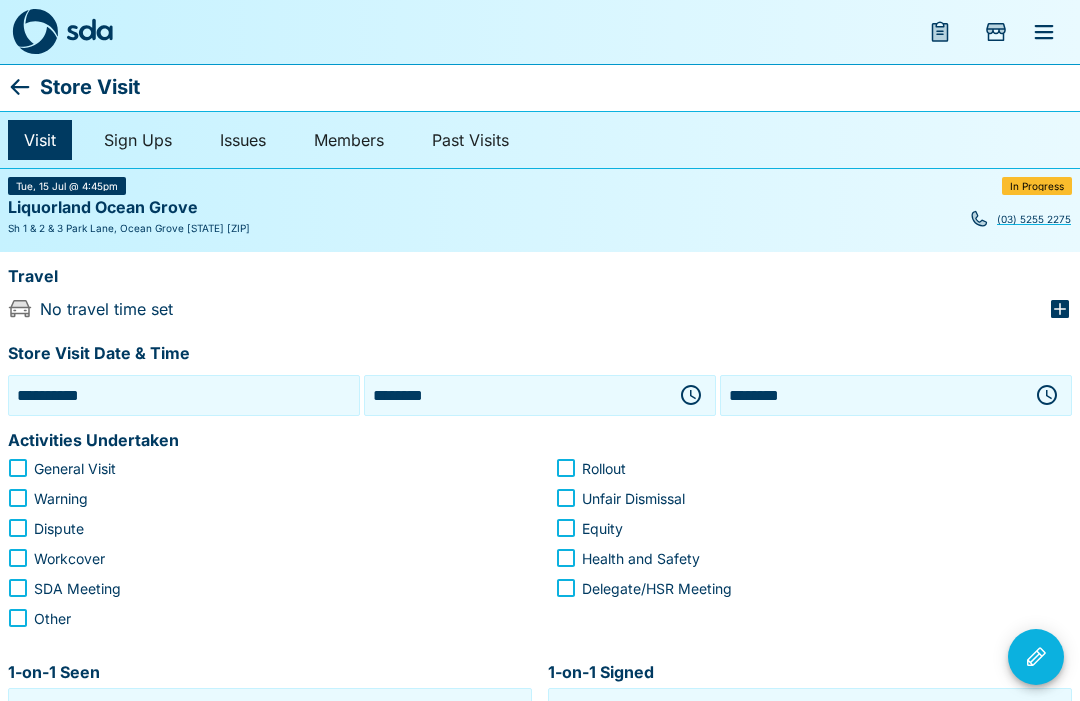 click 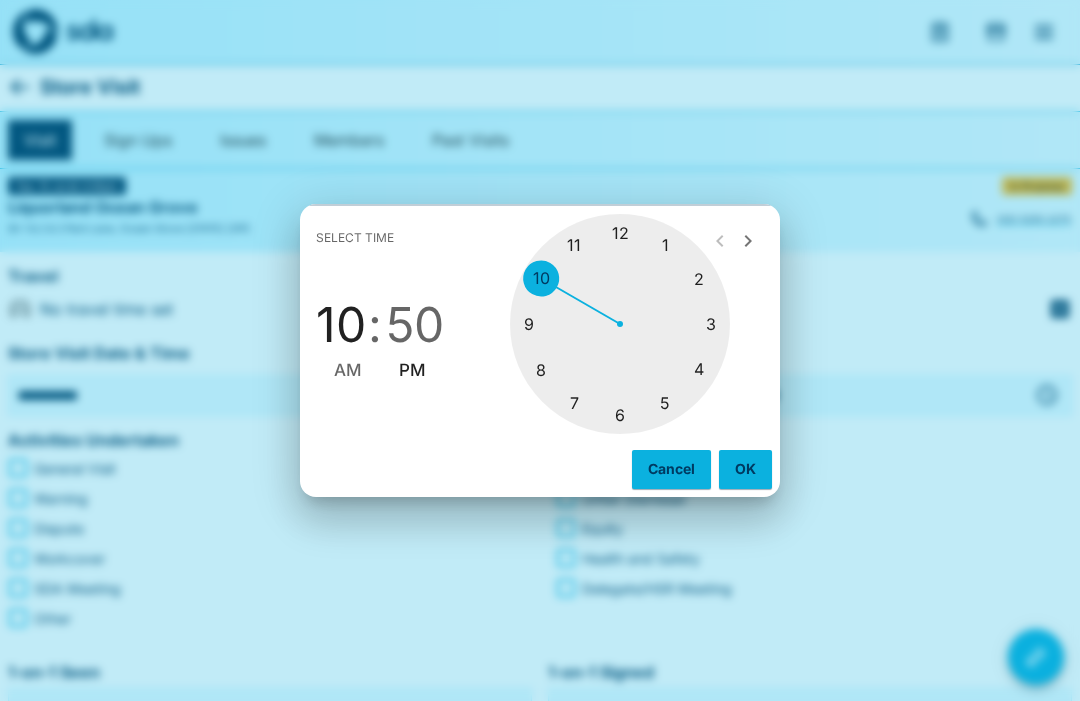 click at bounding box center [620, 324] 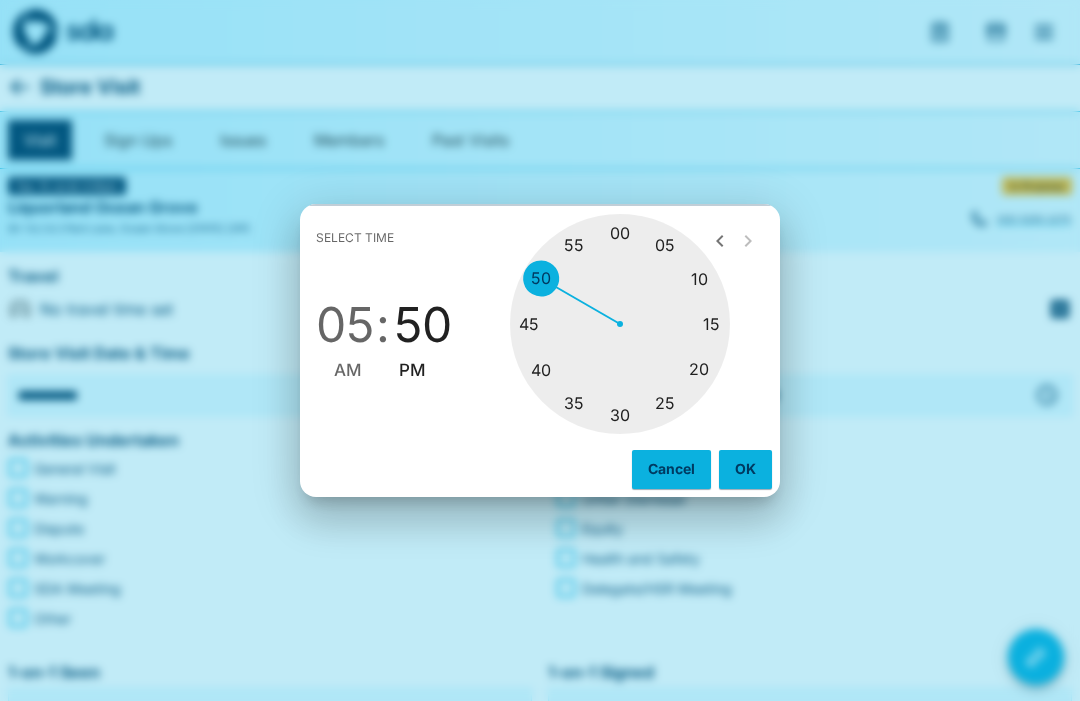 click at bounding box center [620, 324] 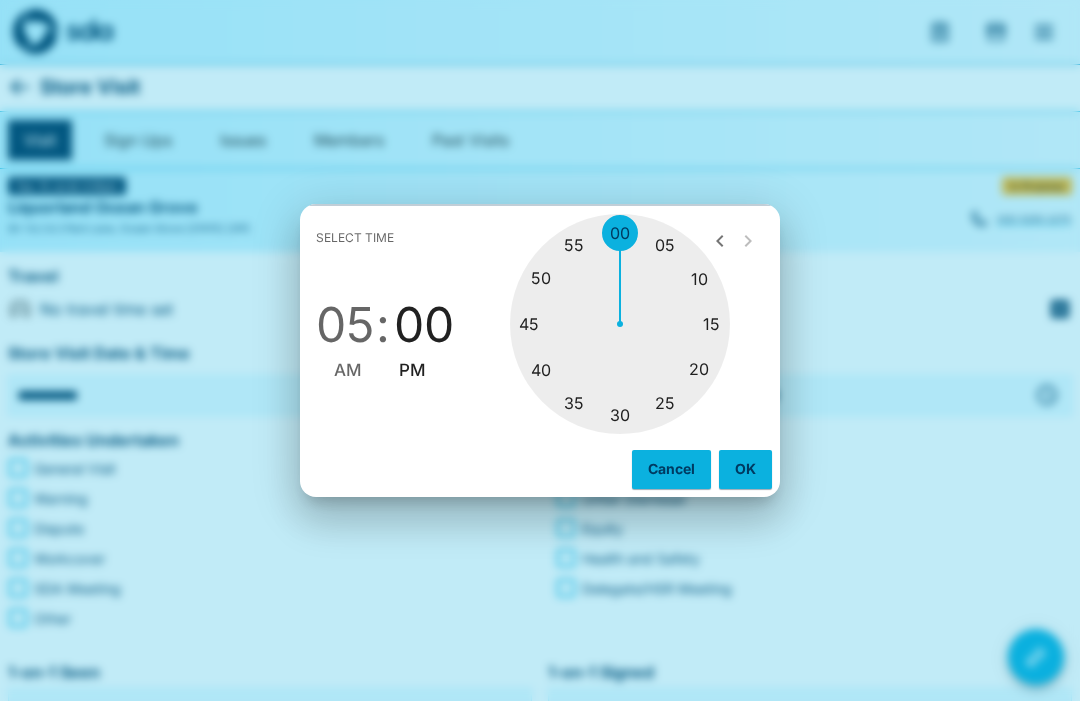 click on "OK" at bounding box center [745, 469] 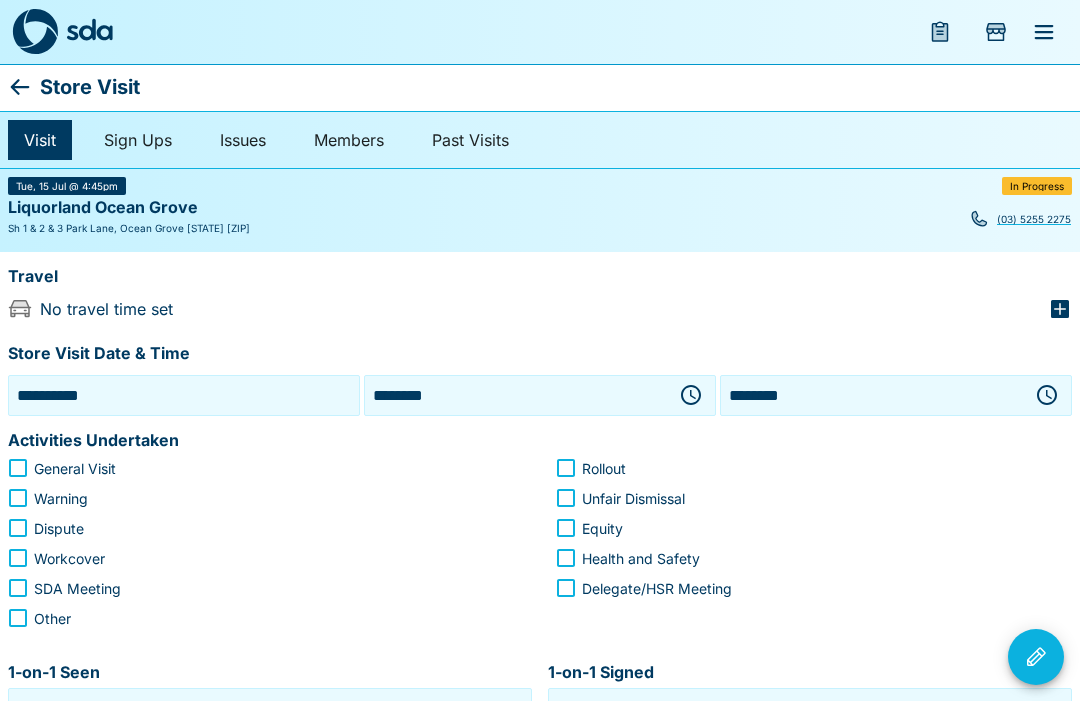 click 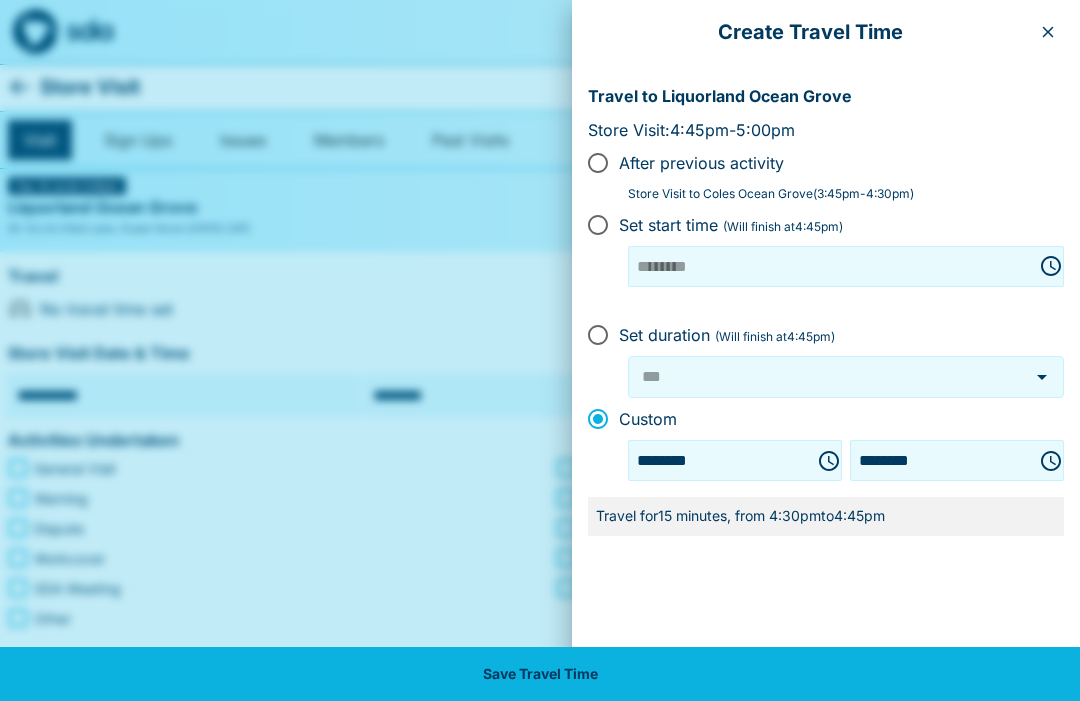 click on "Save Travel Time" at bounding box center [540, 674] 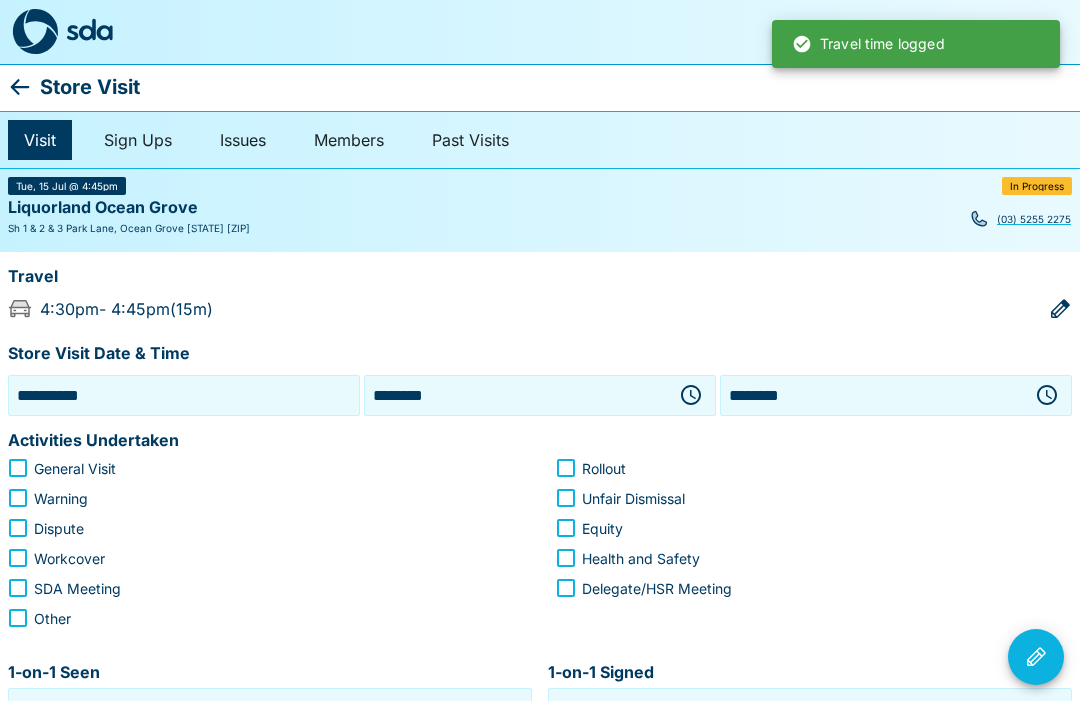 click on "General Visit" at bounding box center (75, 468) 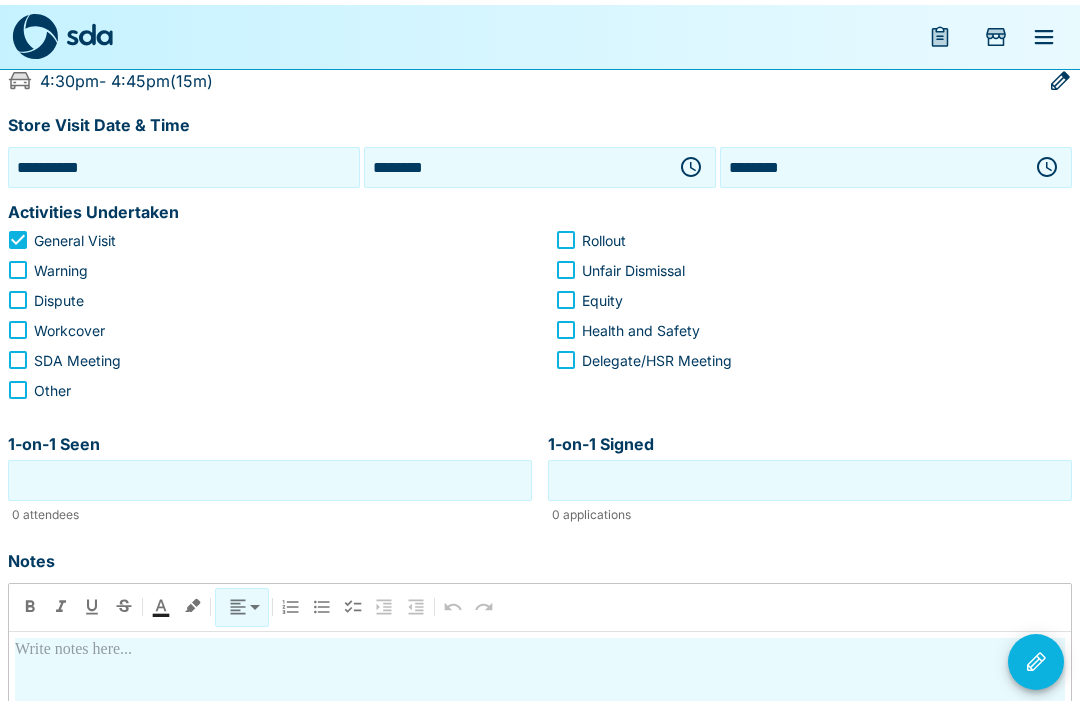 click on "1-on-1 Seen" at bounding box center [270, 475] 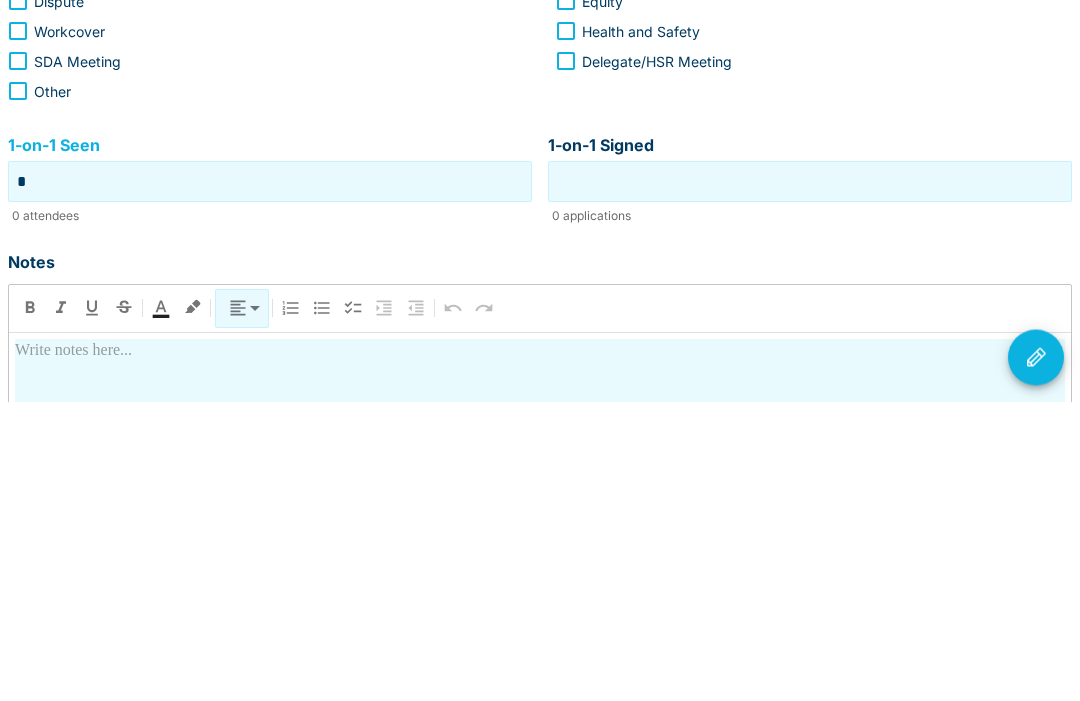 type on "*" 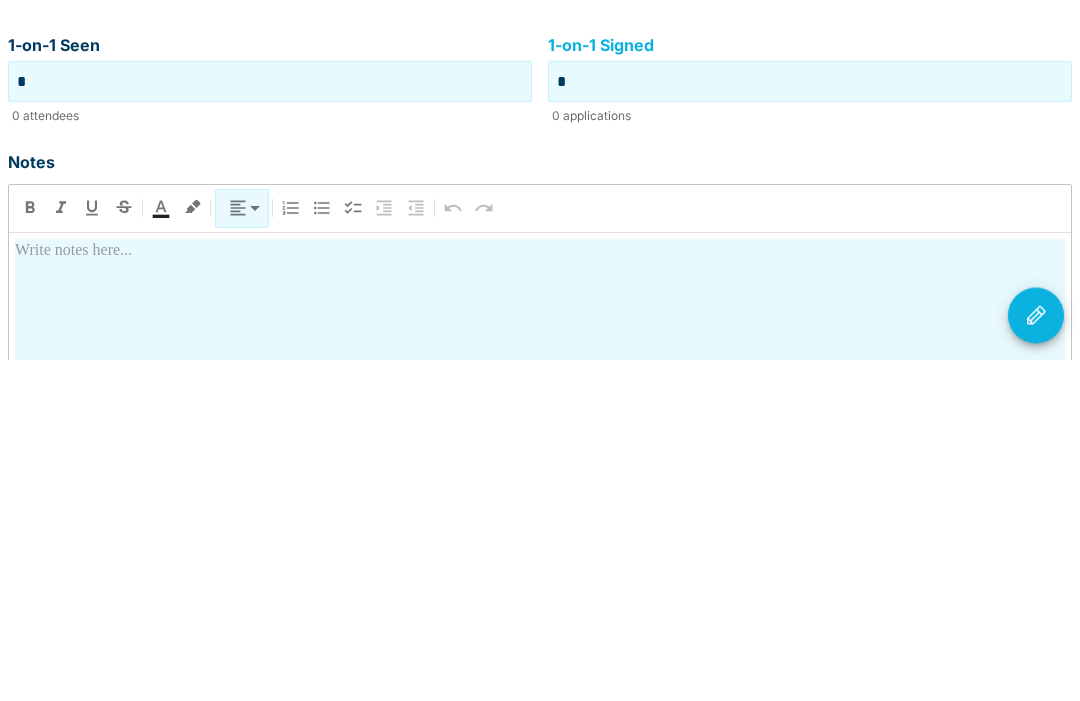 scroll, scrollTop: 301, scrollLeft: 0, axis: vertical 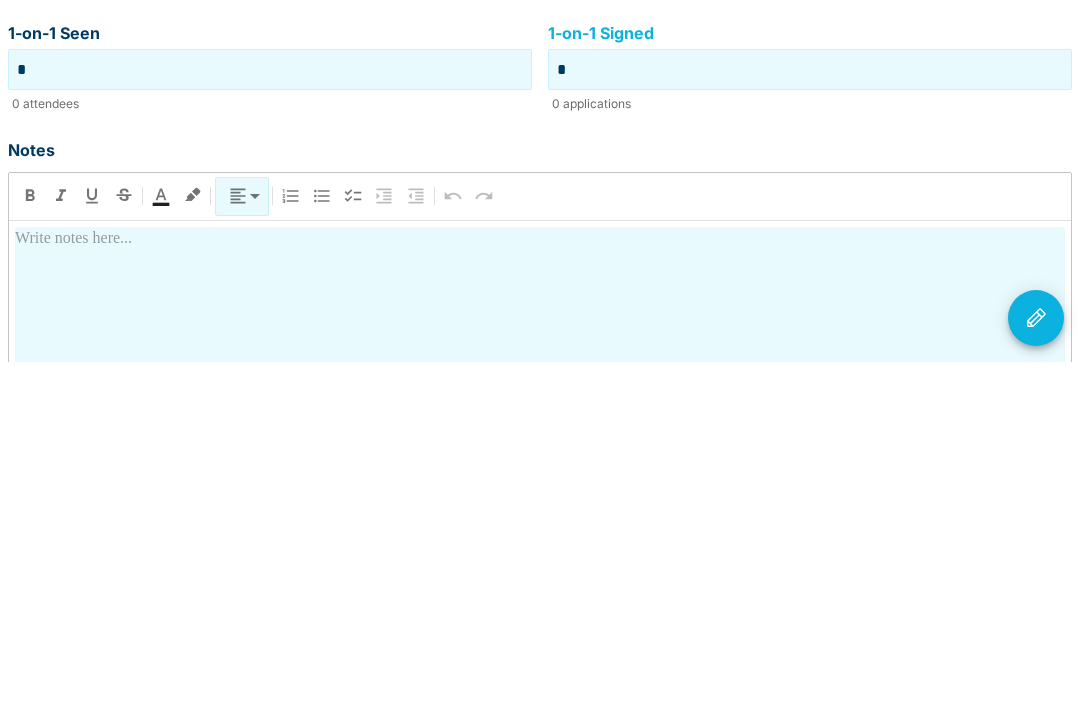 type on "*" 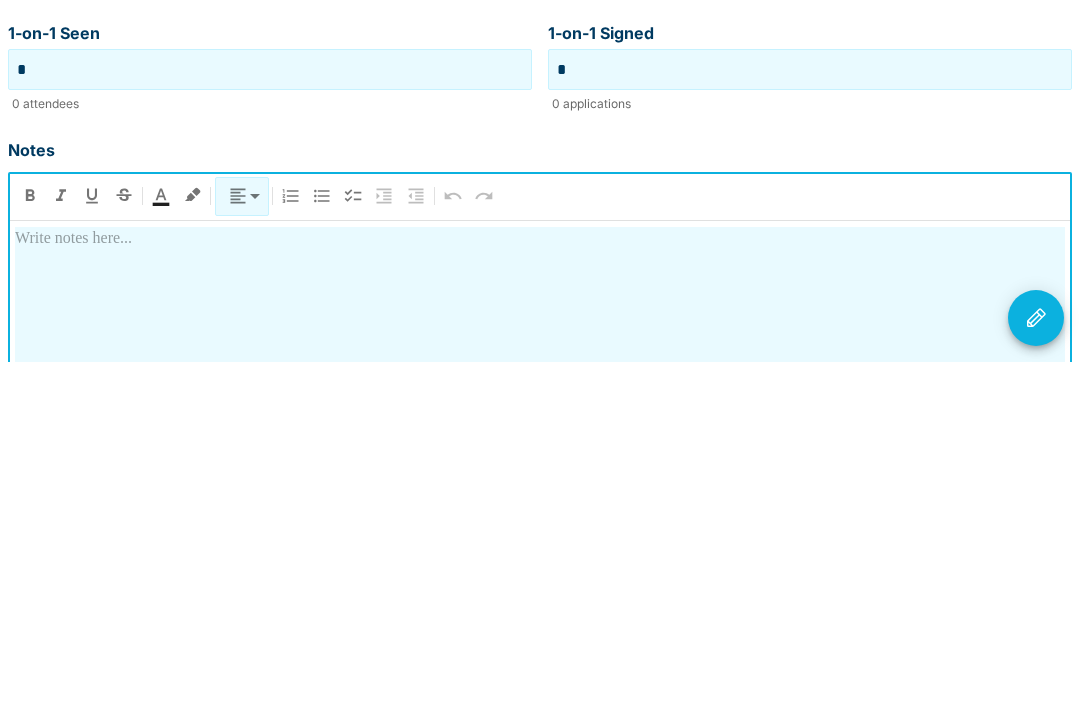 type 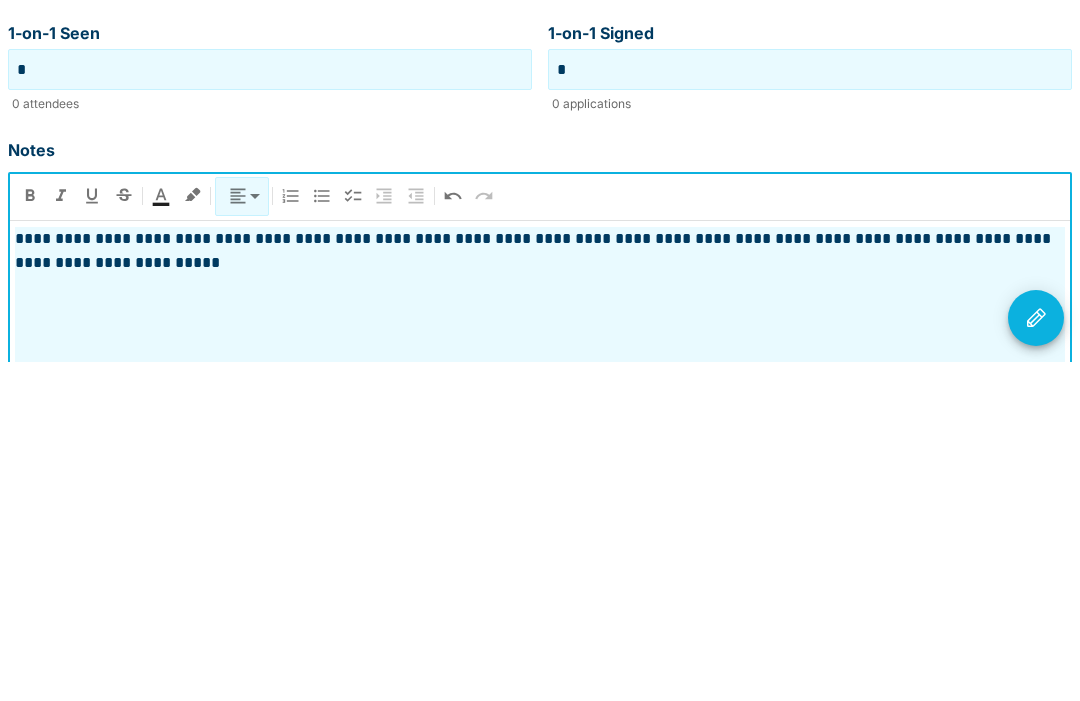 click at bounding box center [1036, 657] 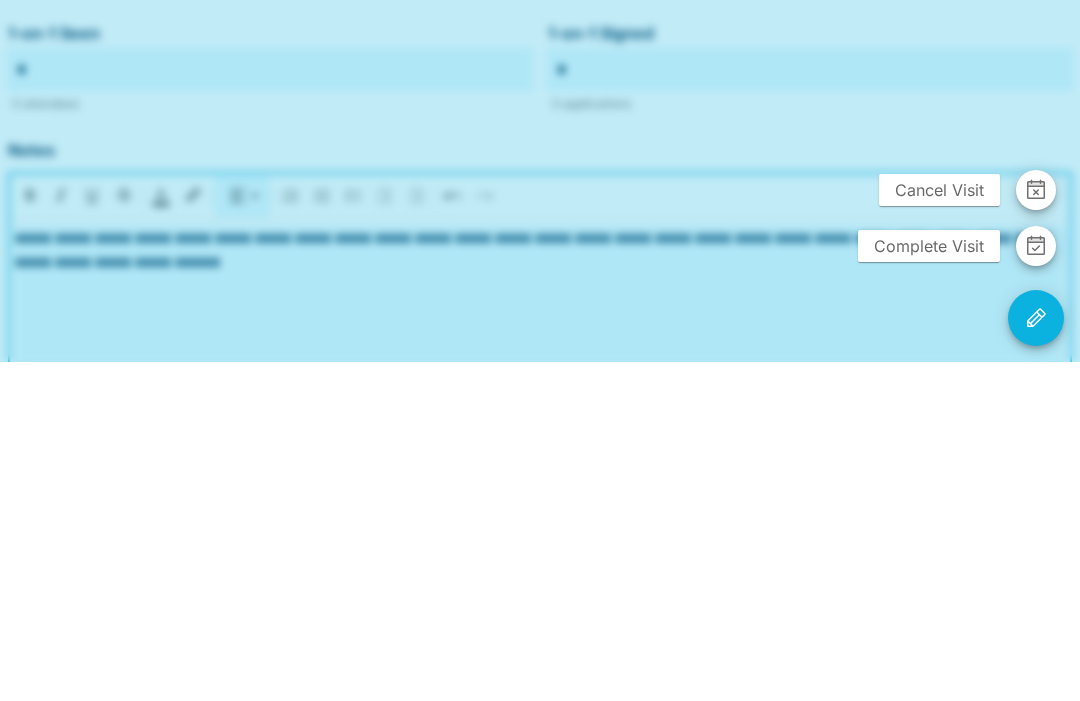 scroll, scrollTop: 501, scrollLeft: 0, axis: vertical 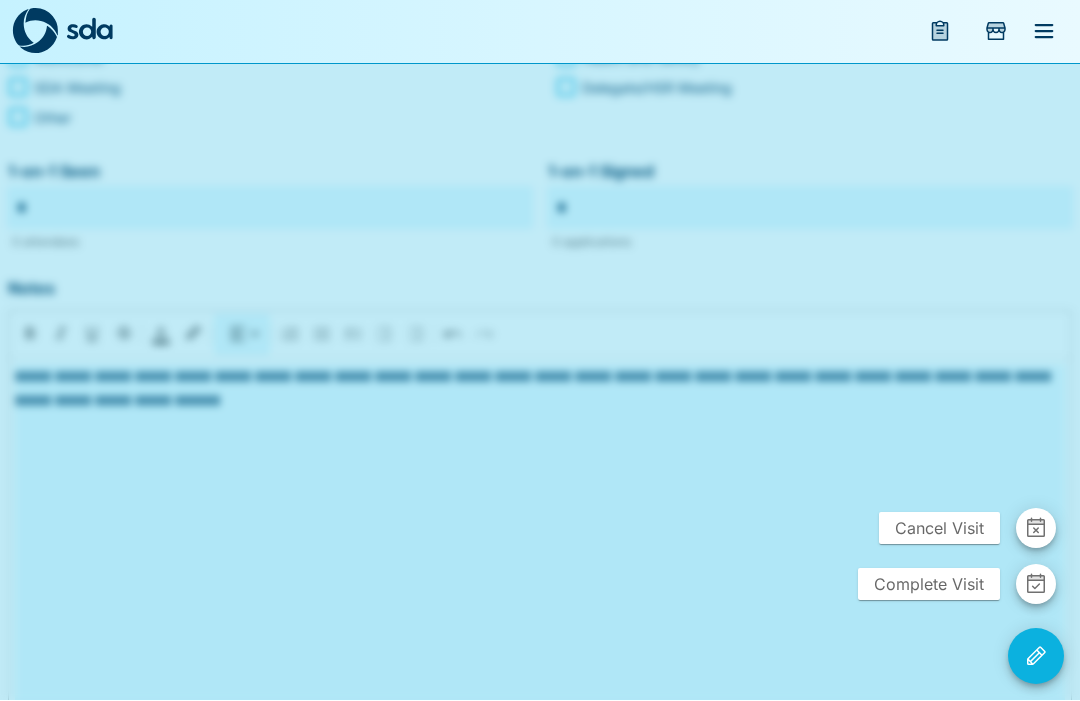 click on "Complete Visit" at bounding box center (929, 585) 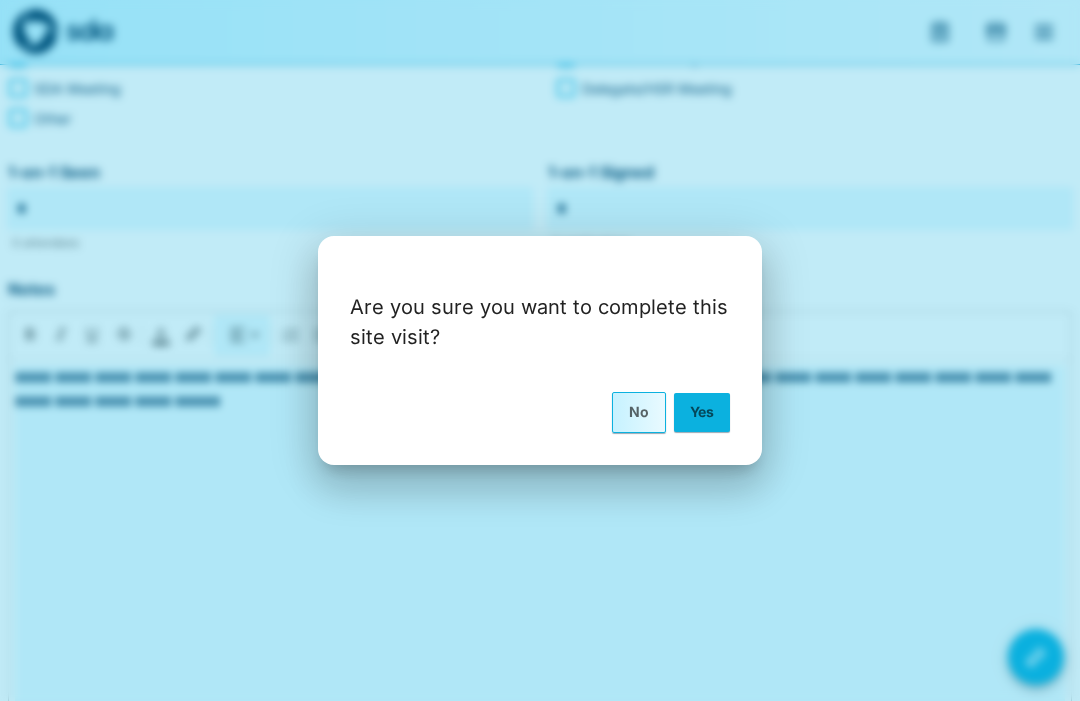 click on "Yes" at bounding box center (702, 412) 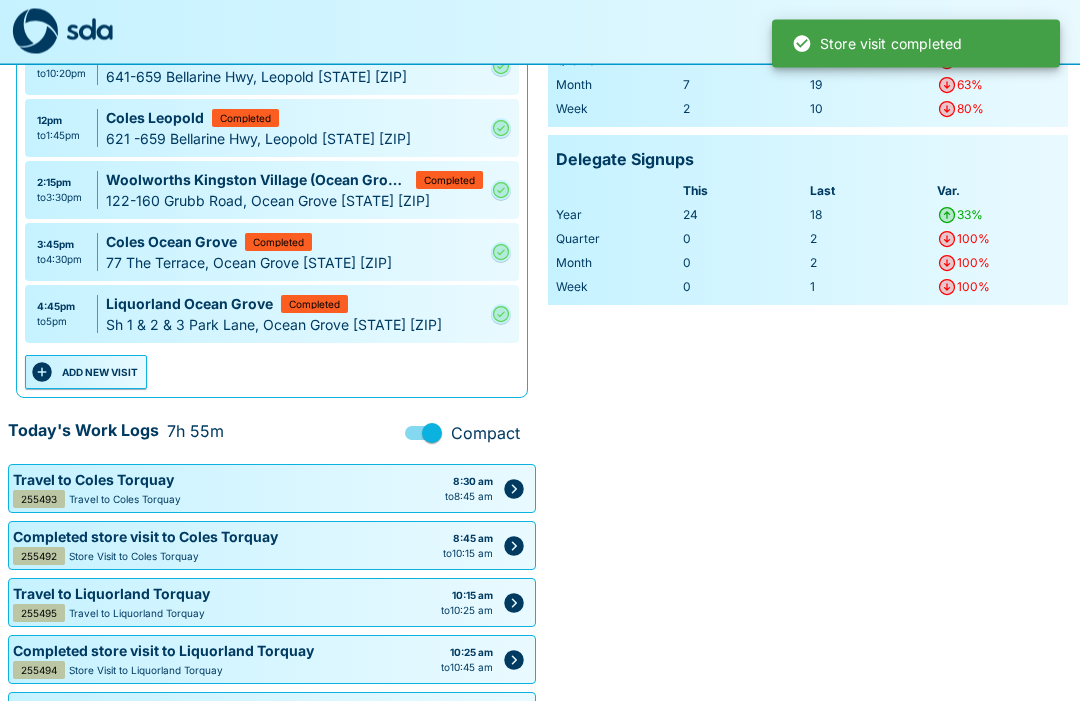 scroll, scrollTop: 349, scrollLeft: 0, axis: vertical 